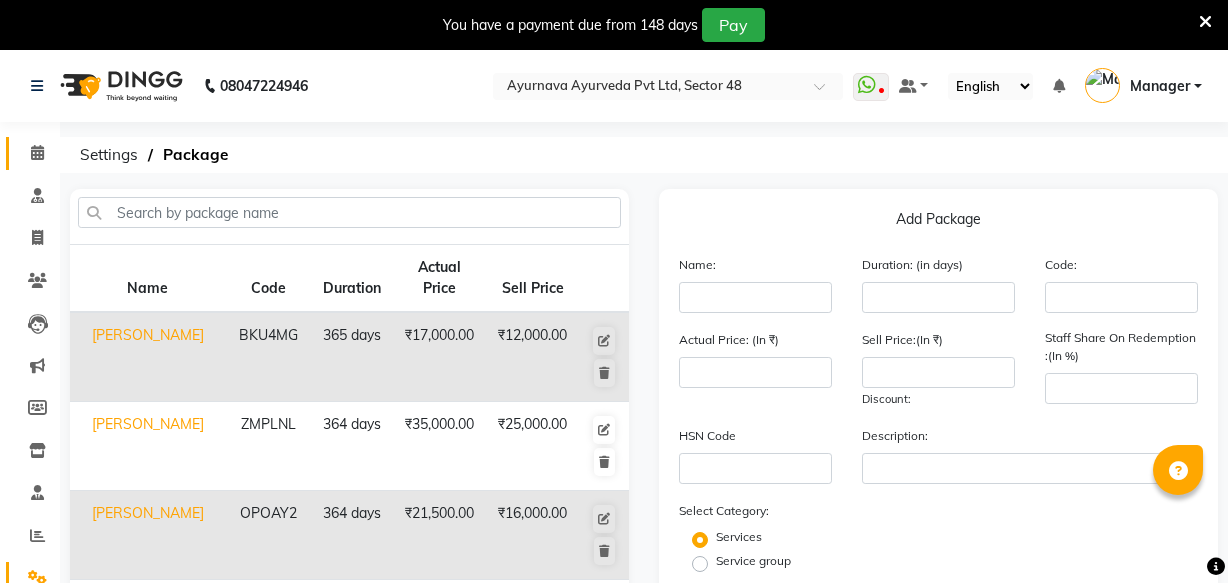 scroll, scrollTop: 0, scrollLeft: 0, axis: both 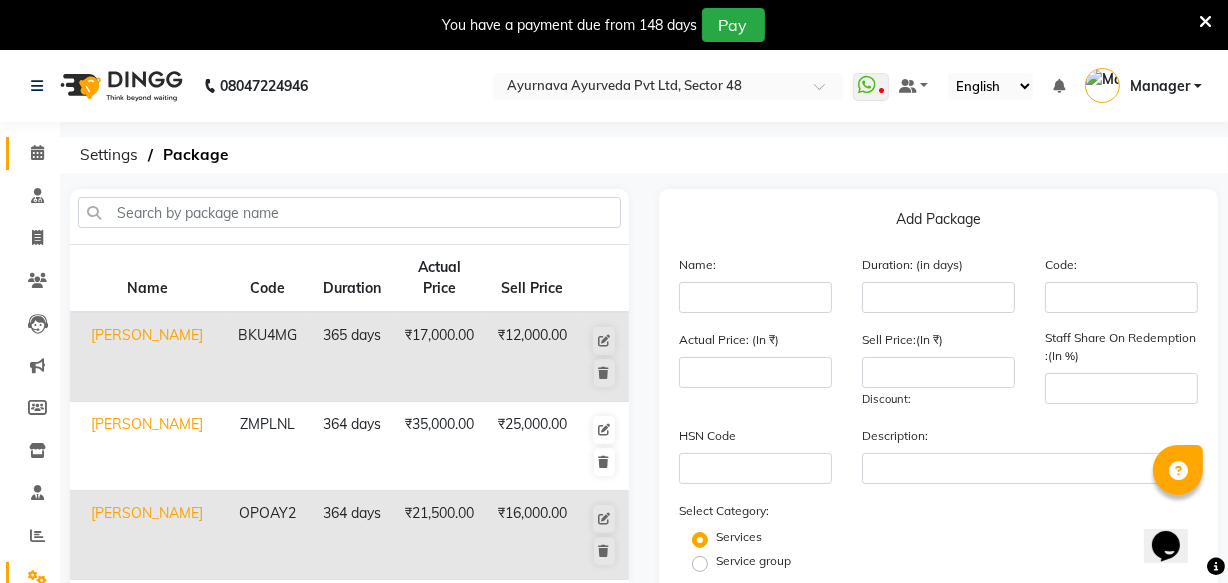 drag, startPoint x: 43, startPoint y: 140, endPoint x: 48, endPoint y: 154, distance: 14.866069 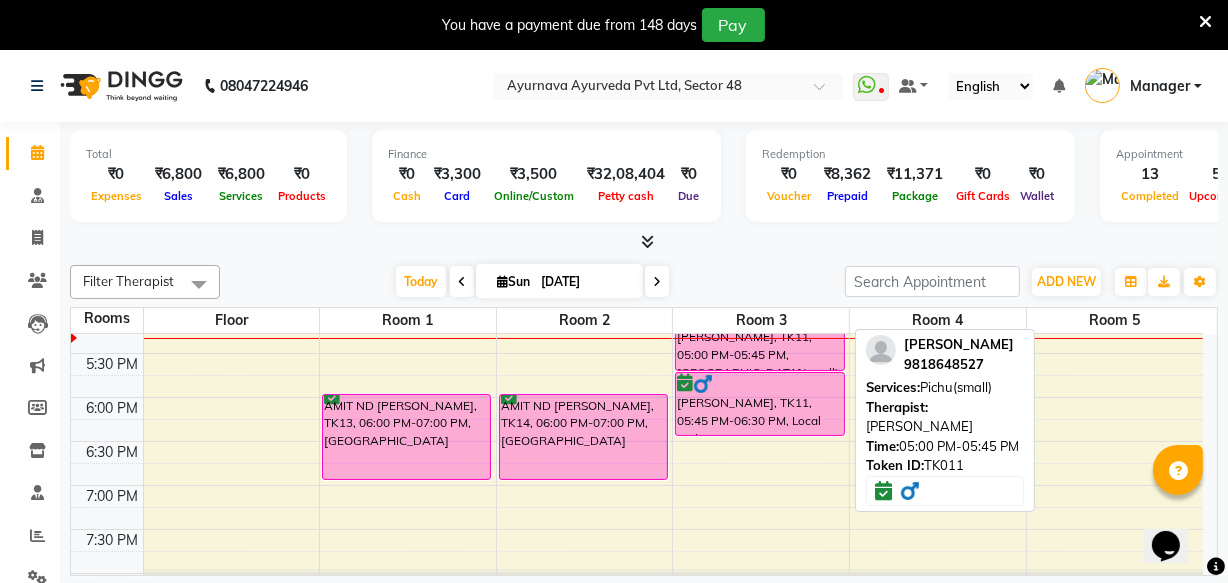 scroll, scrollTop: 1000, scrollLeft: 0, axis: vertical 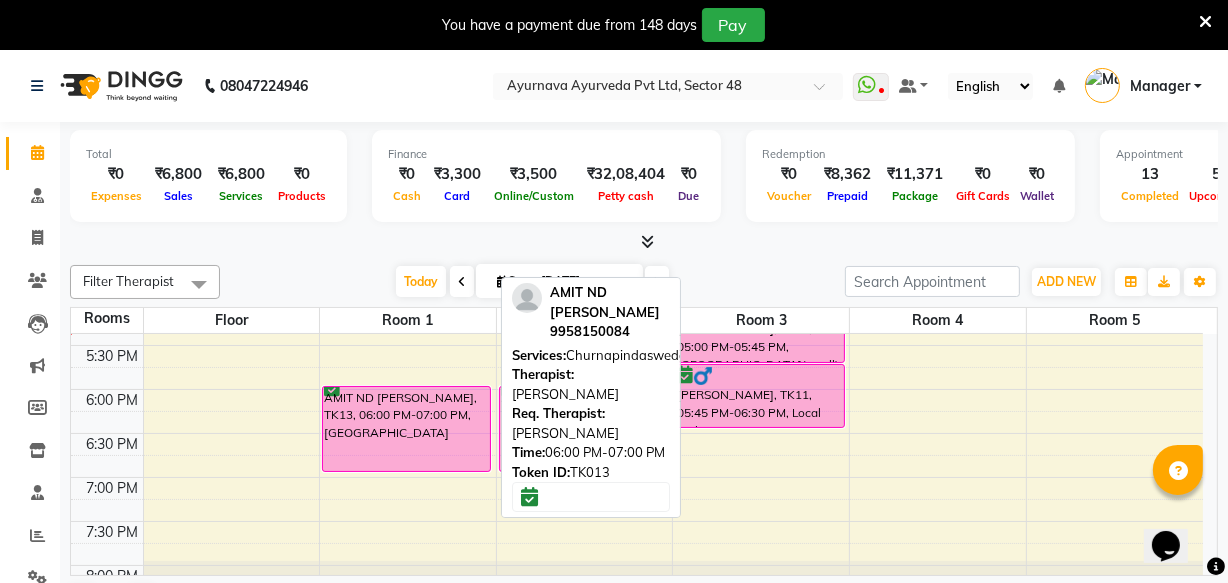 click on "AMIT ND [PERSON_NAME], TK13, 06:00 PM-07:00 PM, [GEOGRAPHIC_DATA]" at bounding box center (406, 429) 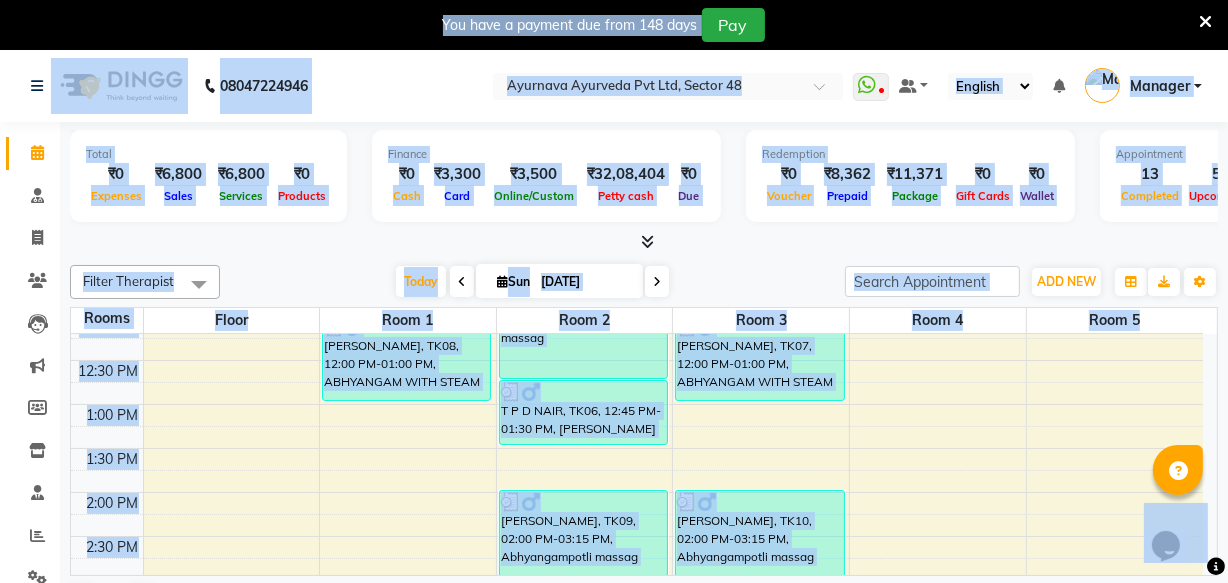 scroll, scrollTop: 636, scrollLeft: 0, axis: vertical 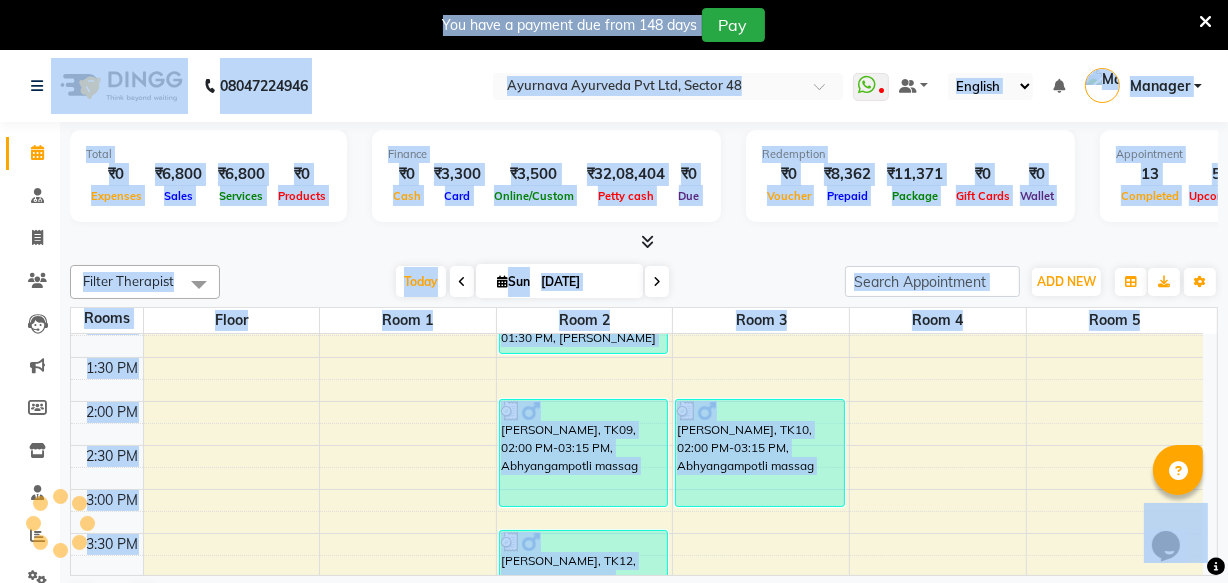 click on "6:00 AM 6:30 AM 7:00 AM 7:30 AM 8:00 AM 8:30 AM 9:00 AM 9:30 AM 10:00 AM 10:30 AM 11:00 AM 11:30 AM 12:00 PM 12:30 PM 1:00 PM 1:30 PM 2:00 PM 2:30 PM 3:00 PM 3:30 PM 4:00 PM 4:30 PM 5:00 PM 5:30 PM 6:00 PM 6:30 PM 7:00 PM 7:30 PM 8:00 PM 8:30 PM     [PERSON_NAME], TK15, 10:00 AM-10:30 AM, CONSULTATION     [PERSON_NAME], TK08, 12:00 PM-01:00 PM, ABHYANGAM WITH STEAM      AMIT ND [PERSON_NAME], TK13, 06:00 PM-07:00 PM, Churnapindaswedam     [PERSON_NAME], TK03, 09:00 AM-10:00 AM, Pizhichil     [PERSON_NAME], TK03, 10:00 AM-10:45 AM, Local potli     T P D NAIR, TK06, 11:30 AM-12:45 PM, Abhyangampotli massag     T P D NAIR, TK06, 12:45 PM-01:30 PM, [PERSON_NAME]     [PERSON_NAME], TK09, 02:00 PM-03:15 PM, Abhyangampotli massag     [PERSON_NAME], TK12, 03:30 PM-04:30 PM, Njavarapotli massage     AMIT ND [PERSON_NAME], TK14, 06:00 PM-07:00 PM, [GEOGRAPHIC_DATA]     [PERSON_NAME], TK01, 08:00 AM-09:15 AM, Abhyangam+ steam 75 Min     [PERSON_NAME], TK04, 10:30 AM-11:30 AM, ABHYANGAM WITH STEAM" at bounding box center (637, 357) 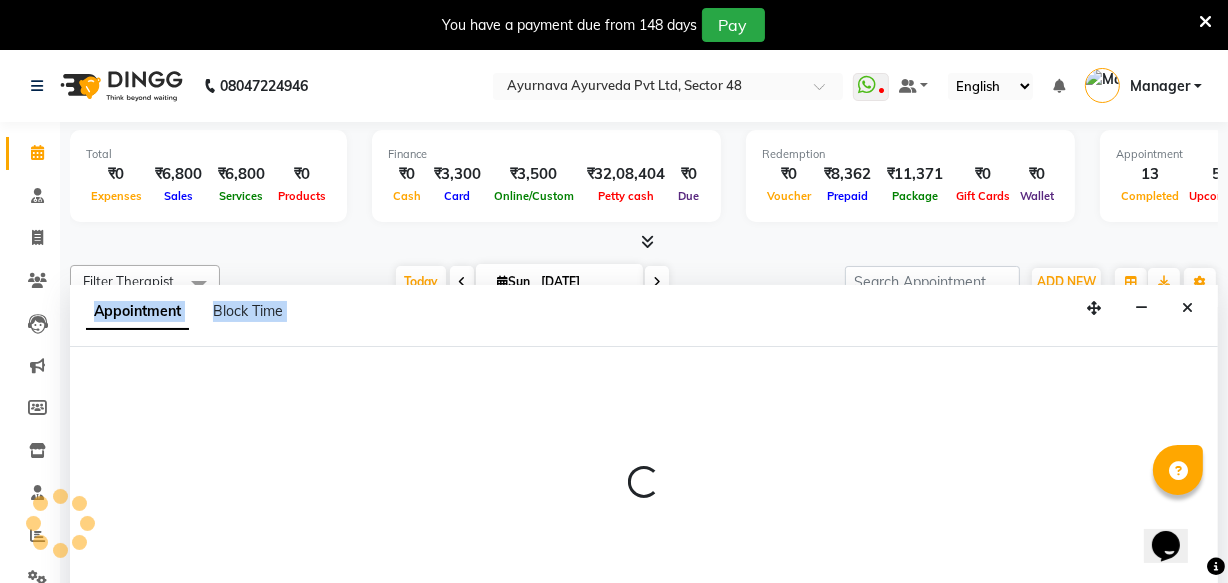 scroll, scrollTop: 50, scrollLeft: 0, axis: vertical 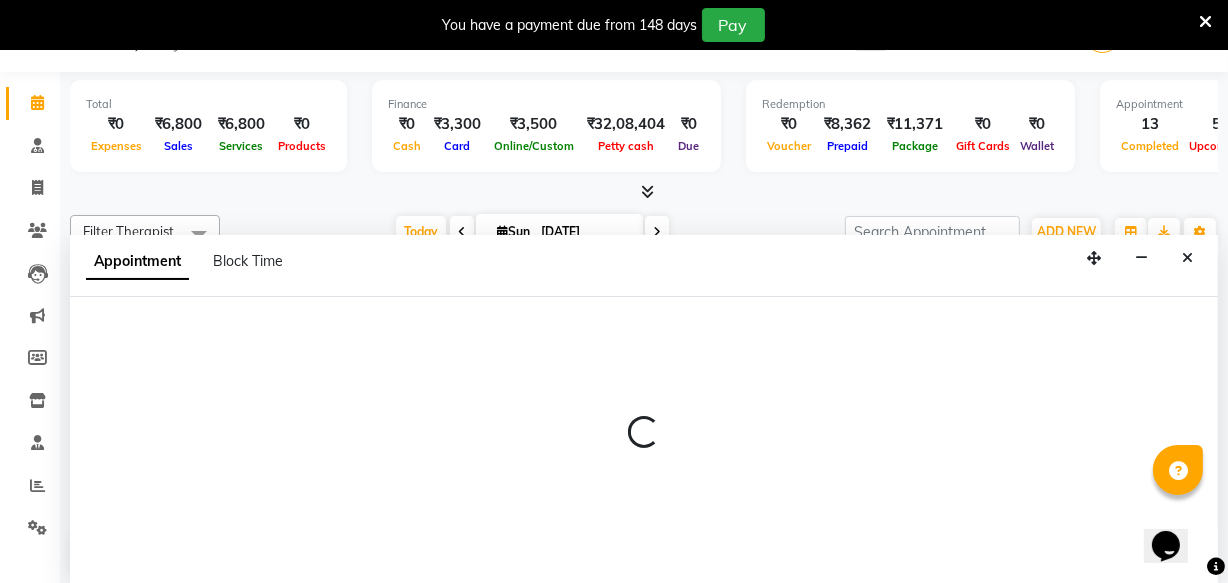 select on "900" 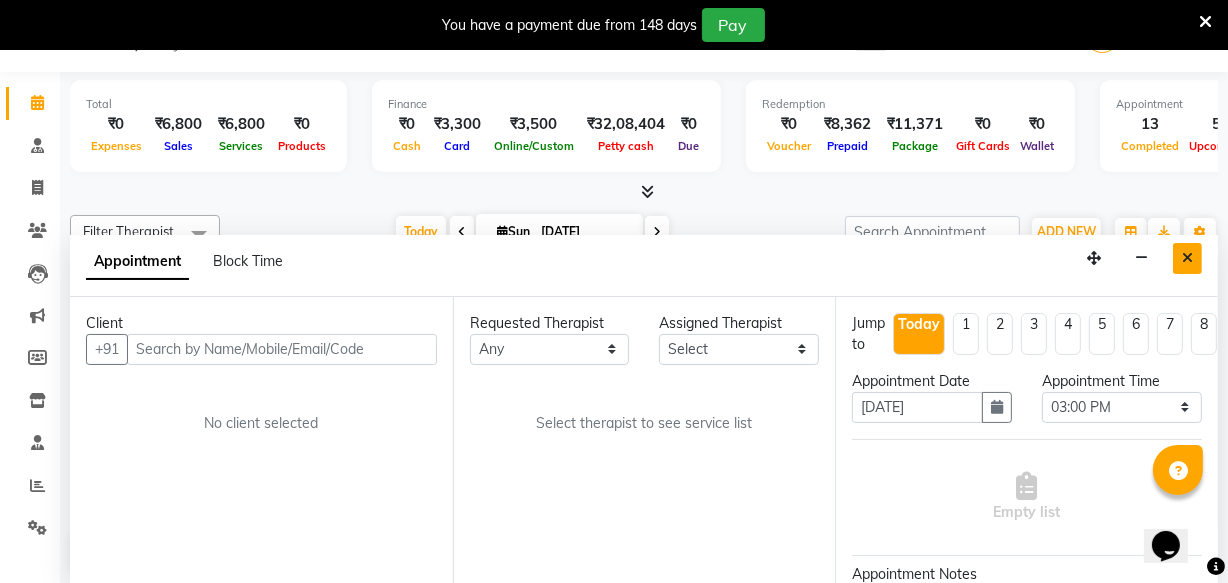 click at bounding box center (1187, 258) 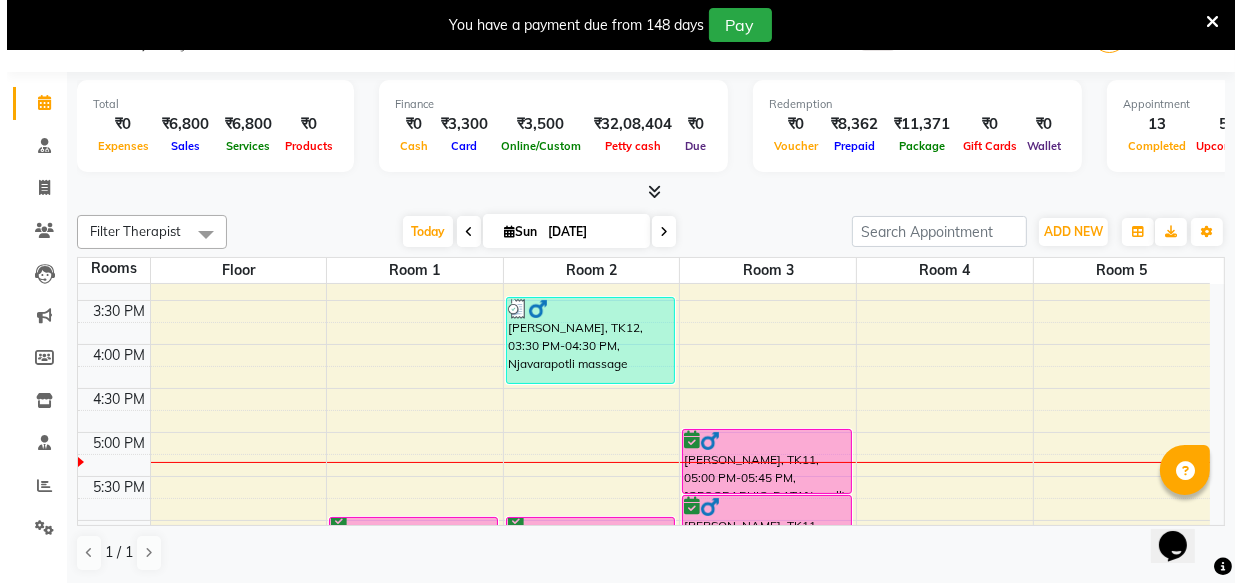 scroll, scrollTop: 818, scrollLeft: 0, axis: vertical 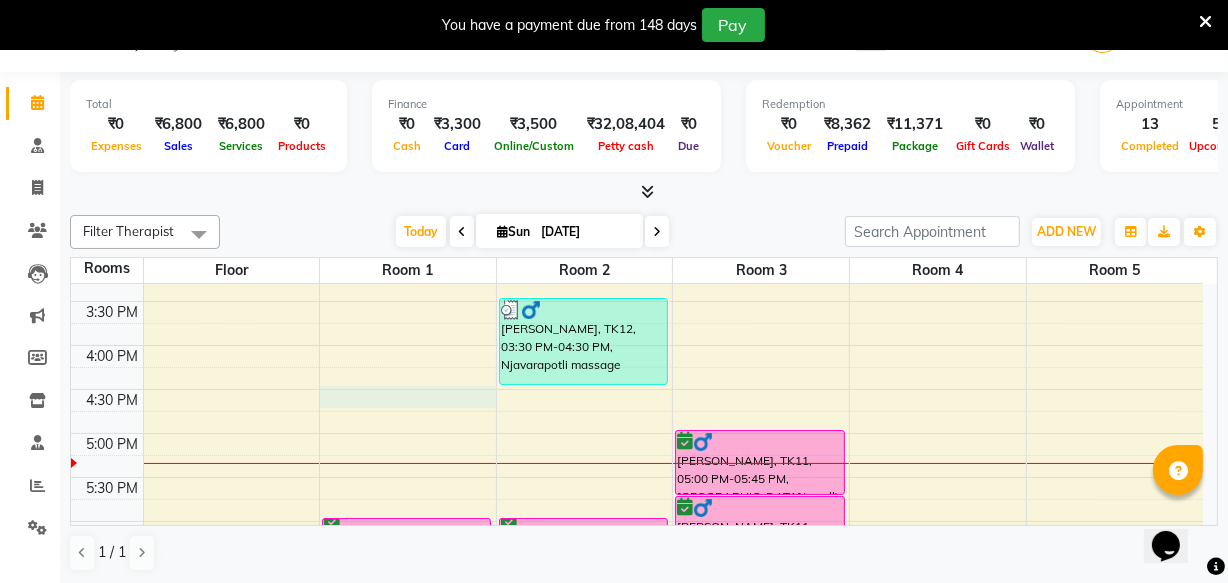 click on "6:00 AM 6:30 AM 7:00 AM 7:30 AM 8:00 AM 8:30 AM 9:00 AM 9:30 AM 10:00 AM 10:30 AM 11:00 AM 11:30 AM 12:00 PM 12:30 PM 1:00 PM 1:30 PM 2:00 PM 2:30 PM 3:00 PM 3:30 PM 4:00 PM 4:30 PM 5:00 PM 5:30 PM 6:00 PM 6:30 PM 7:00 PM 7:30 PM 8:00 PM 8:30 PM     [PERSON_NAME], TK15, 10:00 AM-10:30 AM, CONSULTATION     [PERSON_NAME], TK08, 12:00 PM-01:00 PM, ABHYANGAM WITH STEAM      AMIT ND [PERSON_NAME], TK13, 06:00 PM-07:00 PM, Churnapindaswedam     [PERSON_NAME], TK03, 09:00 AM-10:00 AM, Pizhichil     [PERSON_NAME], TK03, 10:00 AM-10:45 AM, Local potli     T P D NAIR, TK06, 11:30 AM-12:45 PM, Abhyangampotli massag     T P D NAIR, TK06, 12:45 PM-01:30 PM, [PERSON_NAME]     [PERSON_NAME], TK09, 02:00 PM-03:15 PM, Abhyangampotli massag     [PERSON_NAME], TK12, 03:30 PM-04:30 PM, Njavarapotli massage     AMIT ND [PERSON_NAME], TK14, 06:00 PM-07:00 PM, [GEOGRAPHIC_DATA]     [PERSON_NAME], TK01, 08:00 AM-09:15 AM, Abhyangam+ steam 75 Min     [PERSON_NAME], TK04, 10:30 AM-11:30 AM, ABHYANGAM WITH STEAM" at bounding box center (637, 125) 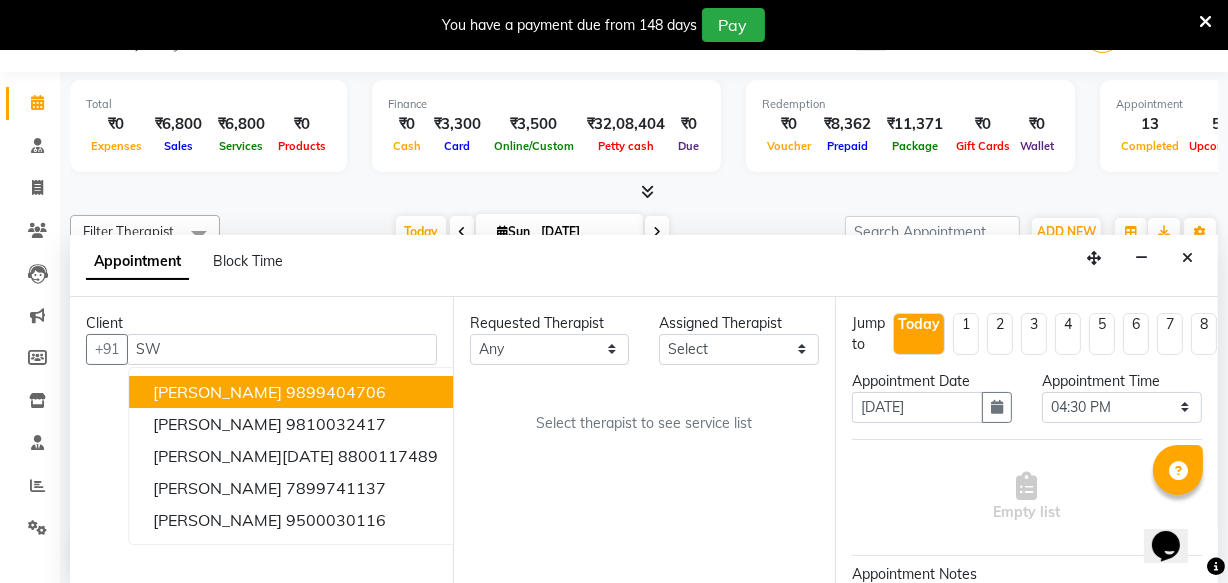 type on "S" 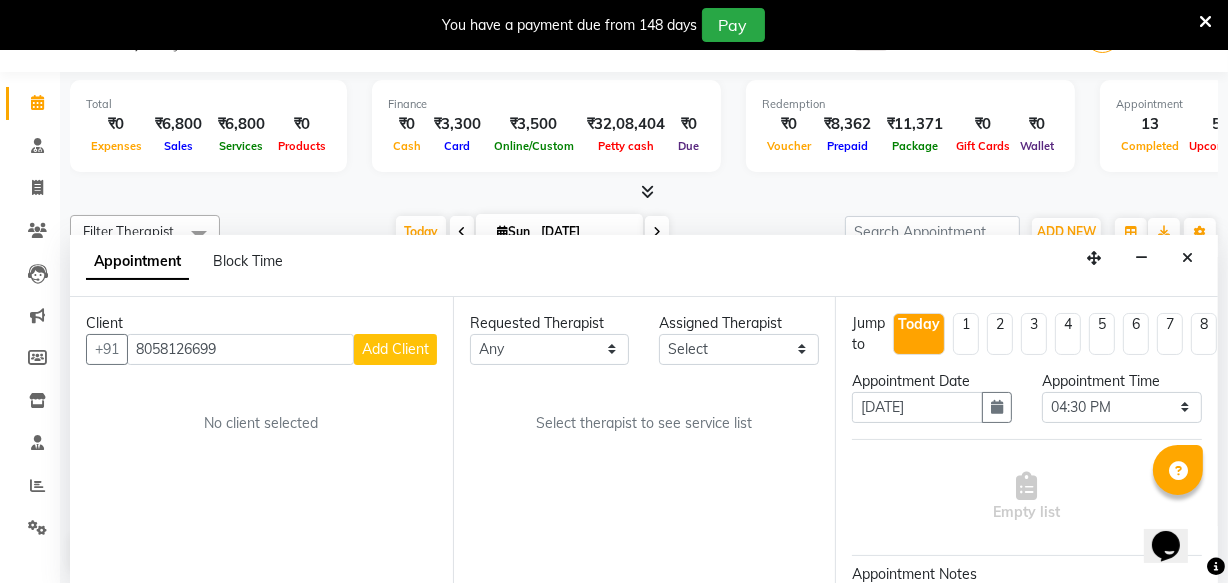 type on "8058126699" 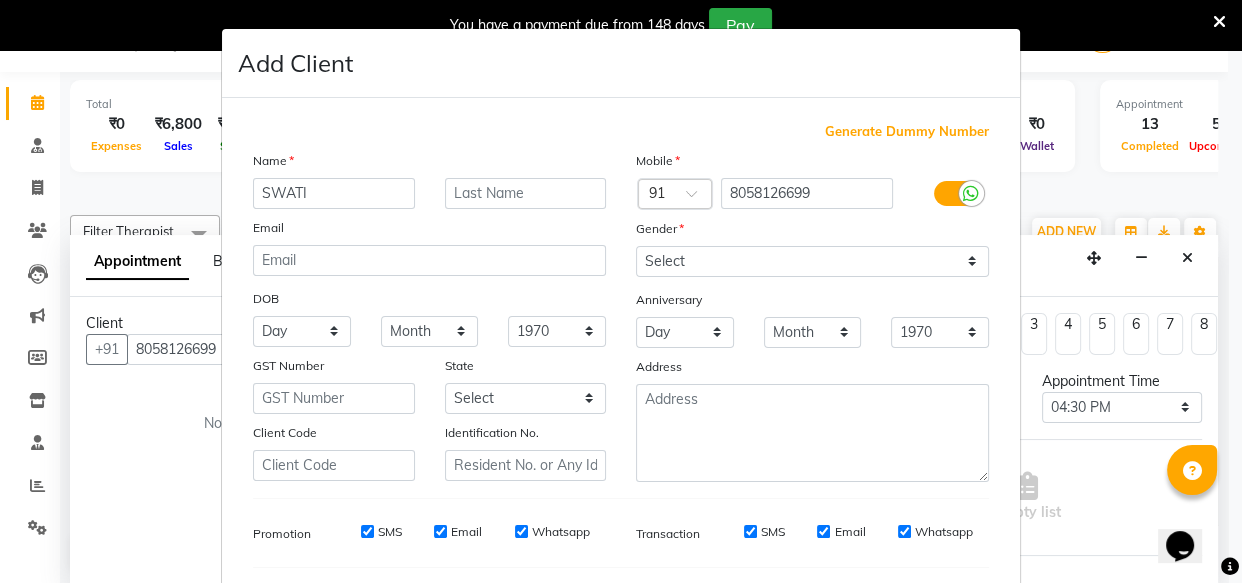 type on "SWATI" 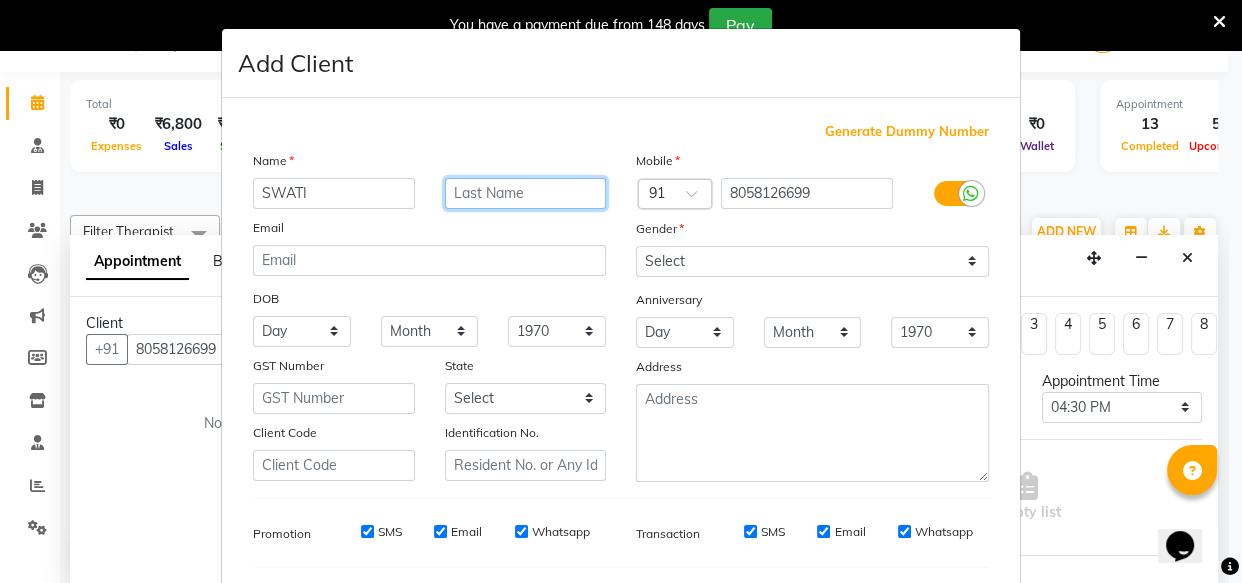 click at bounding box center [526, 193] 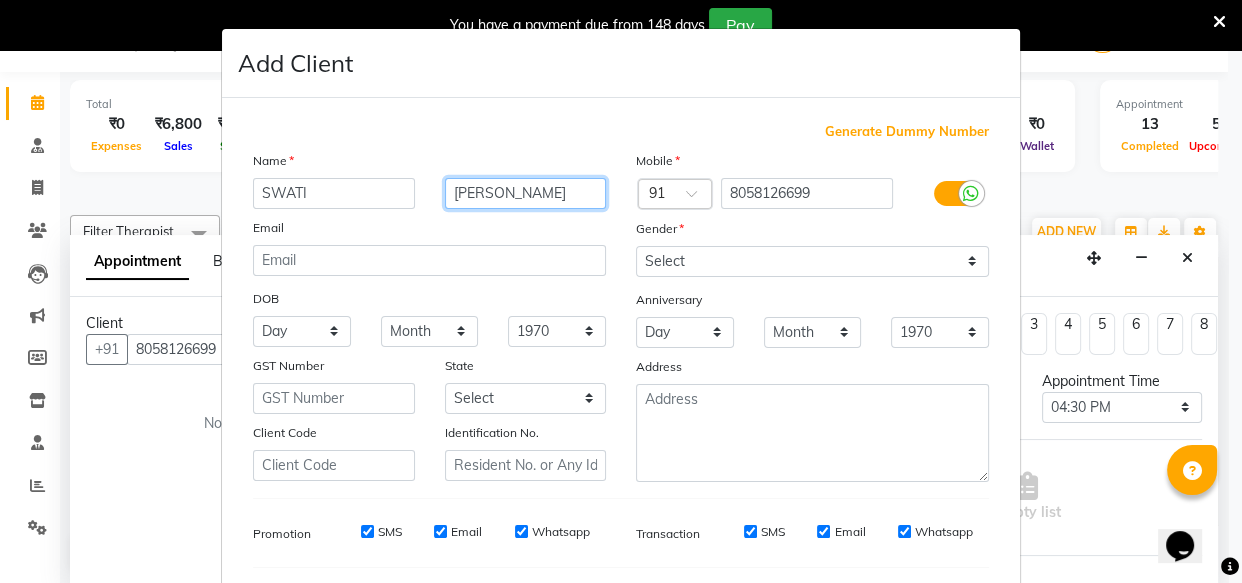 type on "[PERSON_NAME]" 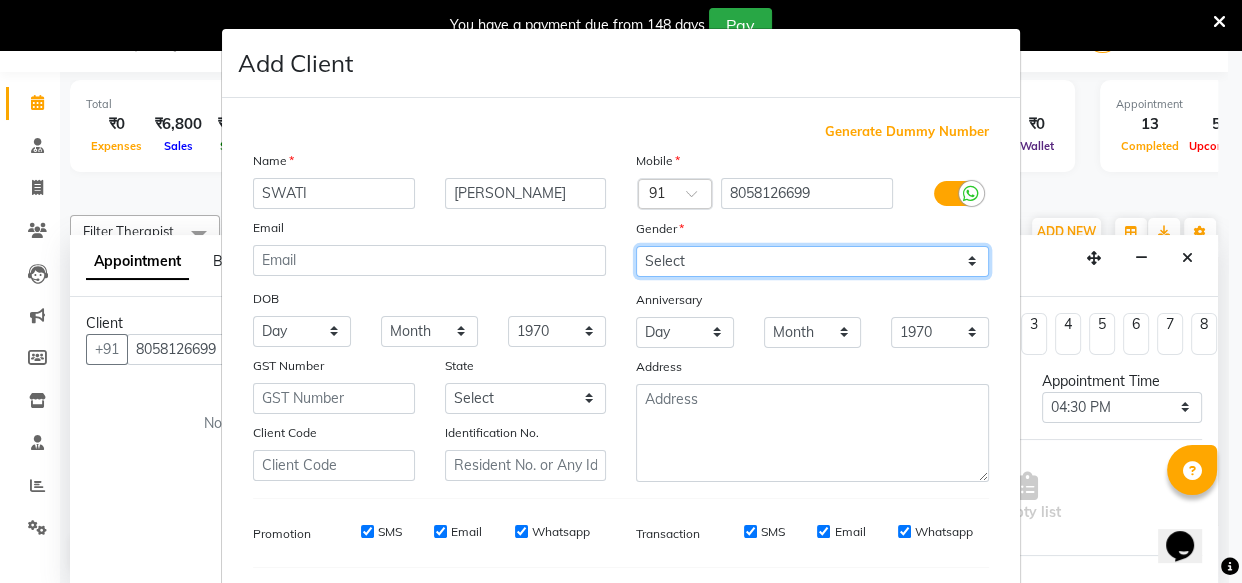 click on "Select [DEMOGRAPHIC_DATA] [DEMOGRAPHIC_DATA] Other Prefer Not To Say" at bounding box center (812, 261) 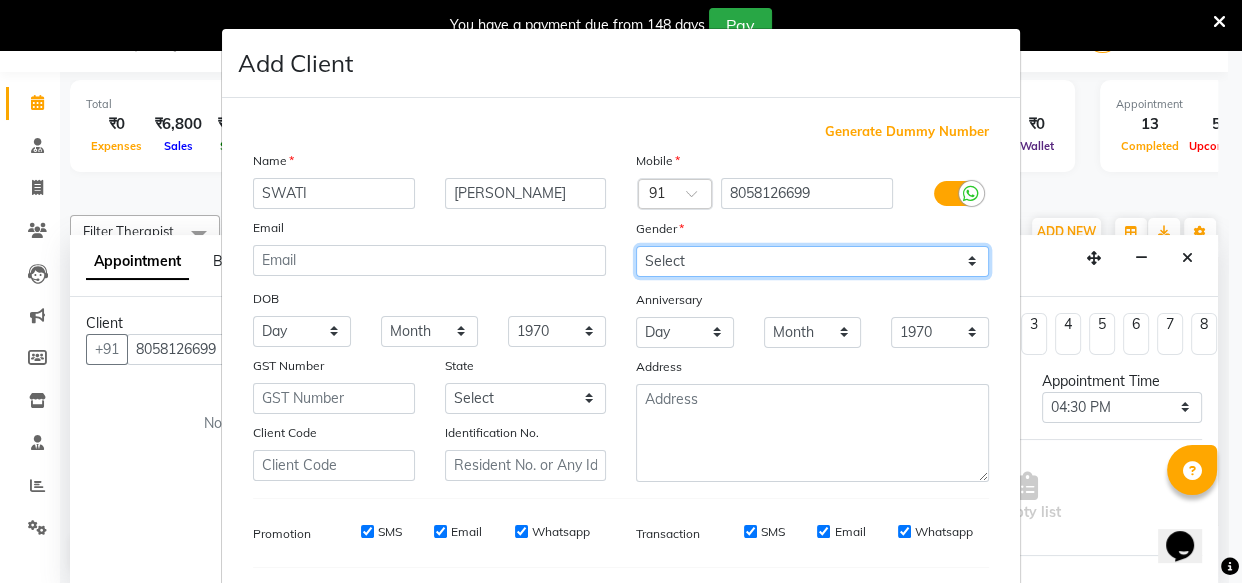 select on "[DEMOGRAPHIC_DATA]" 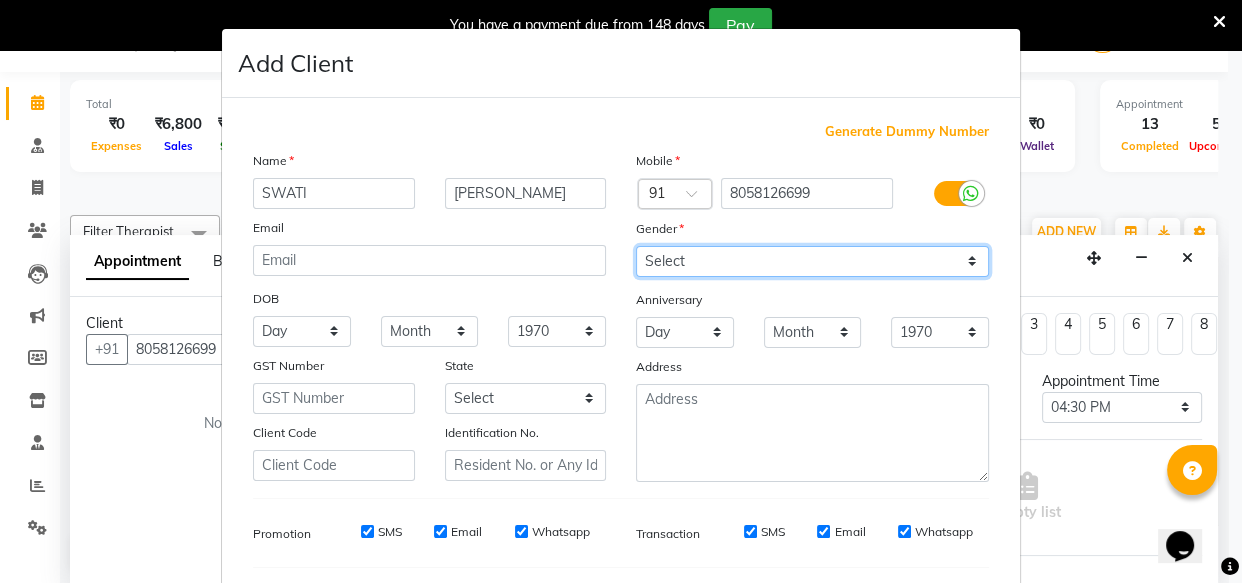 click on "Select [DEMOGRAPHIC_DATA] [DEMOGRAPHIC_DATA] Other Prefer Not To Say" at bounding box center [812, 261] 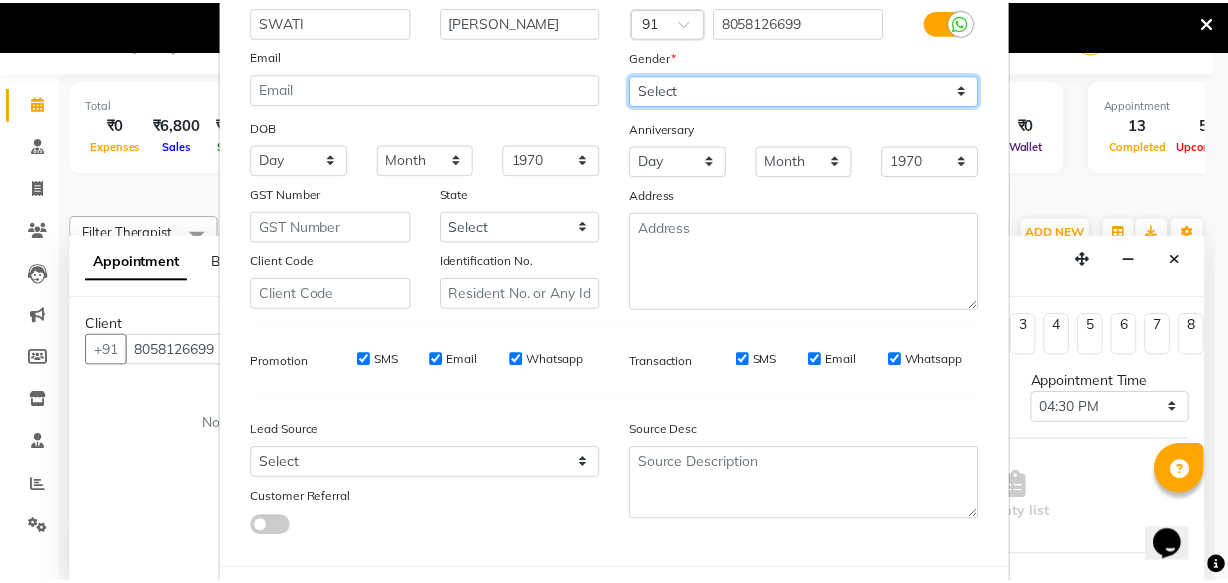 scroll, scrollTop: 270, scrollLeft: 0, axis: vertical 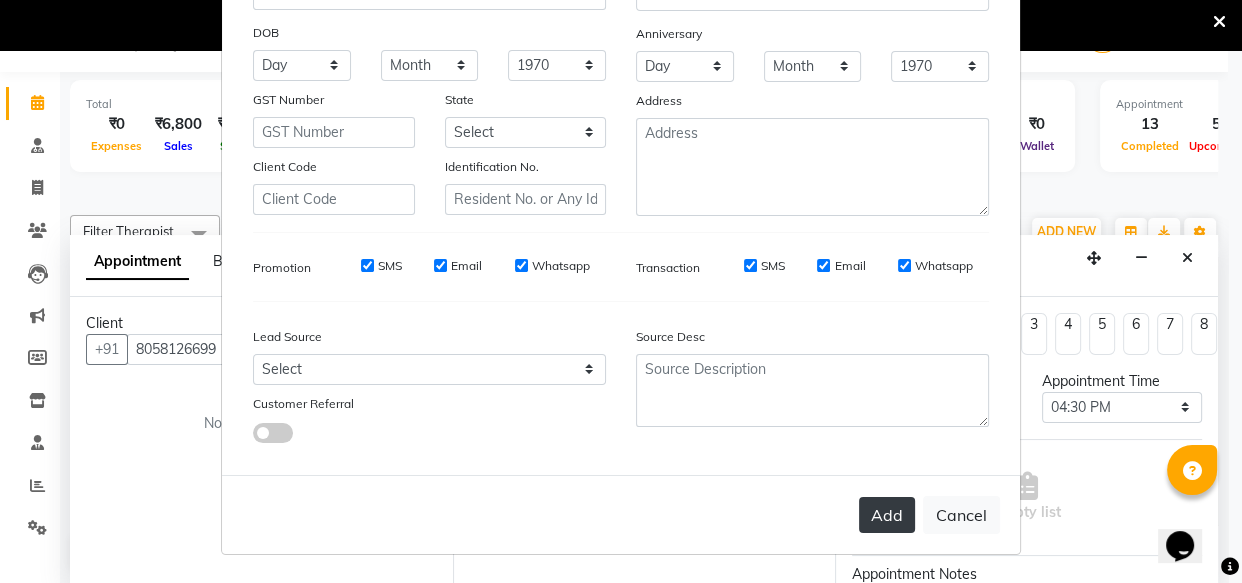 click on "Add" at bounding box center [887, 515] 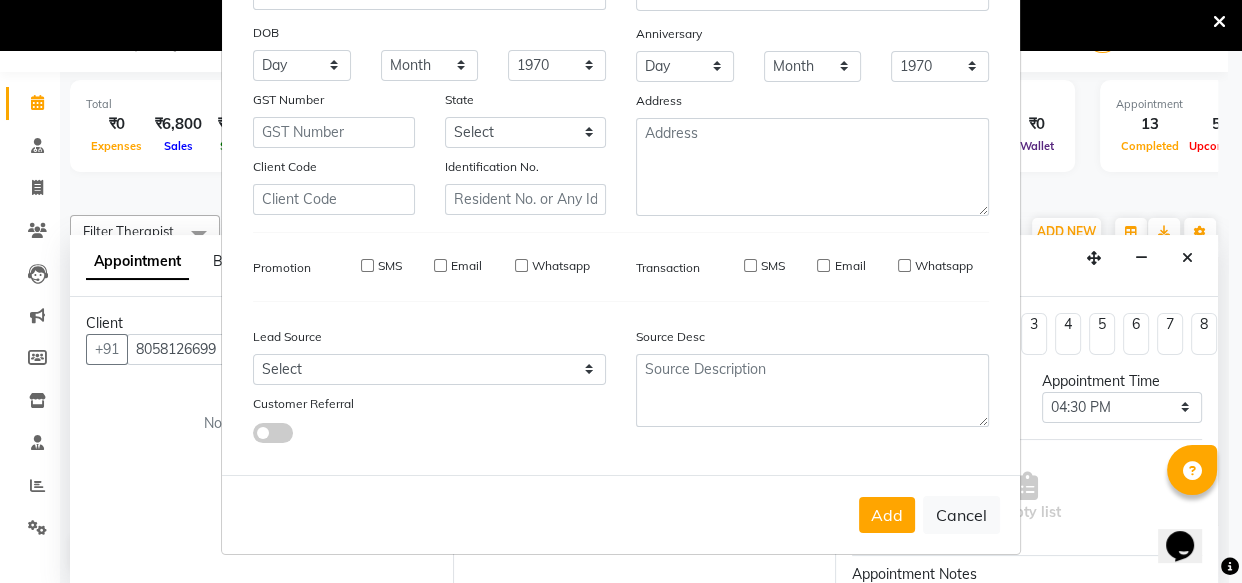 type 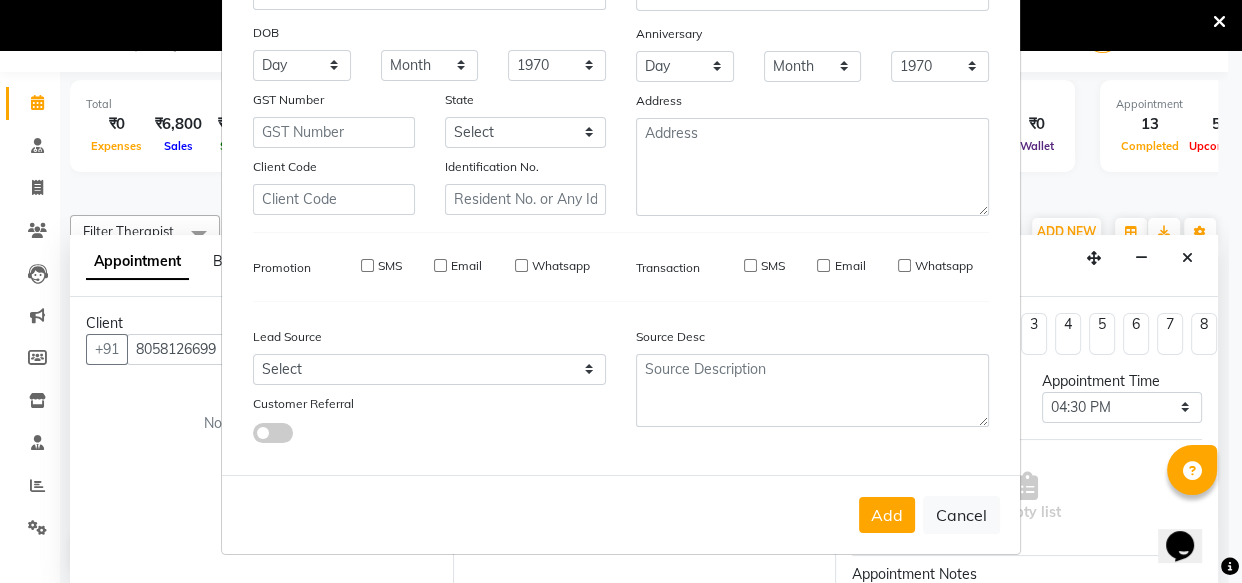 type 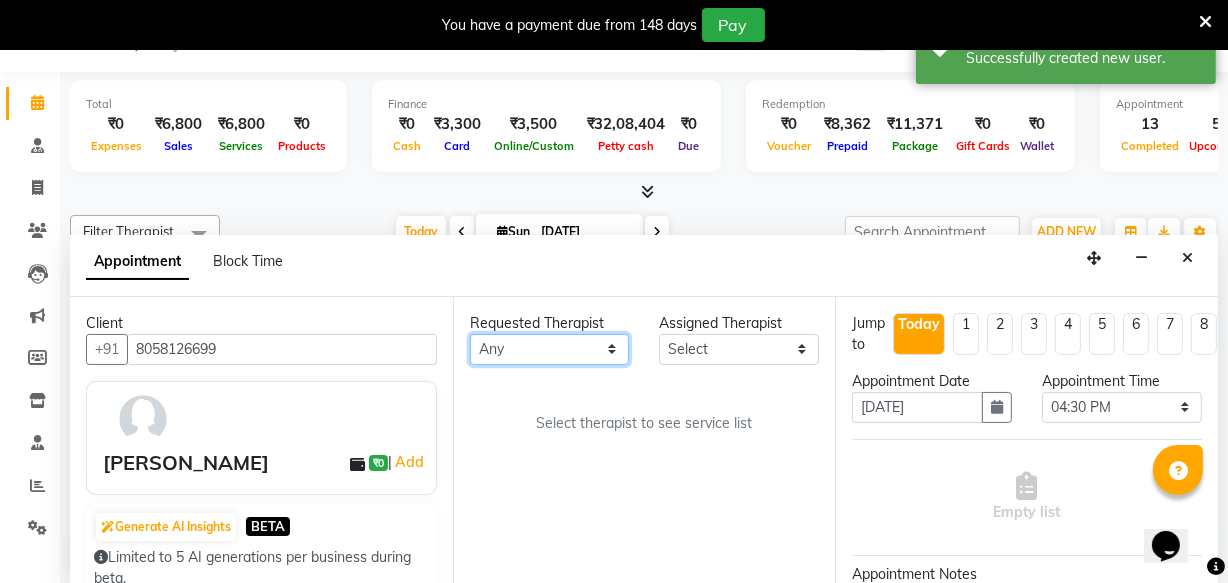 click on "Any [PERSON_NAME] [PERSON_NAME] V P [PERSON_NAME] [PERSON_NAME] [PERSON_NAME] [PERSON_NAME] [PERSON_NAME]  Dr [PERSON_NAME] DR [PERSON_NAME] [PERSON_NAME] Dr [PERSON_NAME] R [PERSON_NAME] [PERSON_NAME] Nijo [PERSON_NAME] [PERSON_NAME] radha Rasmi O S [PERSON_NAME] [PERSON_NAME] [PERSON_NAME] [PERSON_NAME] M [PERSON_NAME] [PERSON_NAME] Mon [PERSON_NAME] [PERSON_NAME]   [PERSON_NAME]   [PERSON_NAME]" at bounding box center [550, 349] 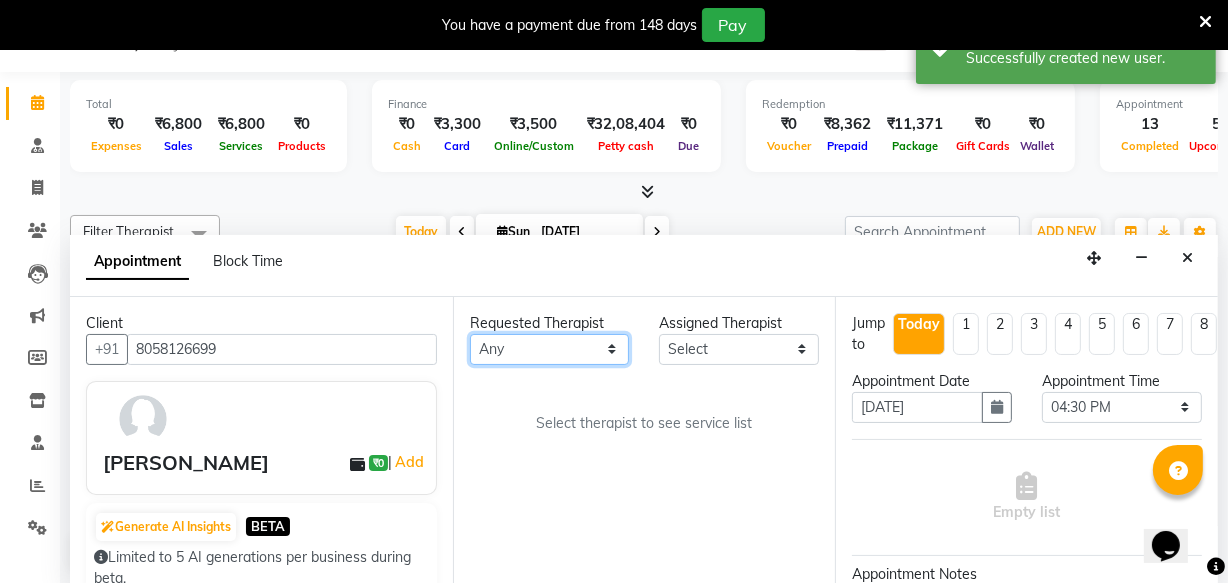 select on "39150" 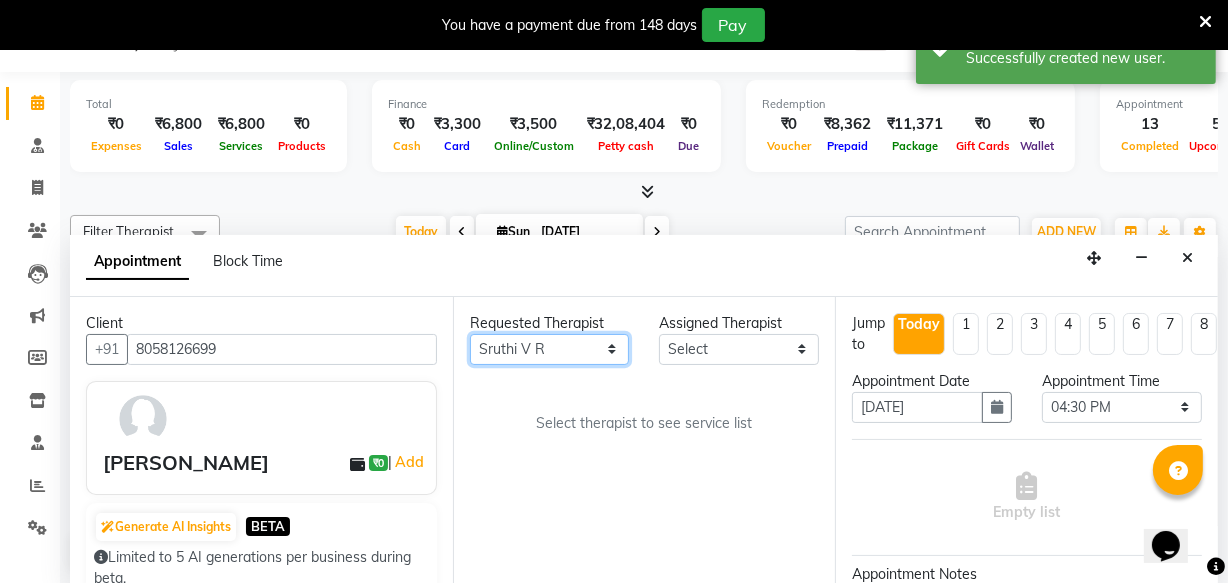 click on "Any [PERSON_NAME] [PERSON_NAME] V P [PERSON_NAME] [PERSON_NAME] [PERSON_NAME] [PERSON_NAME] [PERSON_NAME]  Dr [PERSON_NAME] DR [PERSON_NAME] [PERSON_NAME] Dr [PERSON_NAME] R [PERSON_NAME] [PERSON_NAME] Nijo [PERSON_NAME] [PERSON_NAME] radha Rasmi O S [PERSON_NAME] [PERSON_NAME] [PERSON_NAME] [PERSON_NAME] M [PERSON_NAME] [PERSON_NAME] Mon [PERSON_NAME] [PERSON_NAME]   [PERSON_NAME]   [PERSON_NAME]" at bounding box center [550, 349] 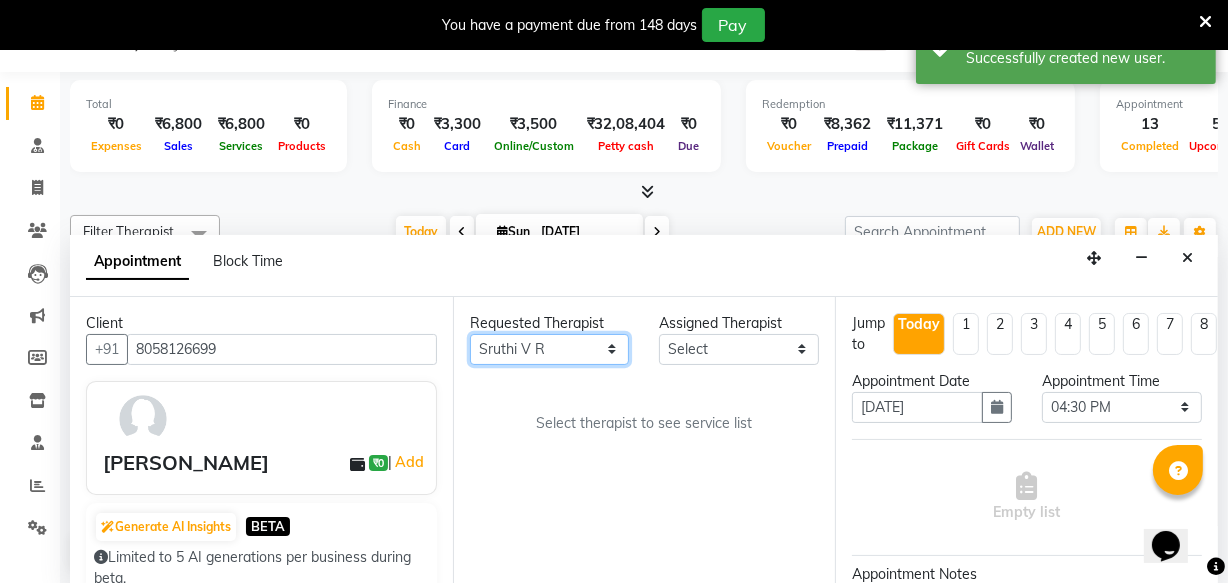 select on "39150" 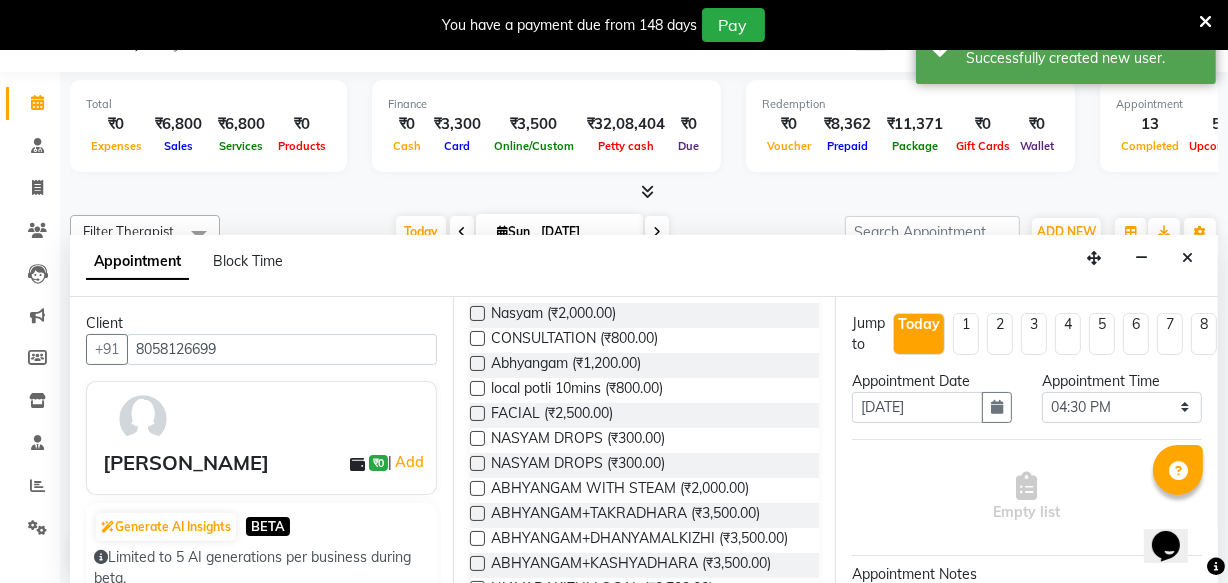 scroll, scrollTop: 1090, scrollLeft: 0, axis: vertical 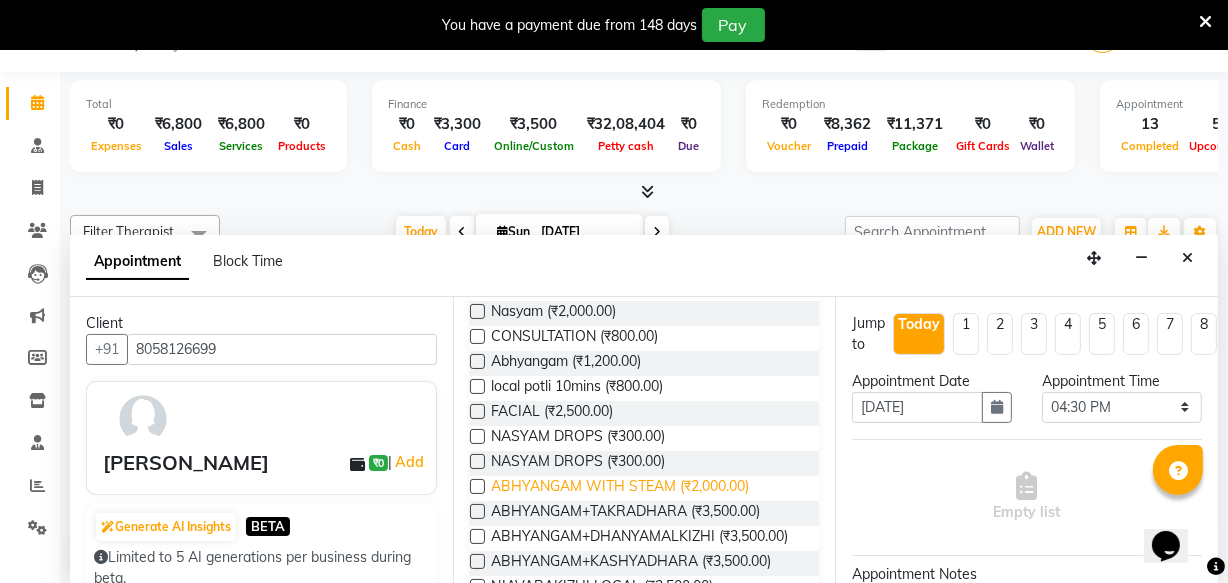 click on "ABHYANGAM WITH STEAM  (₹2,000.00)" at bounding box center (620, 488) 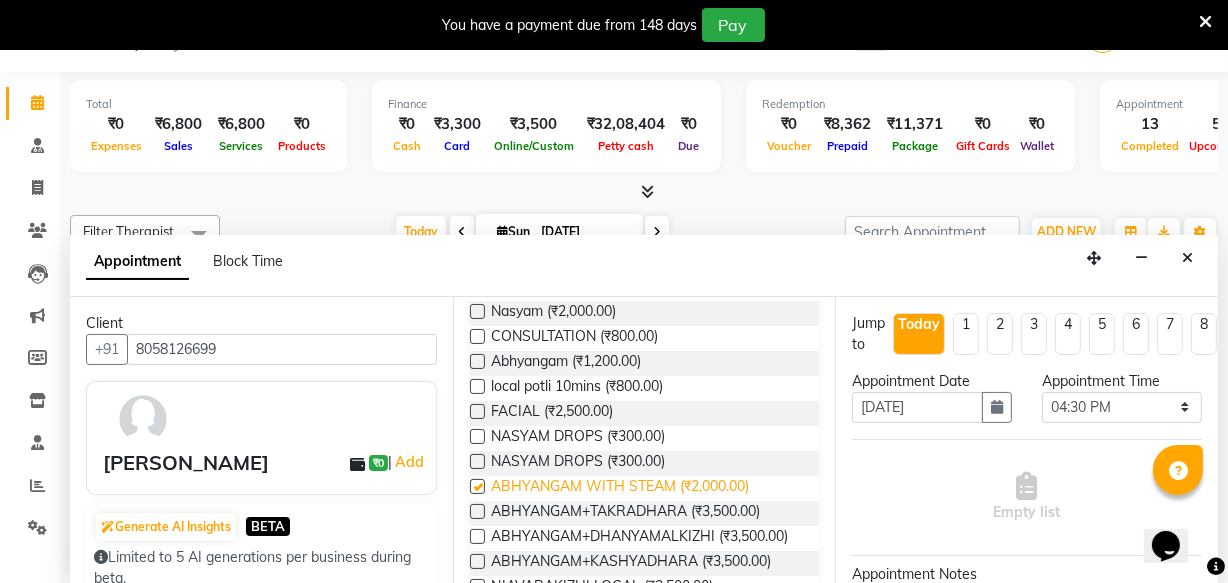 checkbox on "true" 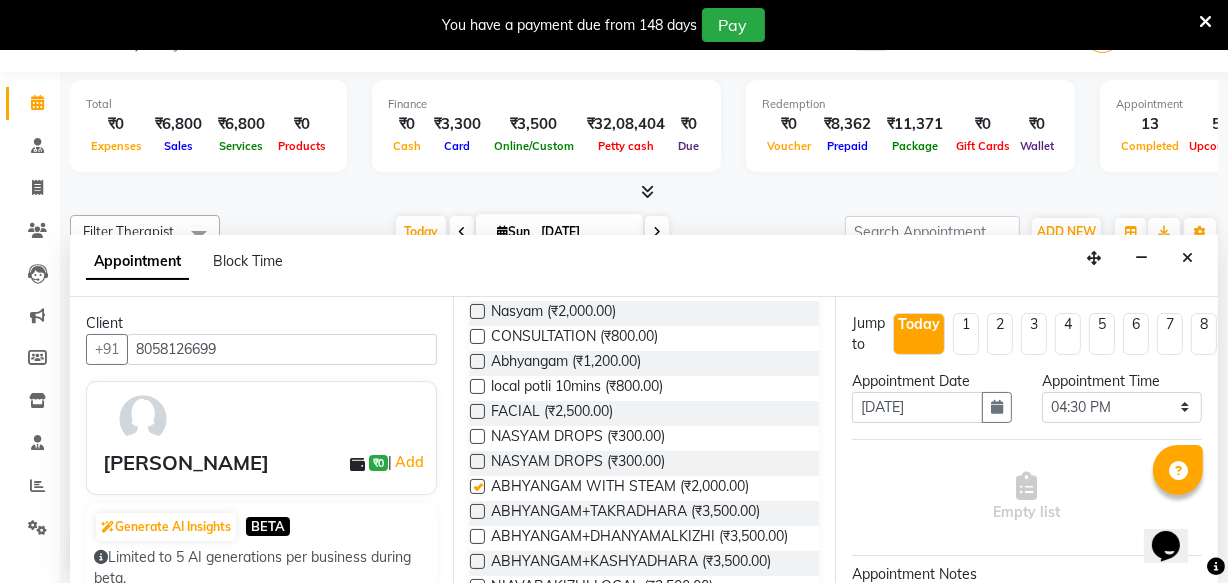select on "2642" 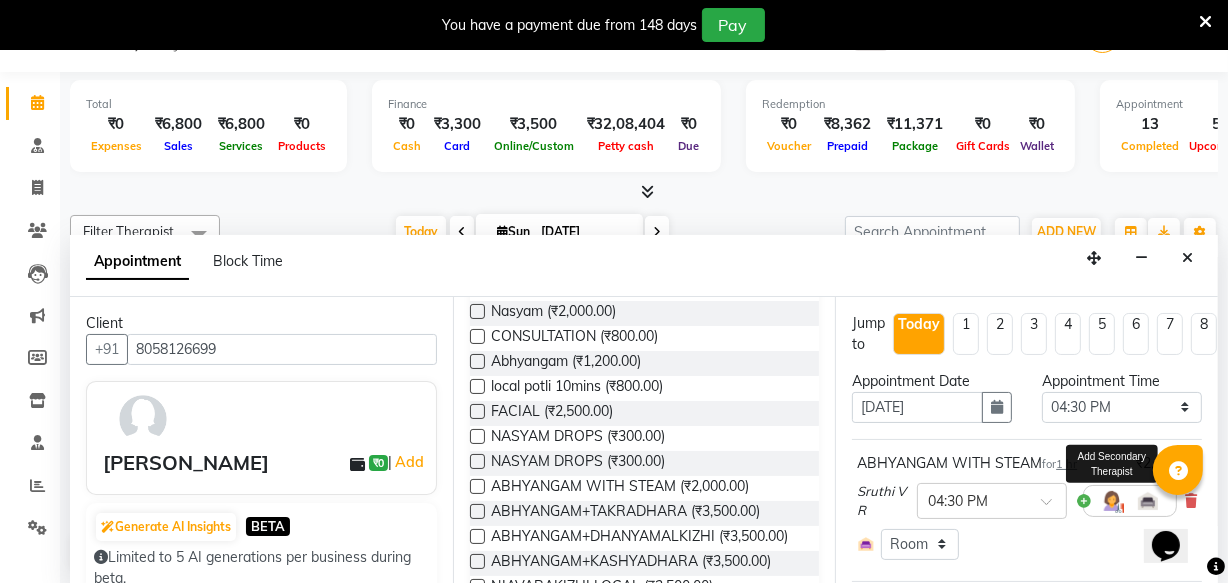 checkbox on "false" 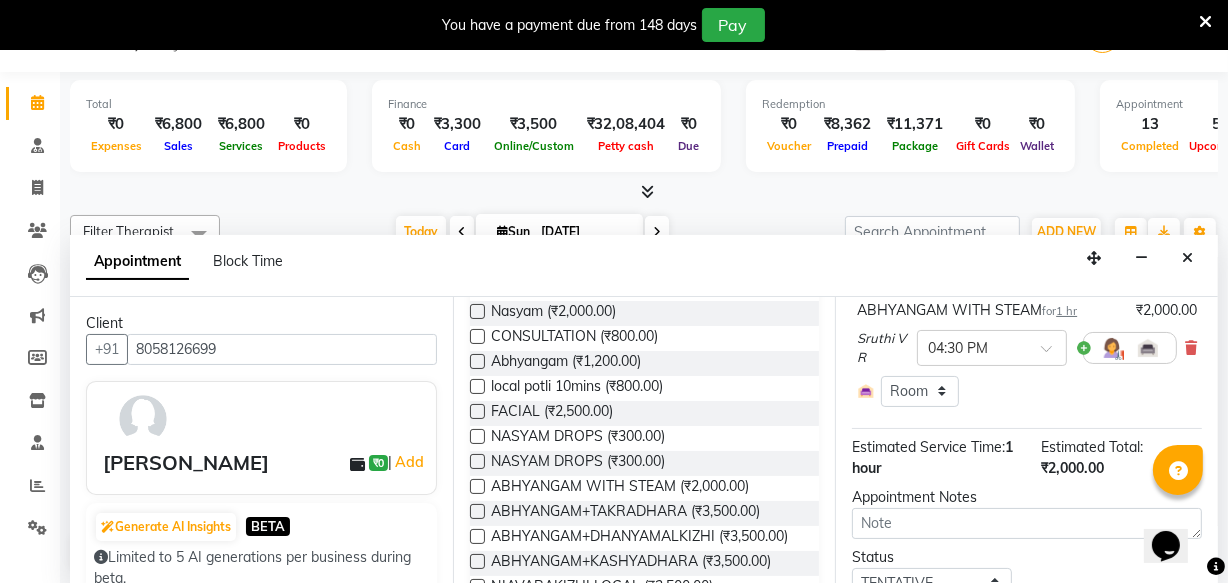 scroll, scrollTop: 323, scrollLeft: 0, axis: vertical 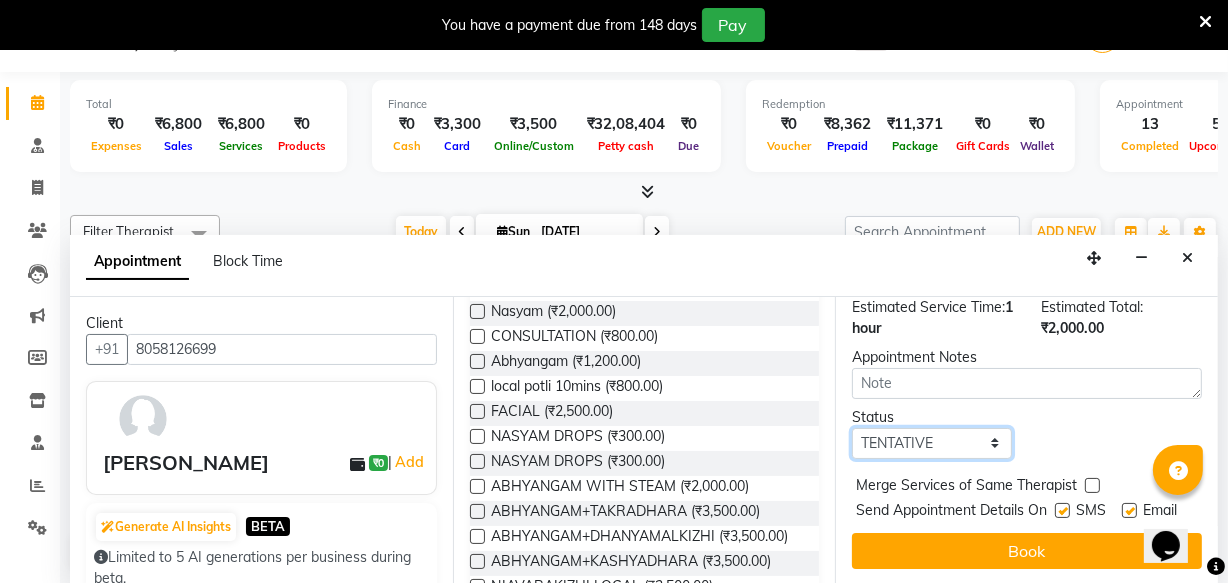 click on "Select TENTATIVE CONFIRM CHECK-IN UPCOMING" at bounding box center (932, 443) 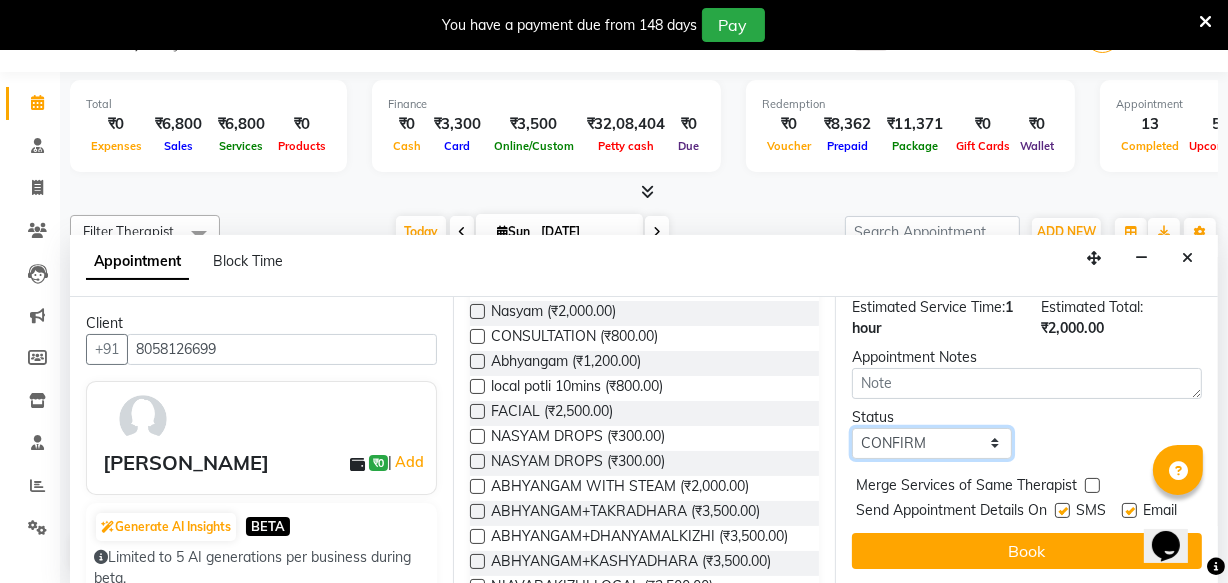 click on "Select TENTATIVE CONFIRM CHECK-IN UPCOMING" at bounding box center (932, 443) 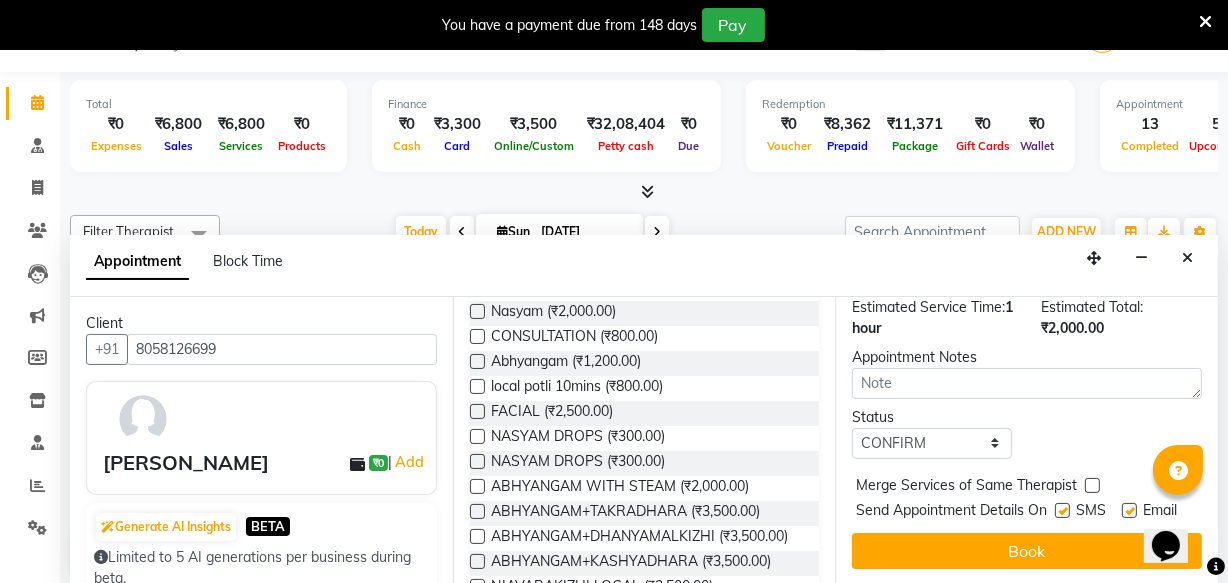 click at bounding box center (1062, 510) 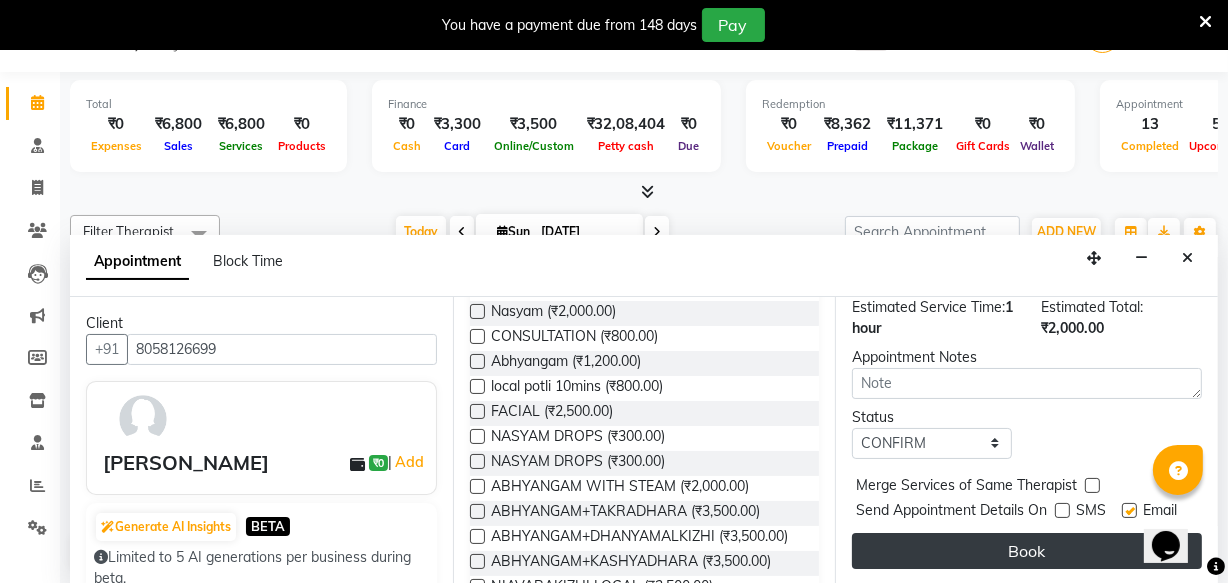 drag, startPoint x: 1124, startPoint y: 475, endPoint x: 1078, endPoint y: 537, distance: 77.201035 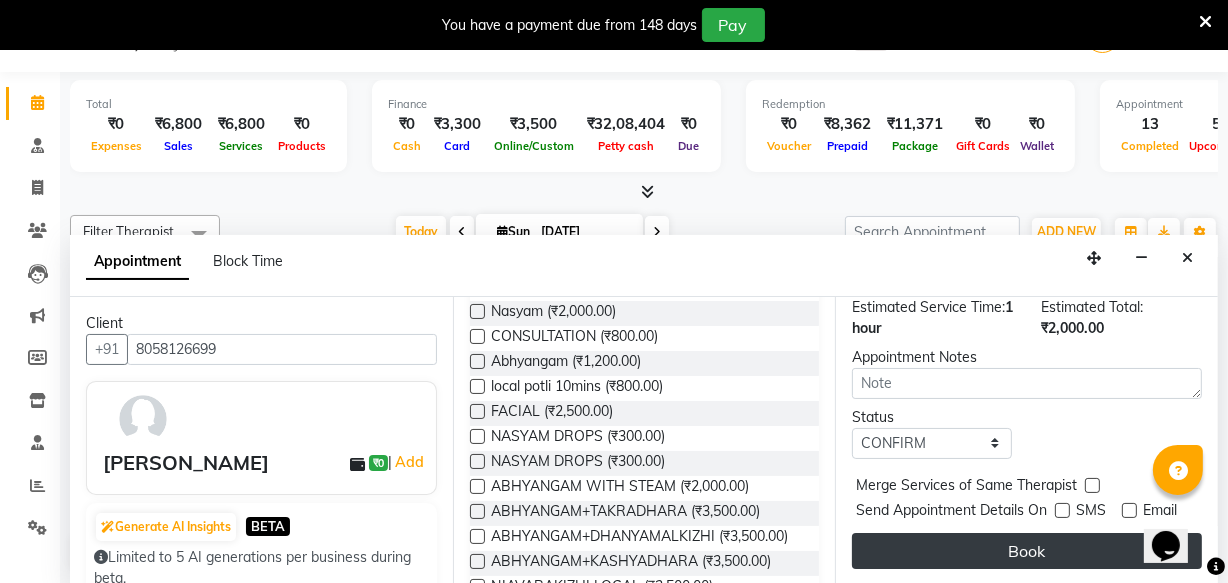 click on "Book" at bounding box center [1027, 551] 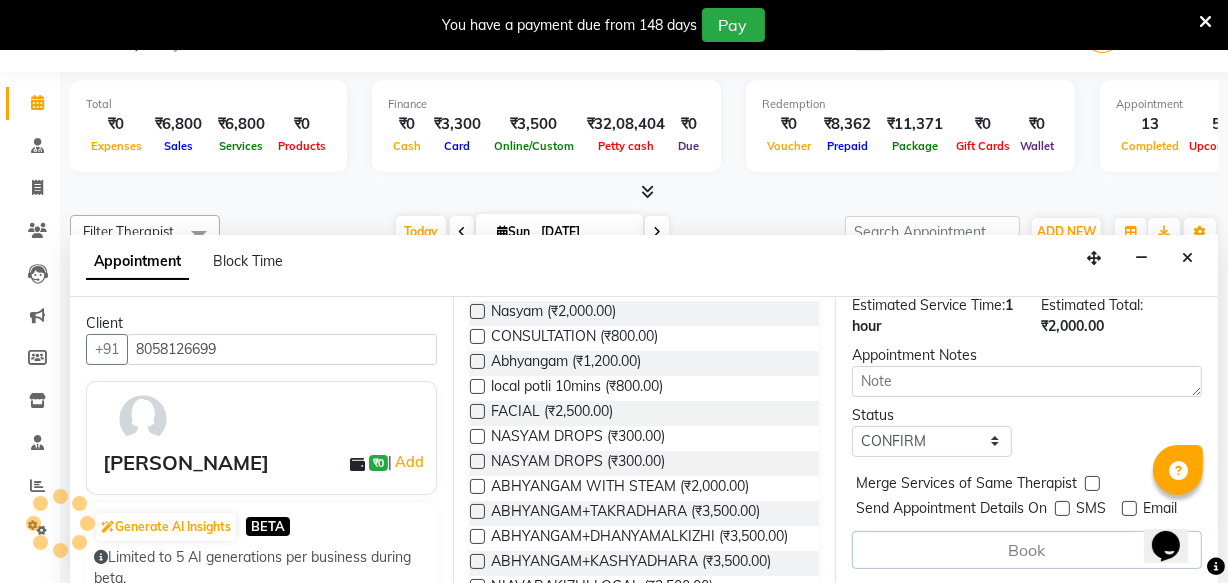 scroll, scrollTop: 0, scrollLeft: 0, axis: both 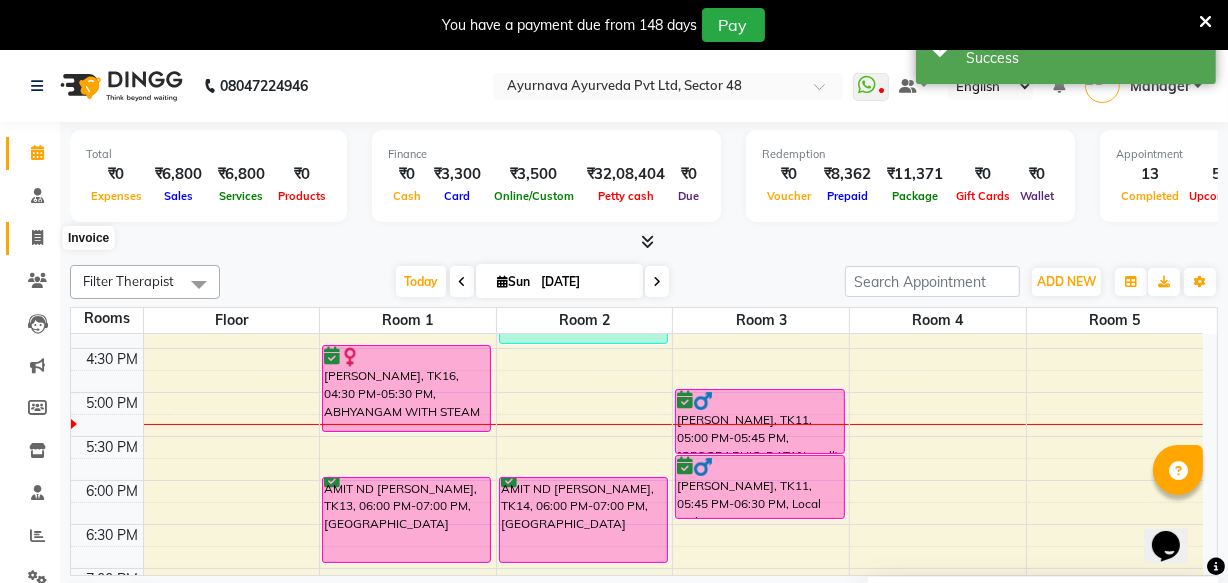 click 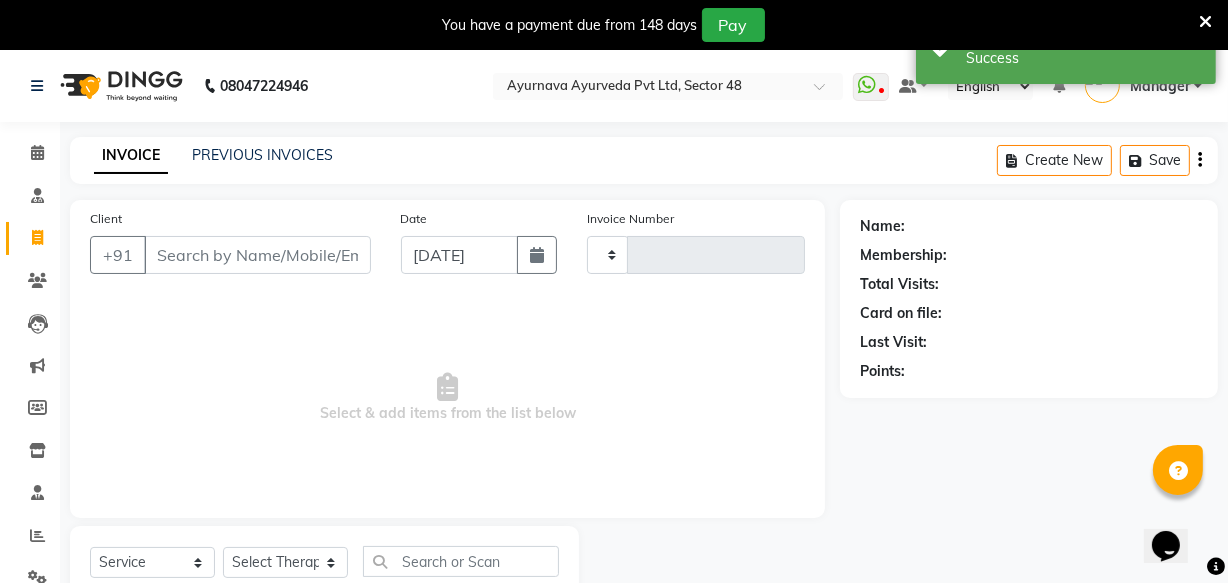 type on "0931" 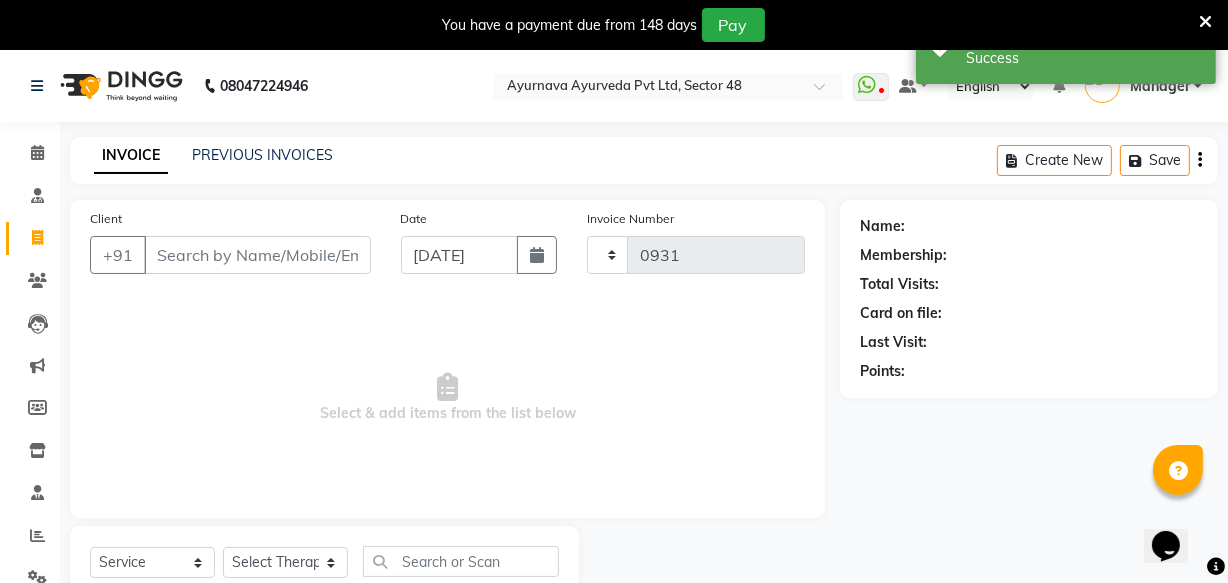 select on "5546" 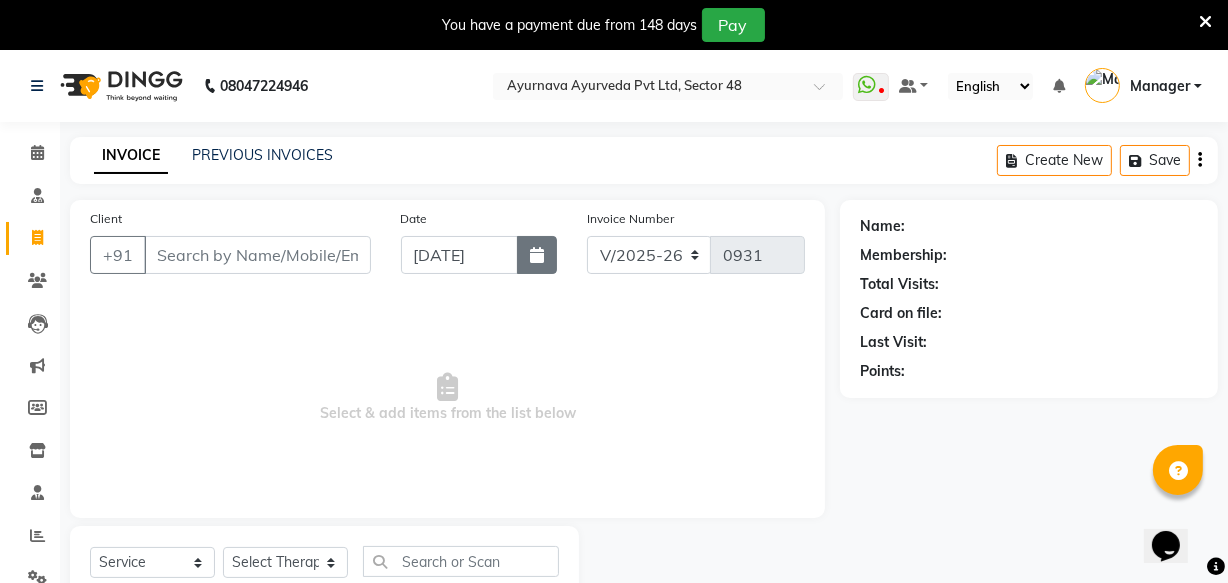 click 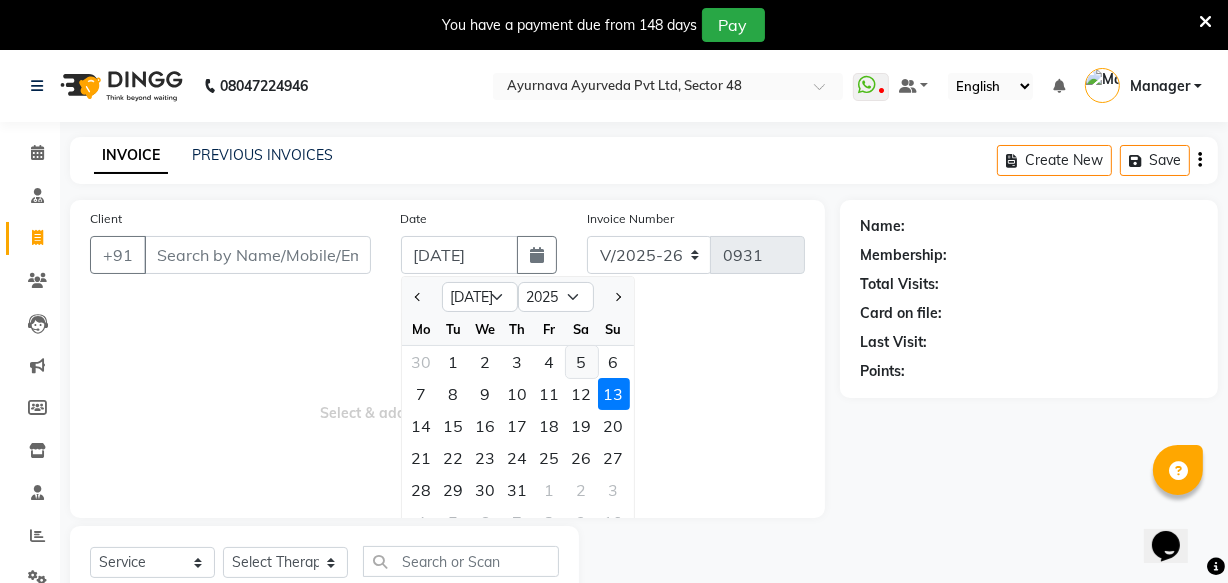 click on "5" 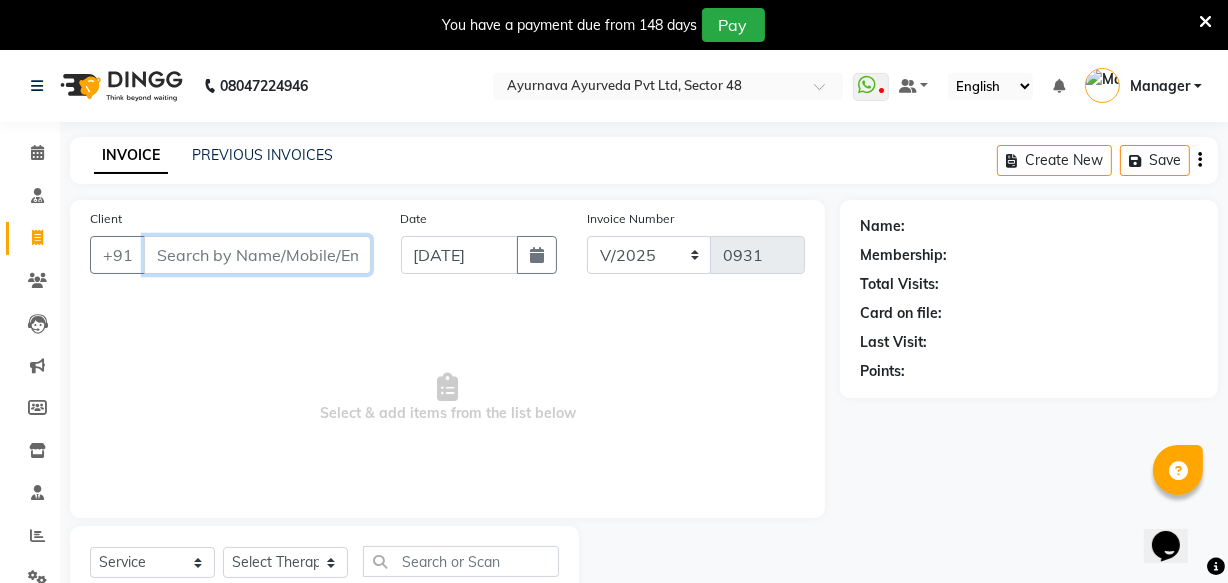 click on "Client" at bounding box center [257, 255] 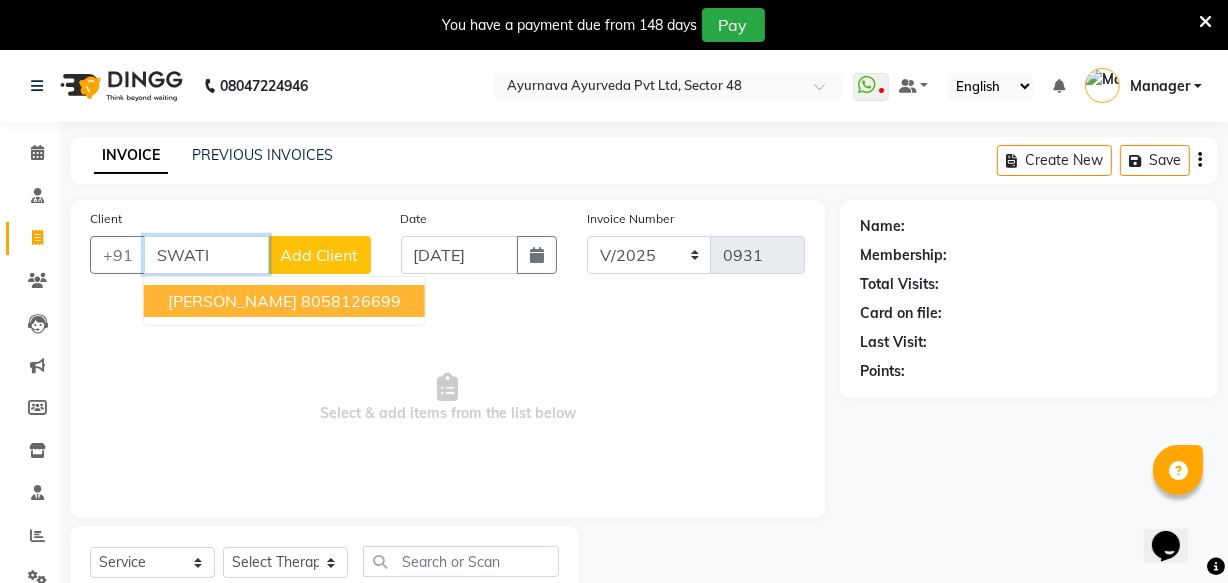 click on "[PERSON_NAME]" at bounding box center (232, 301) 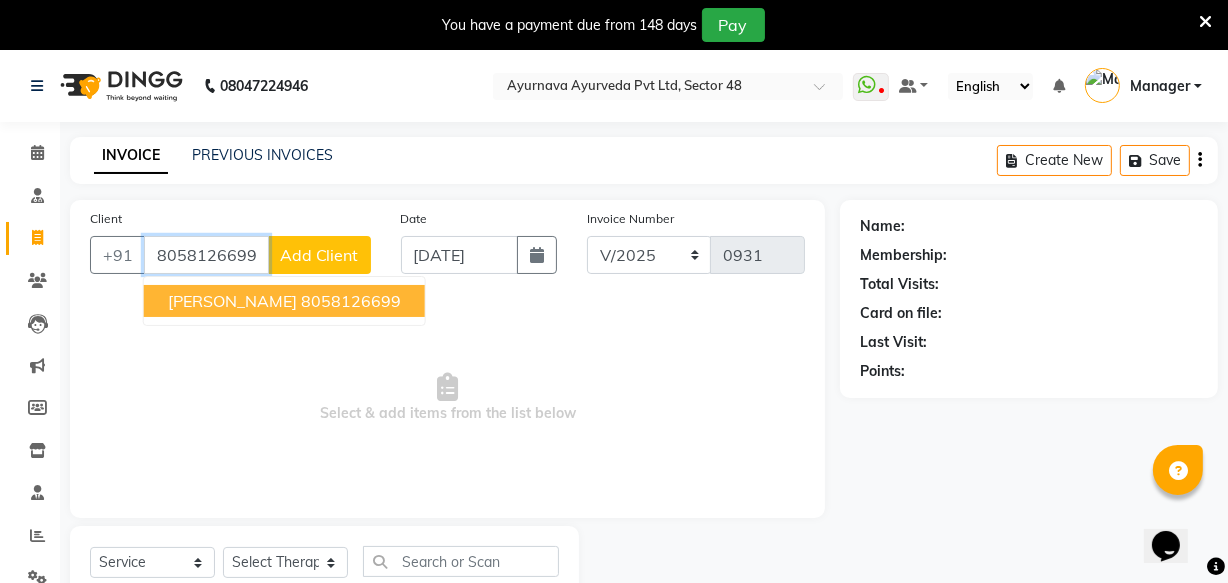 type on "8058126699" 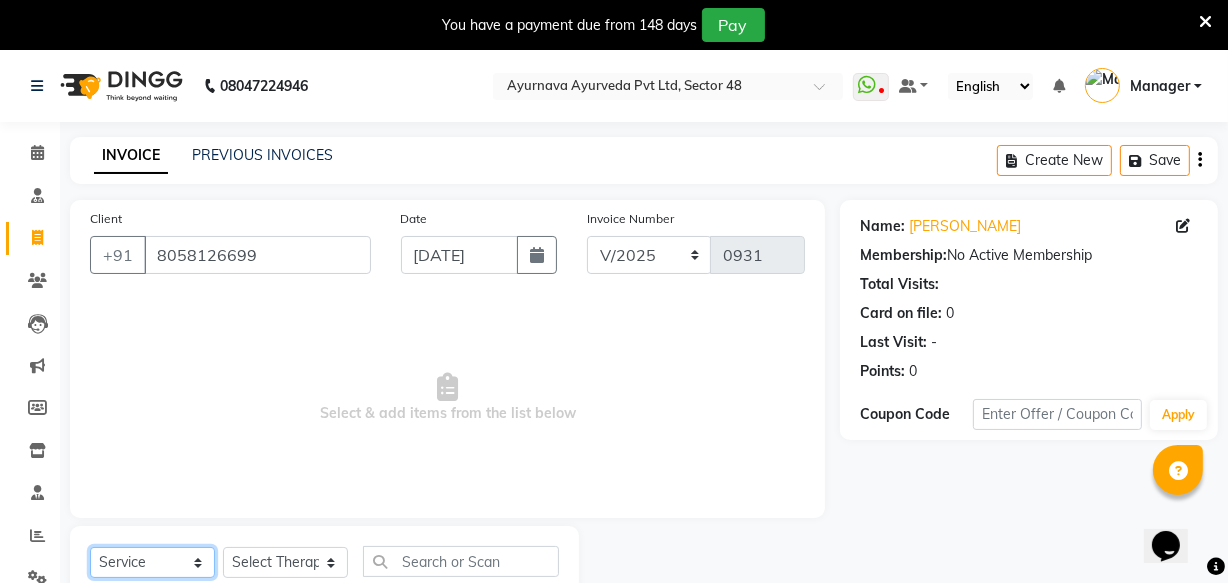 click on "Select  Service  Product  Membership  Package Voucher Prepaid Gift Card" 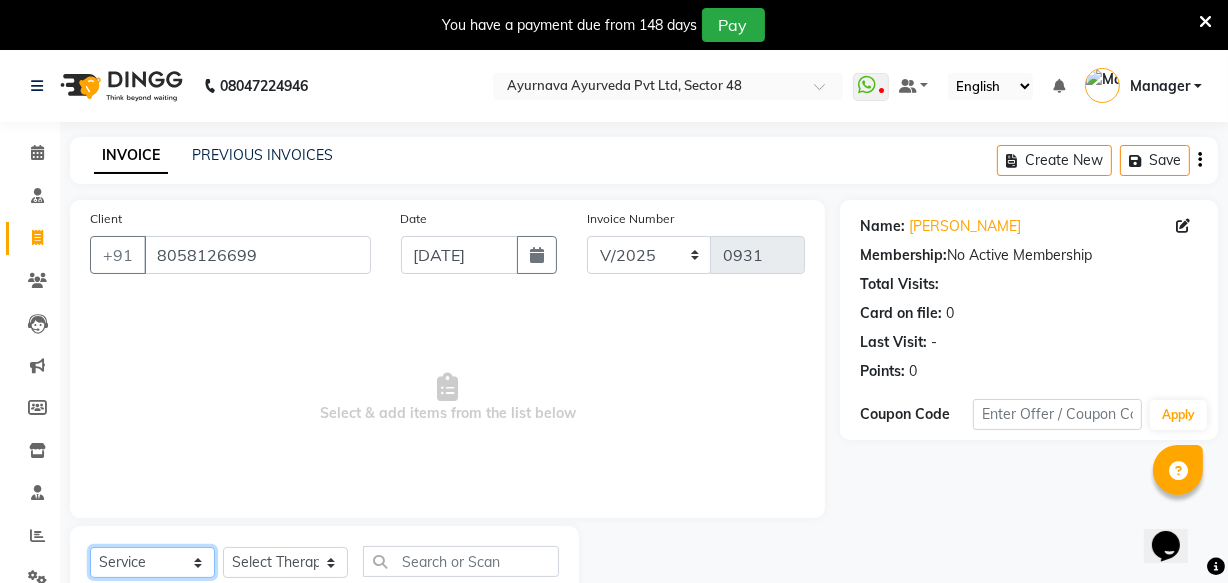 select on "membership" 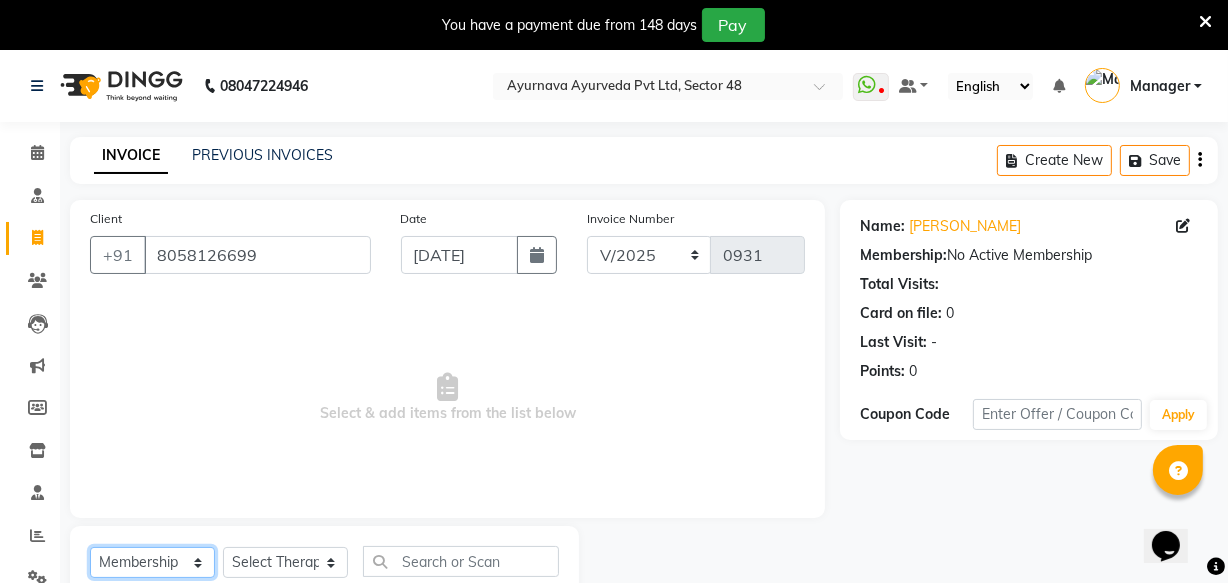 click on "Select  Service  Product  Membership  Package Voucher Prepaid Gift Card" 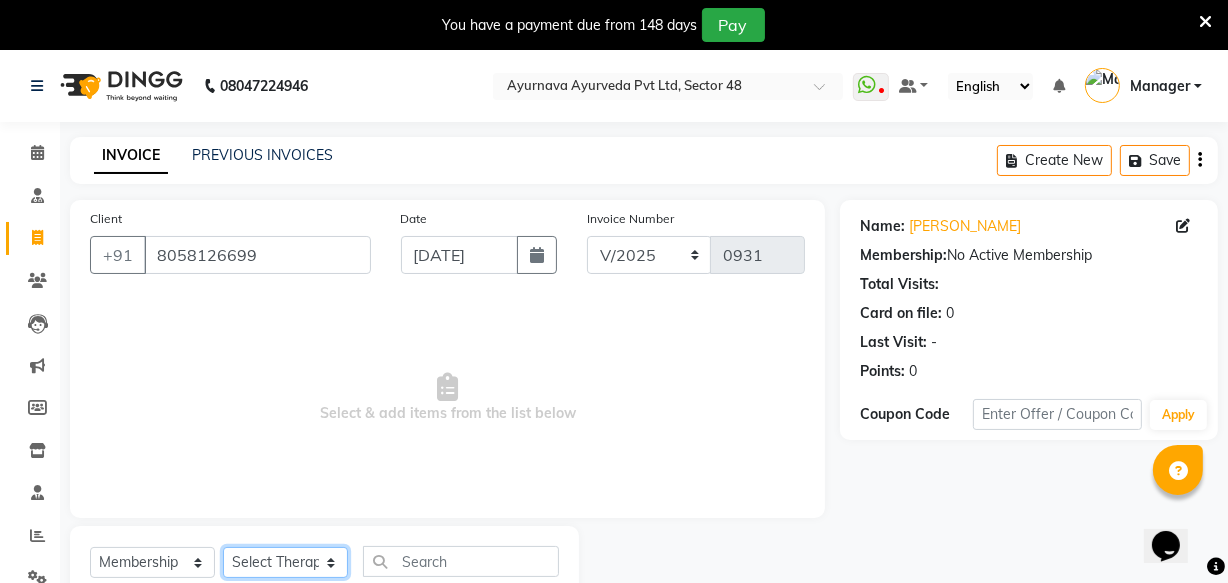 click on "Select Therapist [PERSON_NAME] [PERSON_NAME] V P [PERSON_NAME] Arya [PERSON_NAME] [PERSON_NAME] [PERSON_NAME] [PERSON_NAME]  Dr [PERSON_NAME] DR [PERSON_NAME] [PERSON_NAME] Dr [PERSON_NAME] R [PERSON_NAME] [PERSON_NAME] Manager Nijo [PERSON_NAME] [PERSON_NAME] radha Rasmi O S [PERSON_NAME] [PERSON_NAME] [PERSON_NAME] [PERSON_NAME] M [PERSON_NAME] [PERSON_NAME] Mon [PERSON_NAME] [PERSON_NAME]   [PERSON_NAME]   [PERSON_NAME]" 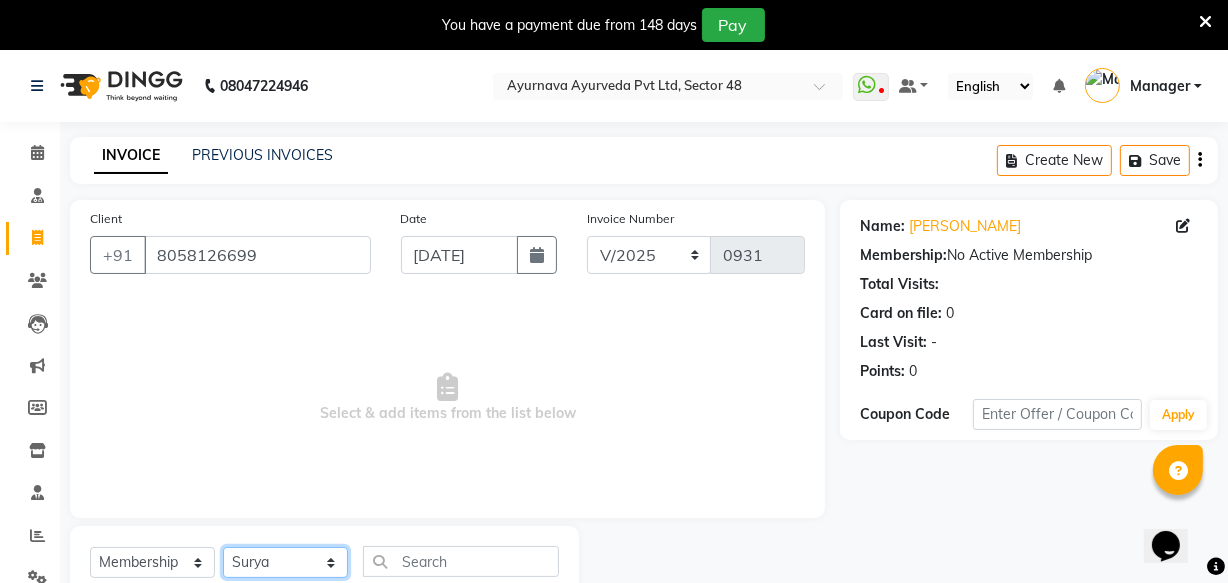 click on "Select Therapist [PERSON_NAME] [PERSON_NAME] V P [PERSON_NAME] Arya [PERSON_NAME] [PERSON_NAME] [PERSON_NAME] [PERSON_NAME]  Dr [PERSON_NAME] DR [PERSON_NAME] [PERSON_NAME] Dr [PERSON_NAME] R [PERSON_NAME] [PERSON_NAME] Manager Nijo [PERSON_NAME] [PERSON_NAME] radha Rasmi O S [PERSON_NAME] [PERSON_NAME] [PERSON_NAME] [PERSON_NAME] M [PERSON_NAME] [PERSON_NAME] Mon [PERSON_NAME] [PERSON_NAME]   [PERSON_NAME]   [PERSON_NAME]" 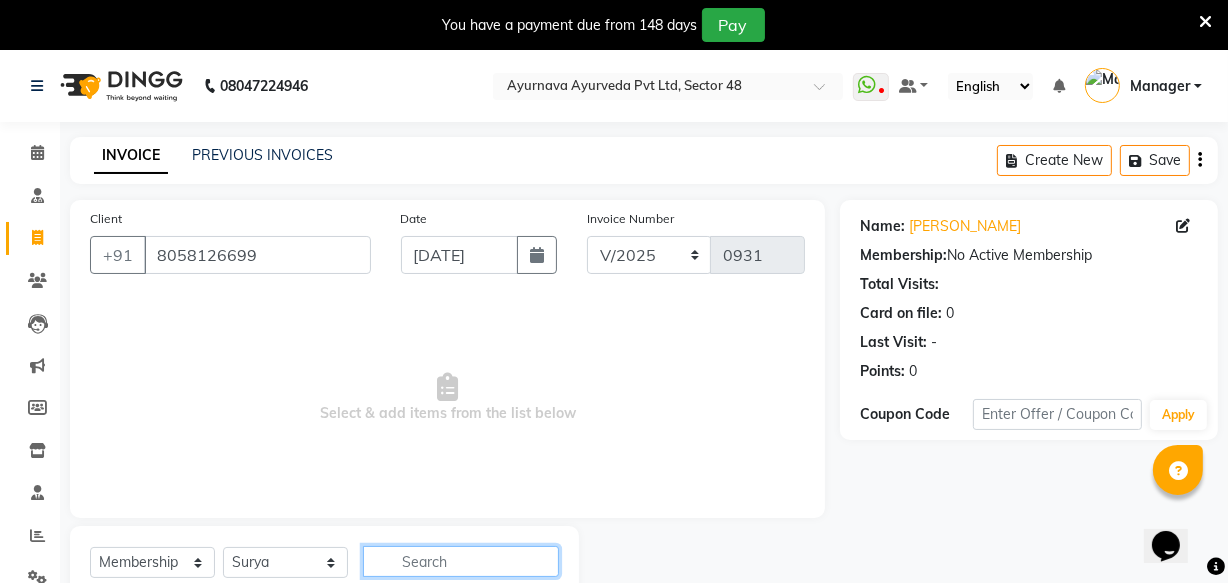 click 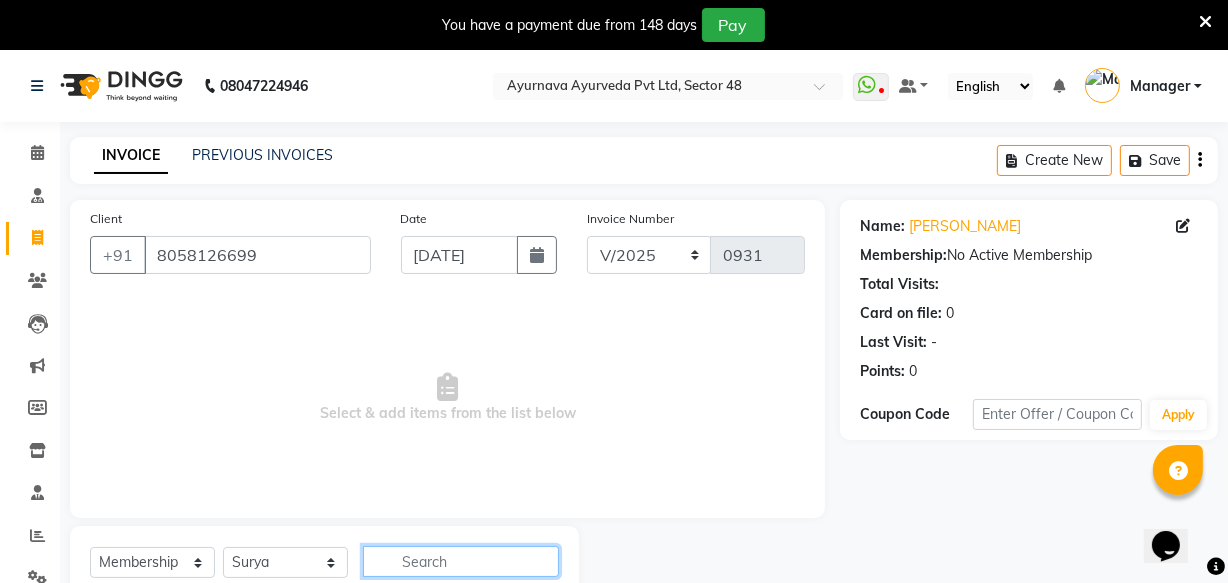 scroll, scrollTop: 269, scrollLeft: 0, axis: vertical 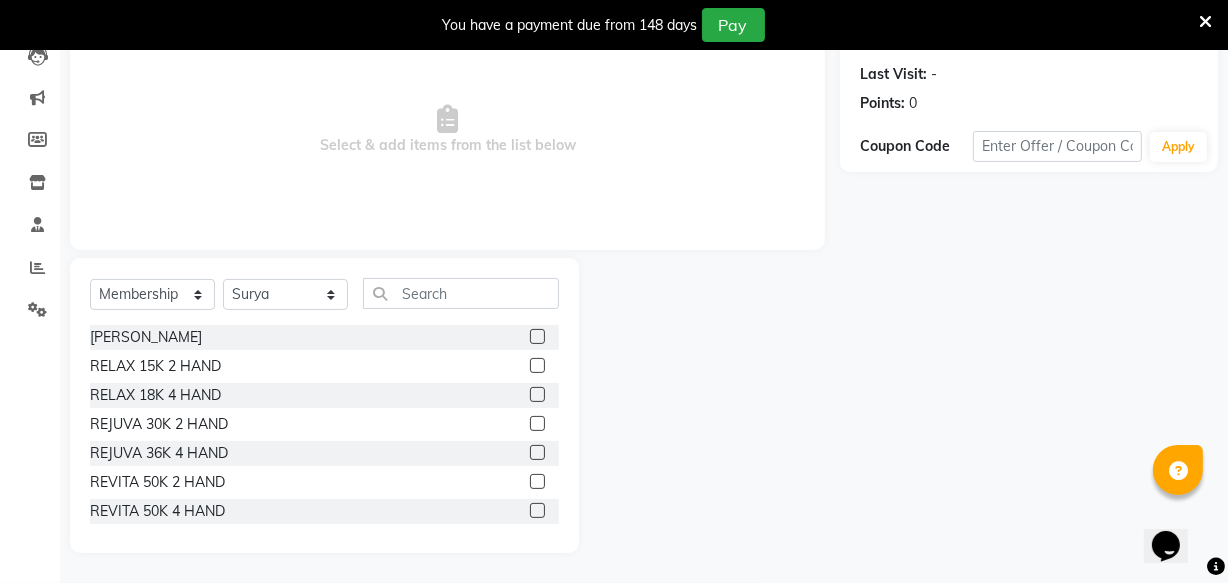 click 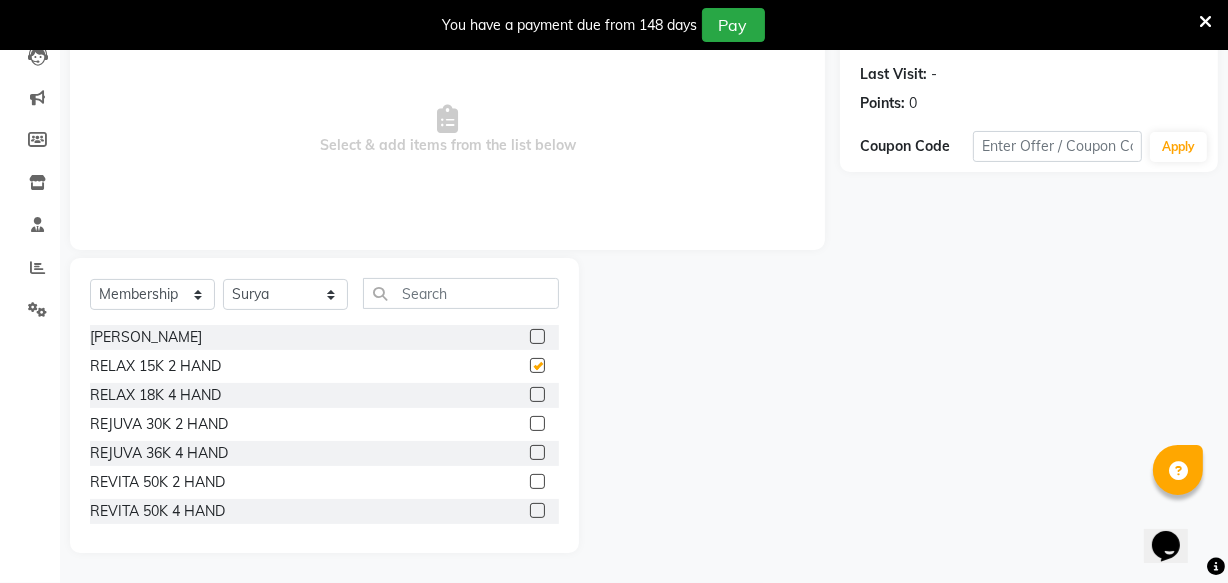 select on "select" 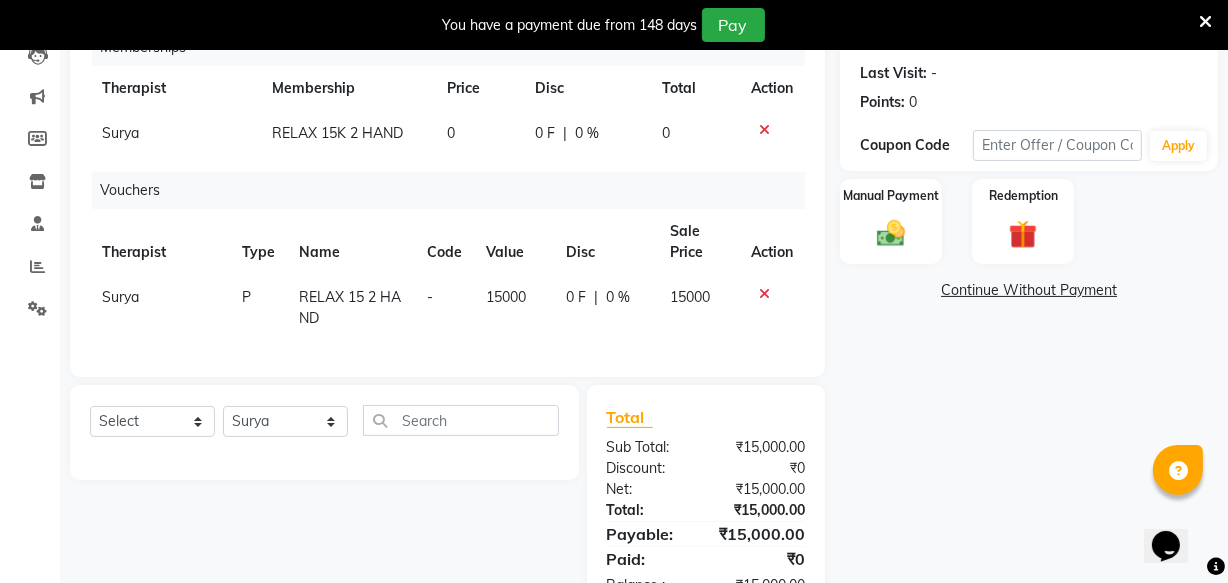 click 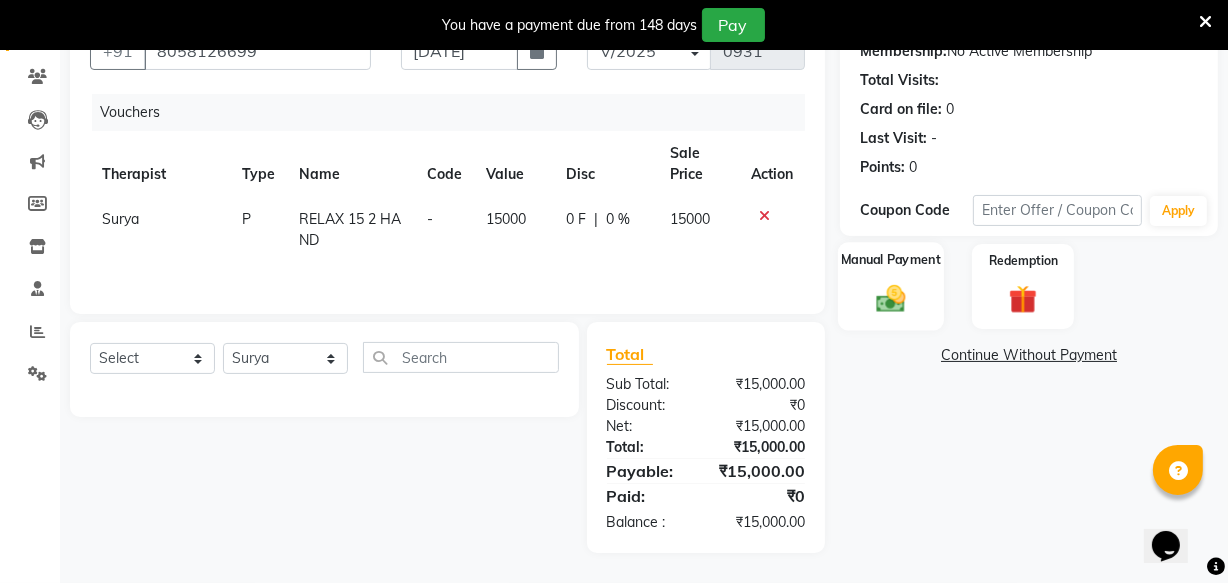 click 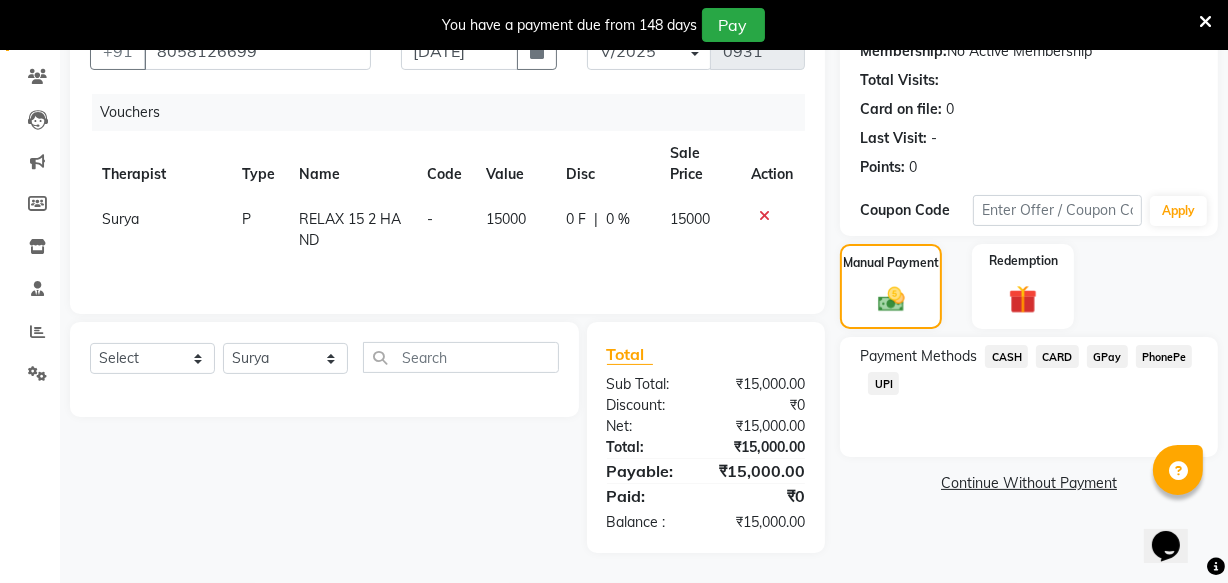 click on "CARD" 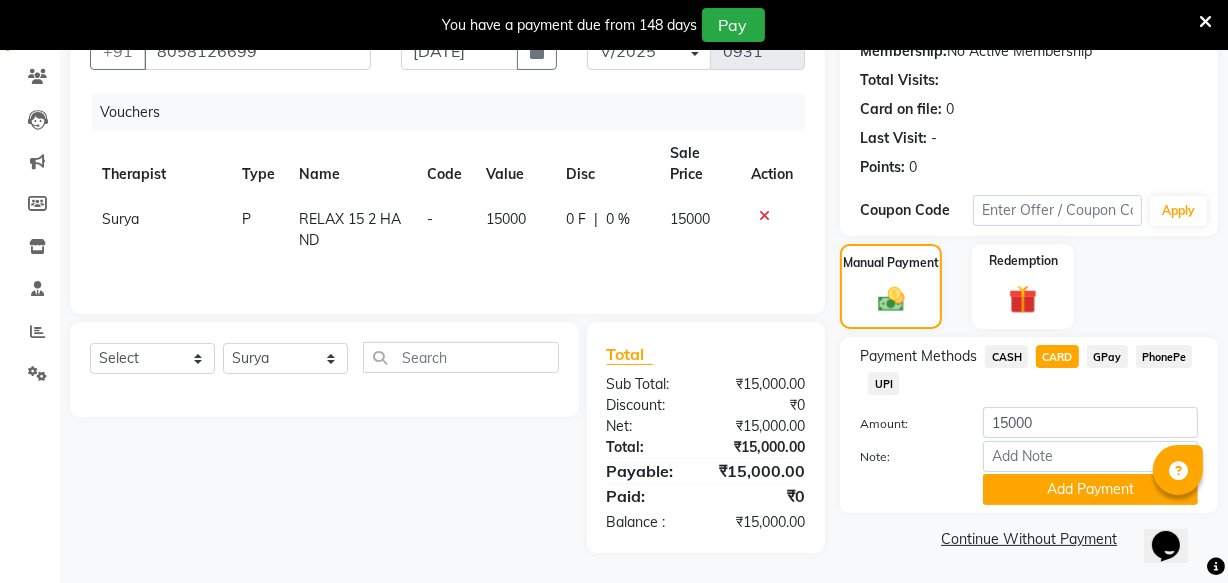 scroll, scrollTop: 205, scrollLeft: 0, axis: vertical 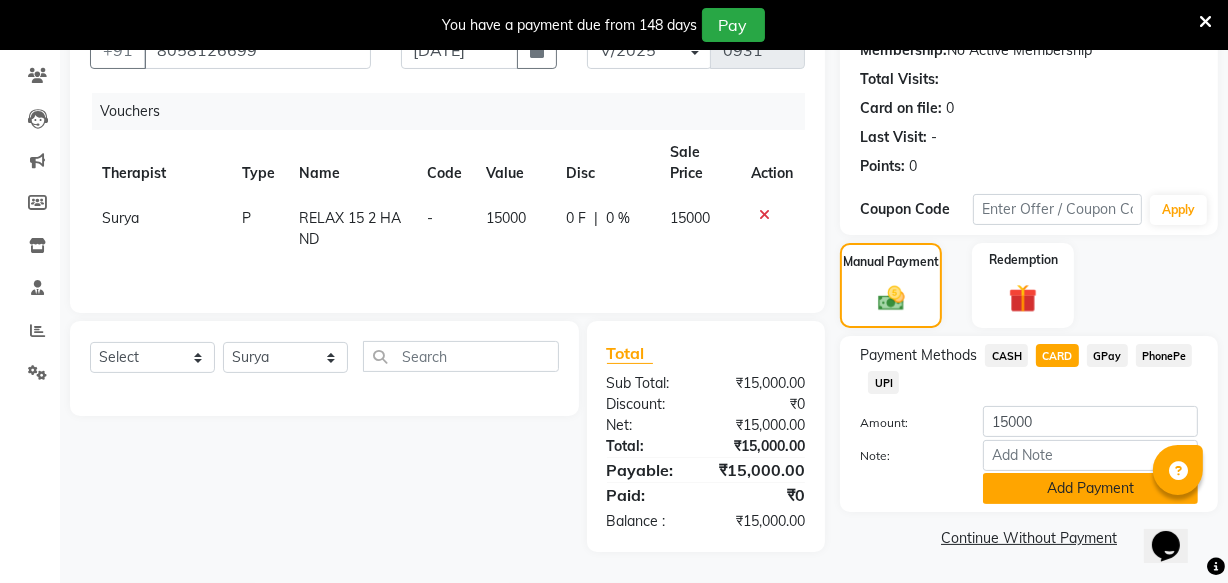click on "Add Payment" 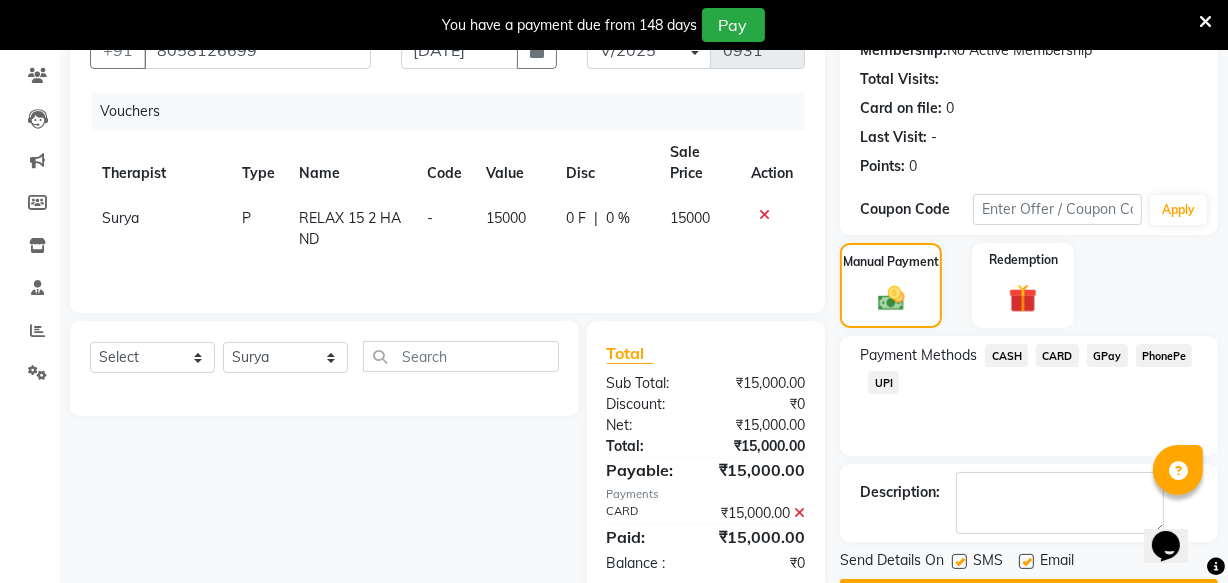 scroll, scrollTop: 267, scrollLeft: 0, axis: vertical 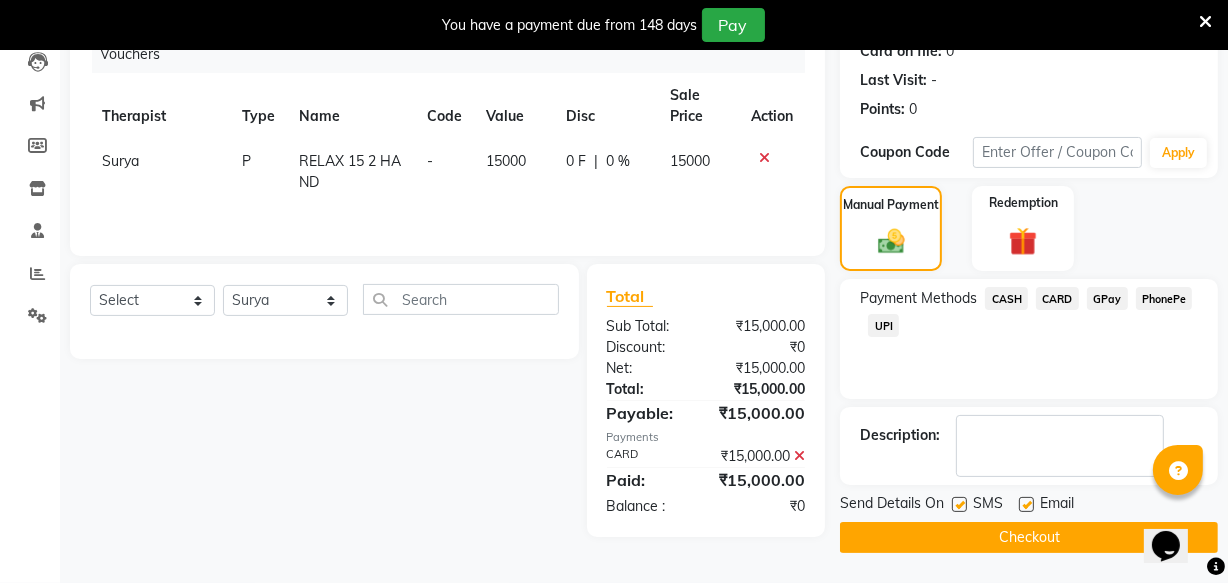 click 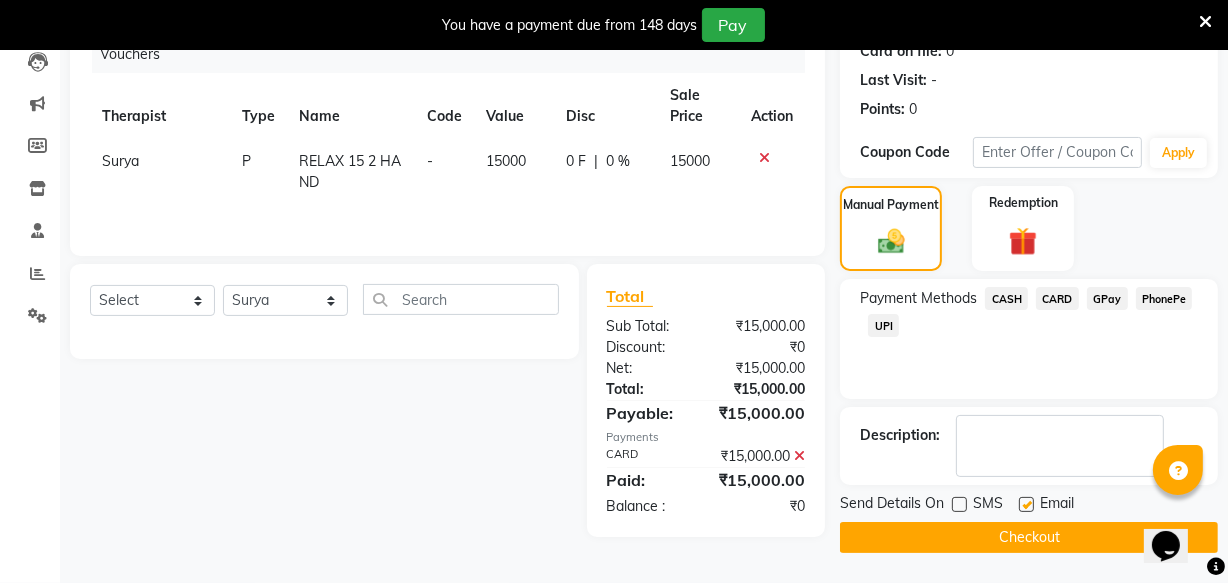 click 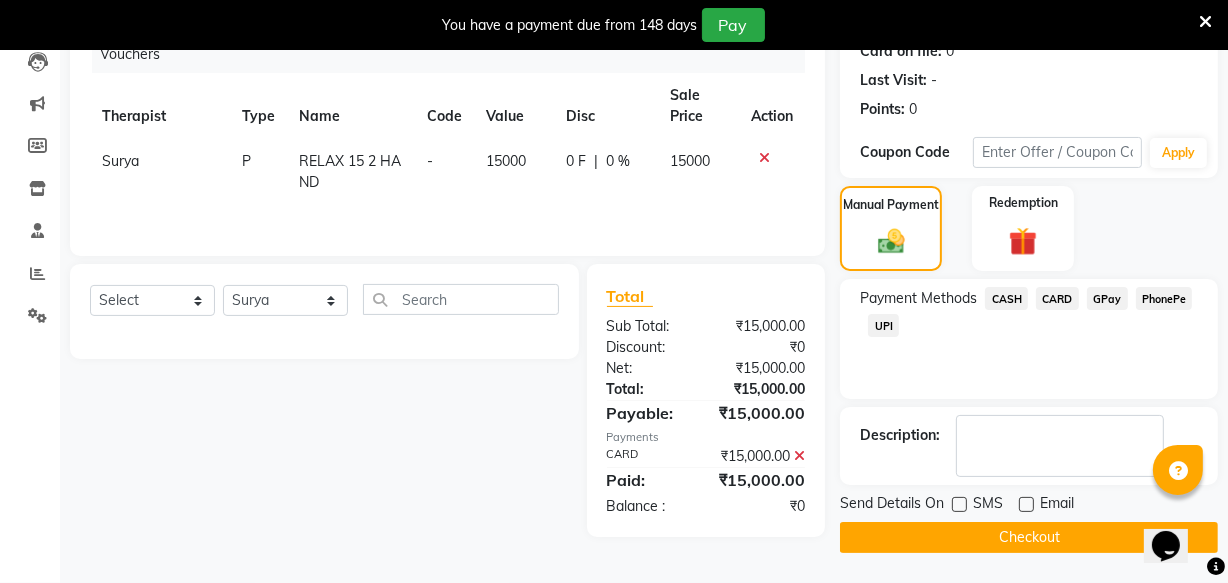 click on "Checkout" 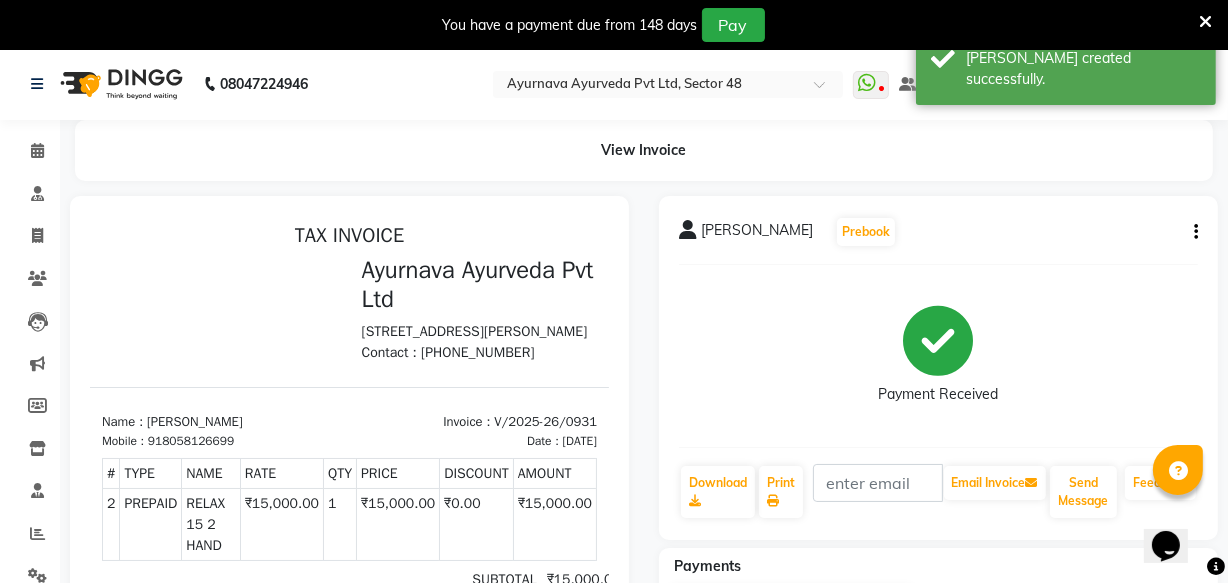 scroll, scrollTop: 0, scrollLeft: 0, axis: both 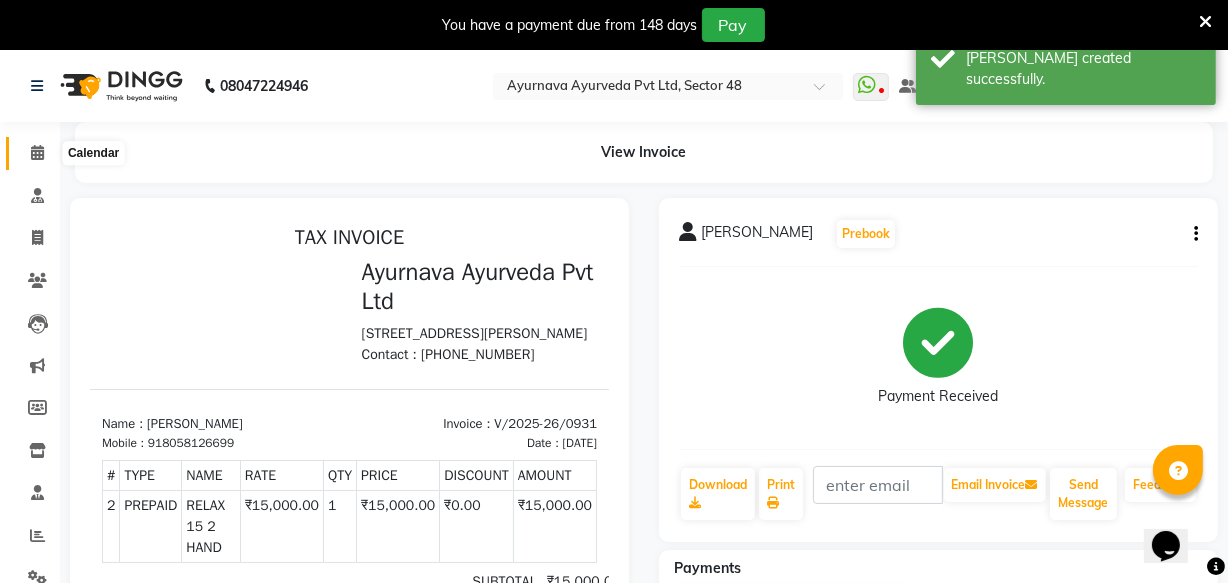click 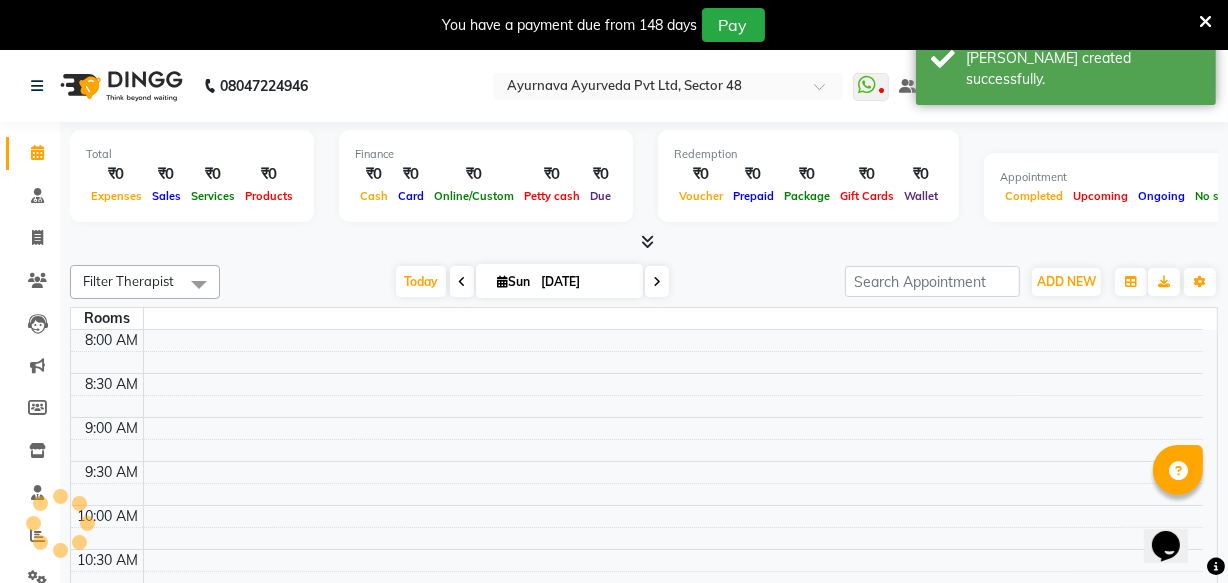 scroll, scrollTop: 768, scrollLeft: 0, axis: vertical 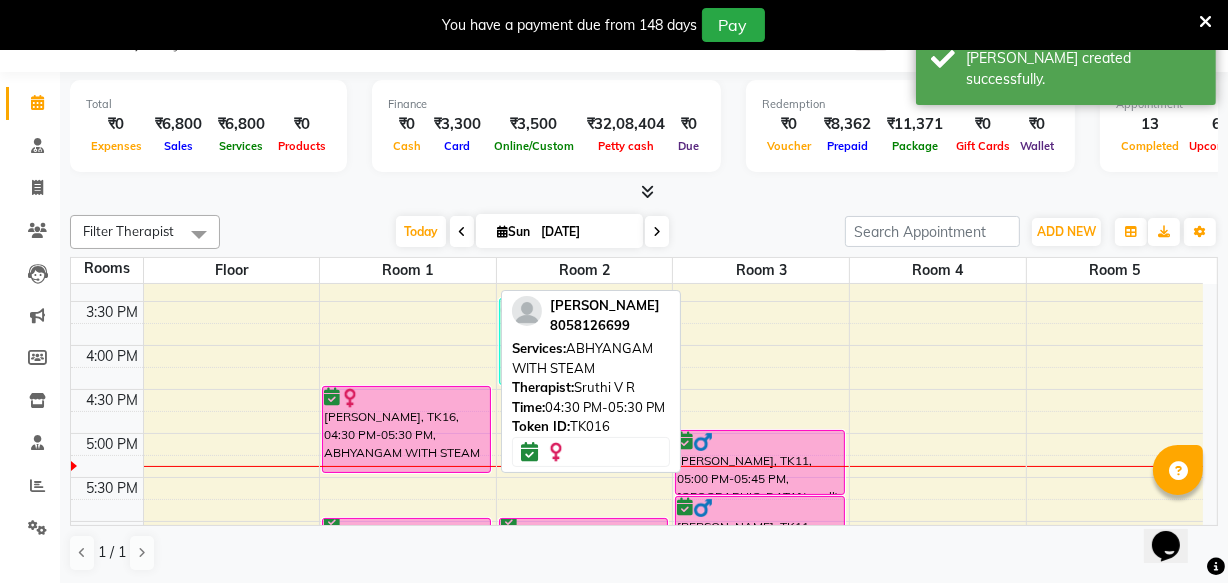 click at bounding box center (406, 398) 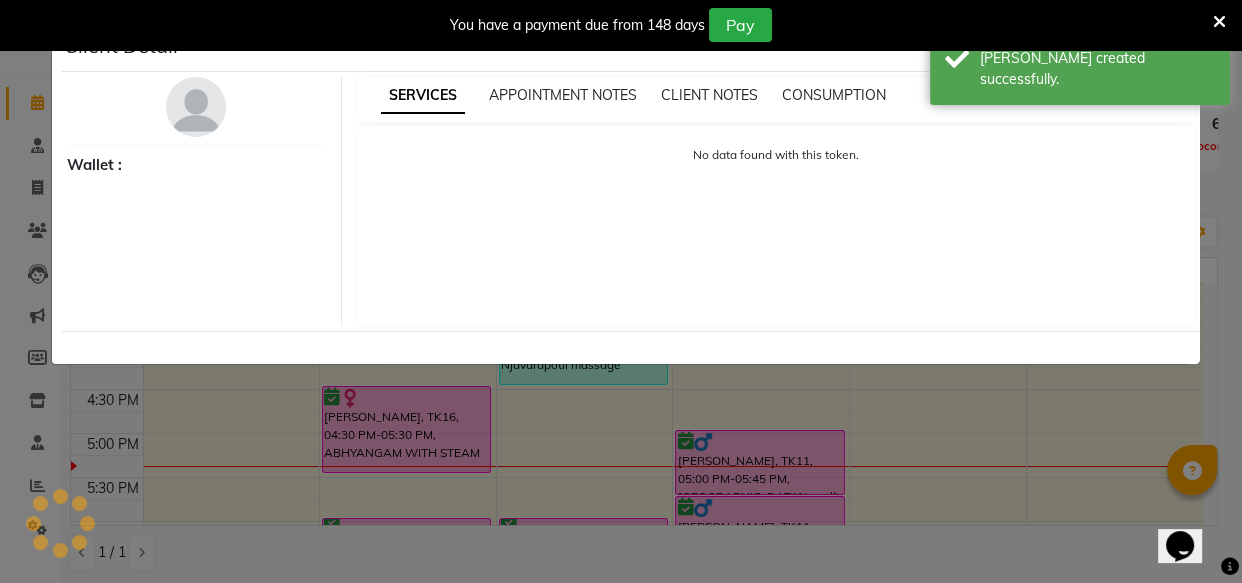 select on "6" 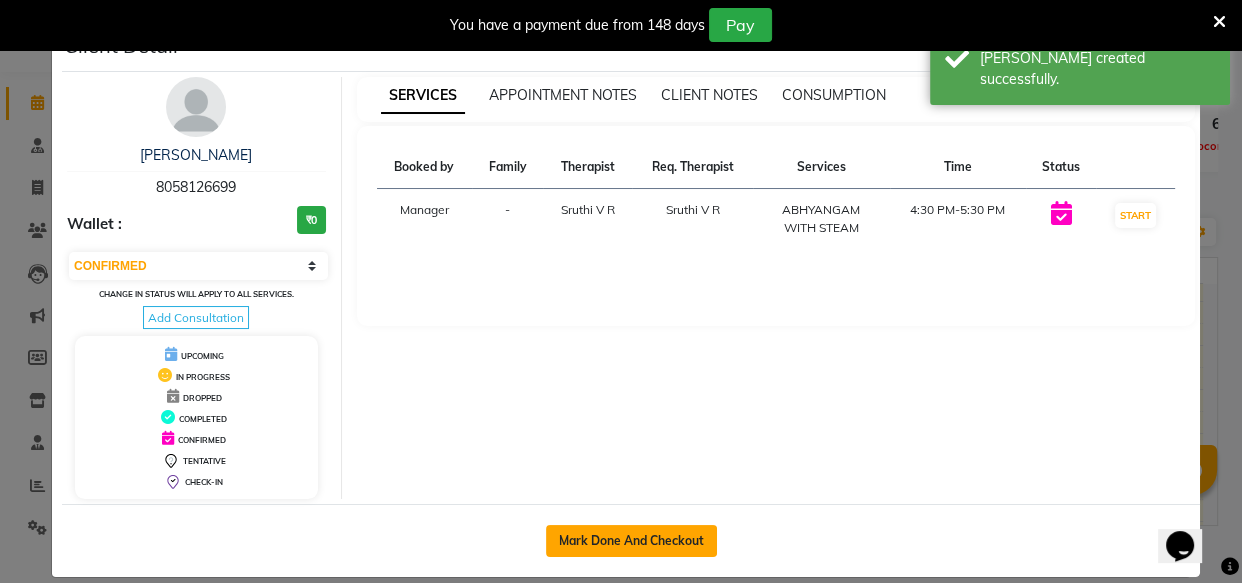 click on "Mark Done And Checkout" 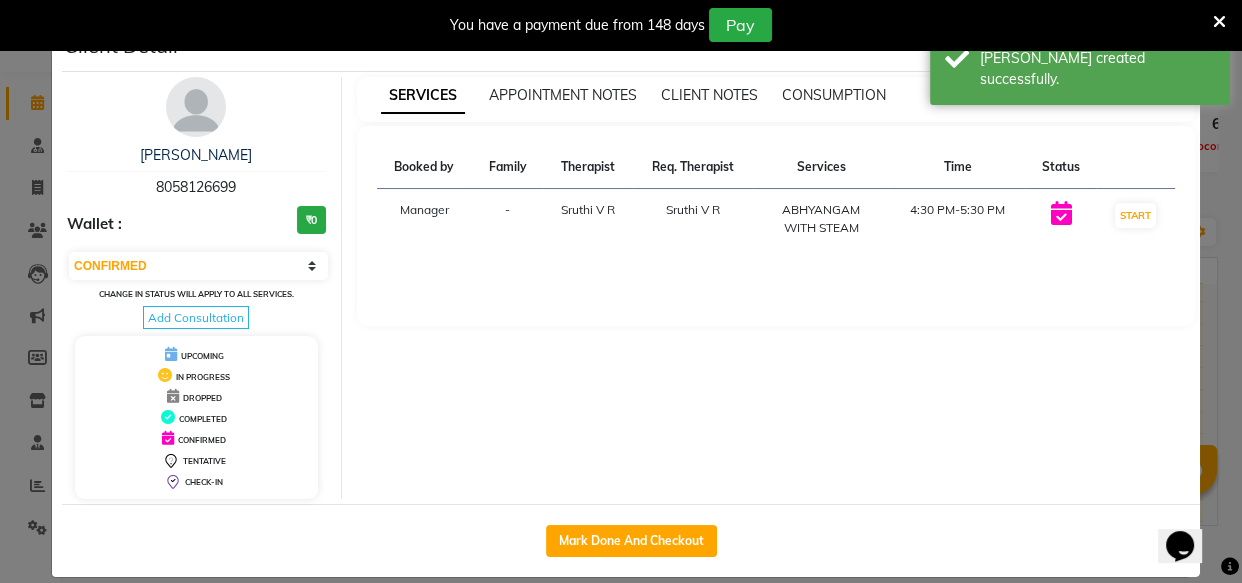 select on "5546" 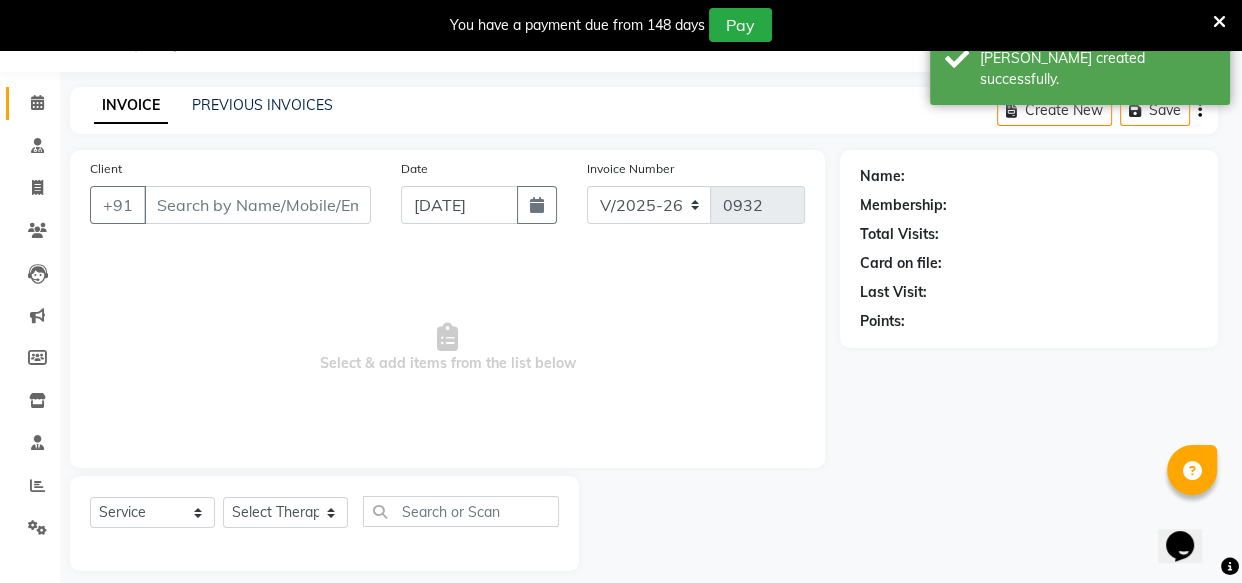 select on "3" 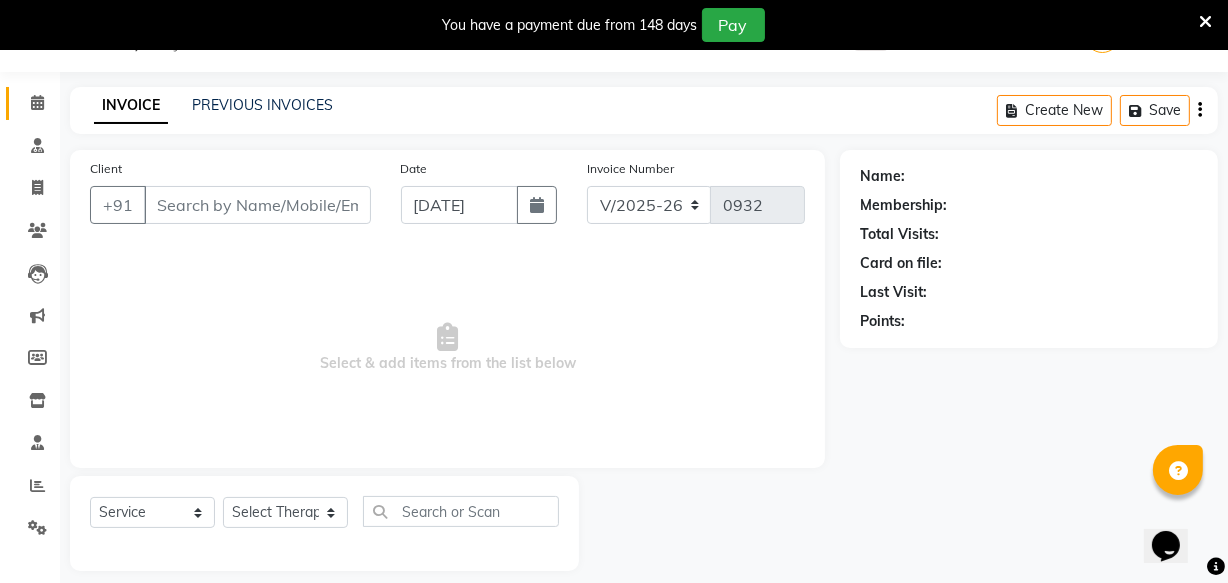 type on "8058126699" 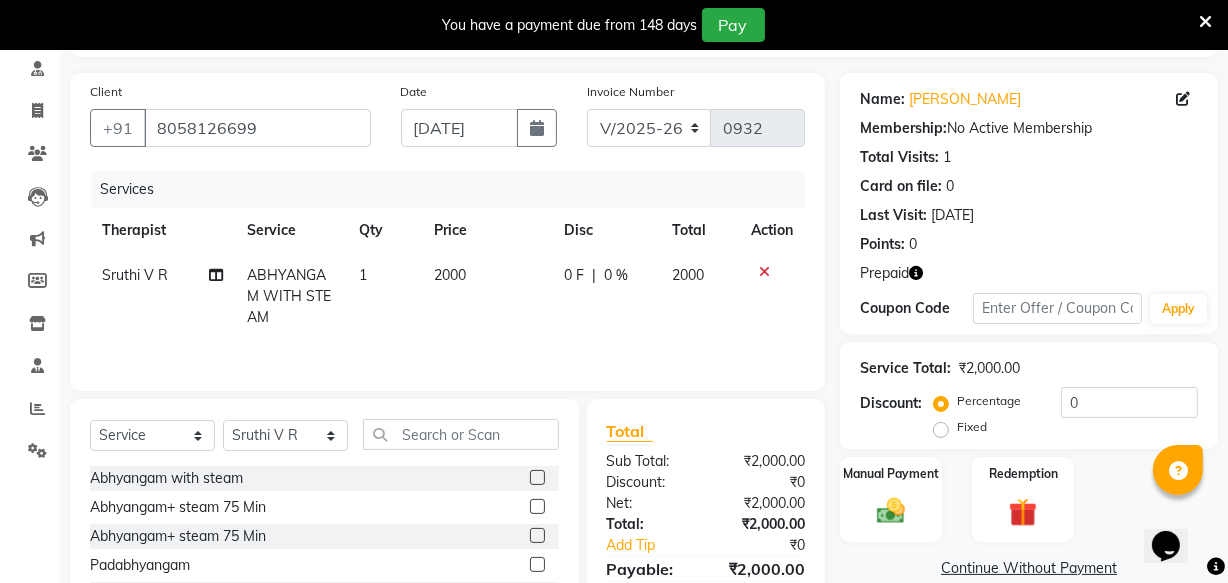 scroll, scrollTop: 231, scrollLeft: 0, axis: vertical 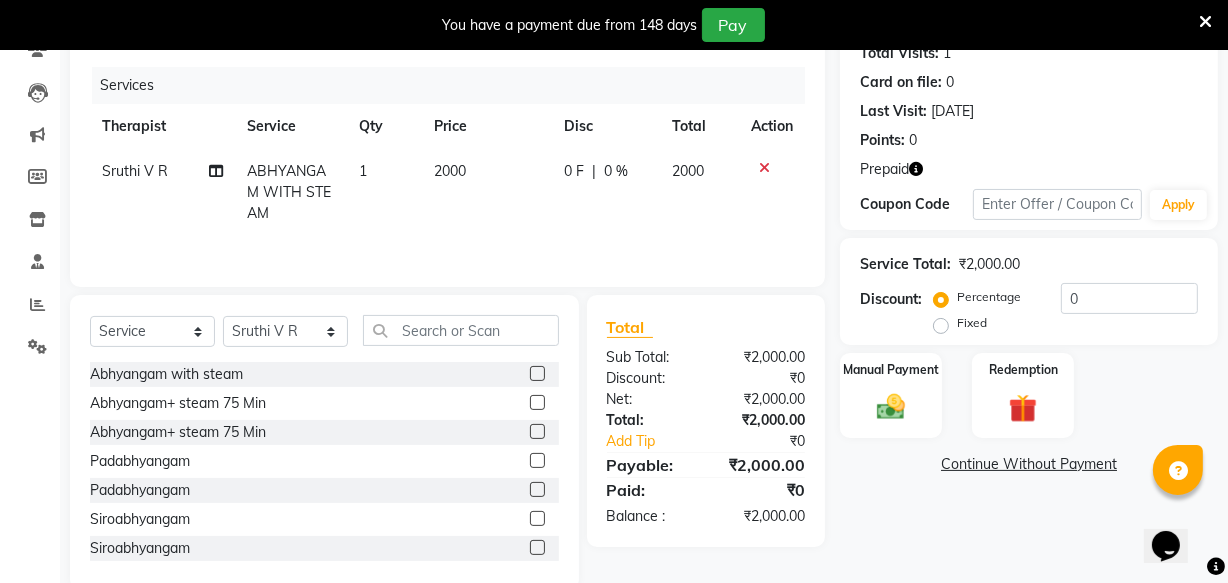 click on "Fixed" 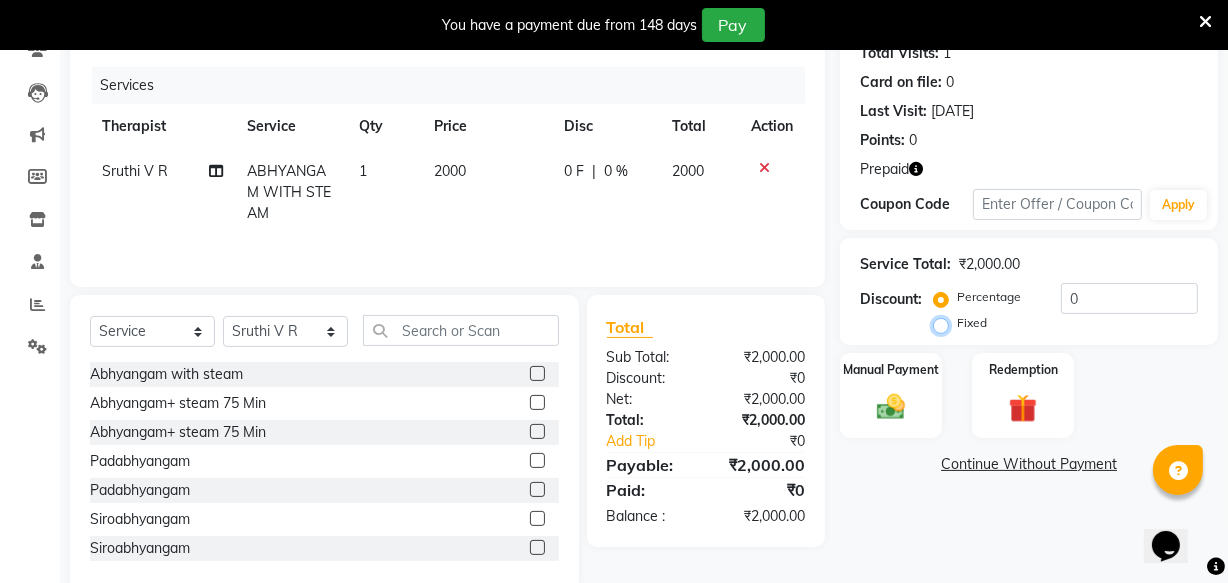 click on "Fixed" at bounding box center [945, 323] 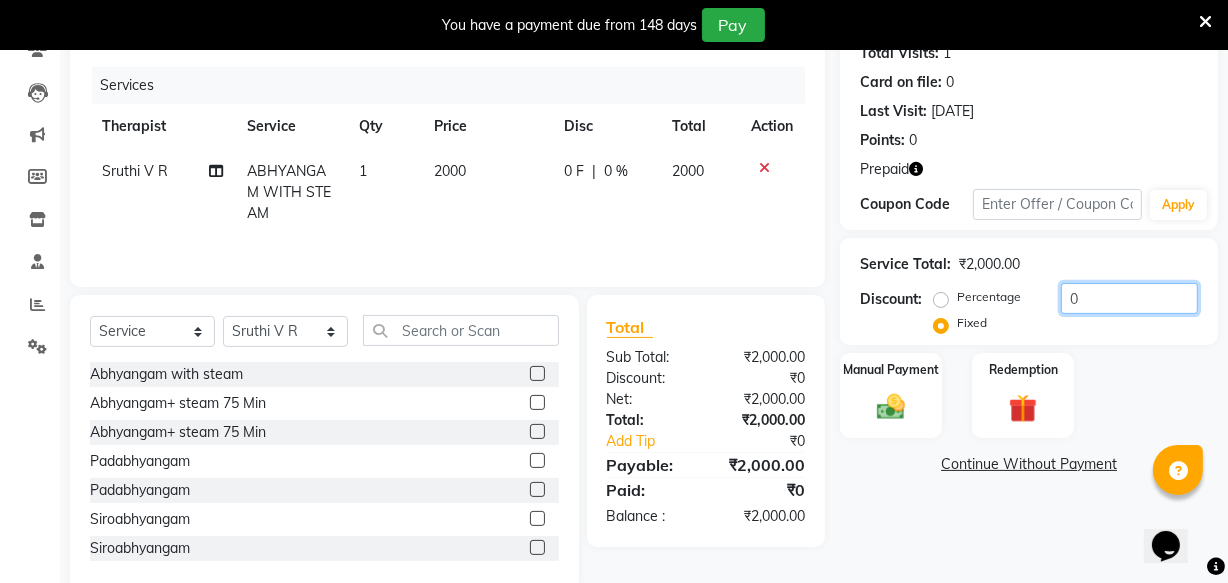click on "0" 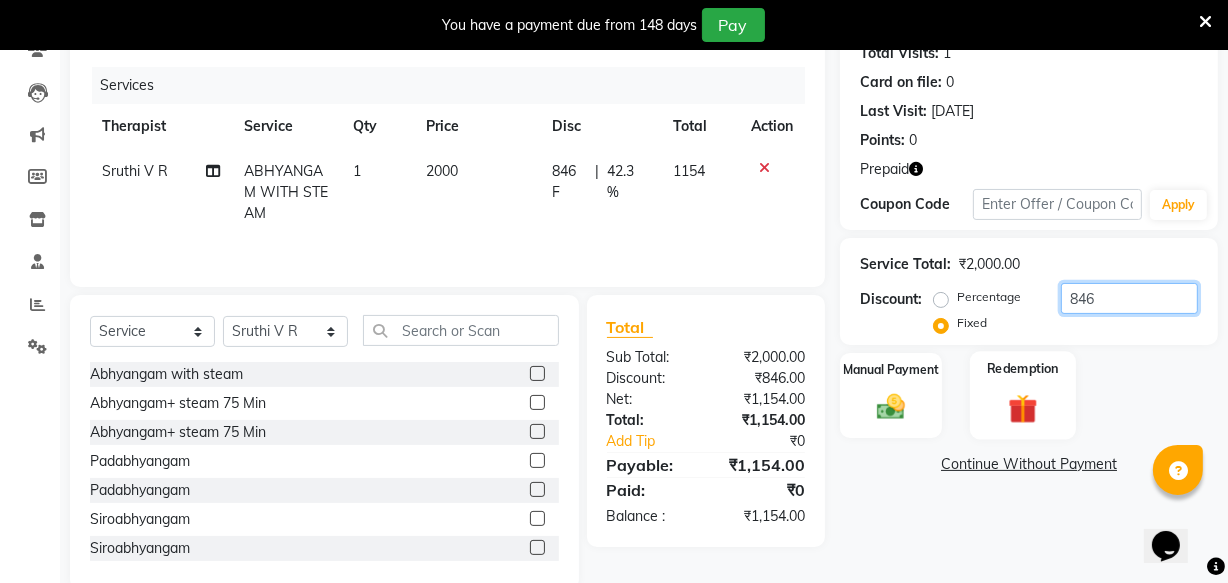 type on "846" 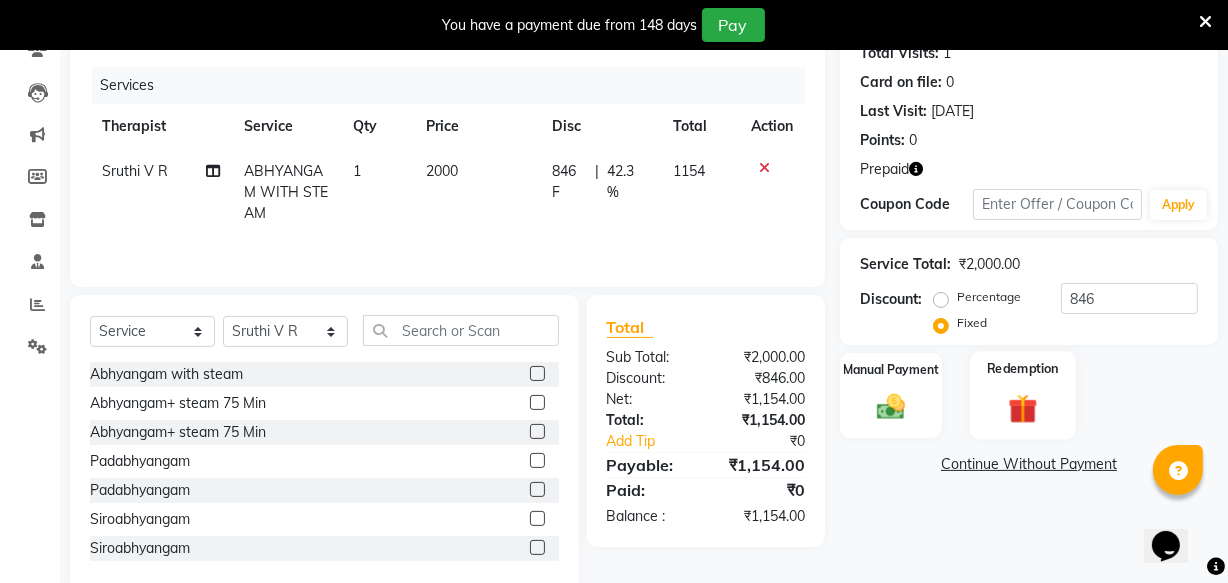 click 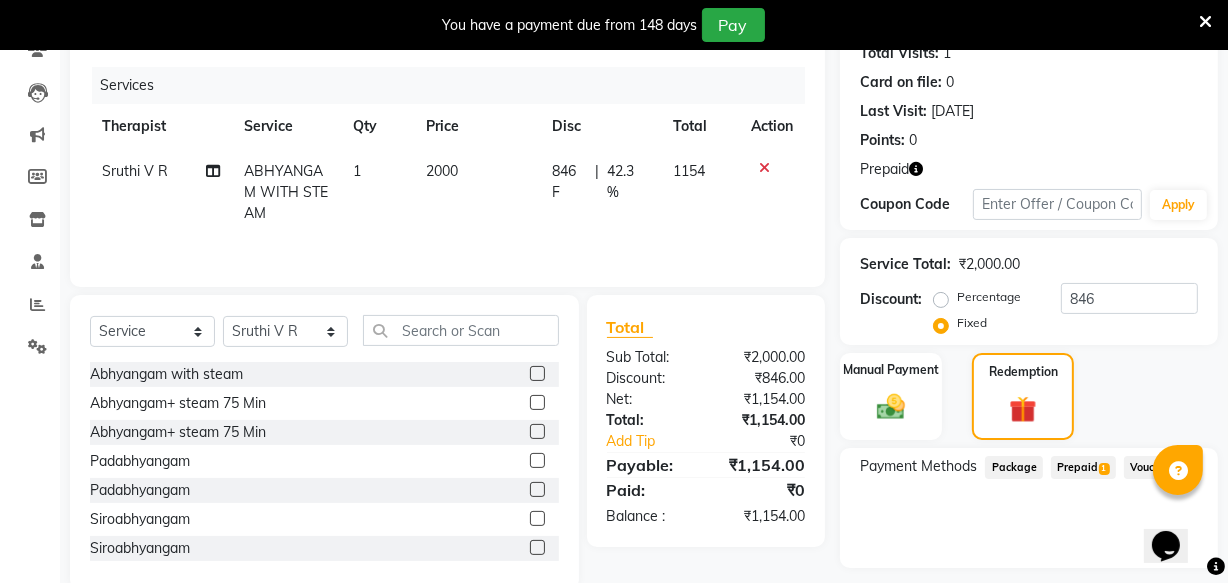drag, startPoint x: 1062, startPoint y: 466, endPoint x: 1080, endPoint y: 479, distance: 22.203604 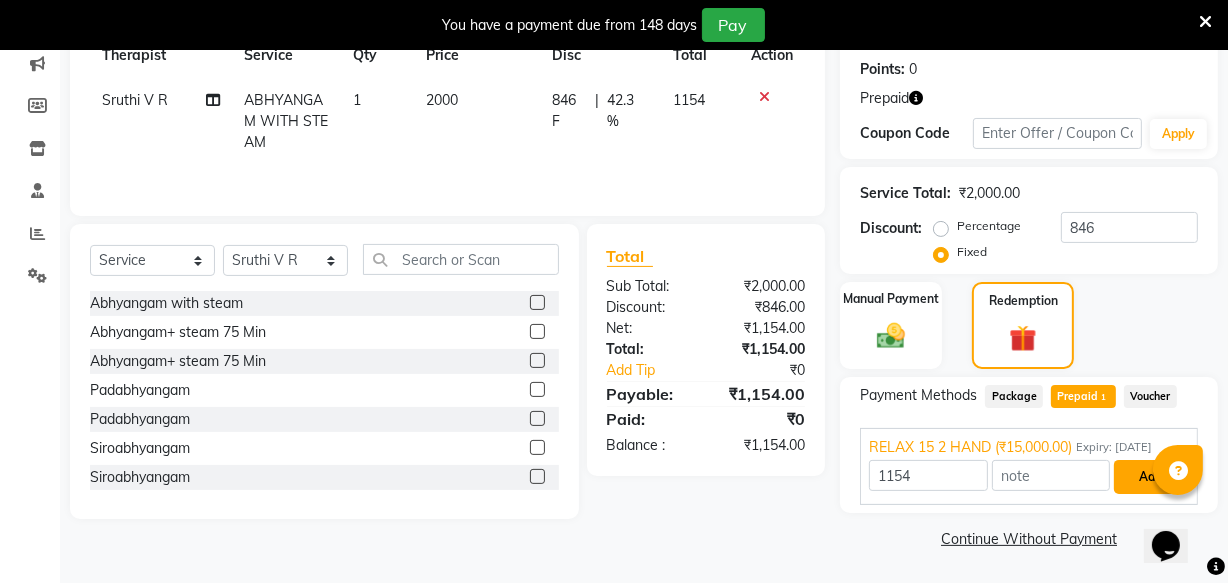 click on "Add" at bounding box center [1150, 477] 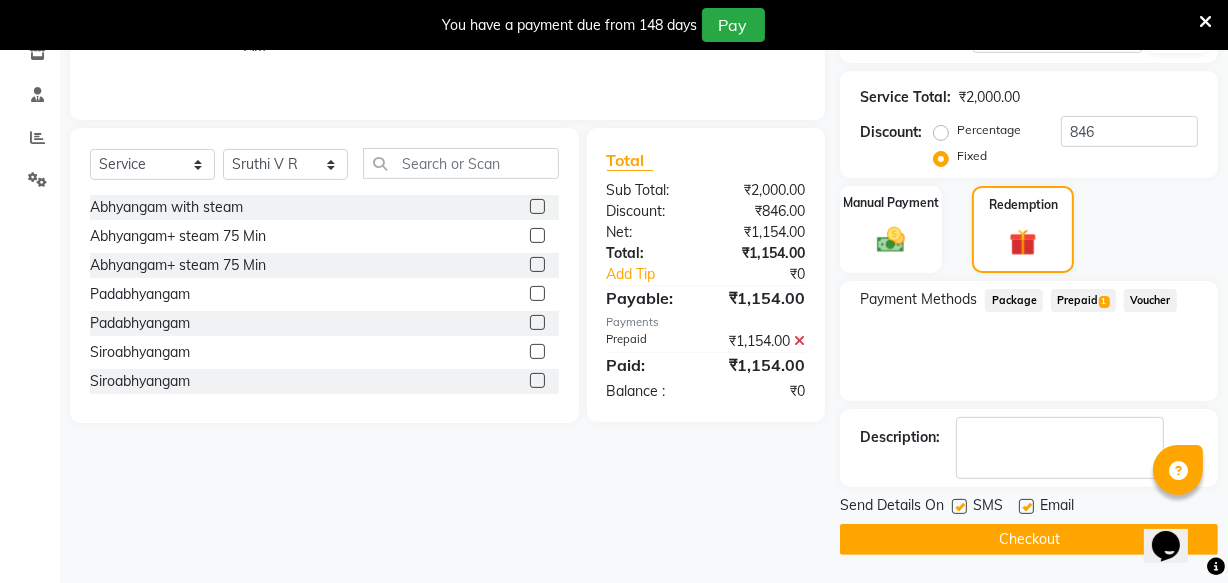 scroll, scrollTop: 399, scrollLeft: 0, axis: vertical 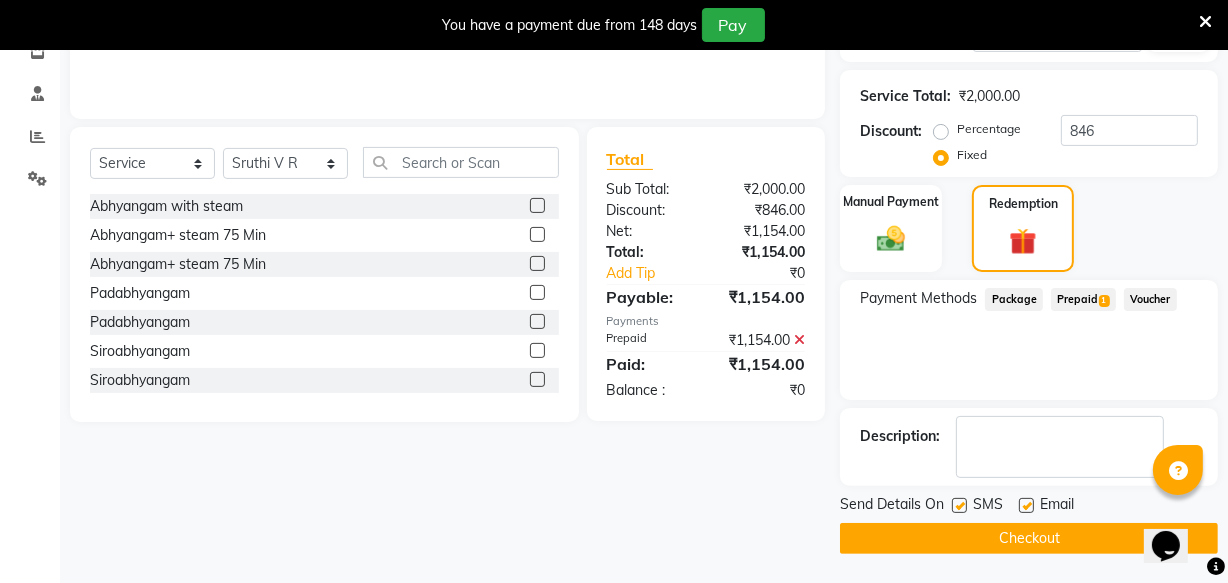 click 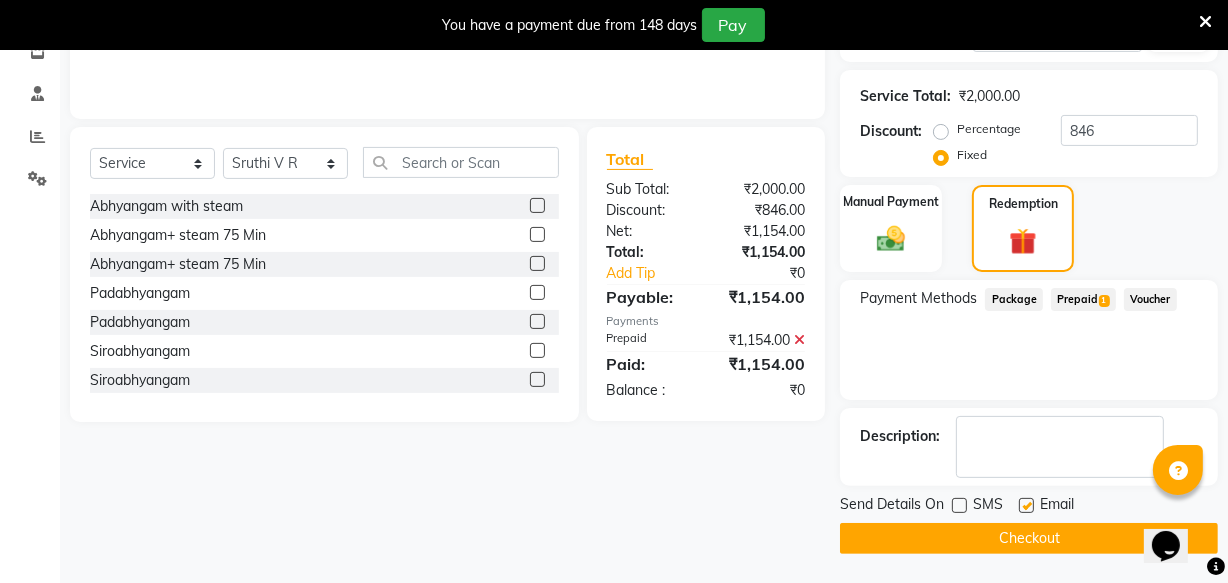 click 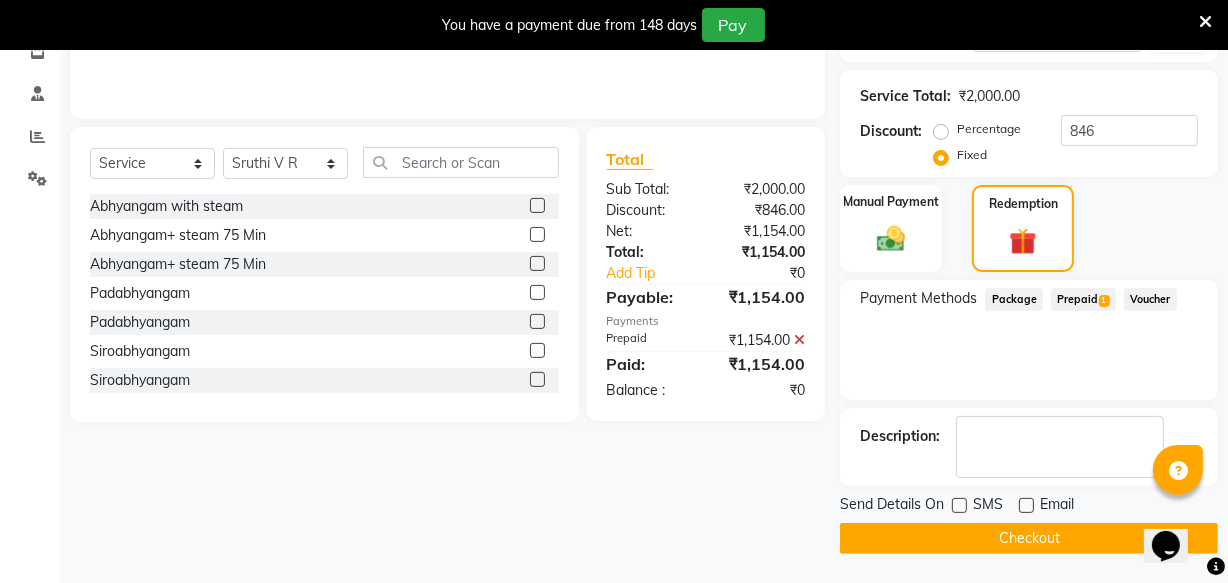 click on "Checkout" 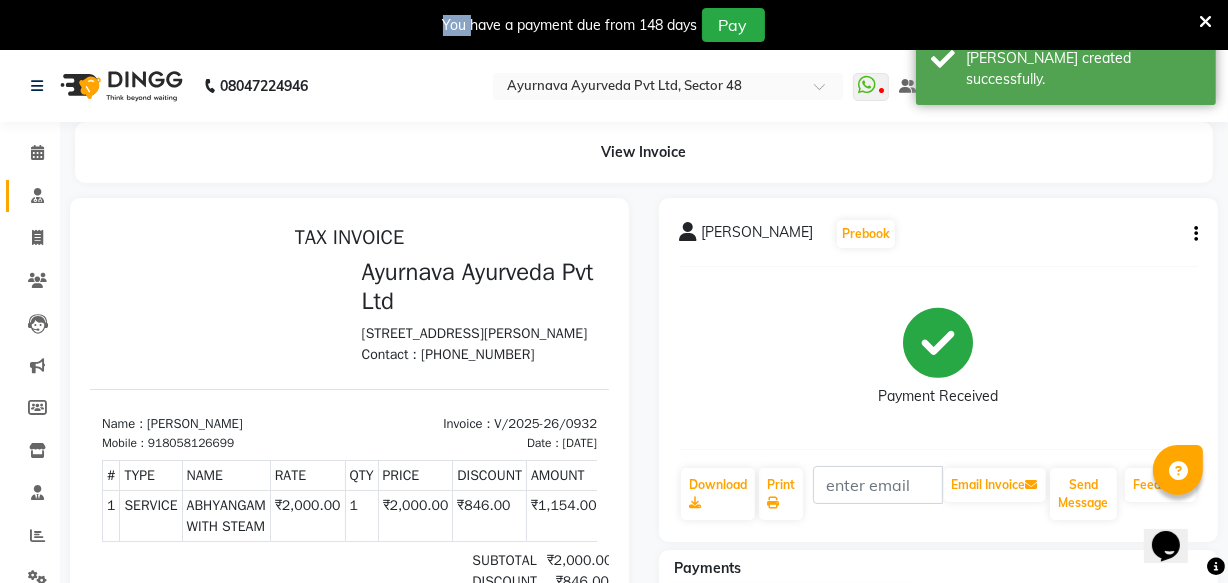 scroll, scrollTop: 0, scrollLeft: 0, axis: both 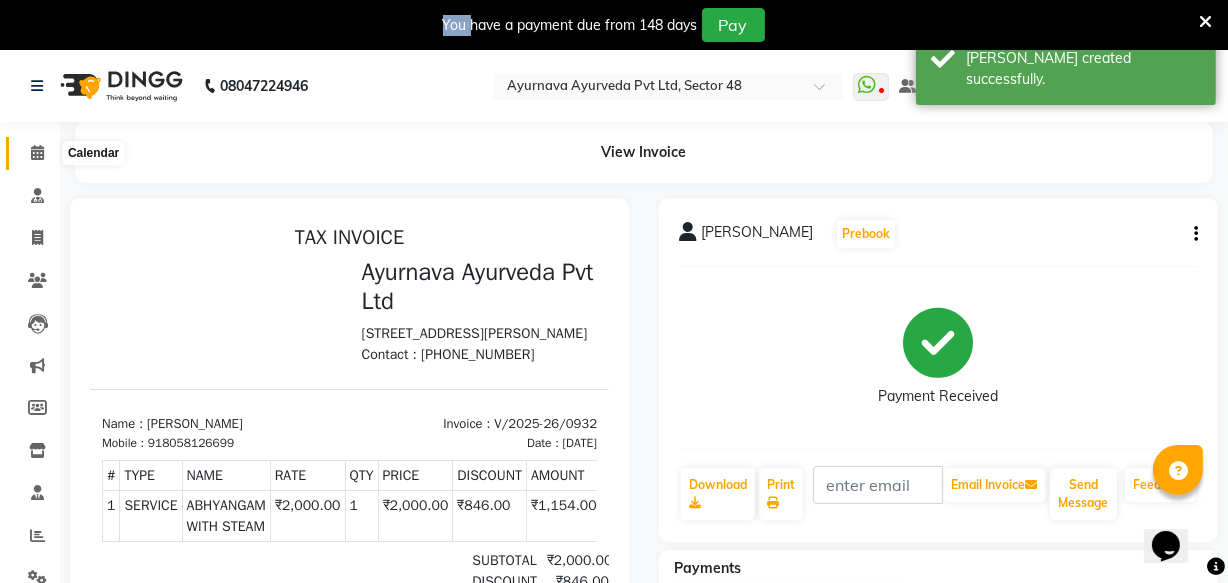 click 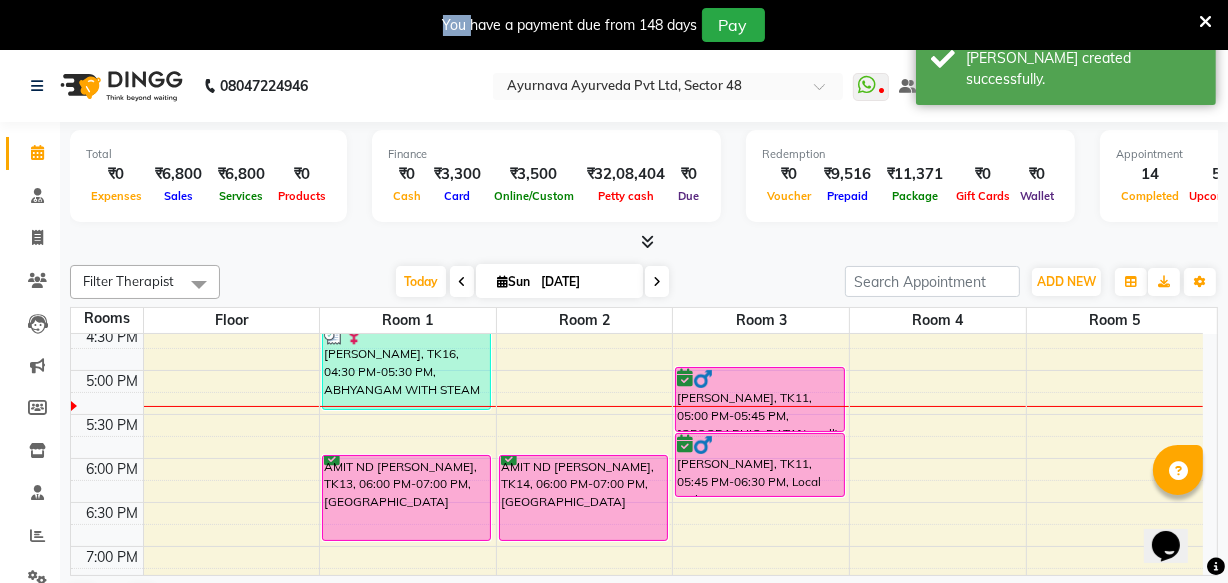 scroll, scrollTop: 800, scrollLeft: 0, axis: vertical 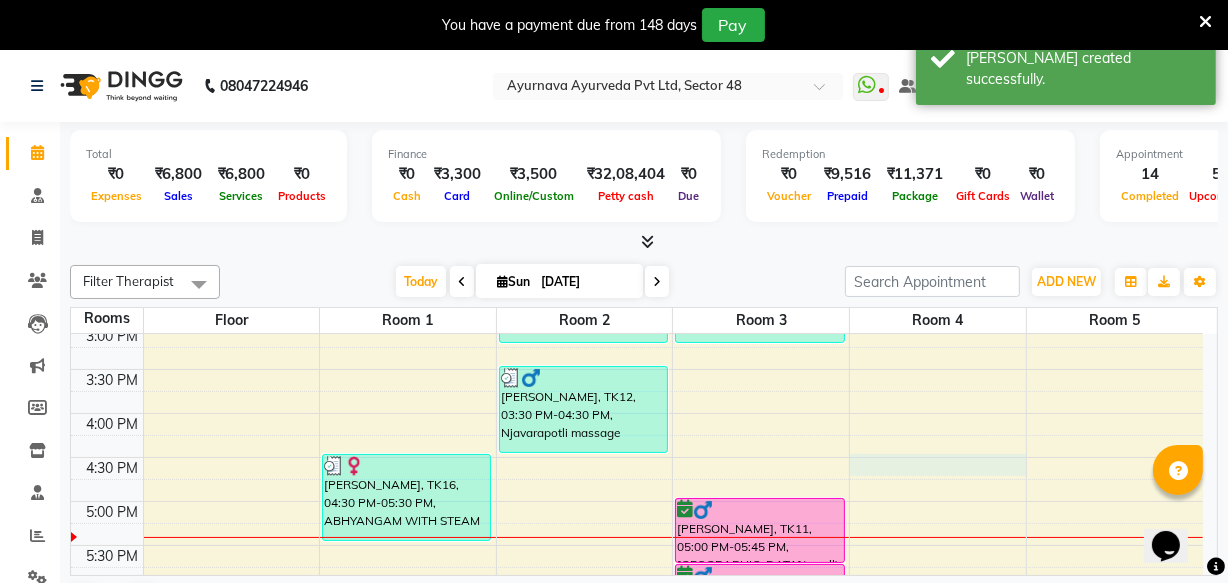 click on "6:00 AM 6:30 AM 7:00 AM 7:30 AM 8:00 AM 8:30 AM 9:00 AM 9:30 AM 10:00 AM 10:30 AM 11:00 AM 11:30 AM 12:00 PM 12:30 PM 1:00 PM 1:30 PM 2:00 PM 2:30 PM 3:00 PM 3:30 PM 4:00 PM 4:30 PM 5:00 PM 5:30 PM 6:00 PM 6:30 PM 7:00 PM 7:30 PM 8:00 PM 8:30 PM     [PERSON_NAME], TK15, 10:00 AM-10:30 AM, CONSULTATION     [PERSON_NAME], TK08, 12:00 PM-01:00 PM, ABHYANGAM WITH STEAM      [PERSON_NAME], TK16, 04:30 PM-05:30 PM, ABHYANGAM WITH STEAM      AMIT ND [PERSON_NAME], TK13, 06:00 PM-07:00 PM, Churnapindaswedam     [PERSON_NAME], TK03, 09:00 AM-10:00 AM, Pizhichil     [PERSON_NAME], TK03, 10:00 AM-10:45 AM, Local potli     T P D NAIR, TK06, 11:30 AM-12:45 PM, Abhyangampotli massag     T P D NAIR, TK06, 12:45 PM-01:30 PM, [PERSON_NAME]     [PERSON_NAME], TK09, 02:00 PM-03:15 PM, Abhyangampotli massag     [PERSON_NAME], TK12, 03:30 PM-04:30 PM, Njavarapotli massage     AMIT ND [PERSON_NAME], TK14, 06:00 PM-07:00 PM, [GEOGRAPHIC_DATA]     [PERSON_NAME], TK01, 08:00 AM-09:15 AM, Abhyangam+ steam 75 Min" at bounding box center (637, 193) 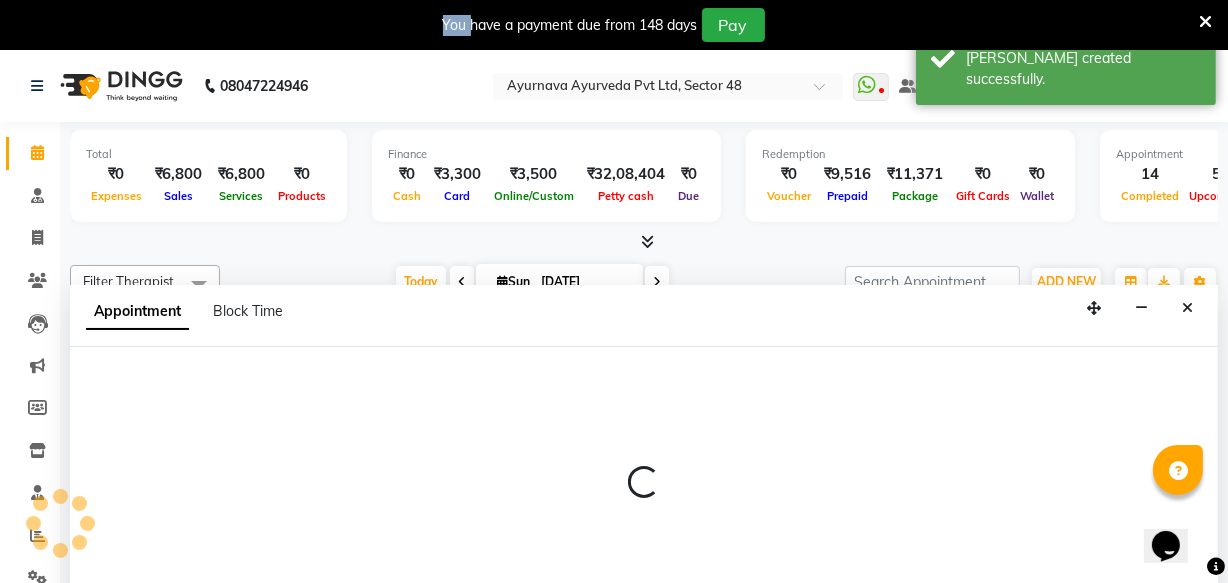 scroll, scrollTop: 50, scrollLeft: 0, axis: vertical 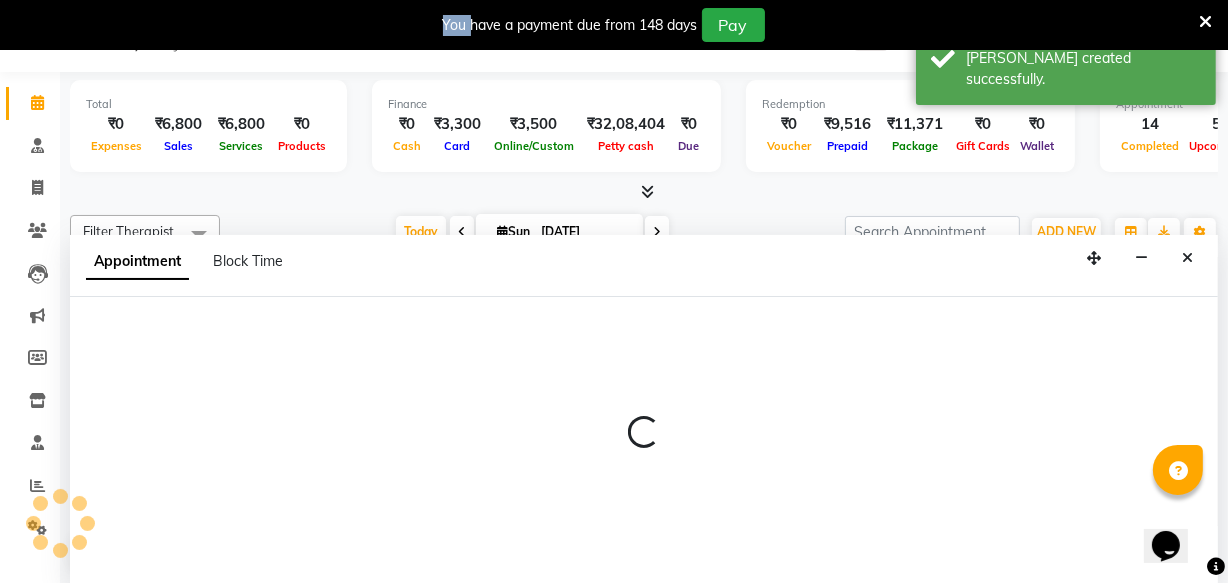 select on "990" 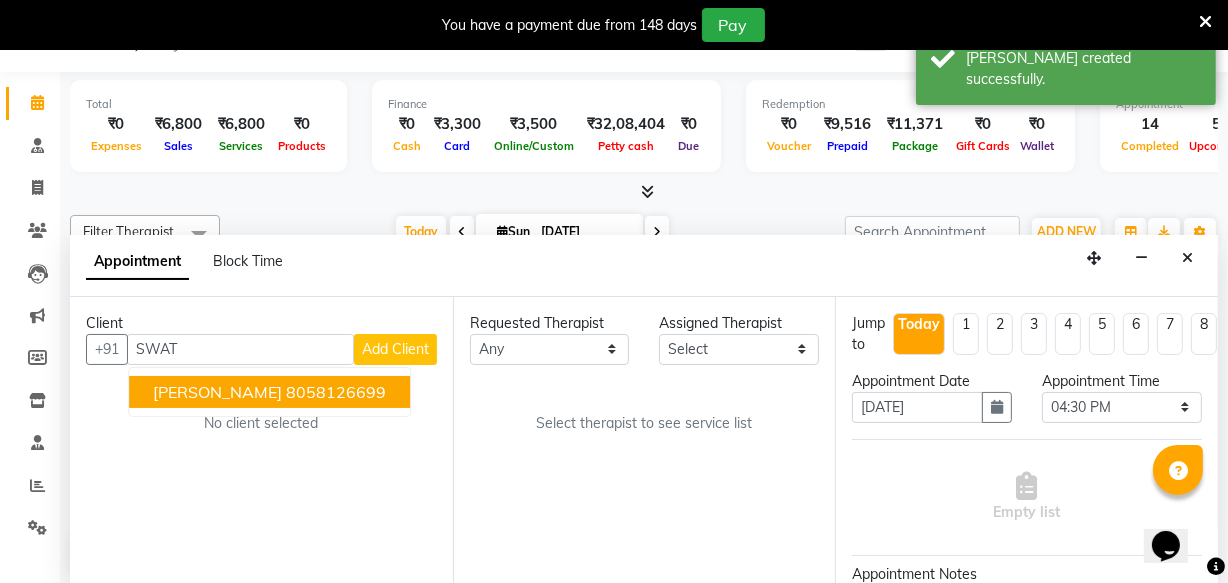 click on "[PERSON_NAME]" at bounding box center [217, 392] 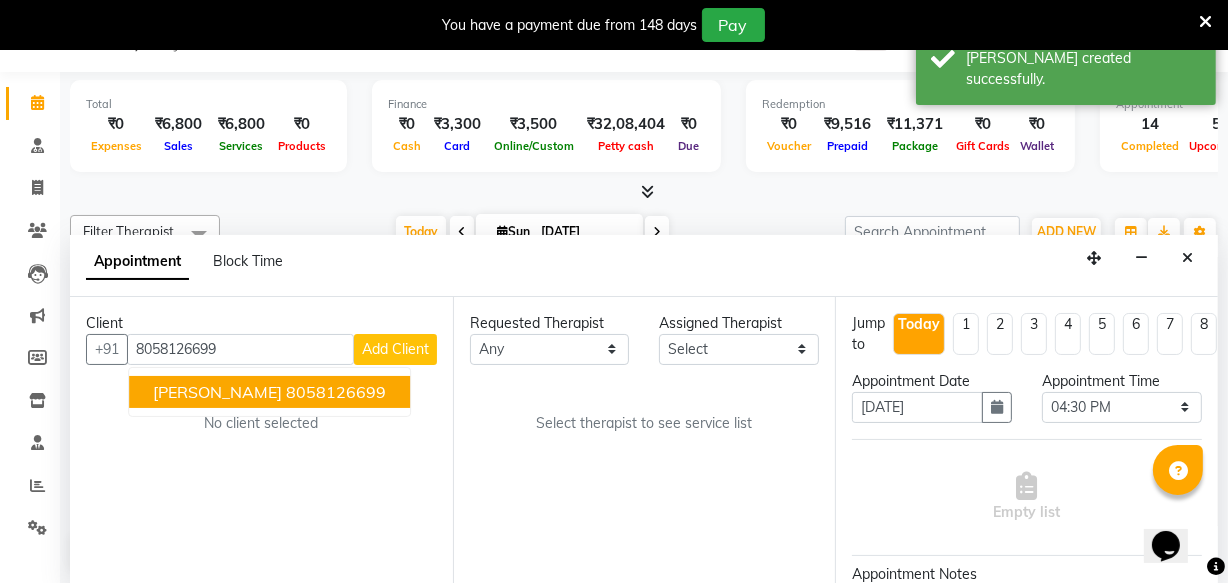 type on "8058126699" 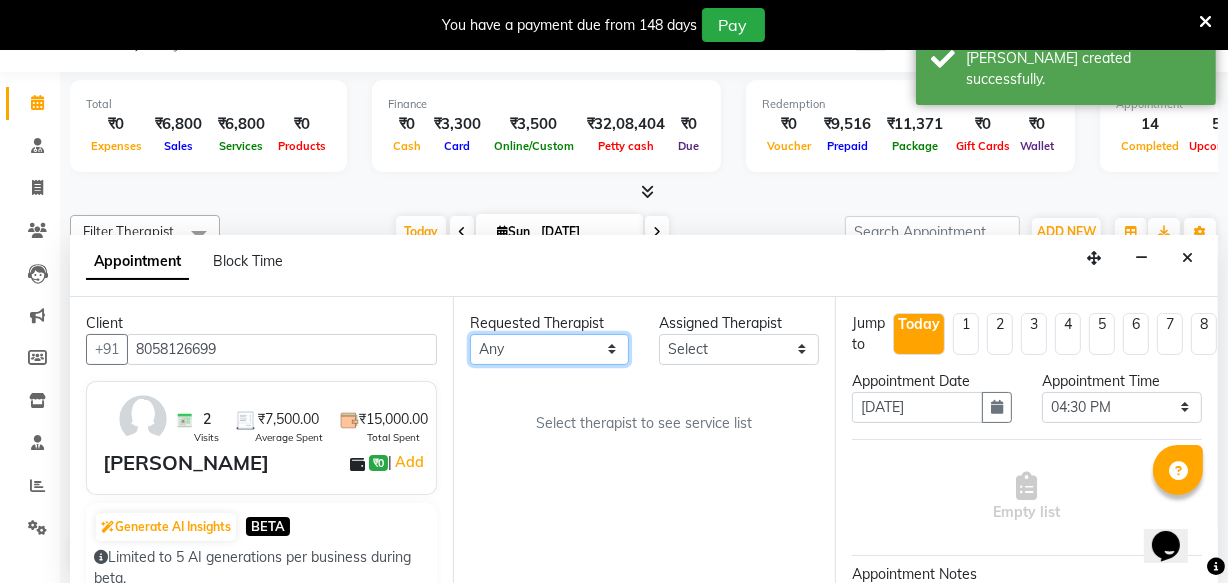 click on "Any [PERSON_NAME] [PERSON_NAME] V P [PERSON_NAME] [PERSON_NAME] [PERSON_NAME] [PERSON_NAME] [PERSON_NAME]  Dr [PERSON_NAME] DR [PERSON_NAME] [PERSON_NAME] Dr [PERSON_NAME] R [PERSON_NAME] [PERSON_NAME] Nijo [PERSON_NAME] [PERSON_NAME] radha Rasmi O S [PERSON_NAME] [PERSON_NAME] [PERSON_NAME] [PERSON_NAME] M [PERSON_NAME] [PERSON_NAME] Mon [PERSON_NAME] [PERSON_NAME]   [PERSON_NAME]   [PERSON_NAME]" at bounding box center (550, 349) 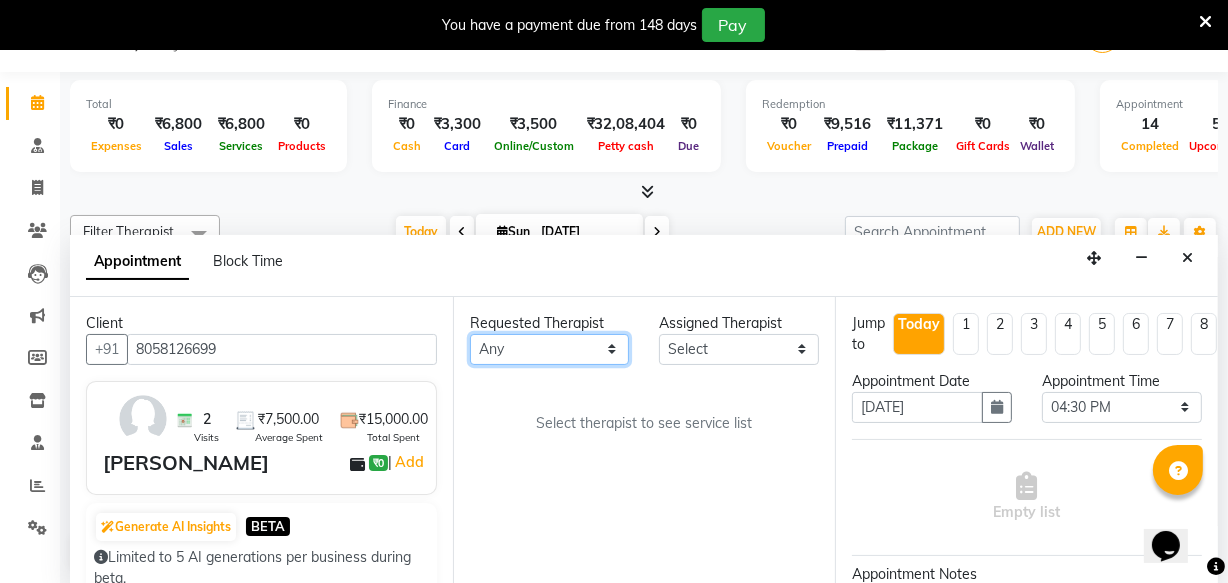select on "46183" 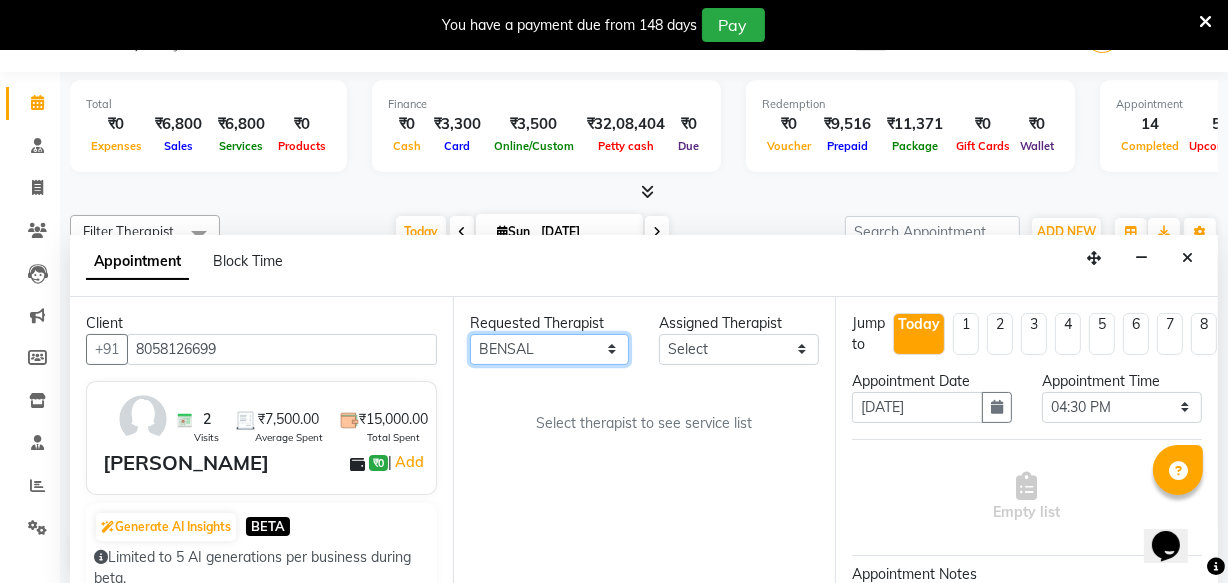 click on "Any [PERSON_NAME] [PERSON_NAME] V P [PERSON_NAME] [PERSON_NAME] [PERSON_NAME] [PERSON_NAME] [PERSON_NAME]  Dr [PERSON_NAME] DR [PERSON_NAME] [PERSON_NAME] Dr [PERSON_NAME] R [PERSON_NAME] [PERSON_NAME] Nijo [PERSON_NAME] [PERSON_NAME] radha Rasmi O S [PERSON_NAME] [PERSON_NAME] [PERSON_NAME] [PERSON_NAME] M [PERSON_NAME] [PERSON_NAME] Mon [PERSON_NAME] [PERSON_NAME]   [PERSON_NAME]   [PERSON_NAME]" at bounding box center [550, 349] 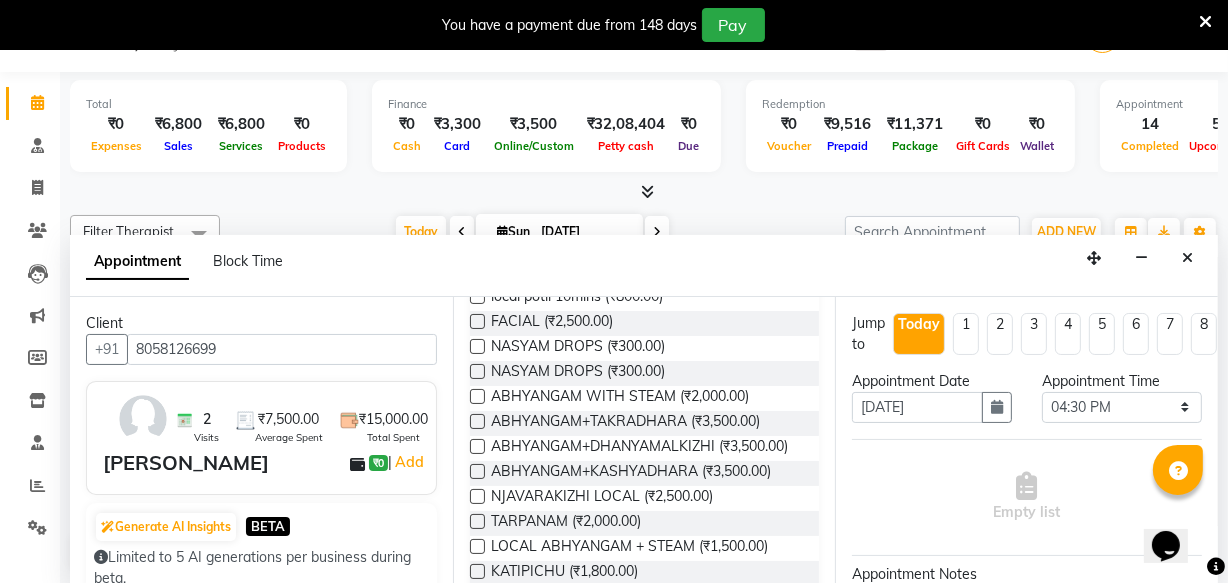 scroll, scrollTop: 1181, scrollLeft: 0, axis: vertical 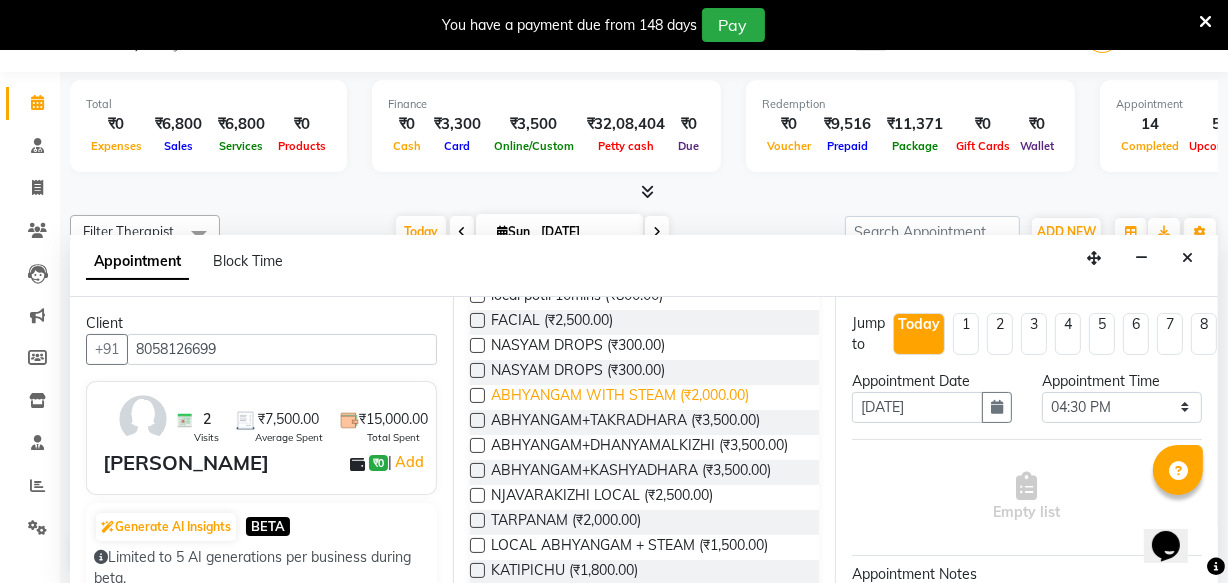 click on "ABHYANGAM WITH STEAM  (₹2,000.00)" at bounding box center (620, 397) 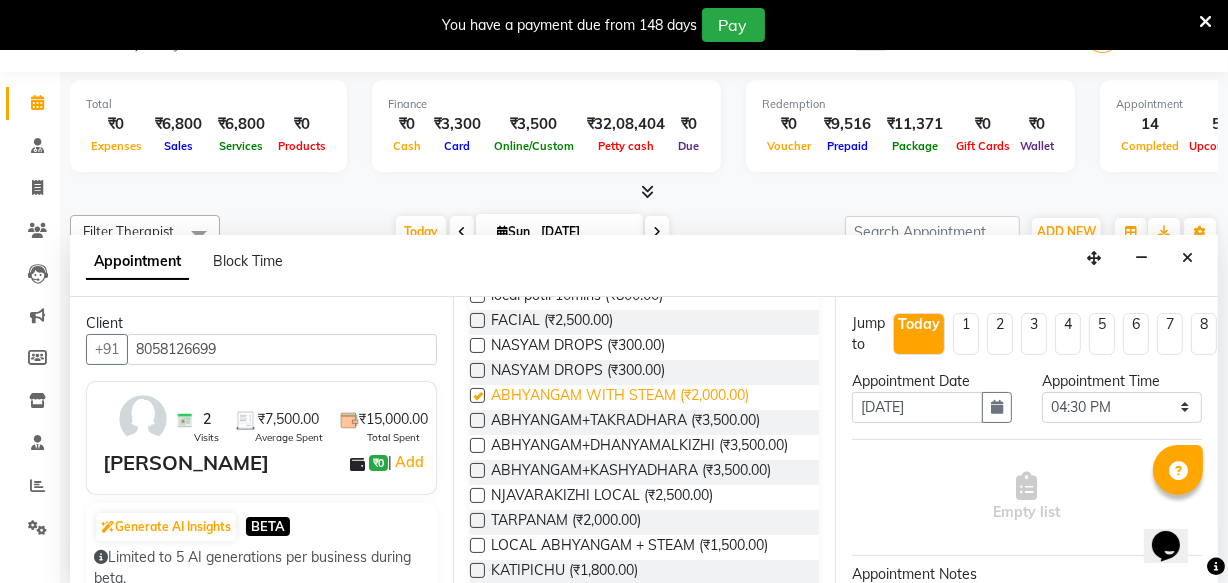 checkbox on "true" 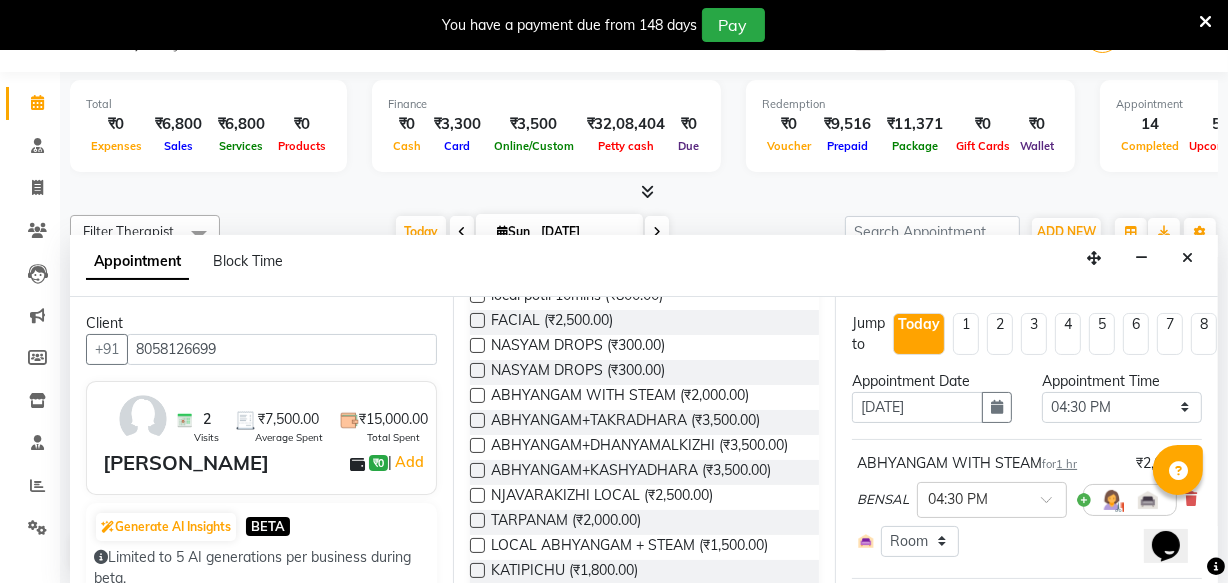 checkbox on "false" 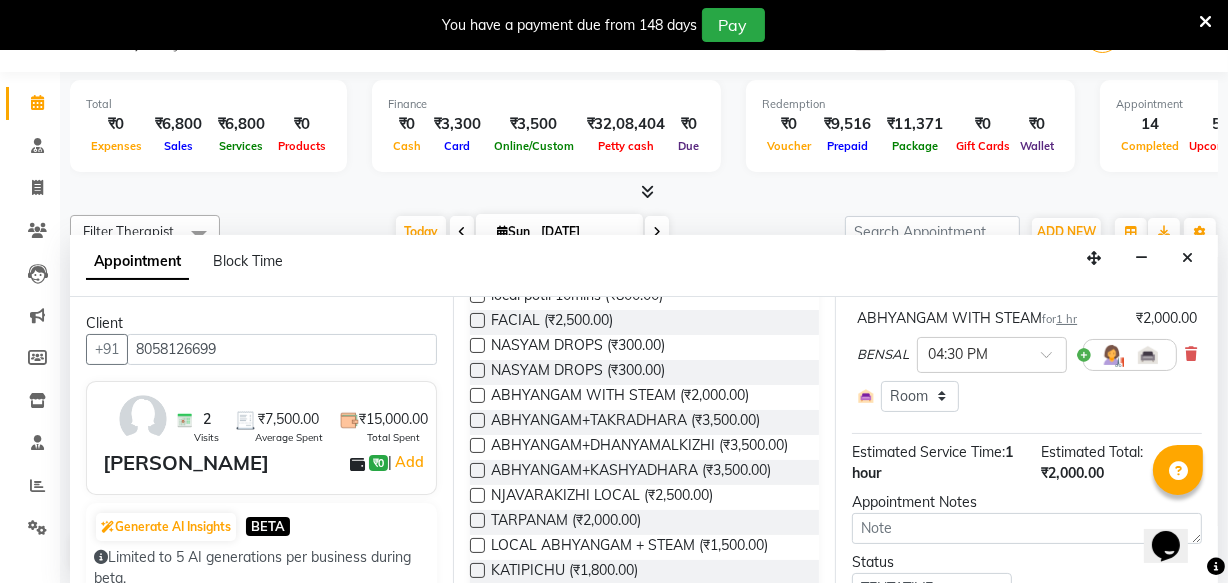 scroll, scrollTop: 320, scrollLeft: 0, axis: vertical 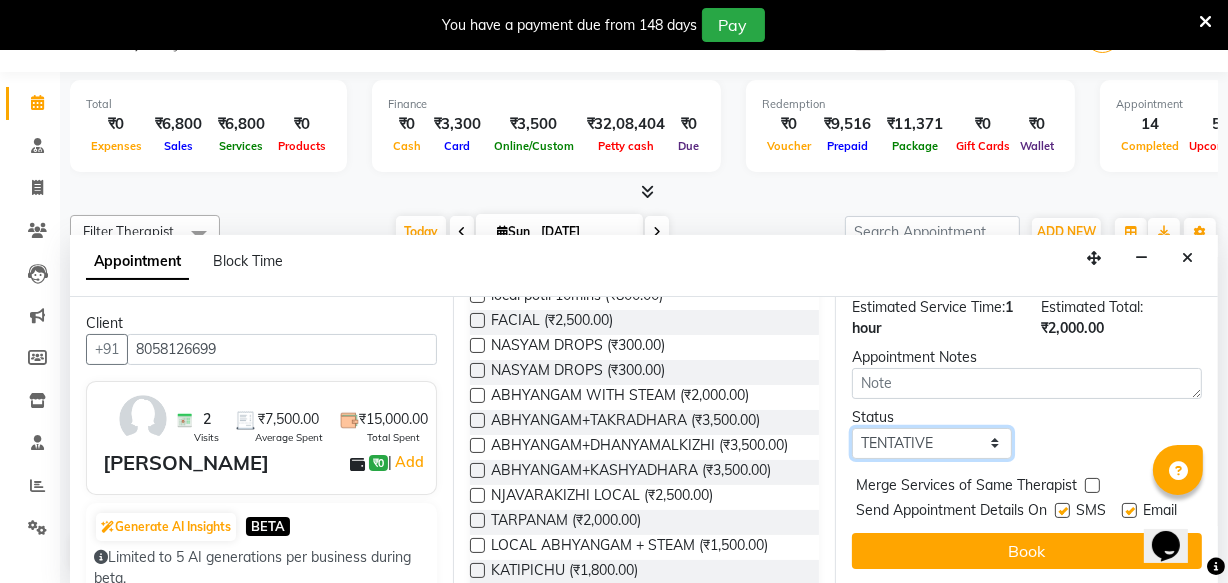 click on "Select TENTATIVE CONFIRM CHECK-IN UPCOMING" at bounding box center [932, 443] 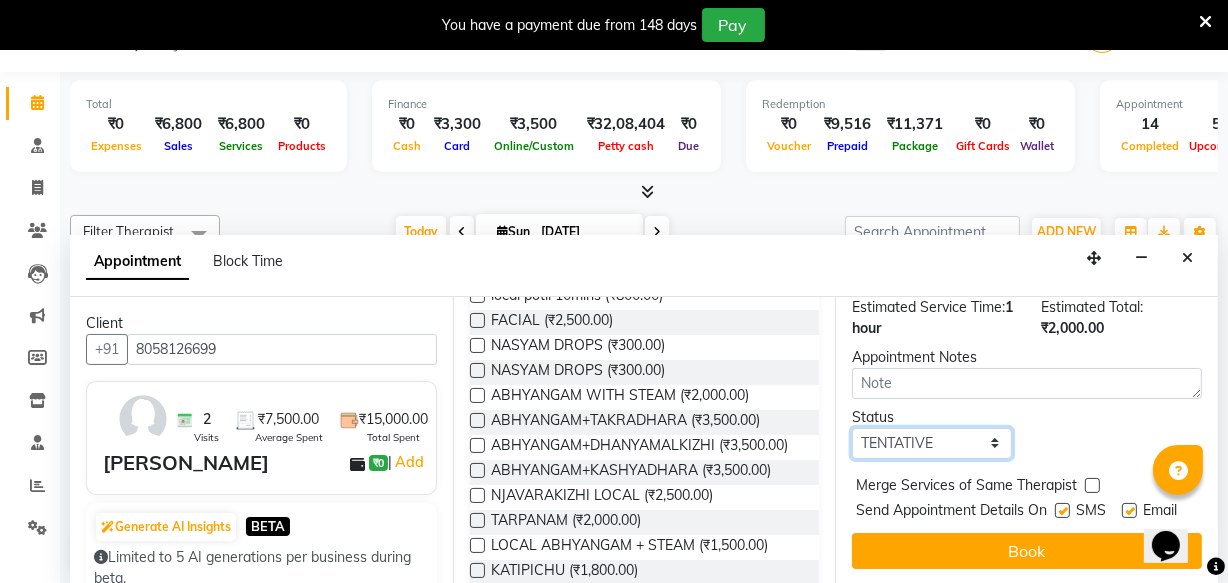 select on "confirm booking" 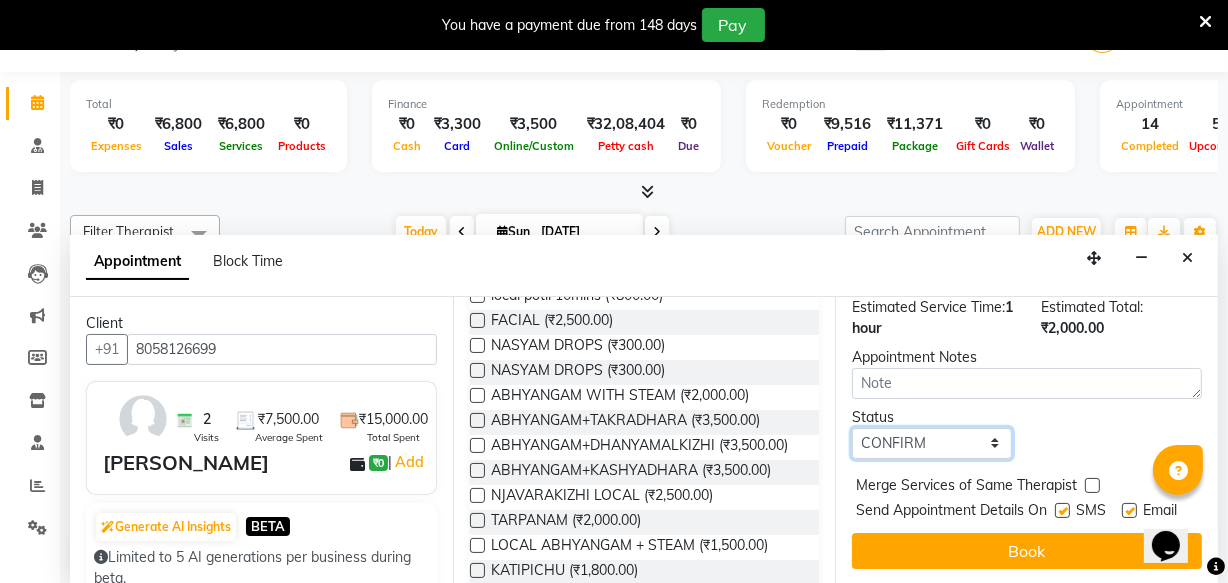 click on "Select TENTATIVE CONFIRM CHECK-IN UPCOMING" at bounding box center (932, 443) 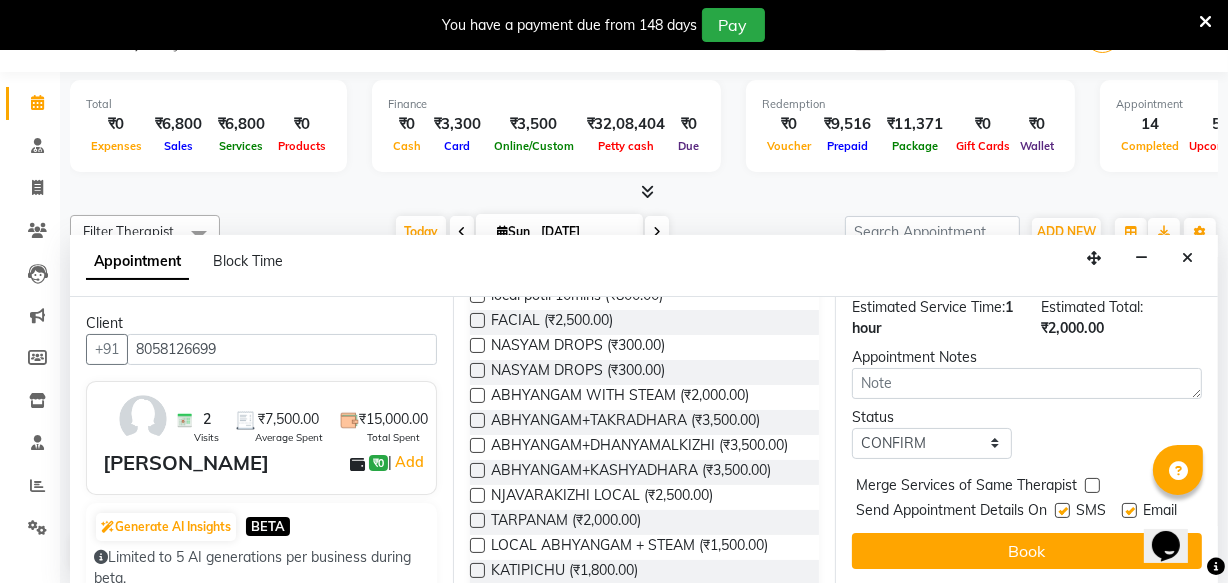 click at bounding box center (1062, 510) 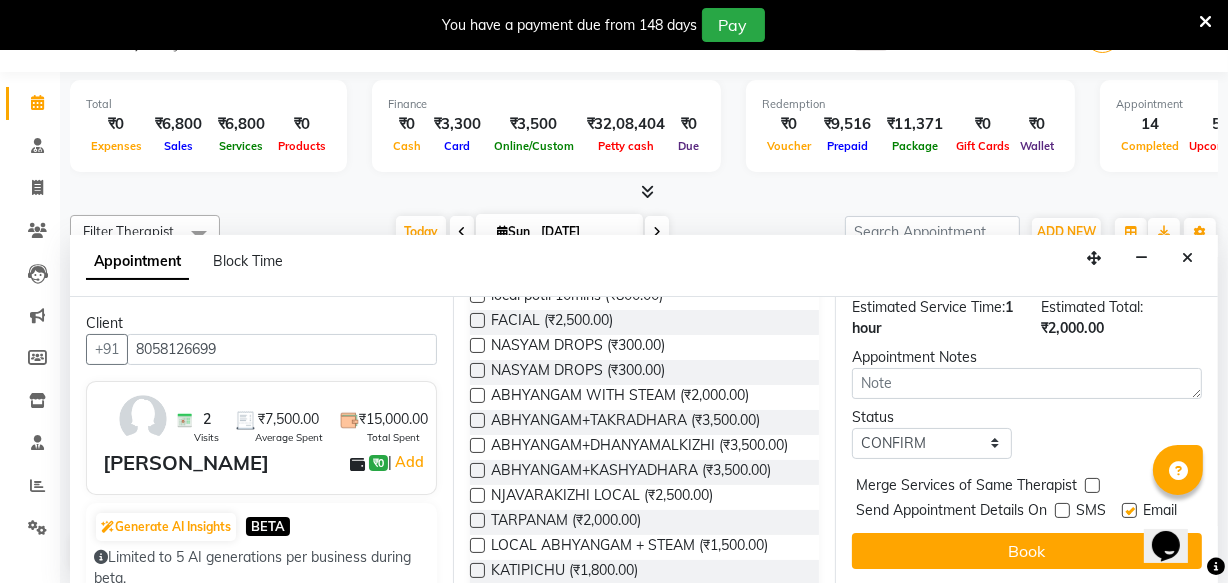 click at bounding box center (1129, 510) 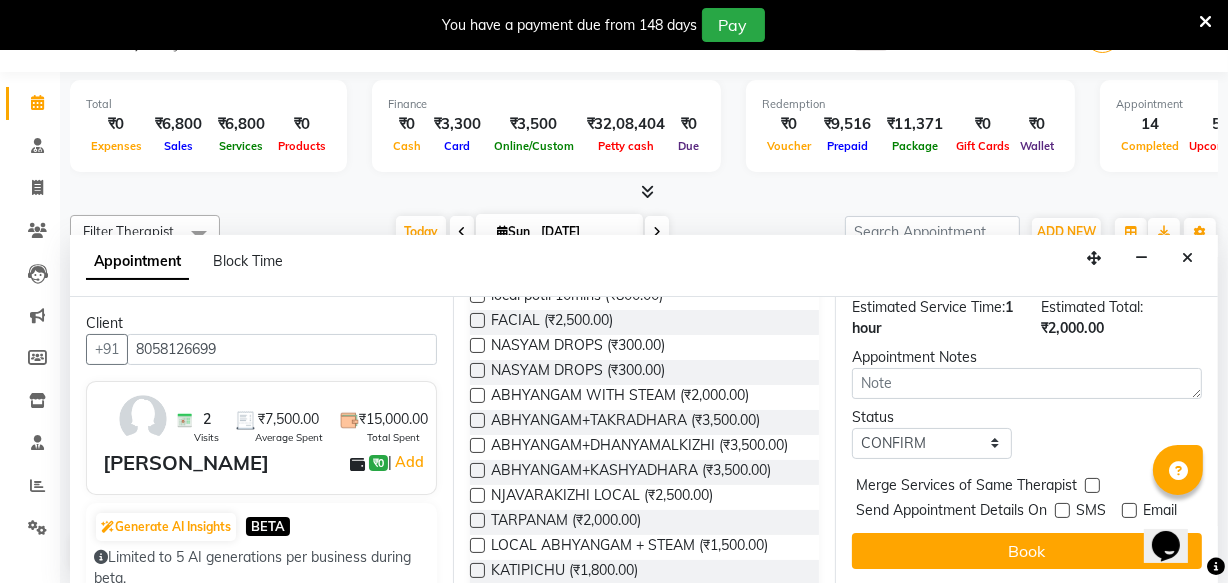 drag, startPoint x: 1121, startPoint y: 479, endPoint x: 1117, endPoint y: 489, distance: 10.770329 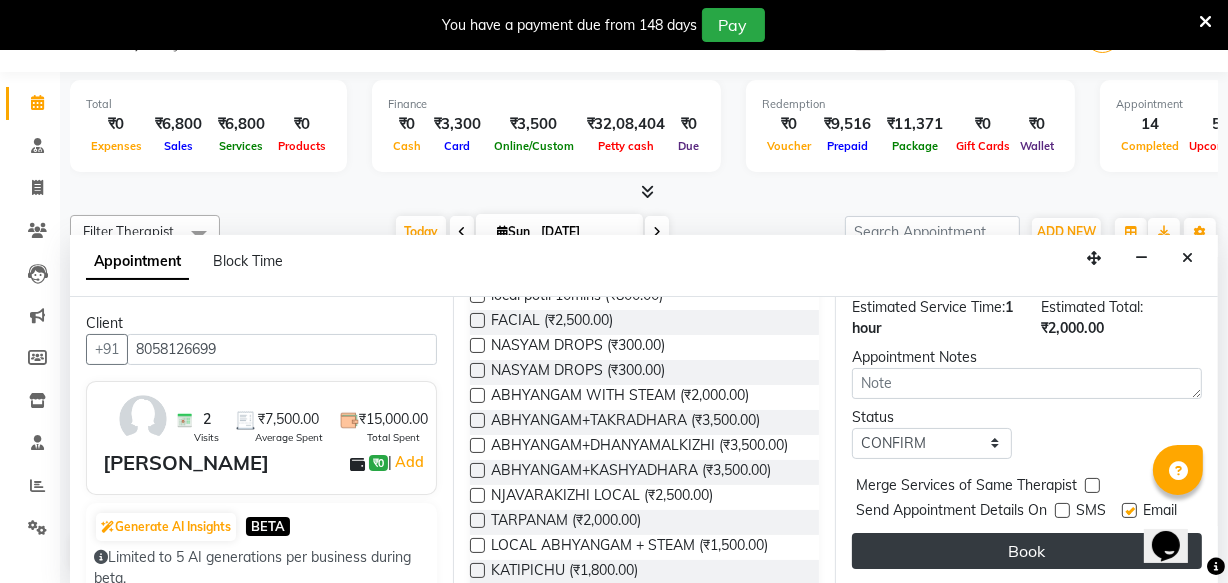click on "Book" at bounding box center [1027, 551] 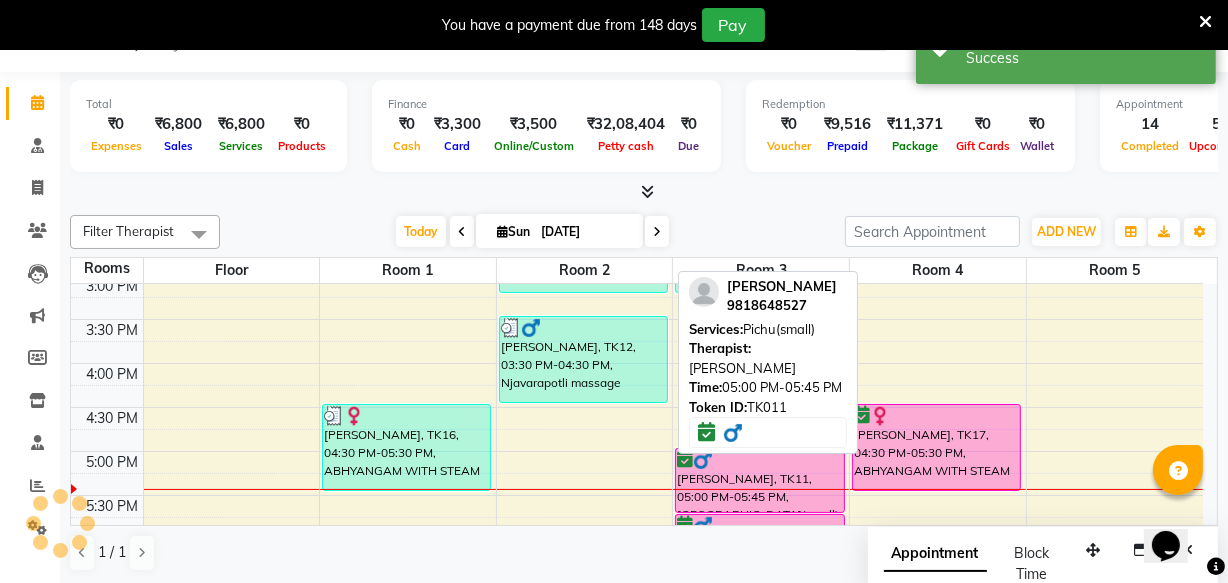 scroll, scrollTop: 0, scrollLeft: 0, axis: both 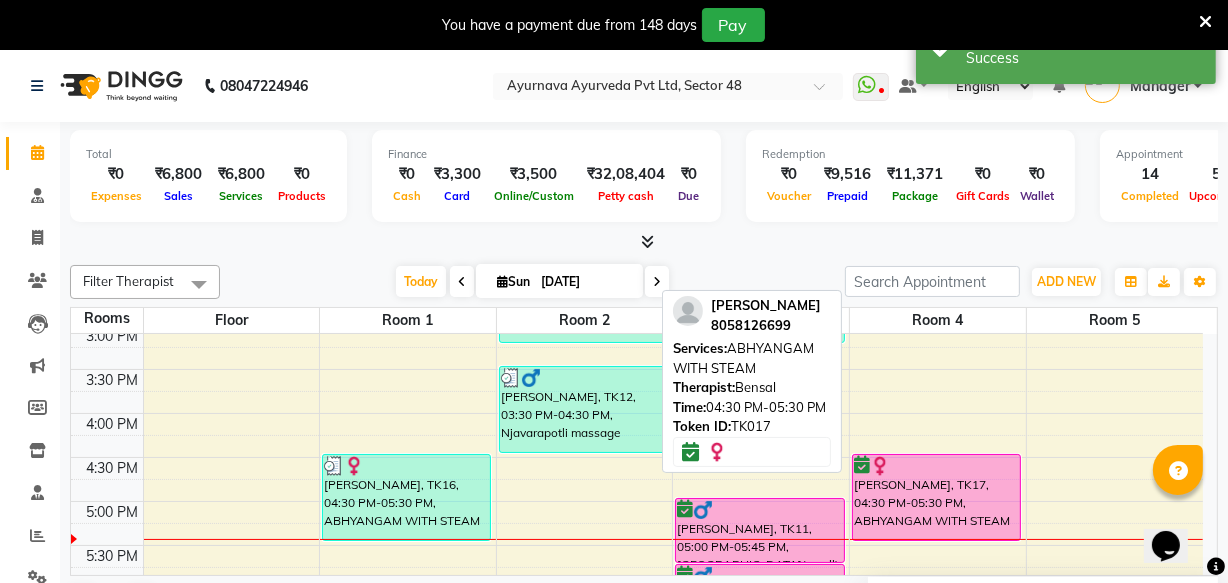 click on "[PERSON_NAME], TK17, 04:30 PM-05:30 PM, ABHYANGAM WITH STEAM" at bounding box center (936, 497) 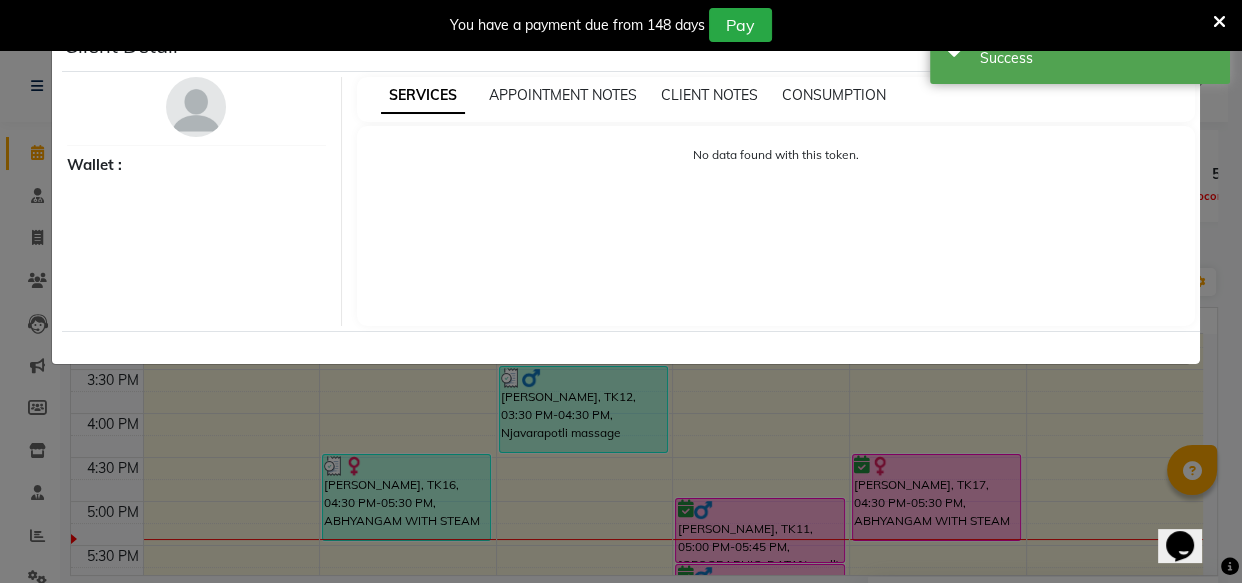 select on "6" 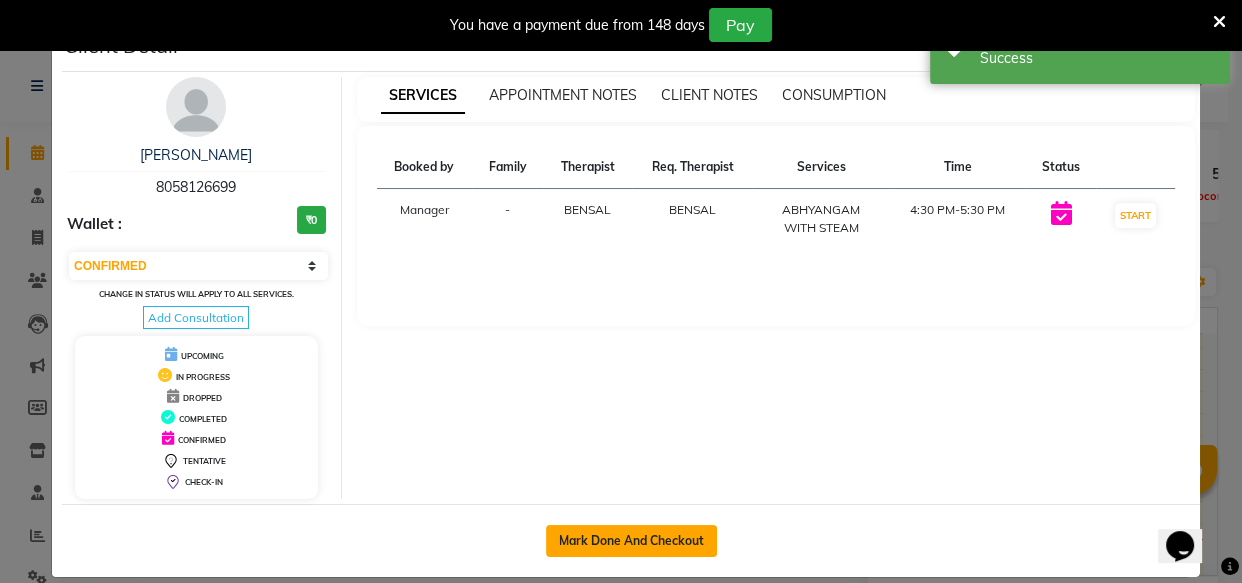 click on "Mark Done And Checkout" 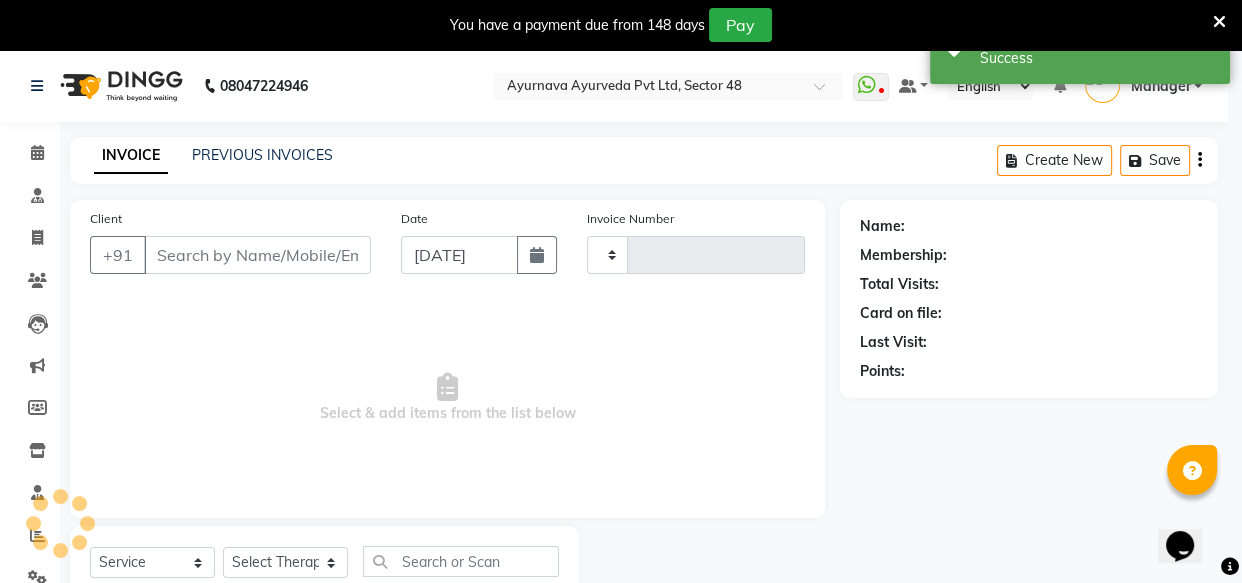 type on "0933" 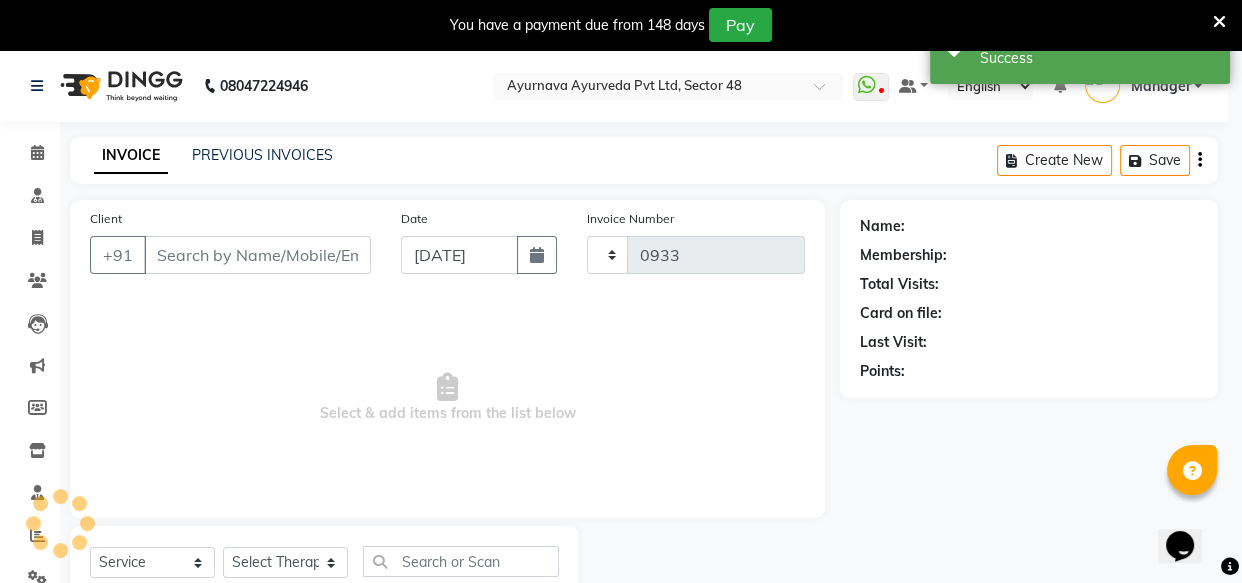 select on "3" 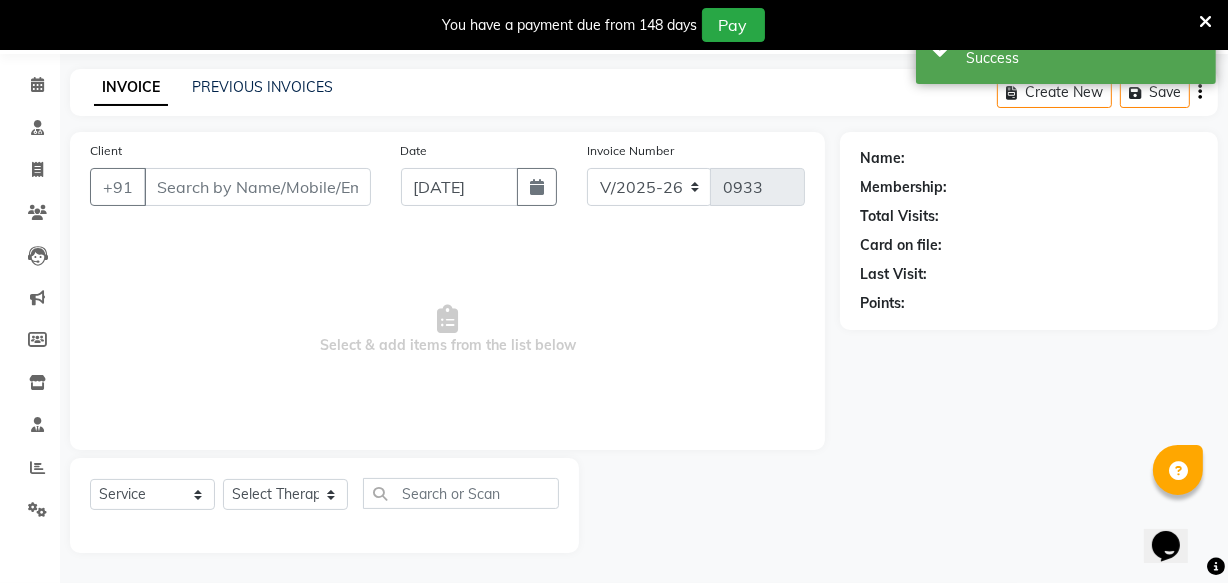 type on "8058126699" 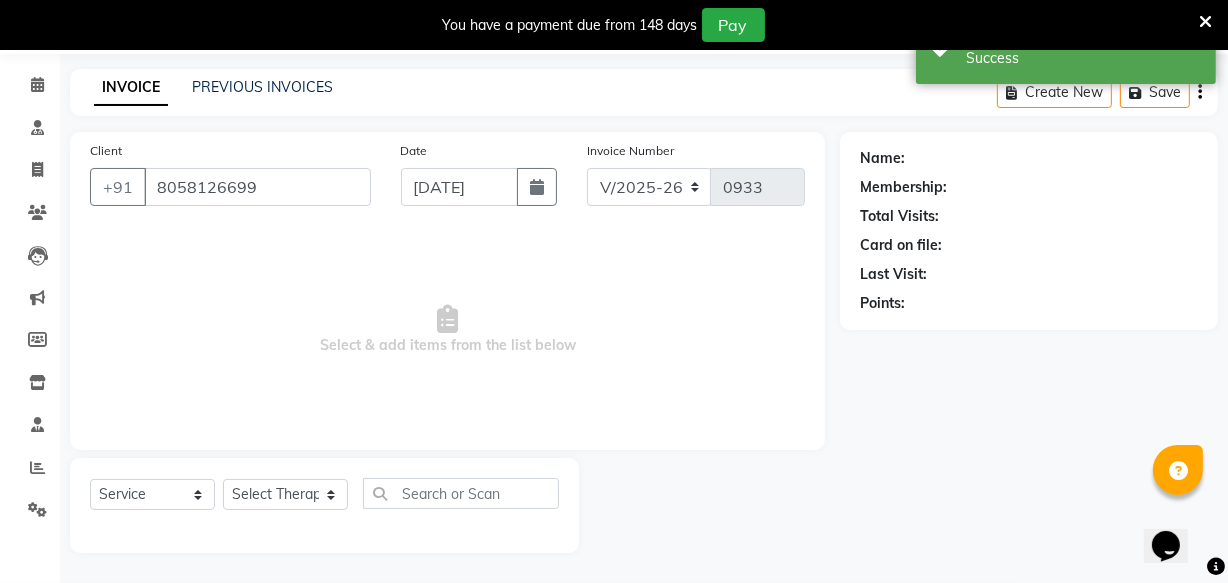 select on "46183" 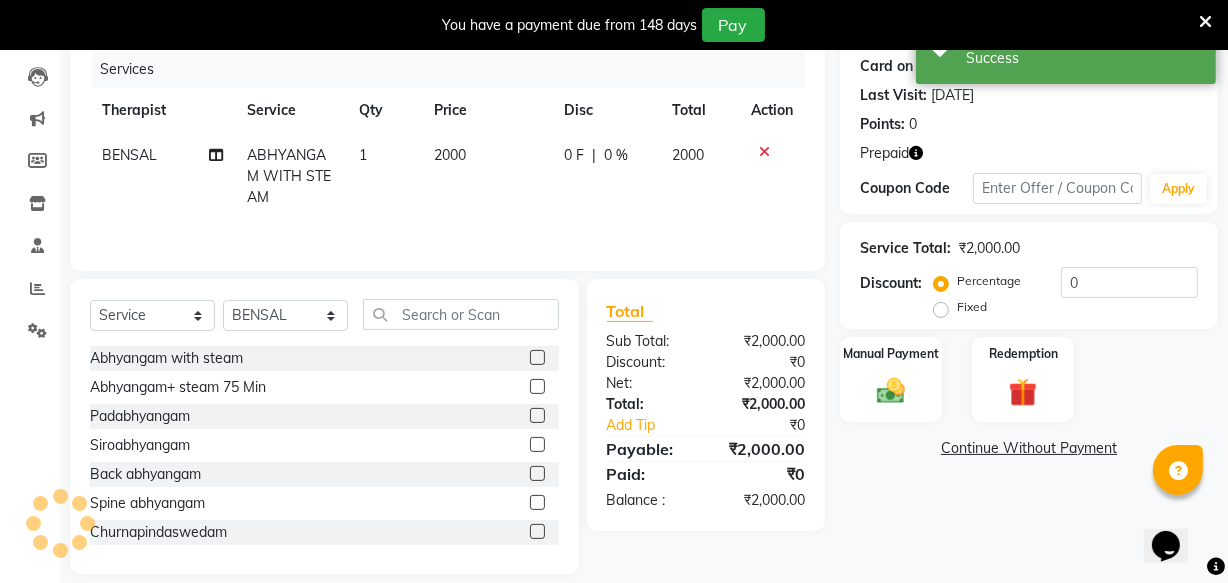 scroll, scrollTop: 269, scrollLeft: 0, axis: vertical 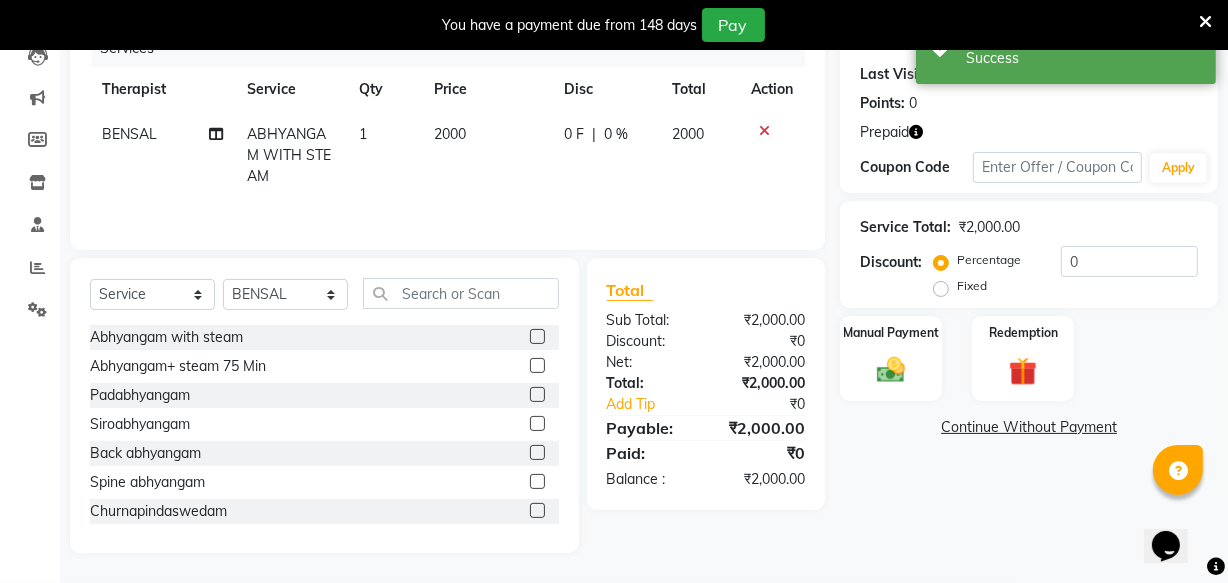 click on "Fixed" 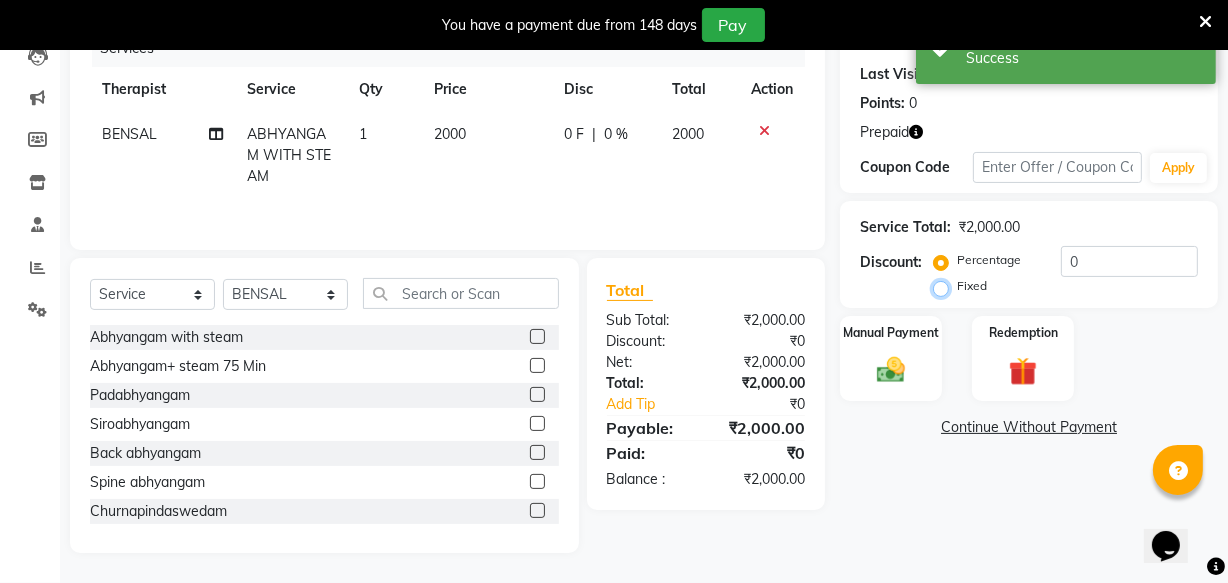 click on "Fixed" at bounding box center [945, 286] 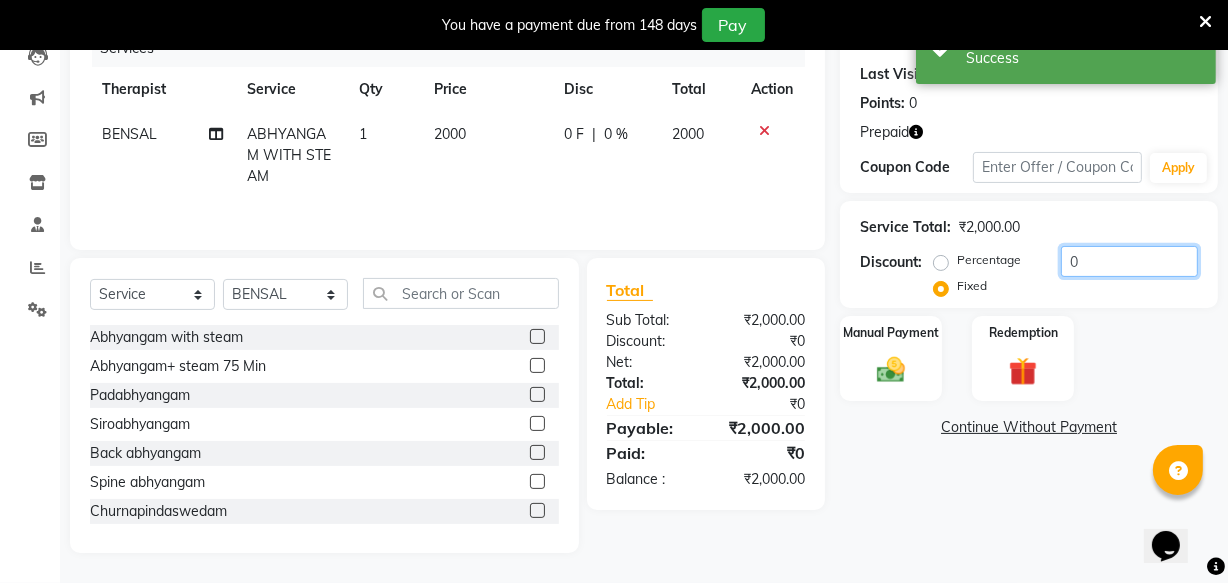 click on "0" 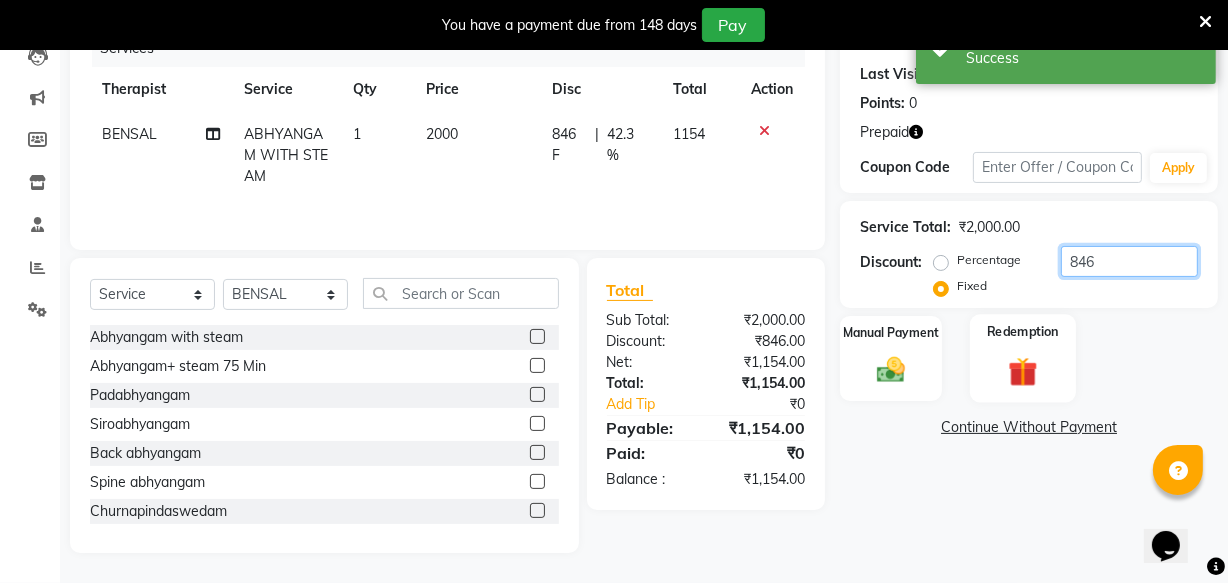 type on "846" 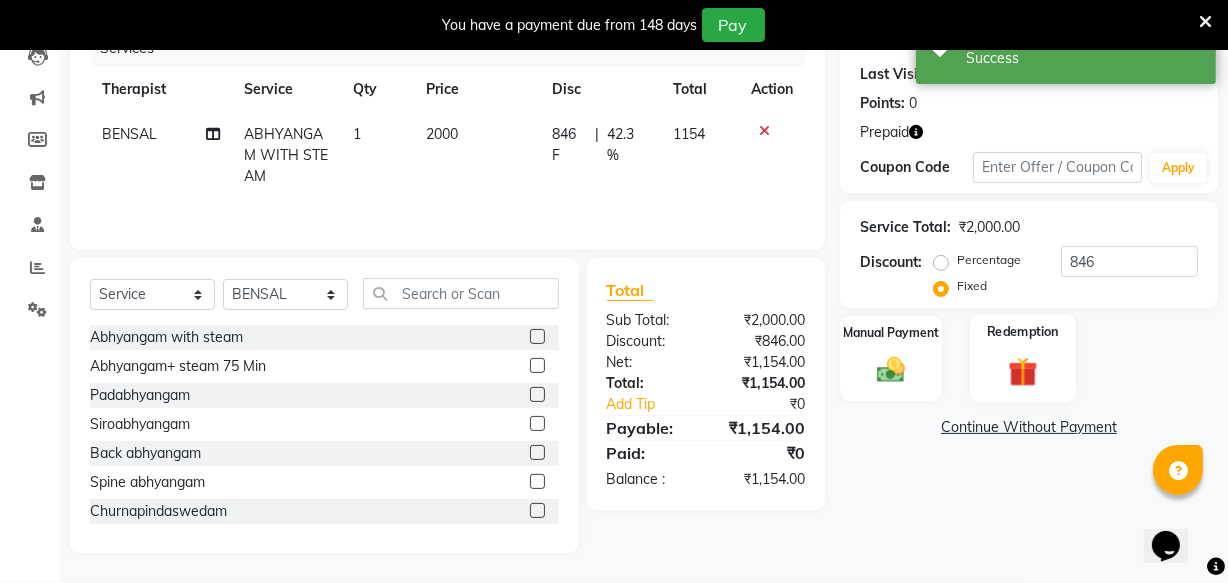 click 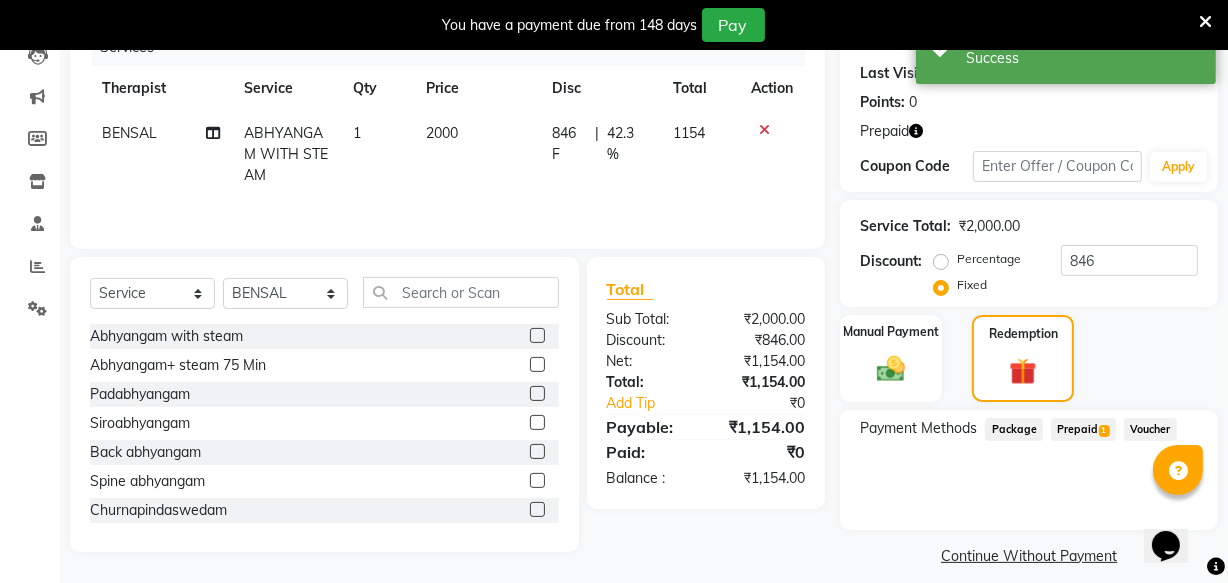 click on "Prepaid  1" 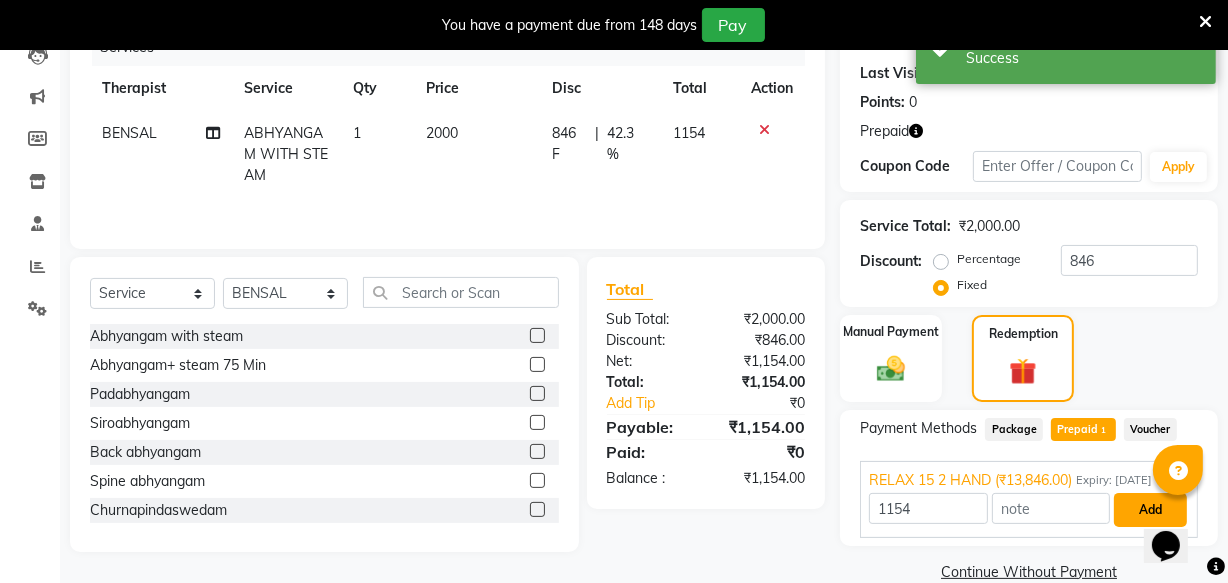 click on "Add" at bounding box center [1150, 510] 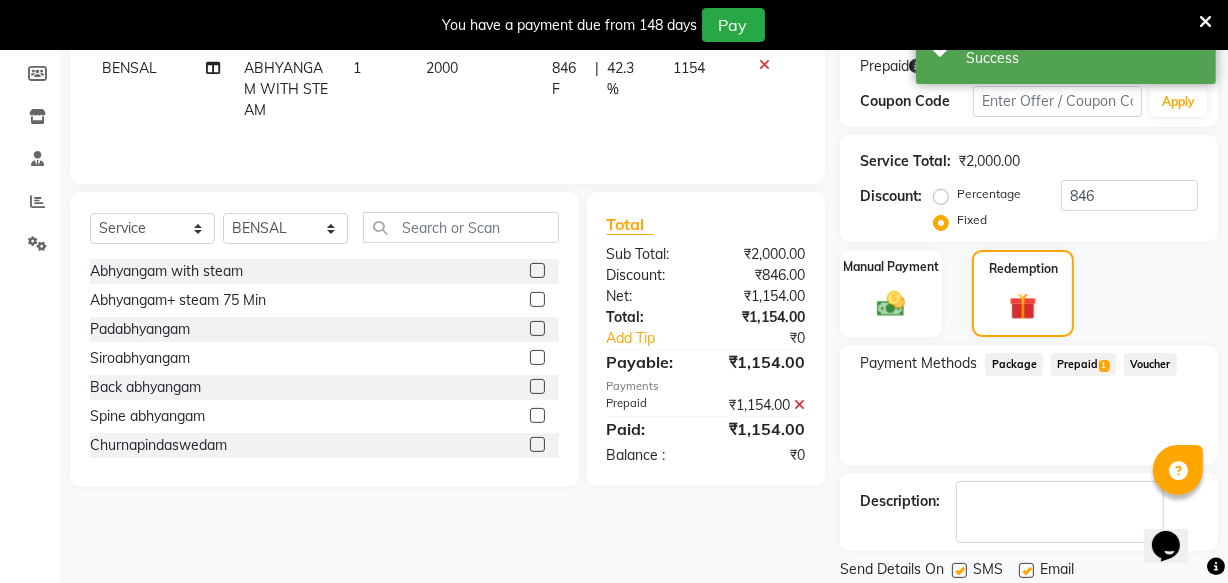 scroll, scrollTop: 399, scrollLeft: 0, axis: vertical 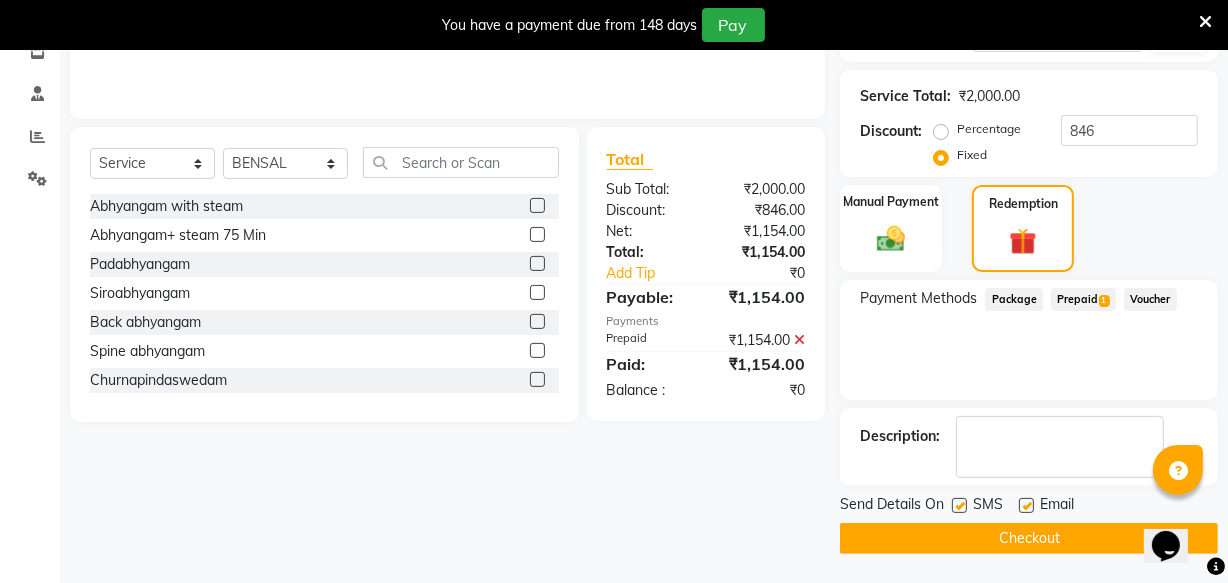 drag, startPoint x: 955, startPoint y: 507, endPoint x: 1009, endPoint y: 504, distance: 54.08327 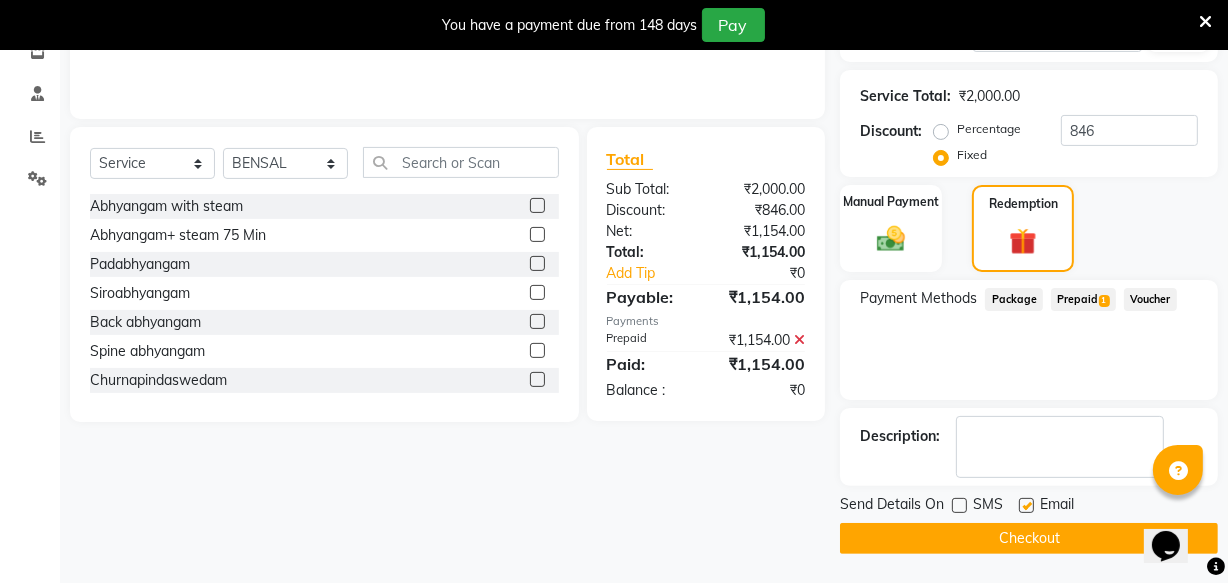 click 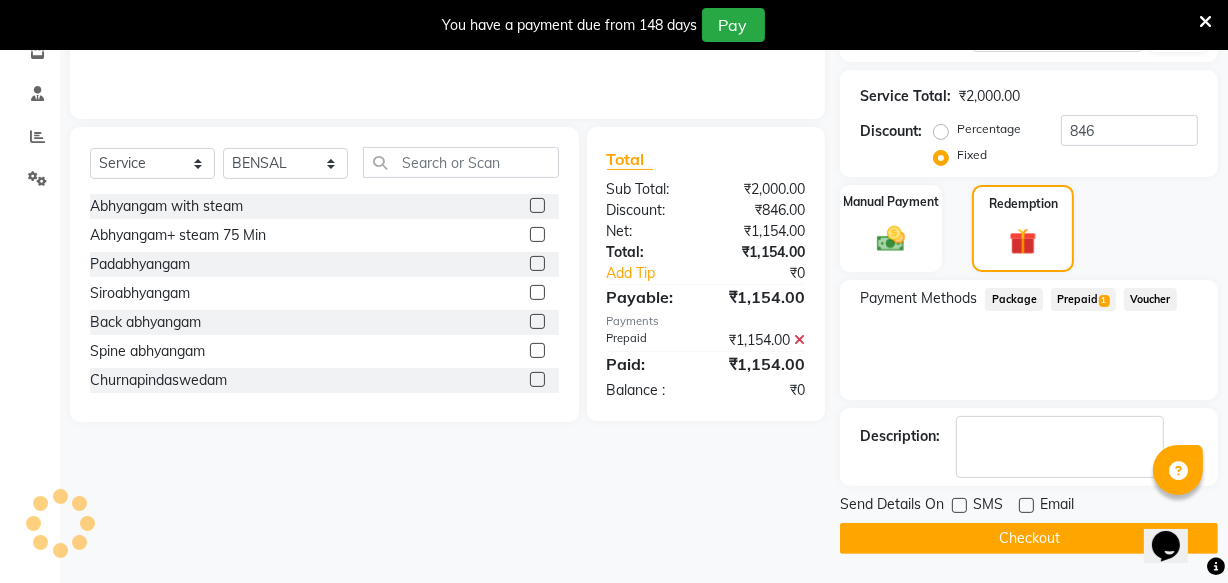 click on "Checkout" 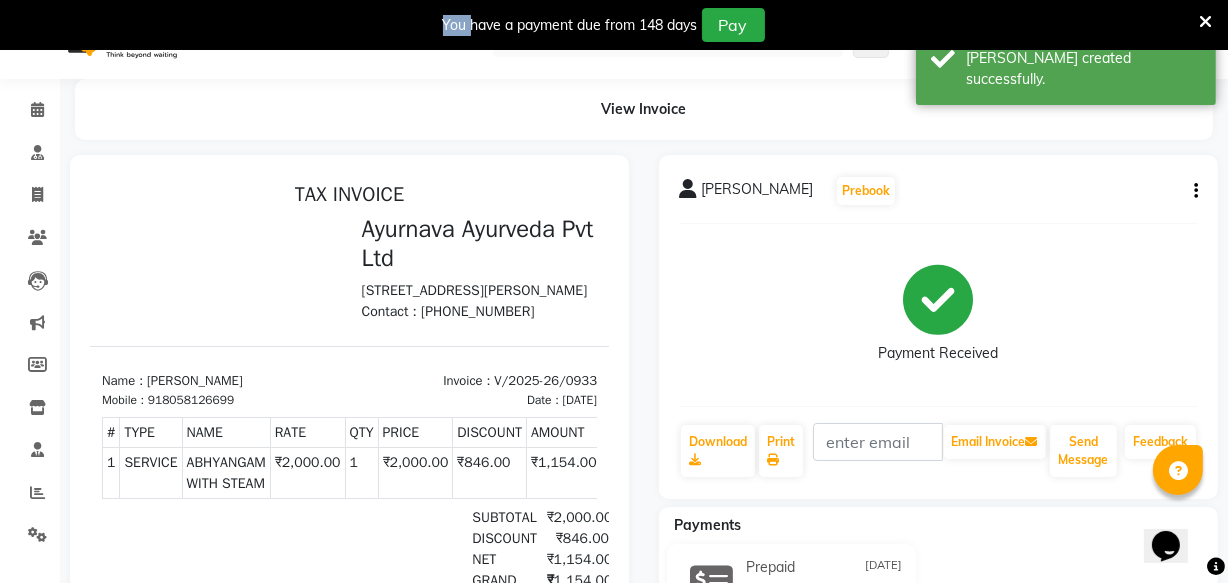 scroll, scrollTop: 0, scrollLeft: 0, axis: both 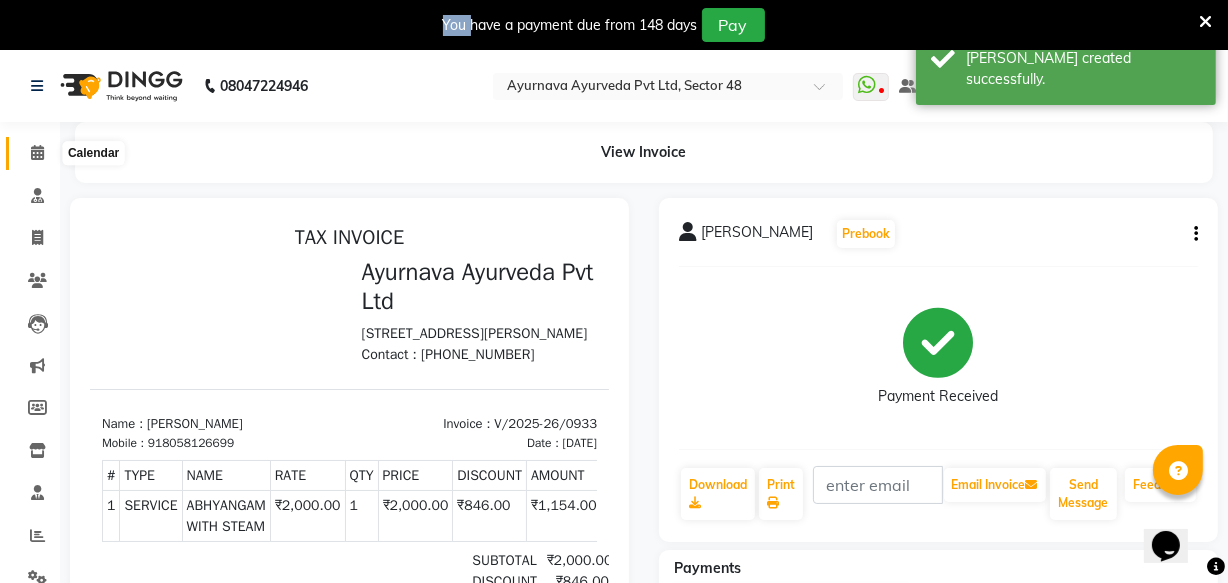 click 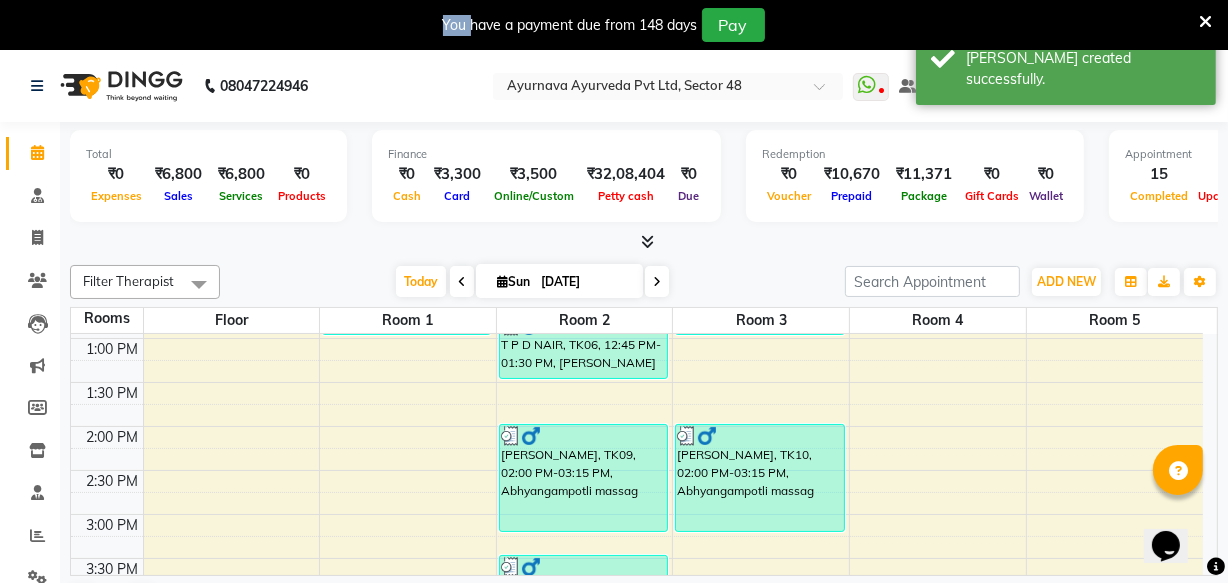 scroll, scrollTop: 709, scrollLeft: 0, axis: vertical 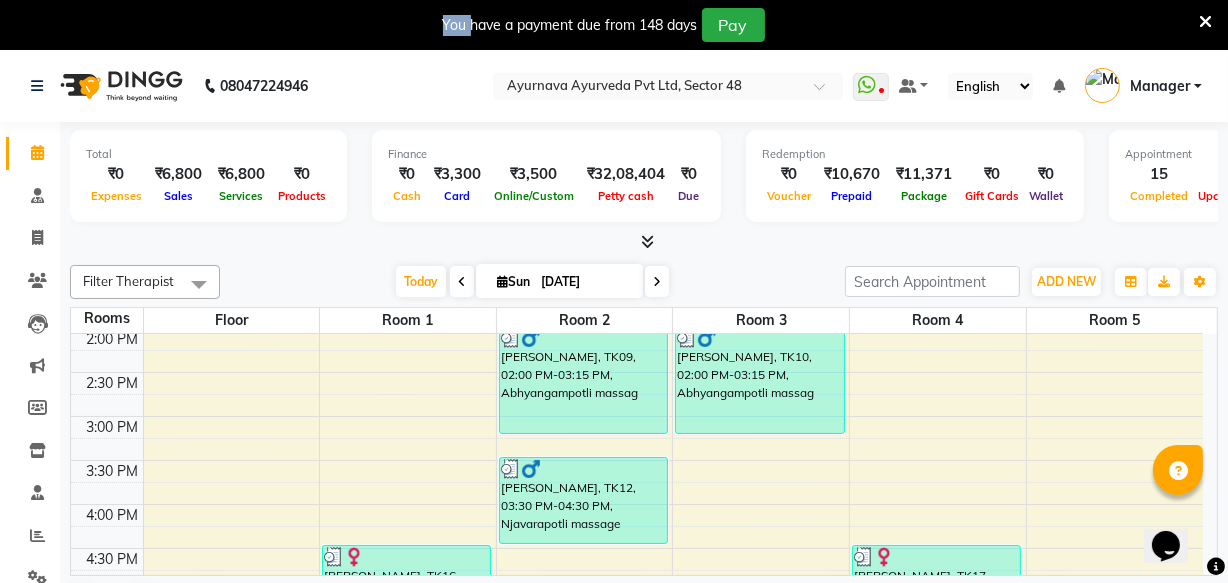 click on "6:00 AM 6:30 AM 7:00 AM 7:30 AM 8:00 AM 8:30 AM 9:00 AM 9:30 AM 10:00 AM 10:30 AM 11:00 AM 11:30 AM 12:00 PM 12:30 PM 1:00 PM 1:30 PM 2:00 PM 2:30 PM 3:00 PM 3:30 PM 4:00 PM 4:30 PM 5:00 PM 5:30 PM 6:00 PM 6:30 PM 7:00 PM 7:30 PM 8:00 PM 8:30 PM     [PERSON_NAME], TK15, 10:00 AM-10:30 AM, CONSULTATION     [PERSON_NAME], TK08, 12:00 PM-01:00 PM, ABHYANGAM WITH STEAM      [PERSON_NAME], TK16, 04:30 PM-05:30 PM, ABHYANGAM WITH STEAM      AMIT ND [PERSON_NAME], TK13, 06:00 PM-07:00 PM, Churnapindaswedam     [PERSON_NAME], TK03, 09:00 AM-10:00 AM, Pizhichil     [PERSON_NAME], TK03, 10:00 AM-10:45 AM, Local potli     T P D NAIR, TK06, 11:30 AM-12:45 PM, Abhyangampotli massag     T P D NAIR, TK06, 12:45 PM-01:30 PM, [PERSON_NAME]     [PERSON_NAME], TK09, 02:00 PM-03:15 PM, Abhyangampotli massag     [PERSON_NAME], TK12, 03:30 PM-04:30 PM, Njavarapotli massage     AMIT ND [PERSON_NAME], TK14, 06:00 PM-07:00 PM, [GEOGRAPHIC_DATA]     [PERSON_NAME], TK01, 08:00 AM-09:15 AM, Abhyangam+ steam 75 Min" at bounding box center (637, 284) 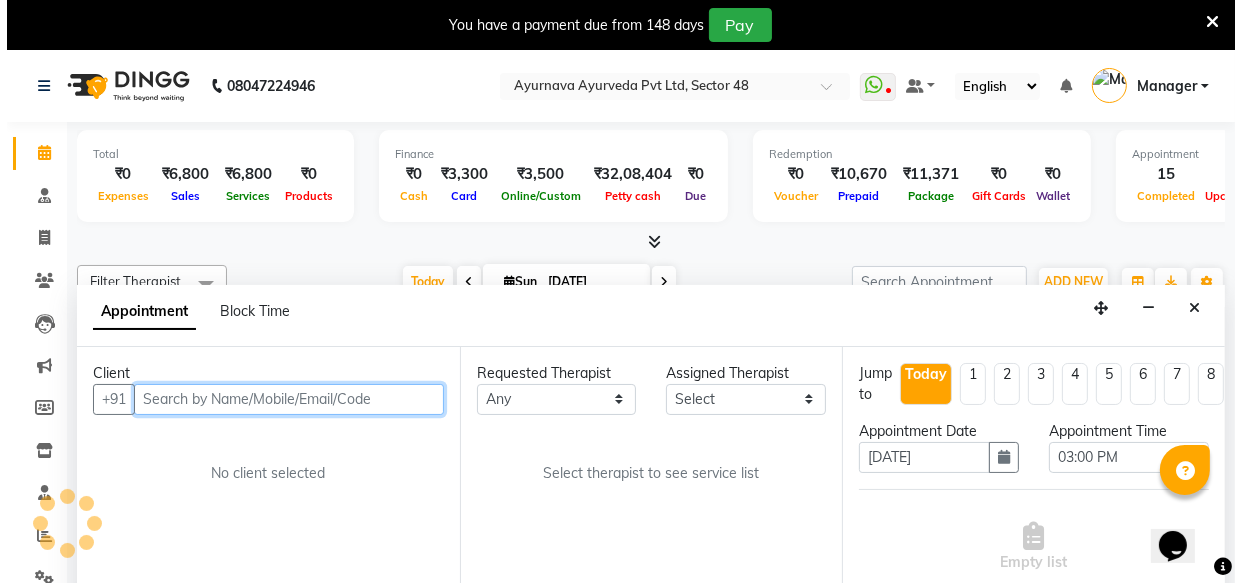 scroll, scrollTop: 50, scrollLeft: 0, axis: vertical 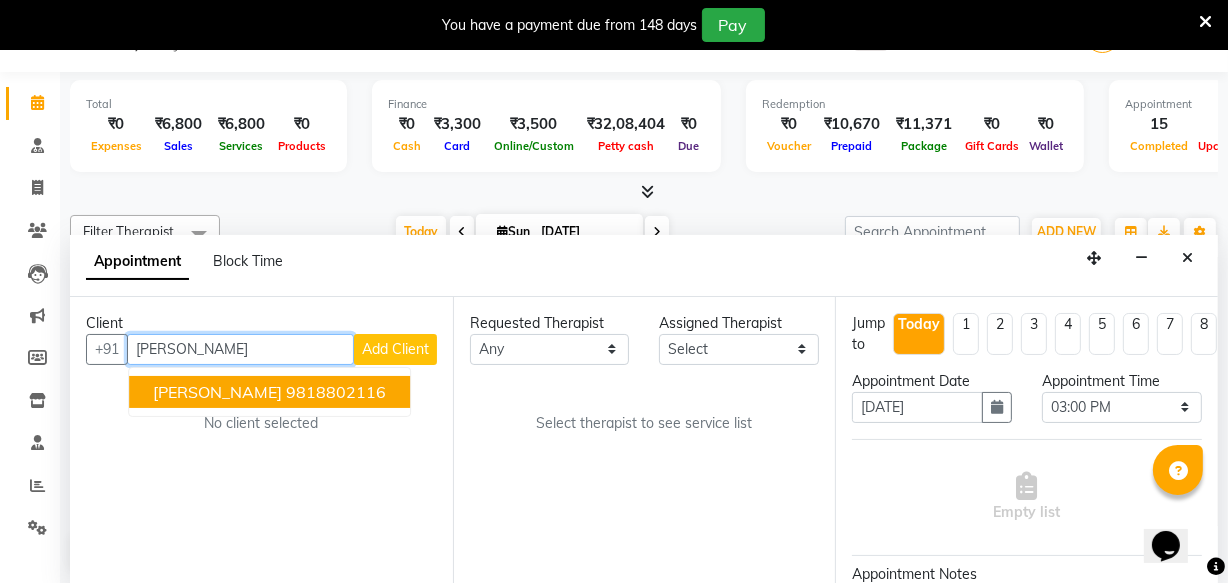 type on "[PERSON_NAME]" 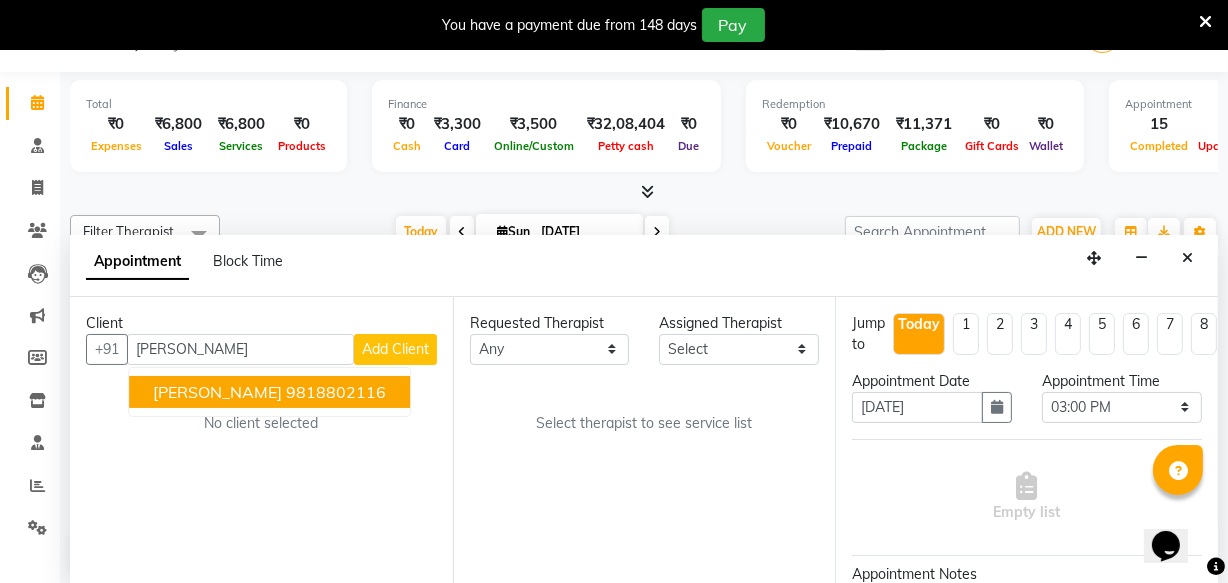 click on "Add Client" at bounding box center (395, 349) 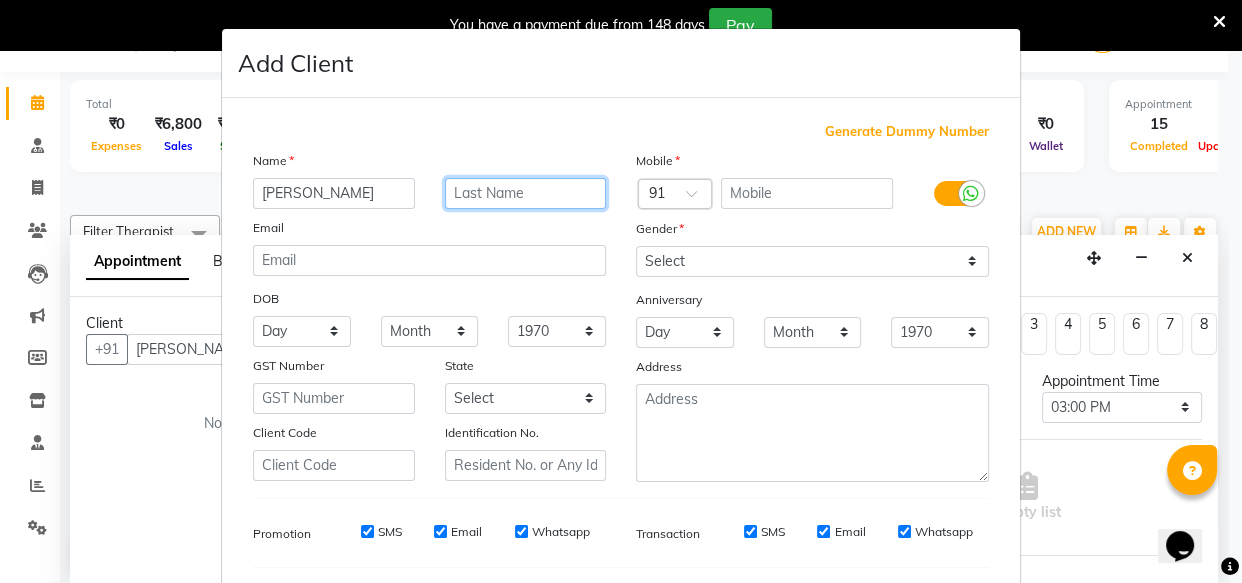 click at bounding box center [526, 193] 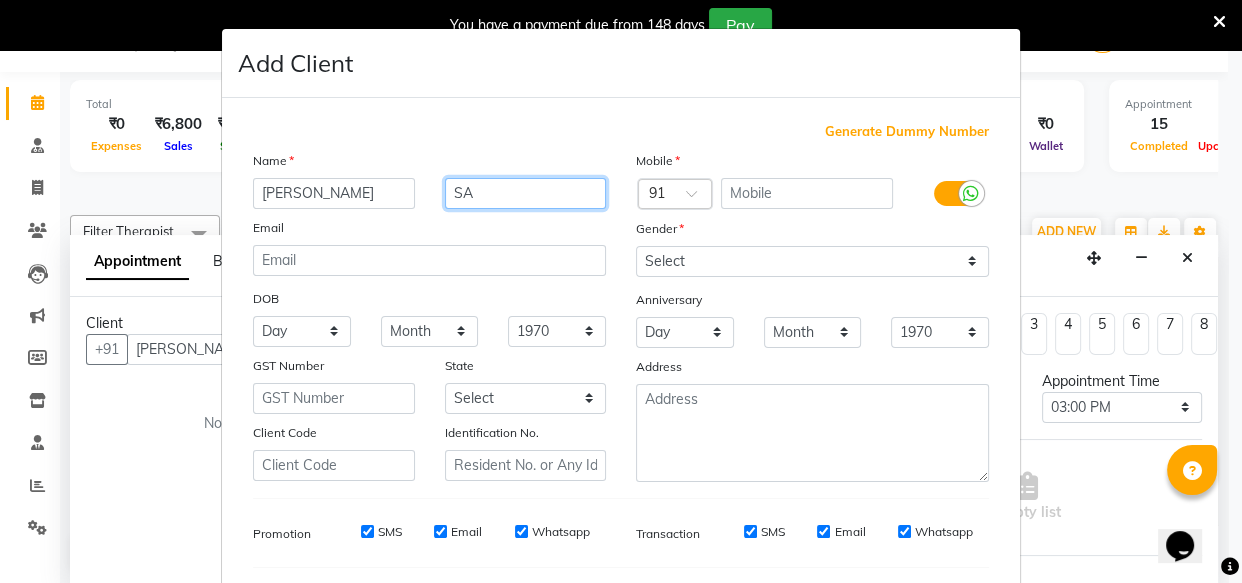 type on "SA" 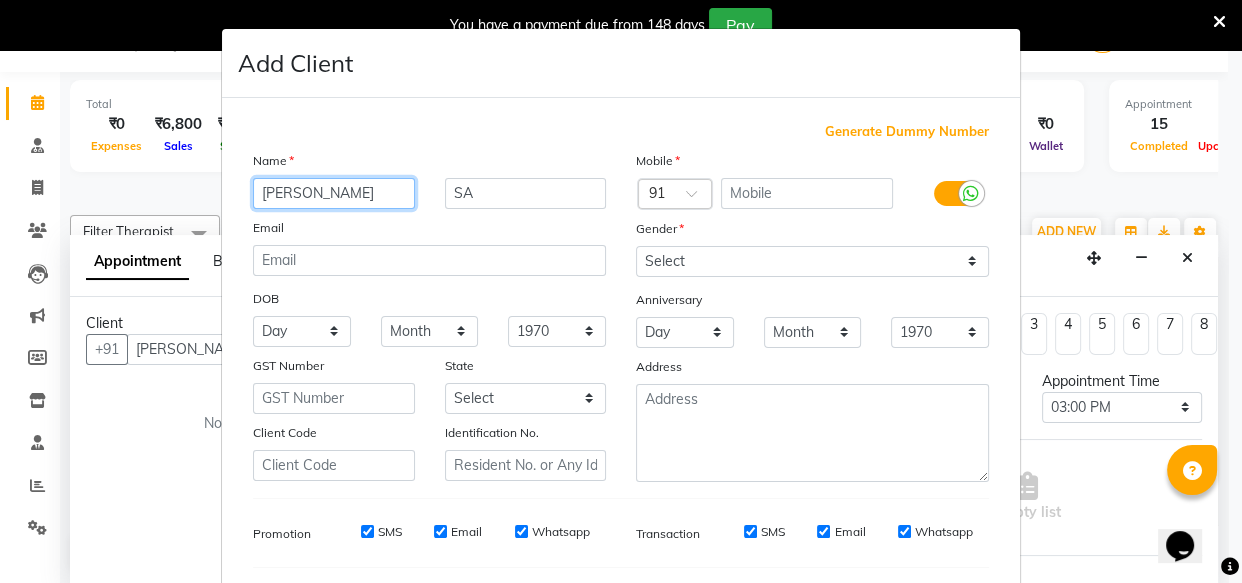 click on "[PERSON_NAME]" at bounding box center [334, 193] 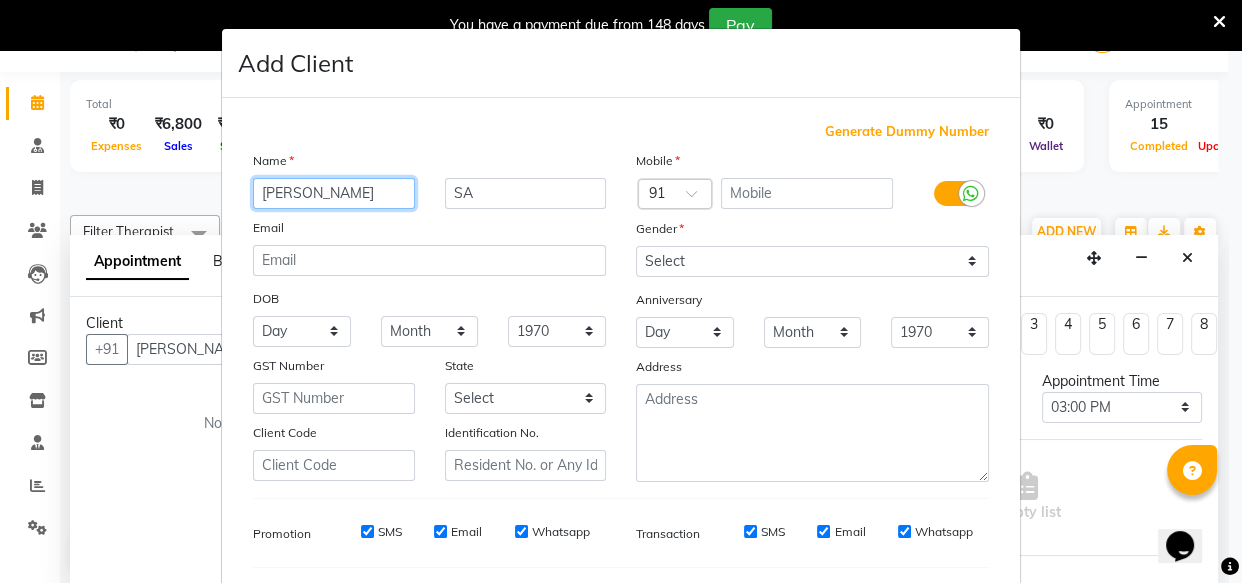 type on "[PERSON_NAME]" 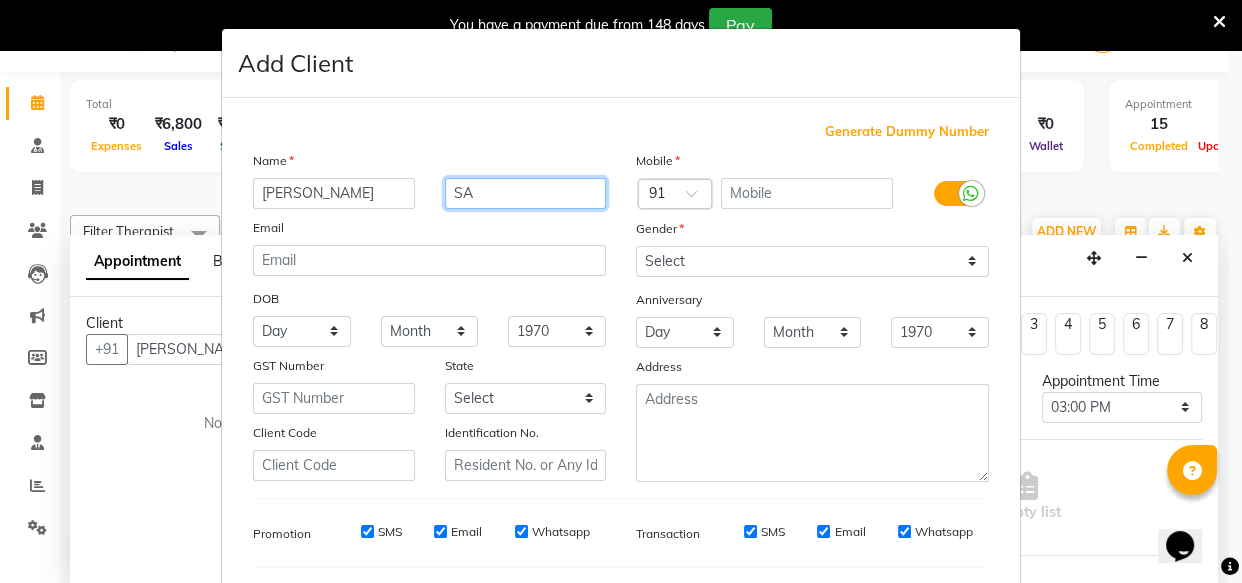 click on "SA" at bounding box center [526, 193] 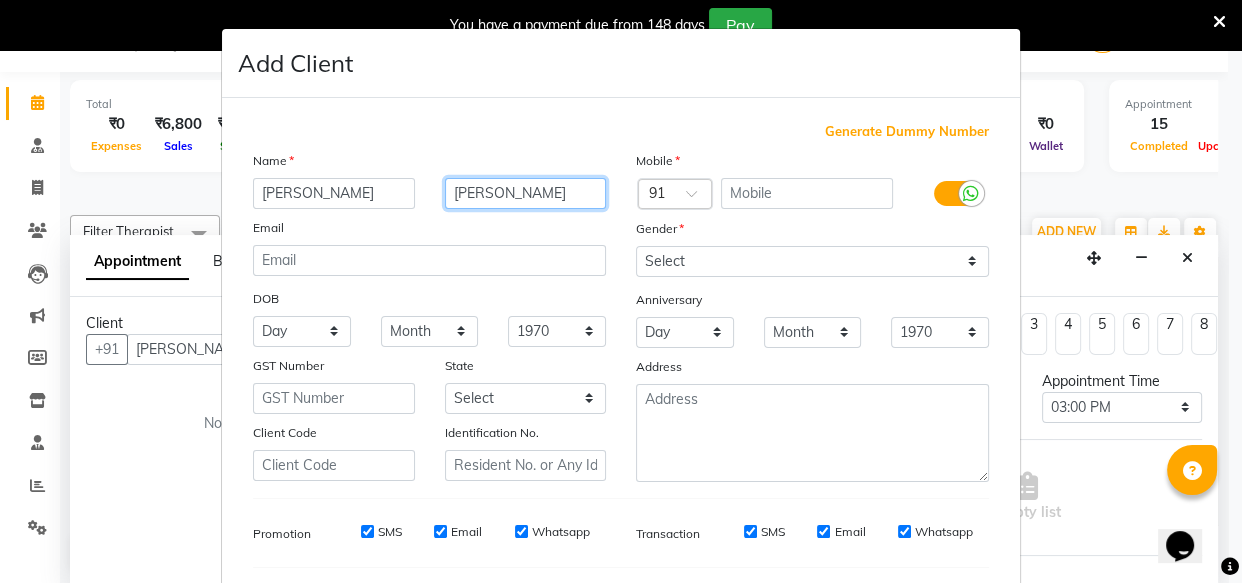 click on "[PERSON_NAME]" at bounding box center (526, 193) 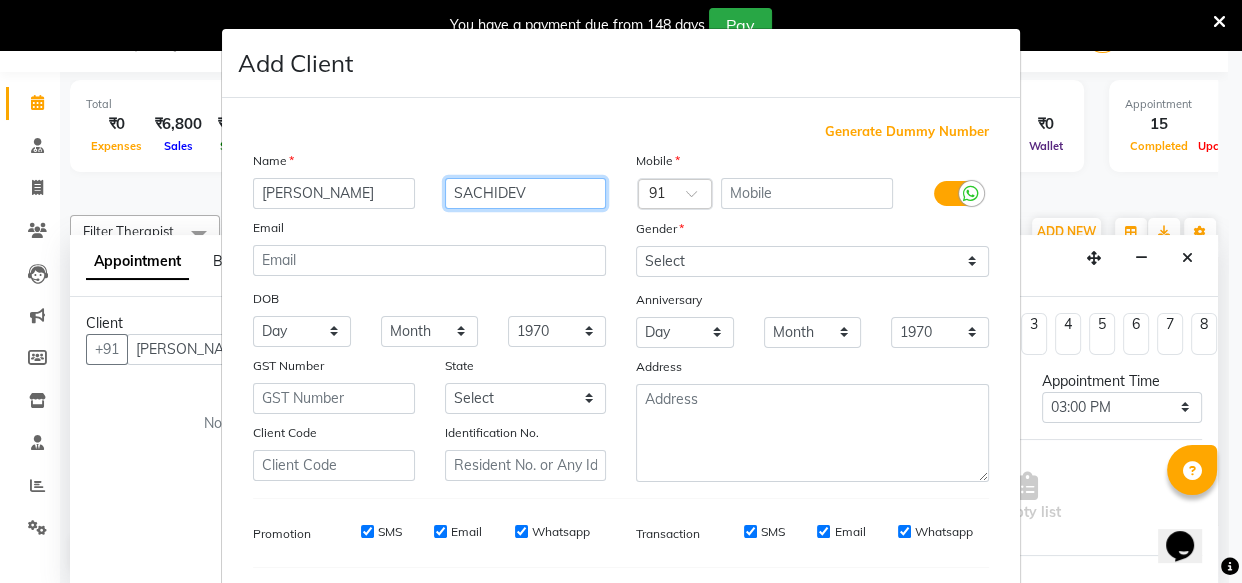 type on "SACHIDEV" 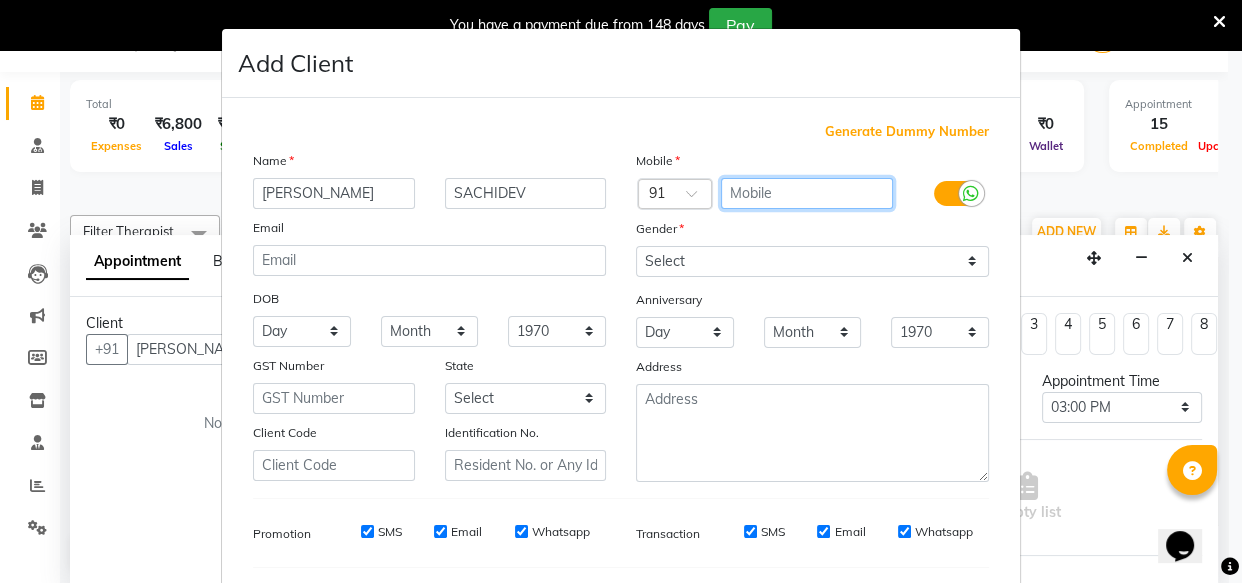 click at bounding box center [807, 193] 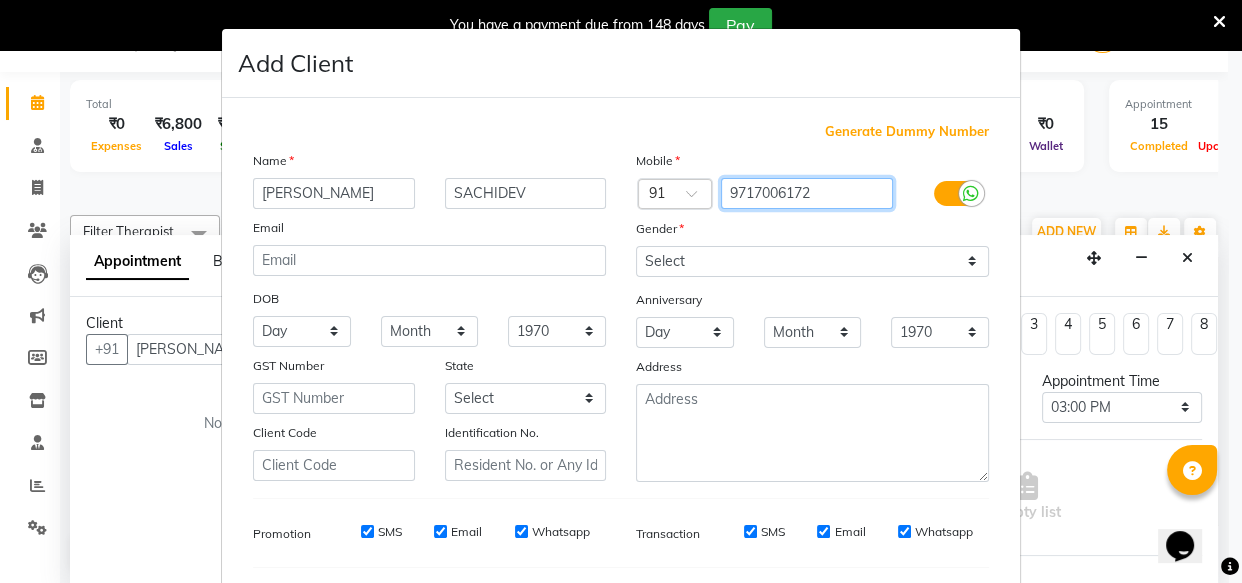 type on "9717006172" 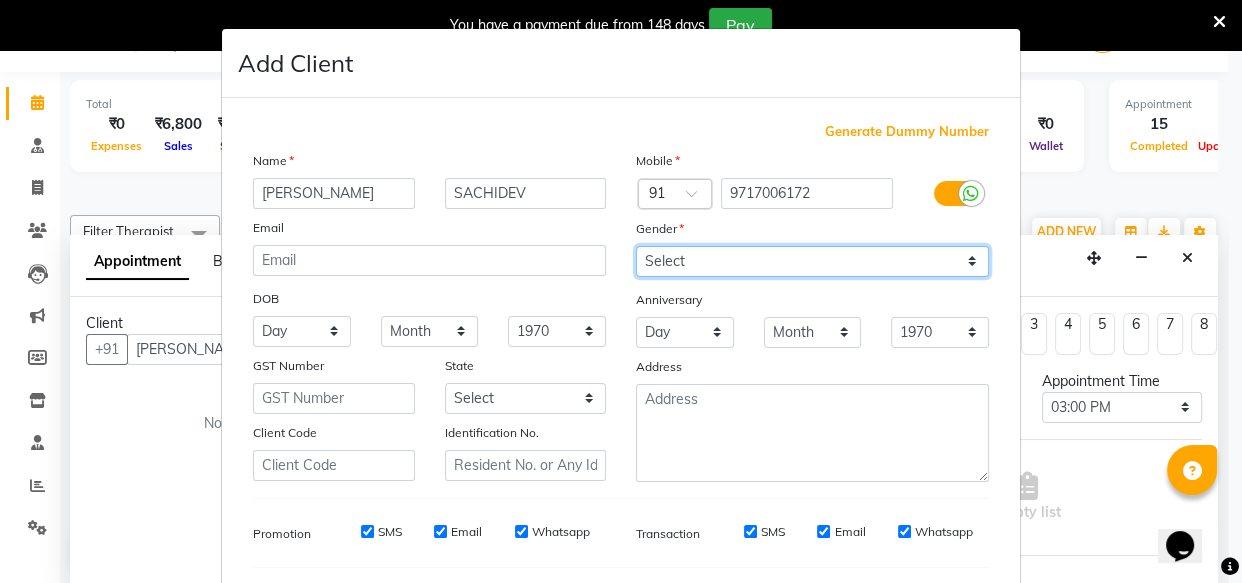 click on "Select [DEMOGRAPHIC_DATA] [DEMOGRAPHIC_DATA] Other Prefer Not To Say" at bounding box center [812, 261] 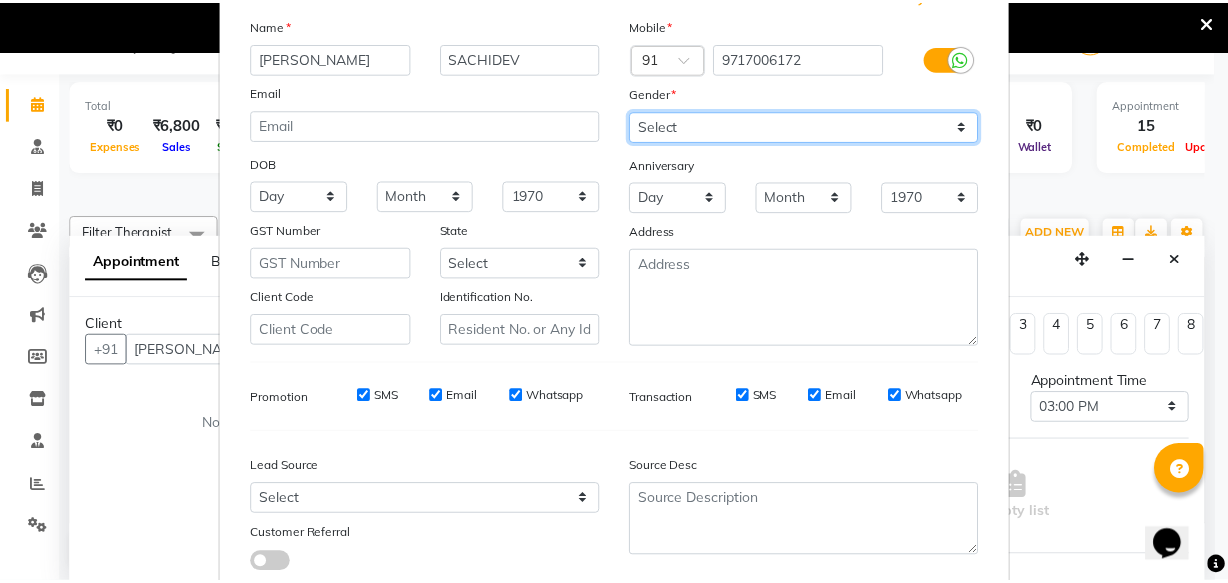scroll, scrollTop: 270, scrollLeft: 0, axis: vertical 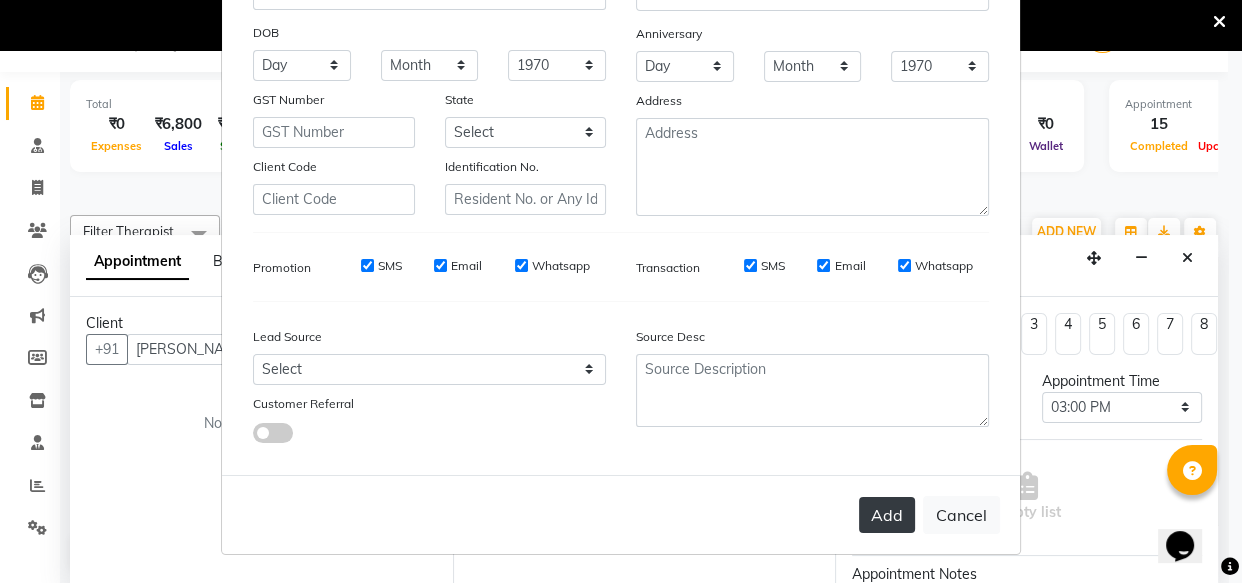 click on "Add" at bounding box center (887, 515) 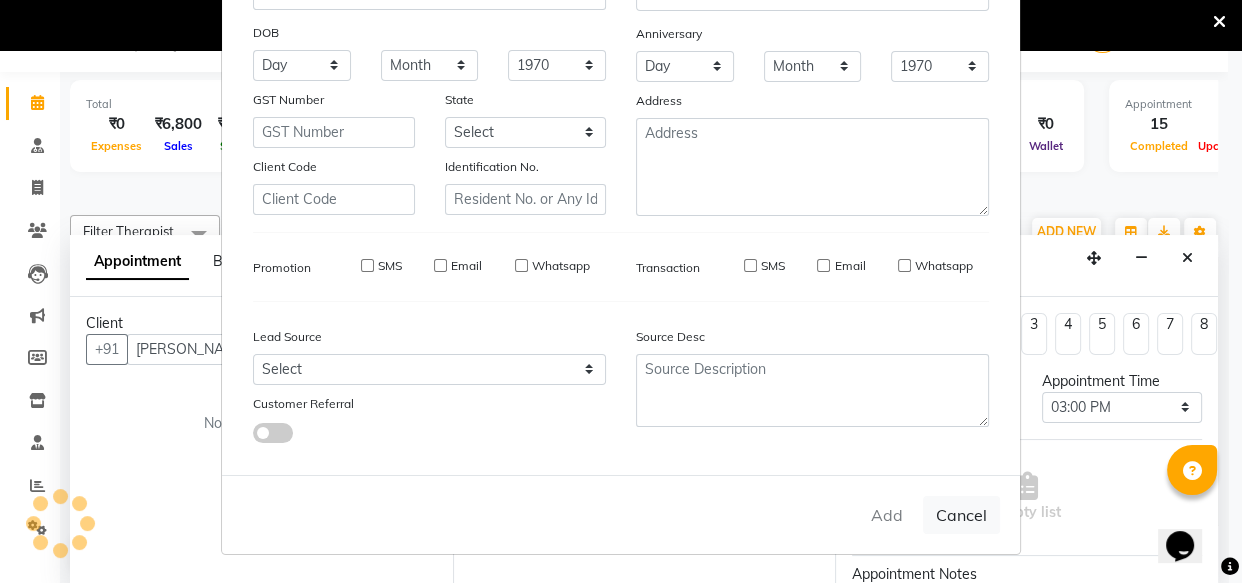type on "9717006172" 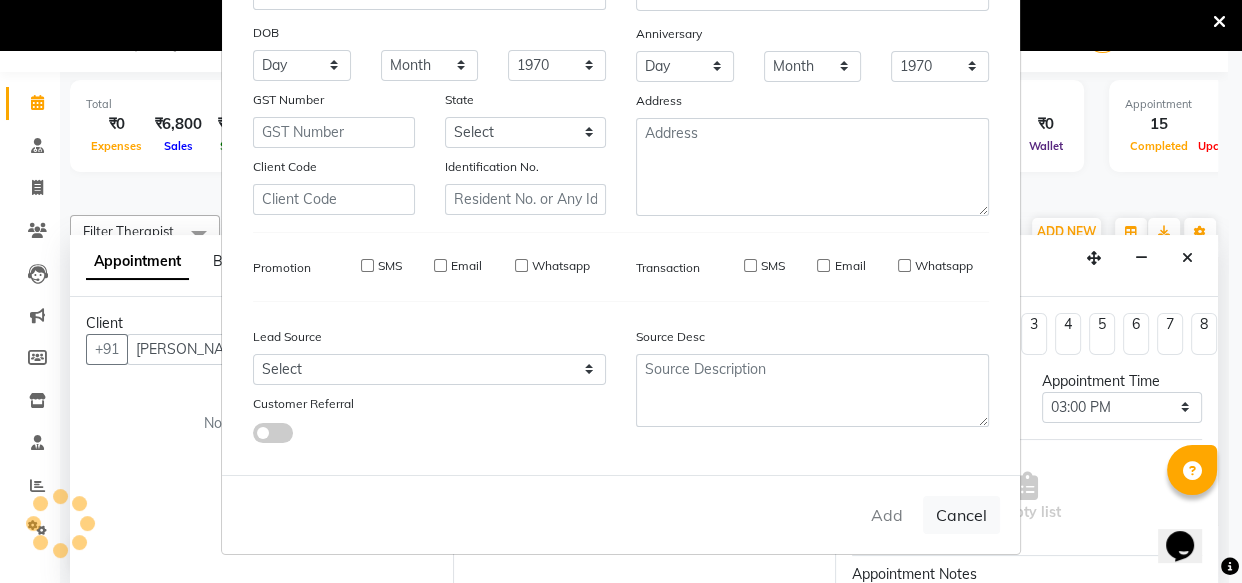 type 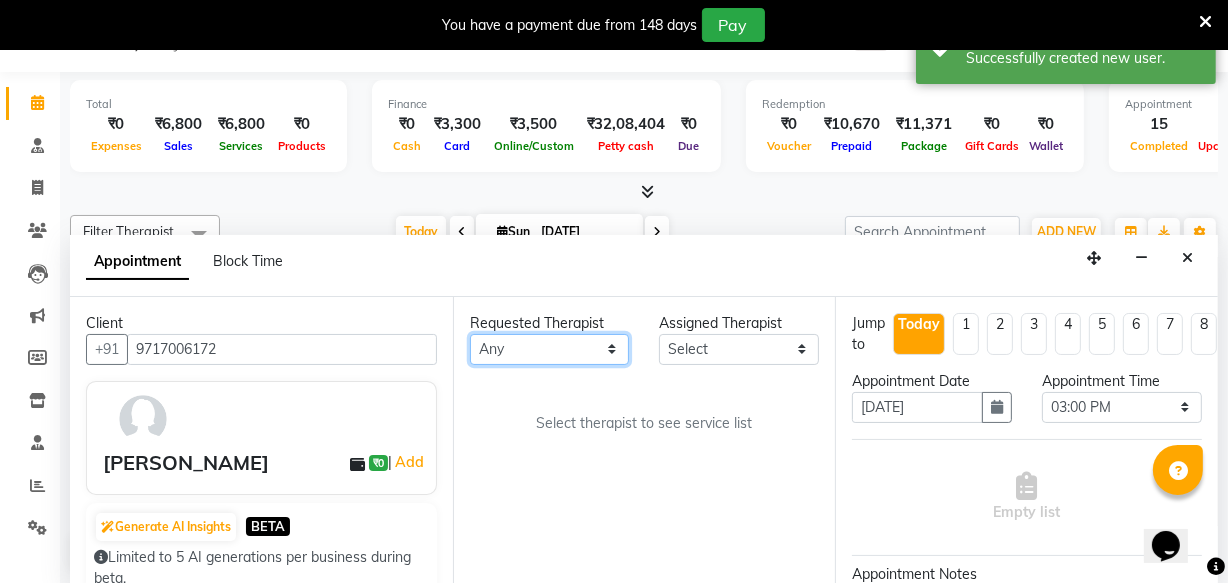 click on "Any [PERSON_NAME] [PERSON_NAME] V P [PERSON_NAME] [PERSON_NAME] [PERSON_NAME] [PERSON_NAME] [PERSON_NAME]  Dr [PERSON_NAME] DR [PERSON_NAME] [PERSON_NAME] Dr [PERSON_NAME] R [PERSON_NAME] [PERSON_NAME] Nijo [PERSON_NAME] [PERSON_NAME] radha Rasmi O S [PERSON_NAME] [PERSON_NAME] [PERSON_NAME] [PERSON_NAME] M [PERSON_NAME] [PERSON_NAME] Mon [PERSON_NAME] [PERSON_NAME]   [PERSON_NAME]   [PERSON_NAME]" at bounding box center (550, 349) 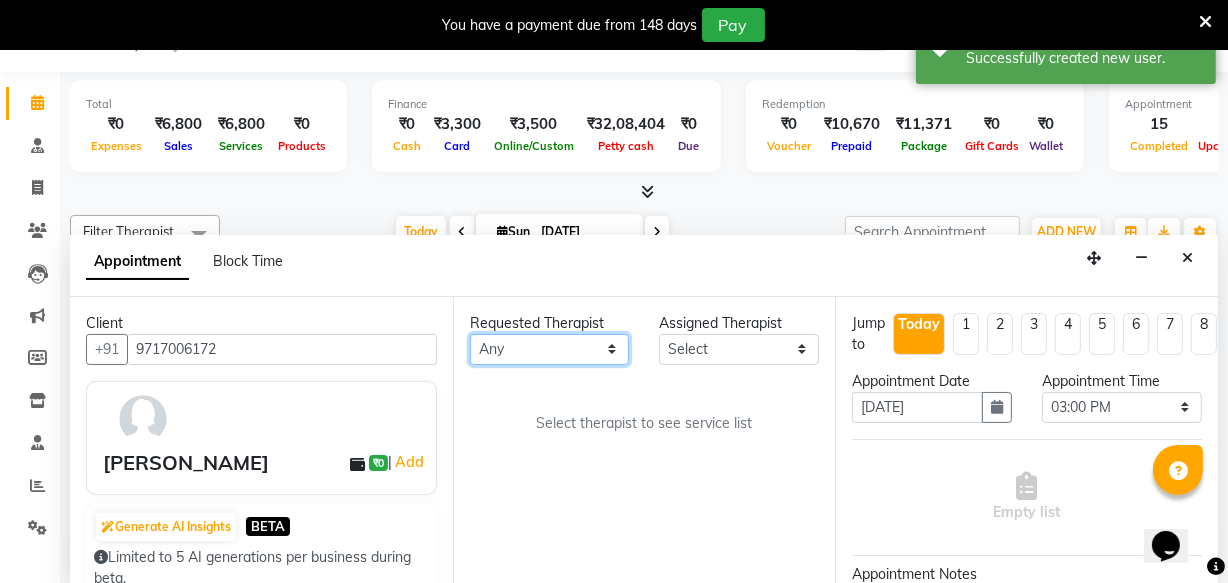 select on "38450" 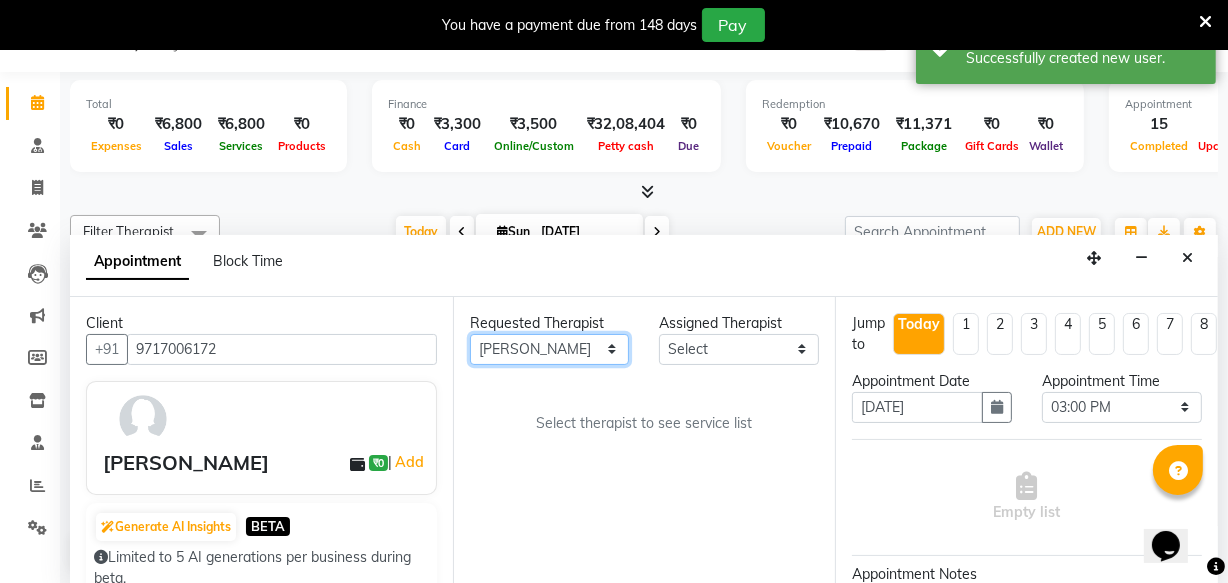 click on "Any [PERSON_NAME] [PERSON_NAME] V P [PERSON_NAME] [PERSON_NAME] [PERSON_NAME] [PERSON_NAME] [PERSON_NAME]  Dr [PERSON_NAME] DR [PERSON_NAME] [PERSON_NAME] Dr [PERSON_NAME] R [PERSON_NAME] [PERSON_NAME] Nijo [PERSON_NAME] [PERSON_NAME] radha Rasmi O S [PERSON_NAME] [PERSON_NAME] [PERSON_NAME] [PERSON_NAME] M [PERSON_NAME] [PERSON_NAME] Mon [PERSON_NAME] [PERSON_NAME]   [PERSON_NAME]   [PERSON_NAME]" at bounding box center [550, 349] 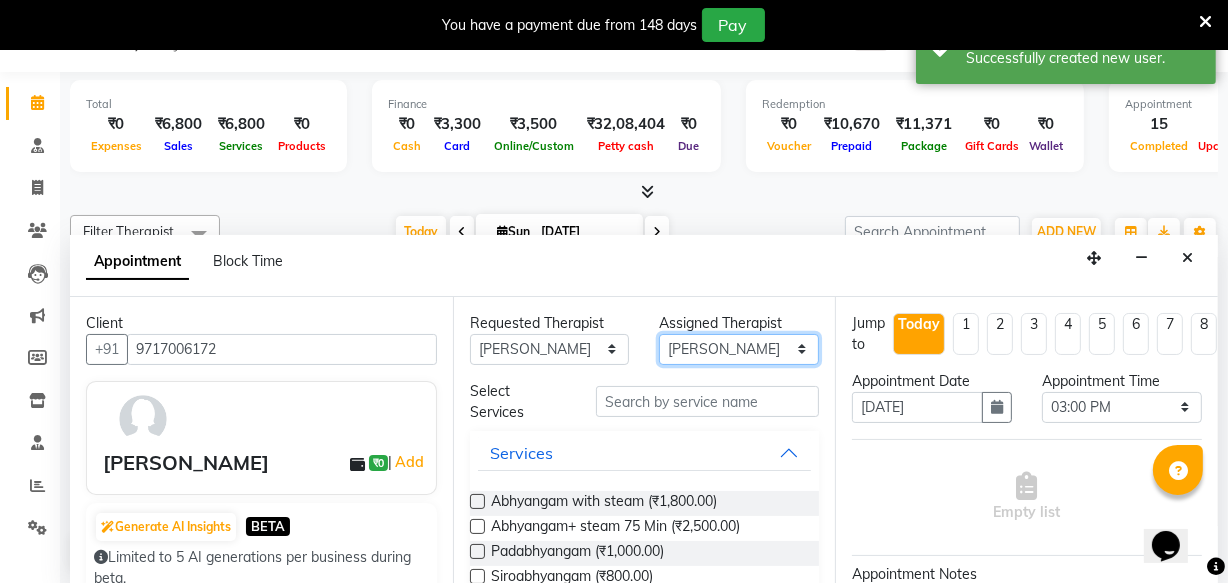 click on "Select [PERSON_NAME] [PERSON_NAME] V P [PERSON_NAME] [PERSON_NAME] [PERSON_NAME] [PERSON_NAME] [PERSON_NAME]  Dr [PERSON_NAME] DR [PERSON_NAME] [PERSON_NAME] Dr [PERSON_NAME] R [PERSON_NAME] [PERSON_NAME] Nijo [PERSON_NAME] [PERSON_NAME] radha Rasmi O S [PERSON_NAME] [PERSON_NAME] [PERSON_NAME] [PERSON_NAME] M [PERSON_NAME] [PERSON_NAME] Mon [PERSON_NAME] [PERSON_NAME]   [PERSON_NAME]   [PERSON_NAME]" at bounding box center (739, 349) 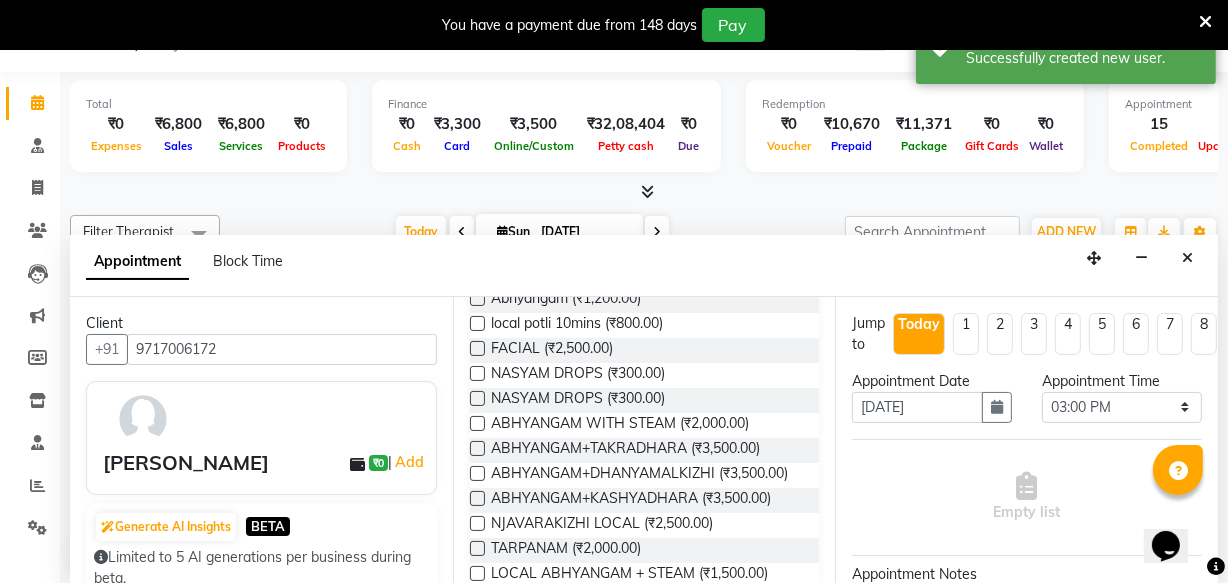 scroll, scrollTop: 1181, scrollLeft: 0, axis: vertical 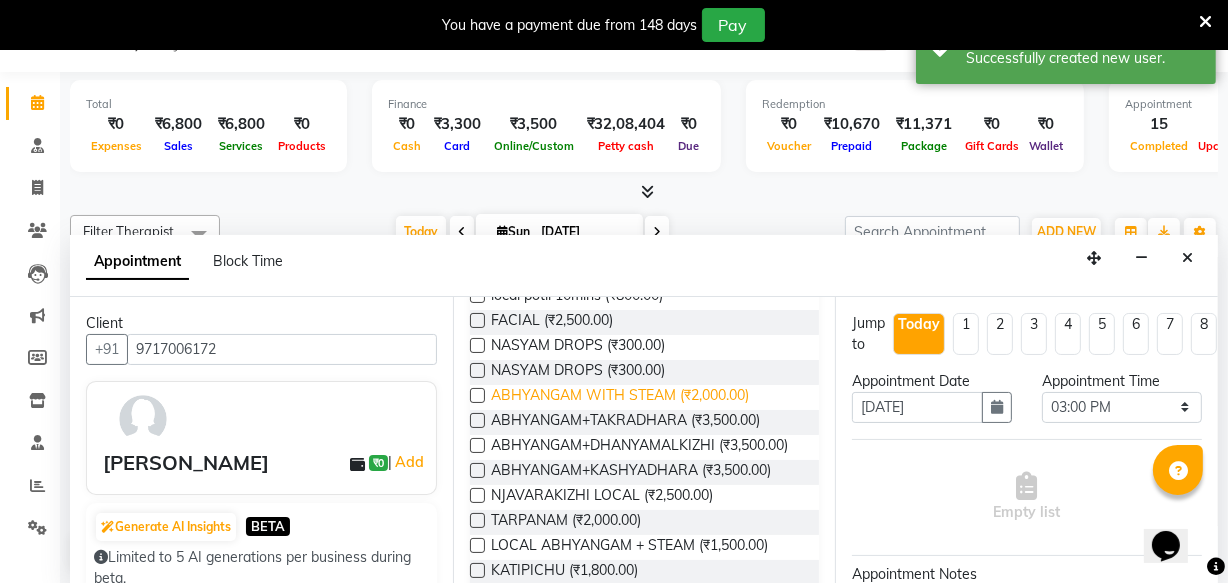 click on "ABHYANGAM WITH STEAM  (₹2,000.00)" at bounding box center [620, 397] 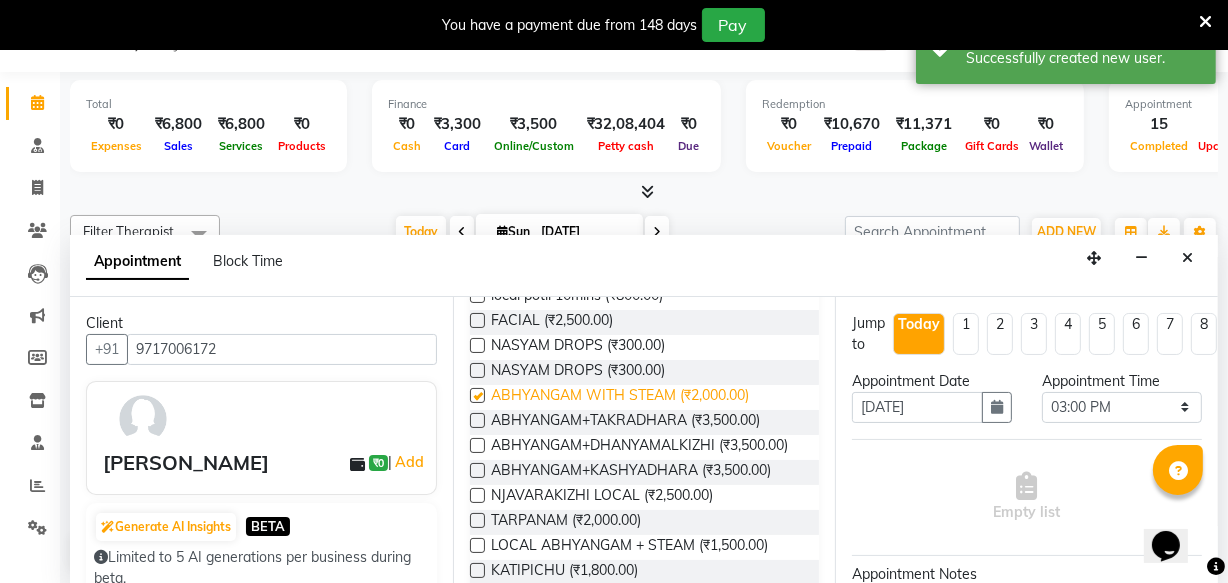 checkbox on "true" 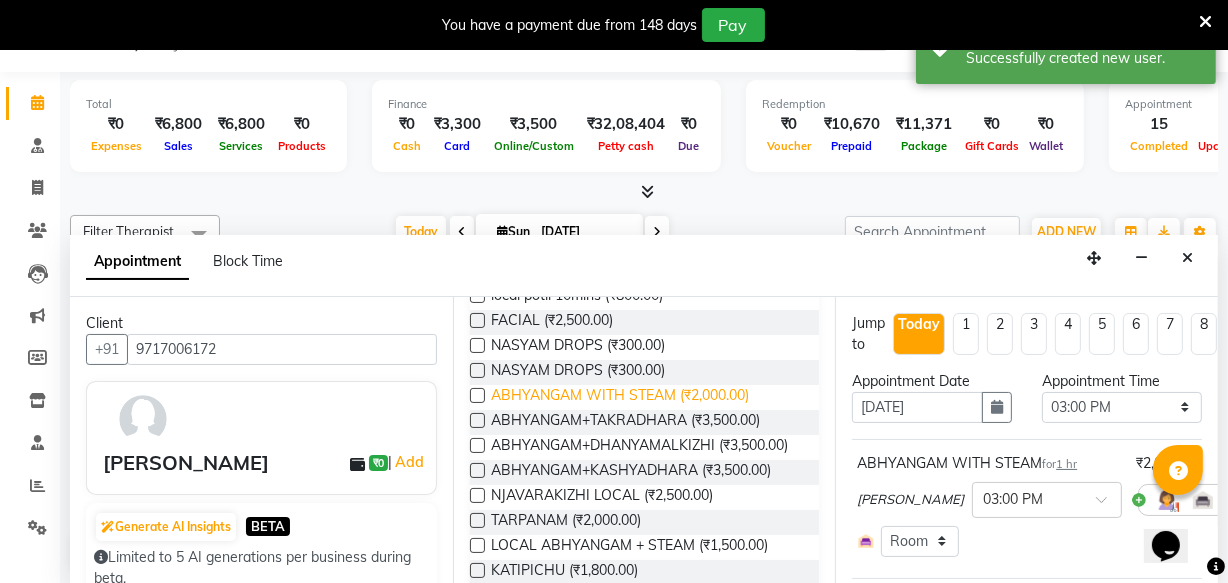 checkbox on "false" 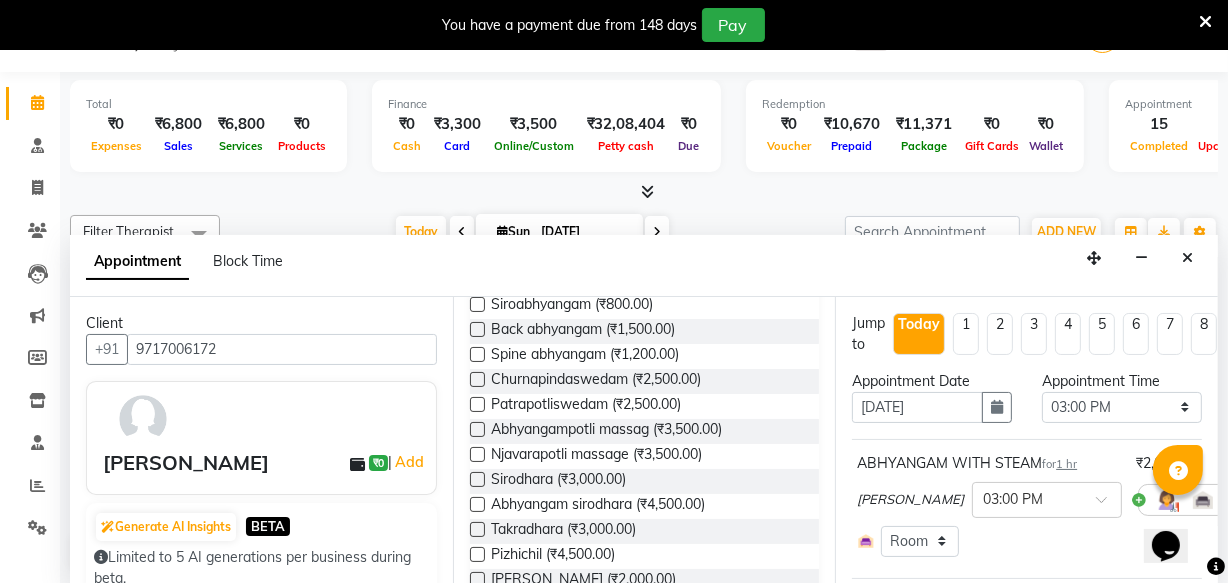 scroll, scrollTop: 0, scrollLeft: 0, axis: both 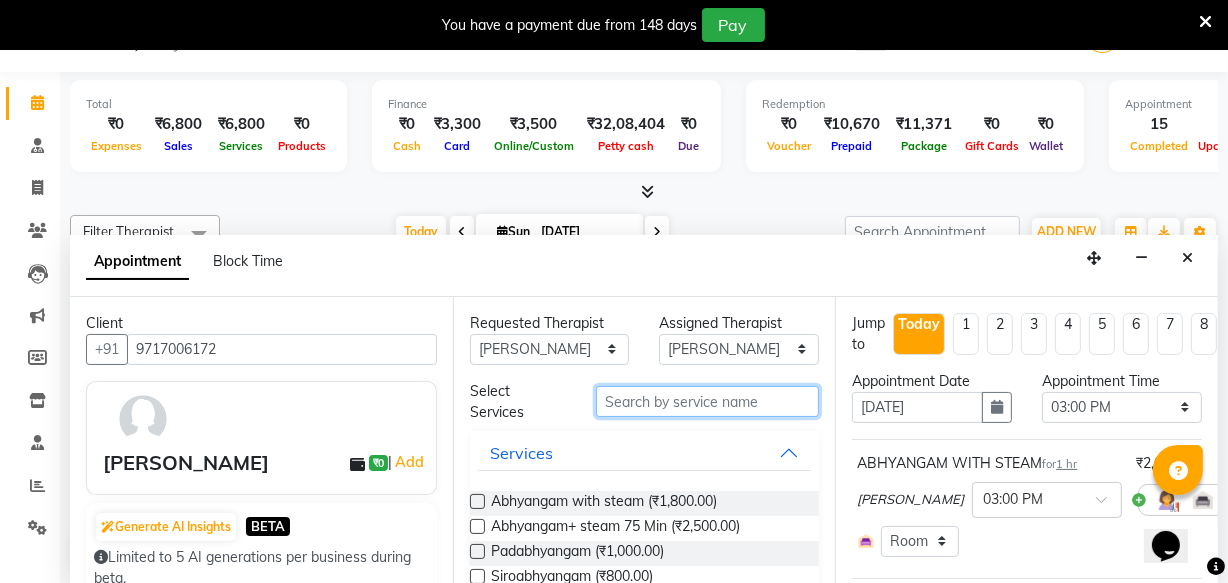 click at bounding box center [707, 401] 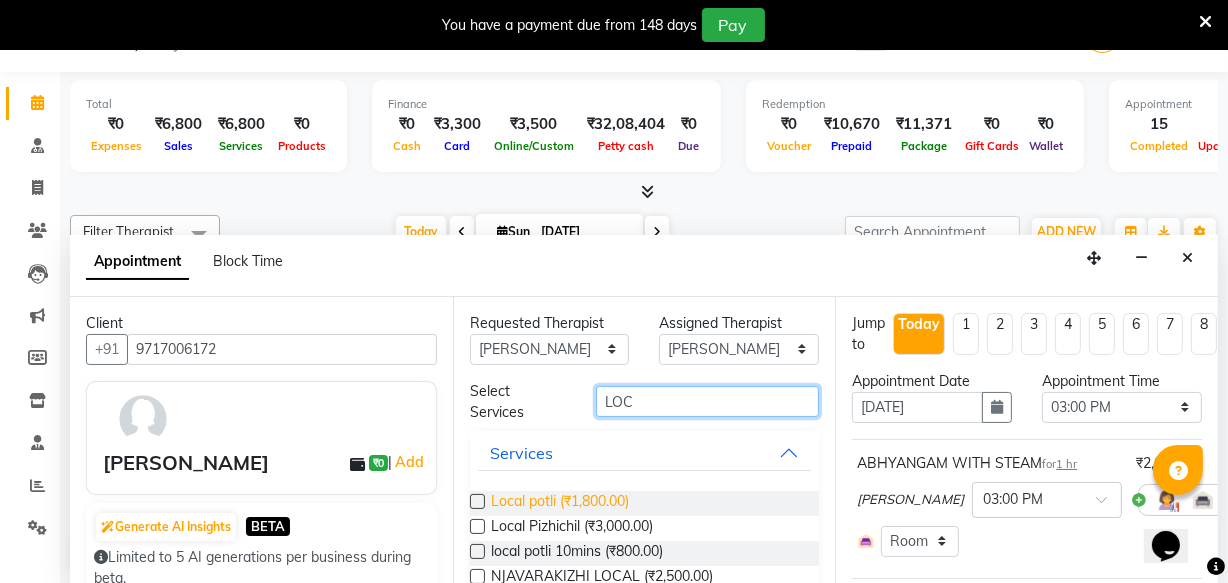 type on "LOC" 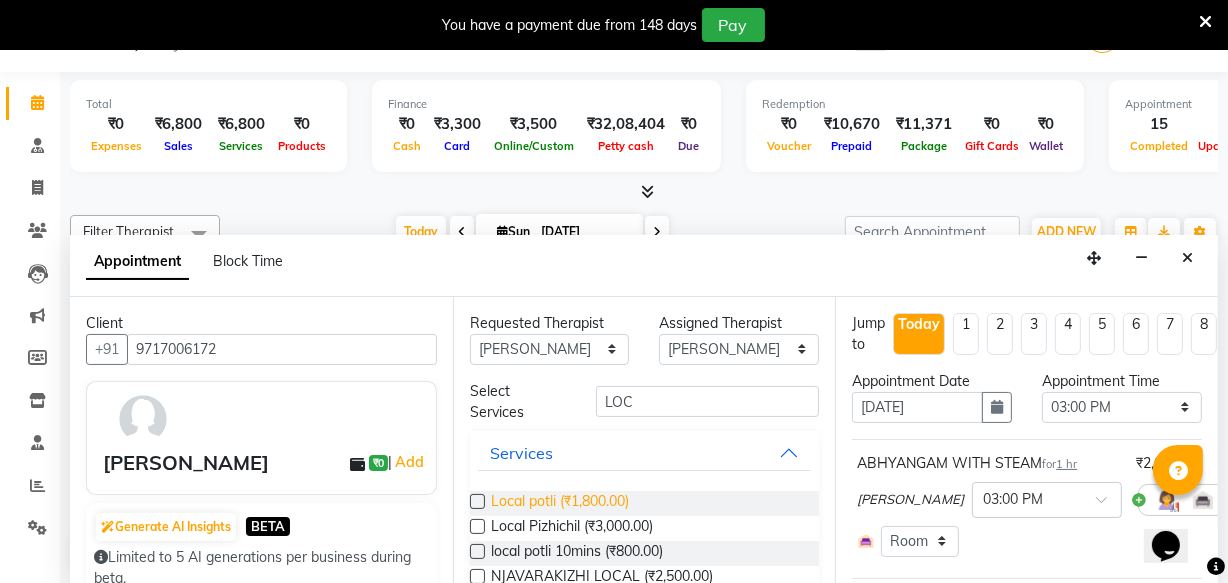 click on "Local potli (₹1,800.00)" at bounding box center [560, 503] 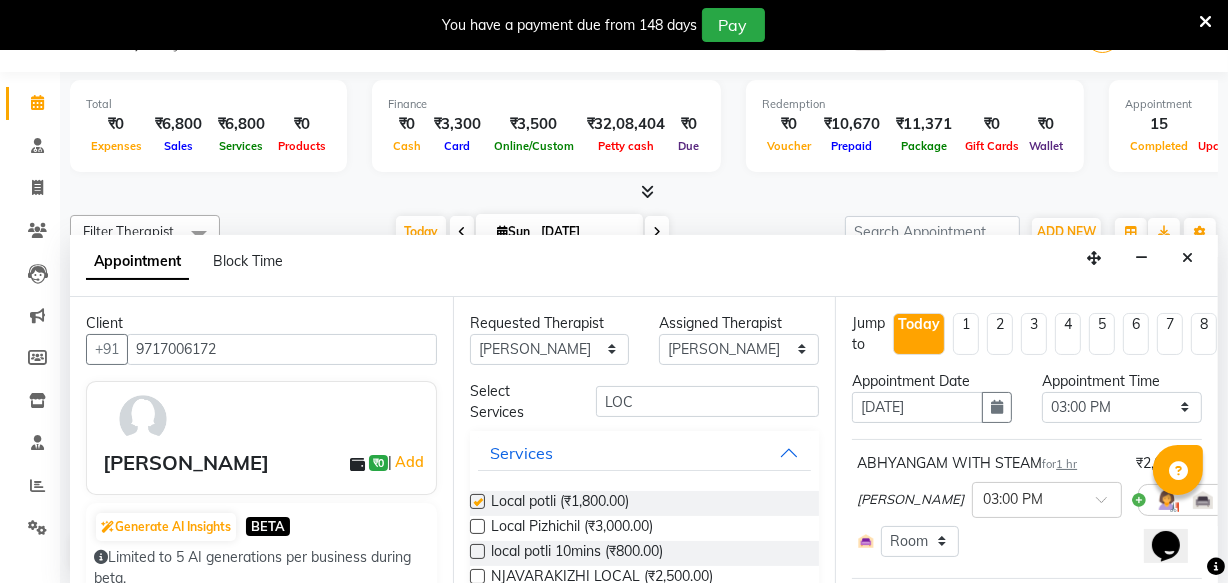 checkbox on "false" 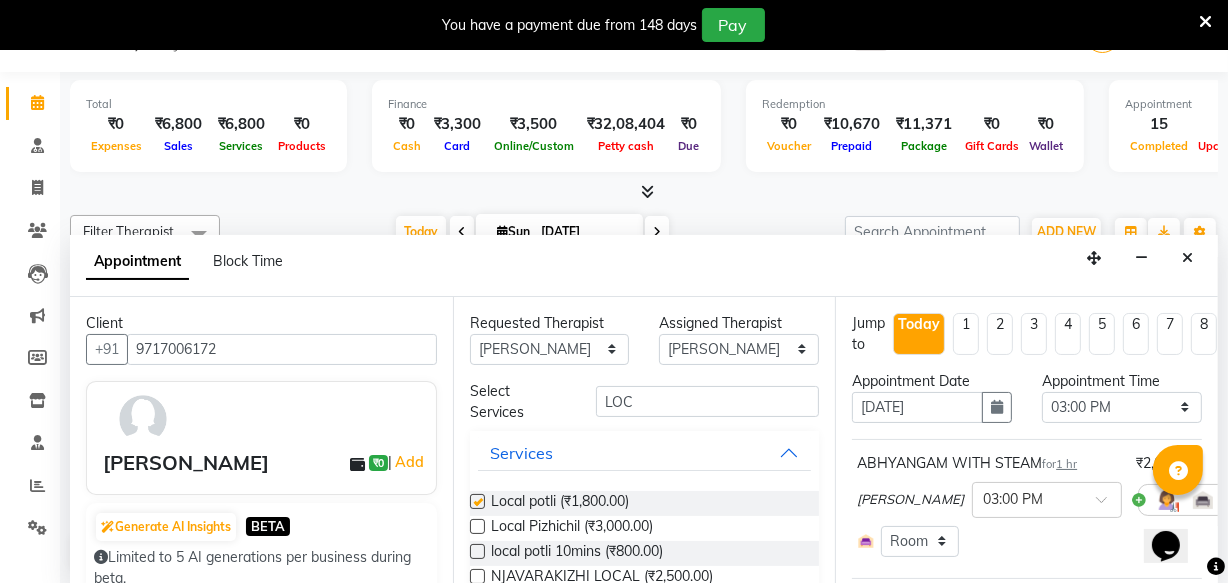 select on "2642" 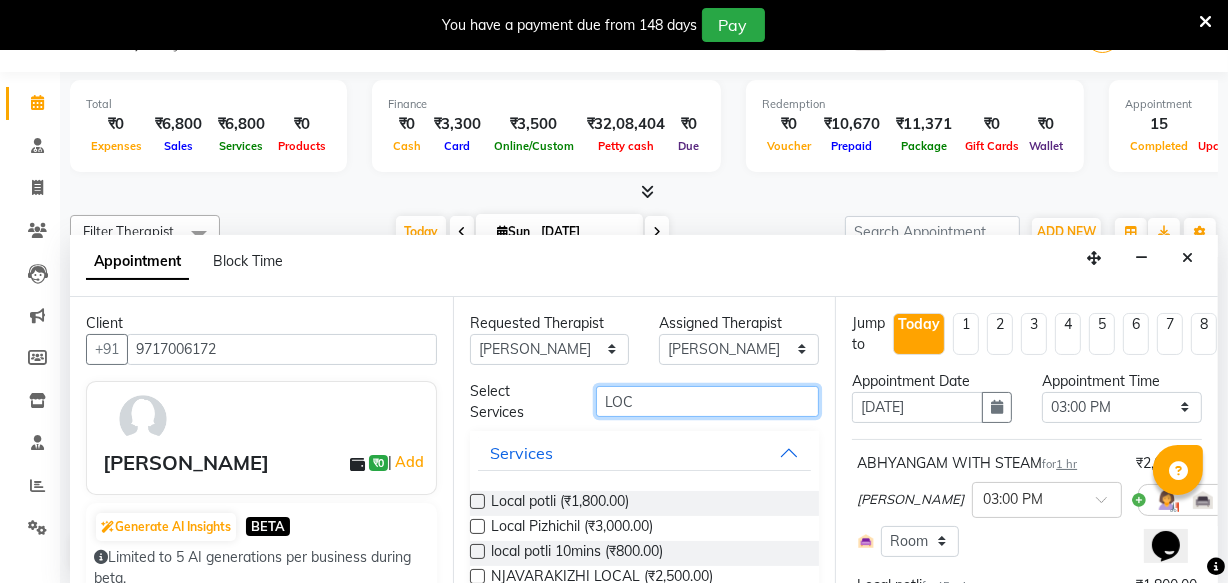 click on "LOC" at bounding box center (707, 401) 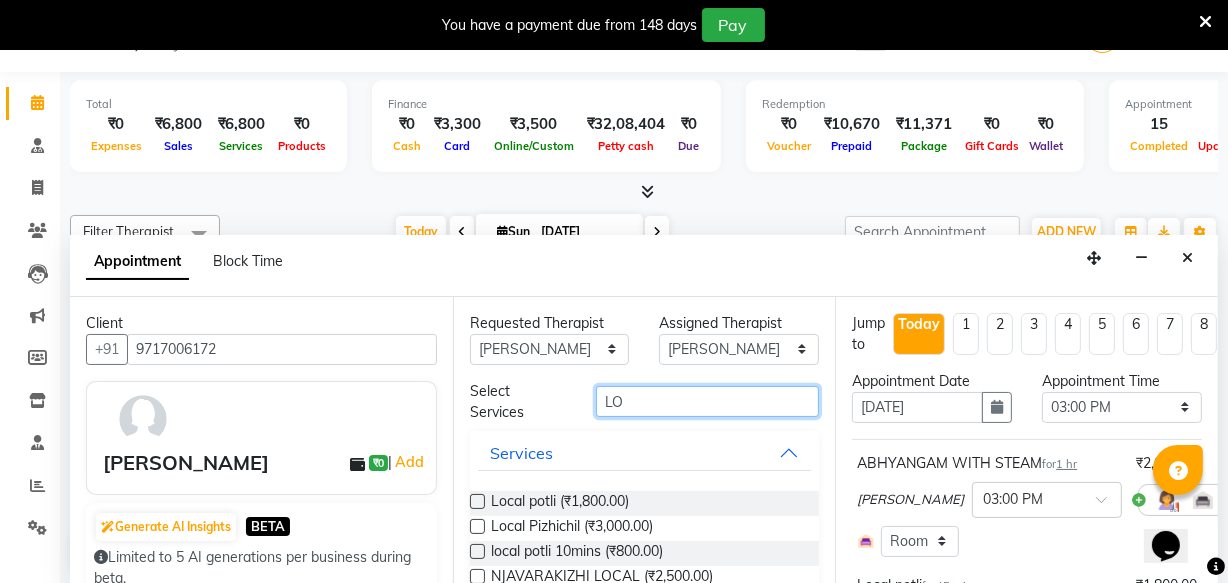 type on "L" 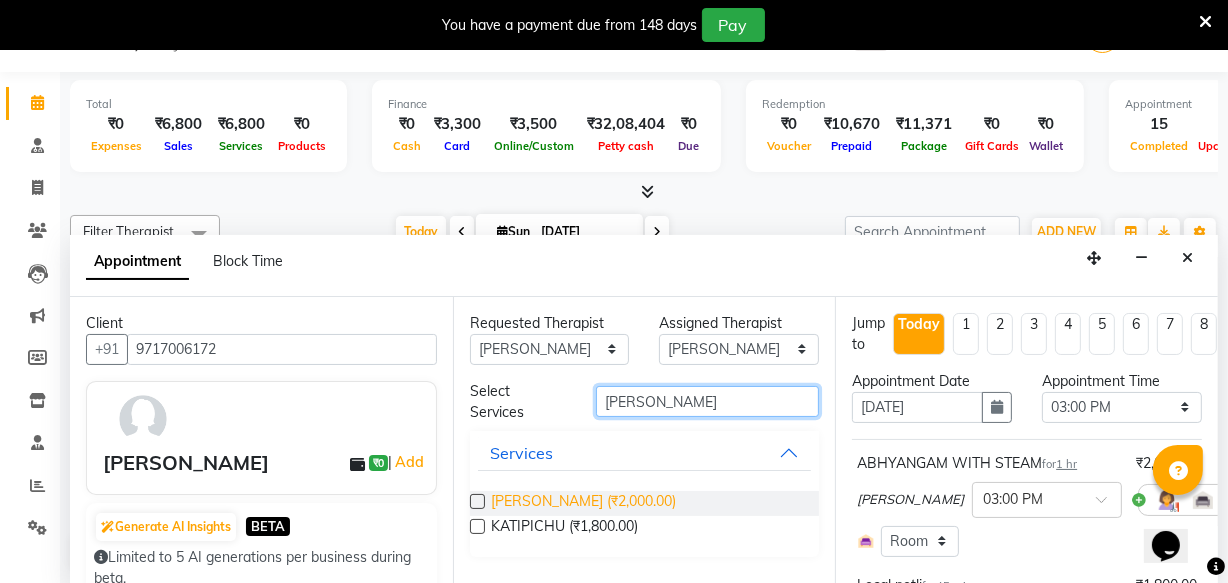 type on "[PERSON_NAME]" 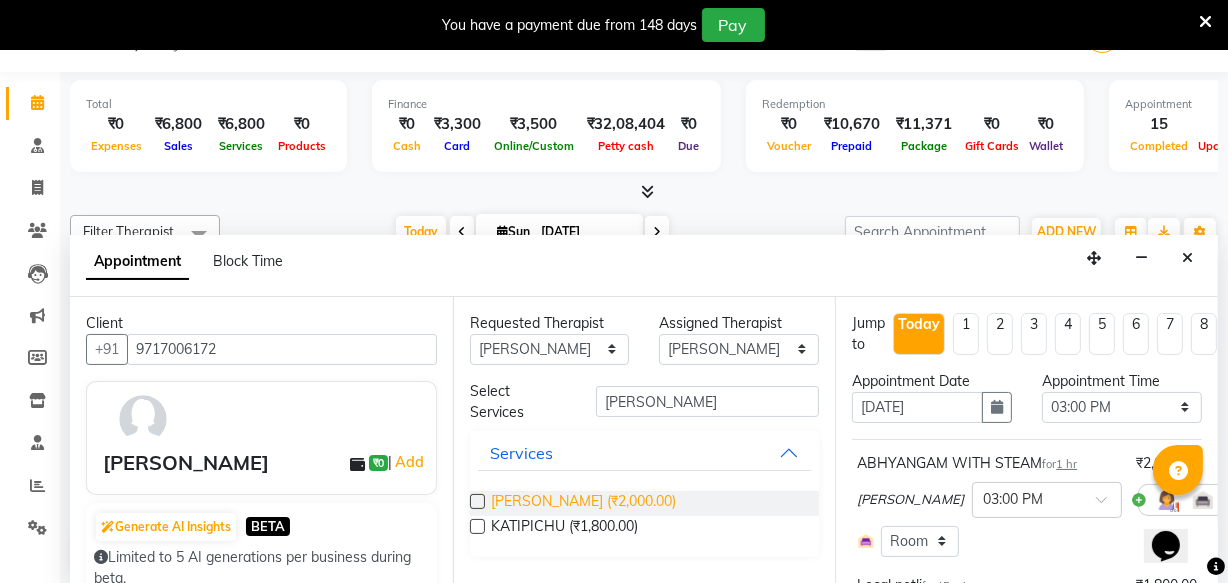 click on "[PERSON_NAME] (₹2,000.00)" at bounding box center [583, 503] 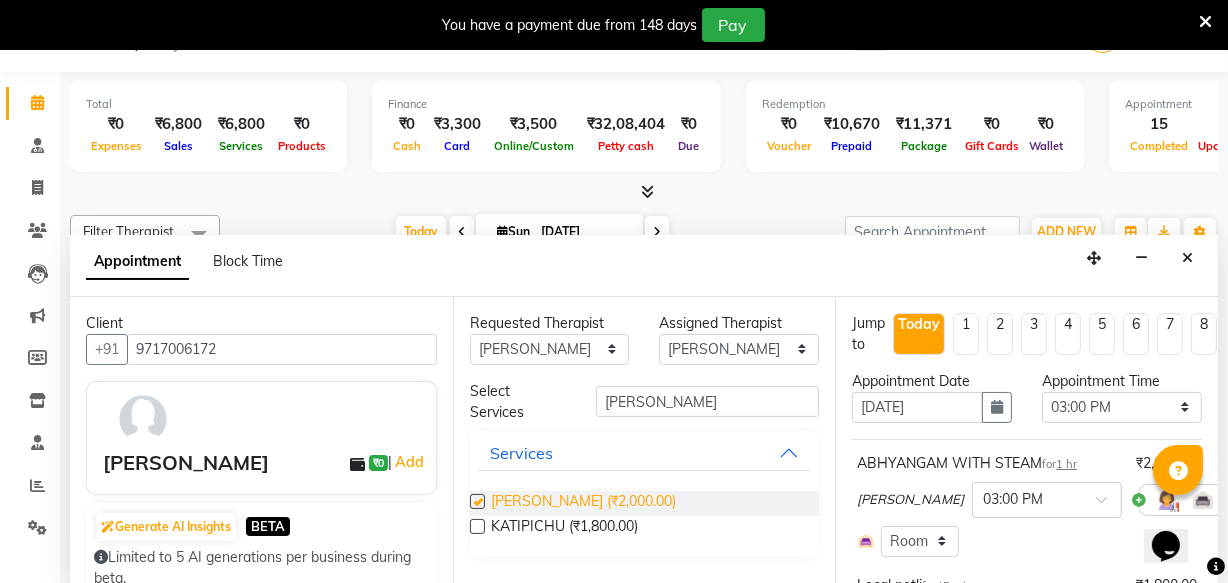 checkbox on "true" 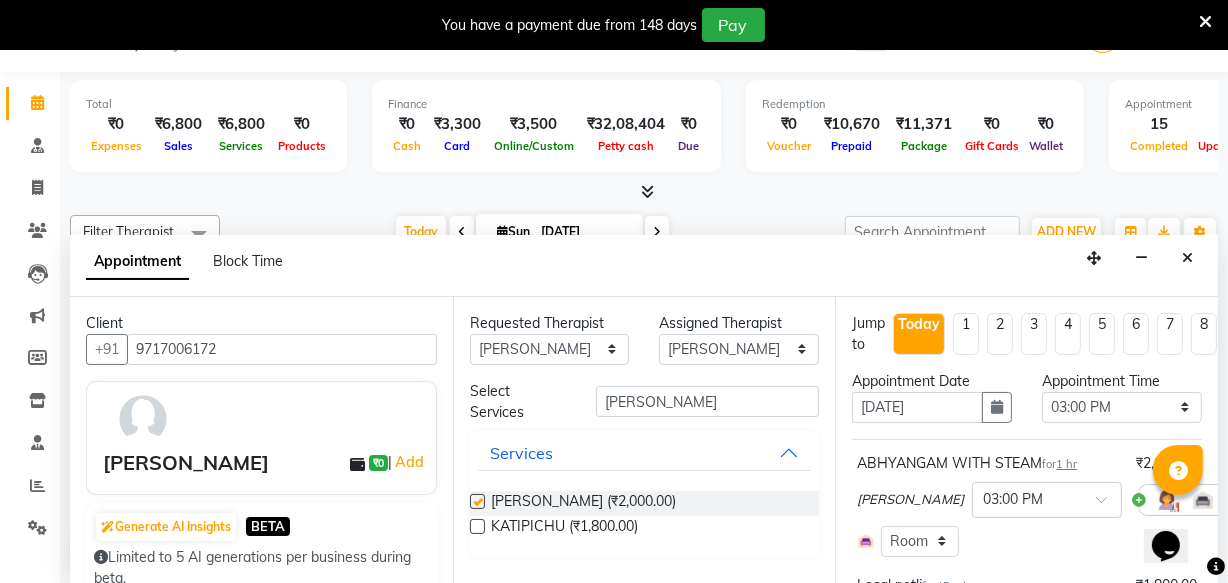 select on "2642" 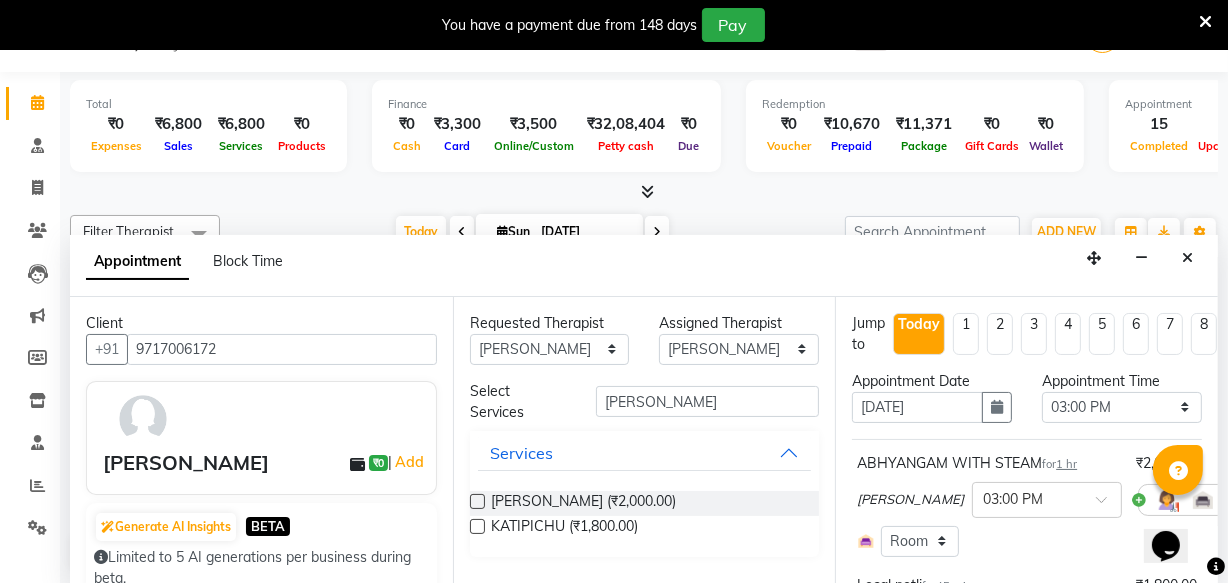 checkbox on "false" 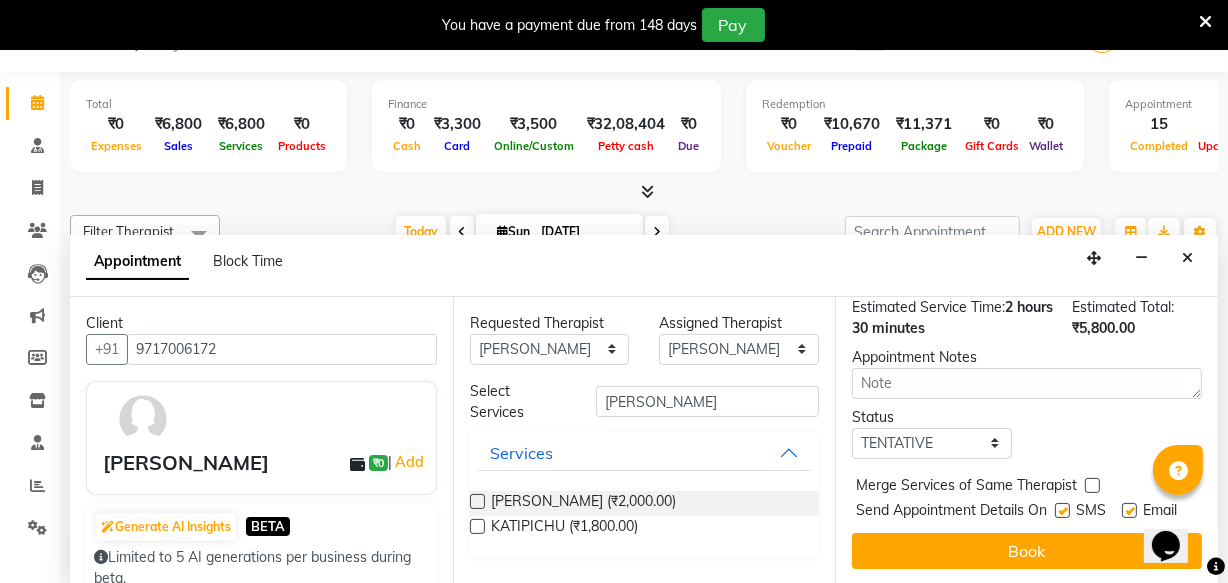 scroll, scrollTop: 564, scrollLeft: 0, axis: vertical 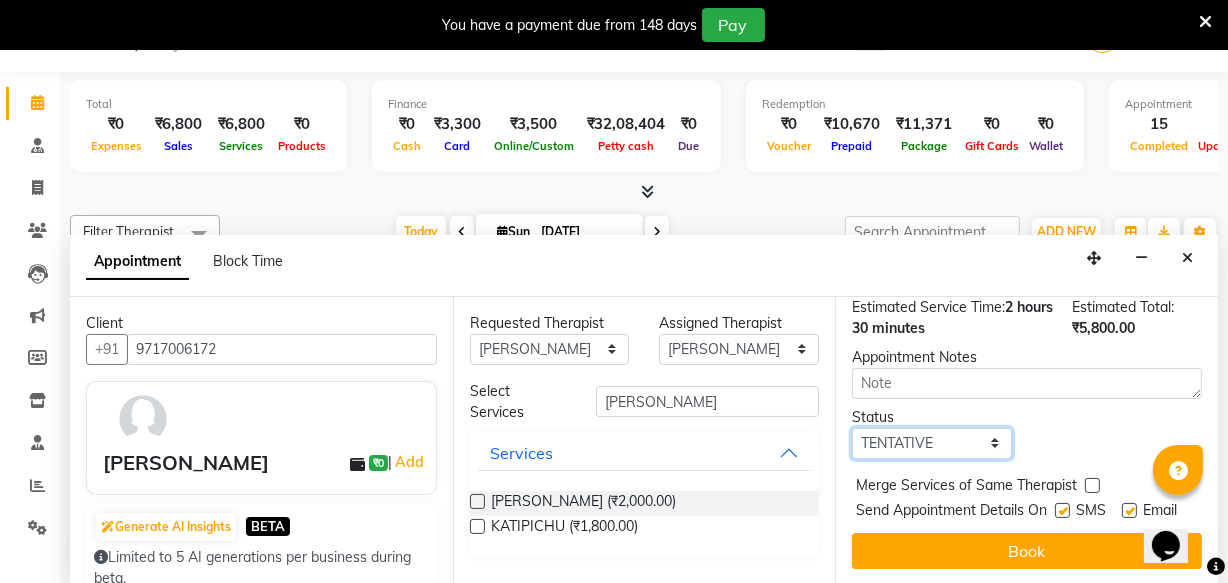 click on "Select TENTATIVE CONFIRM CHECK-IN UPCOMING" at bounding box center [932, 443] 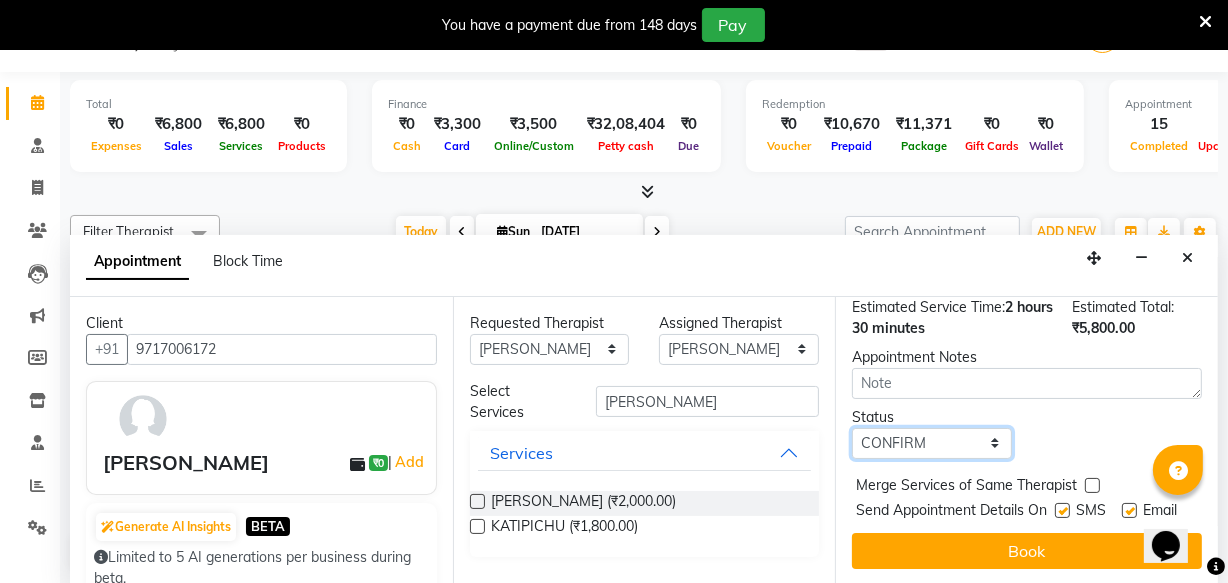 click on "Select TENTATIVE CONFIRM CHECK-IN UPCOMING" at bounding box center [932, 443] 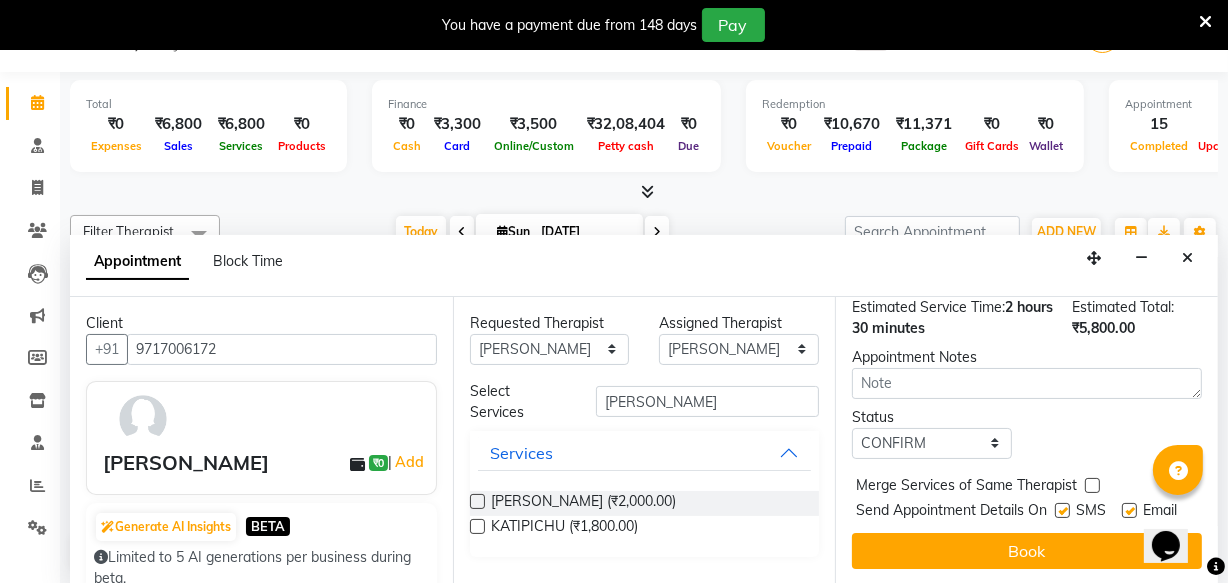click on "Send Appointment Details On" at bounding box center [951, 512] 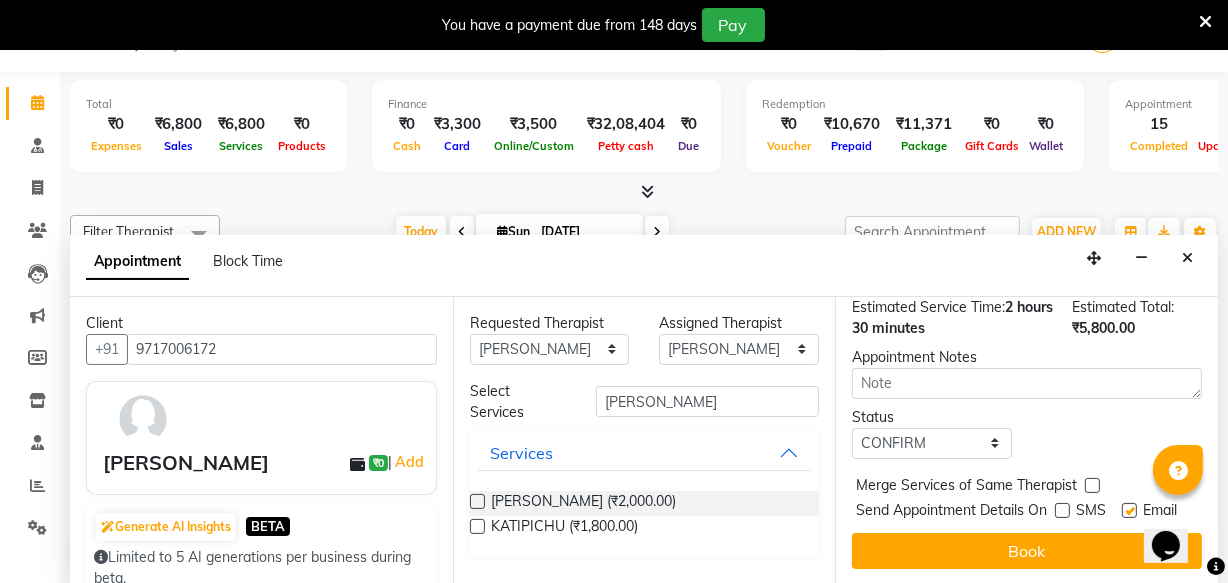 click at bounding box center [1129, 510] 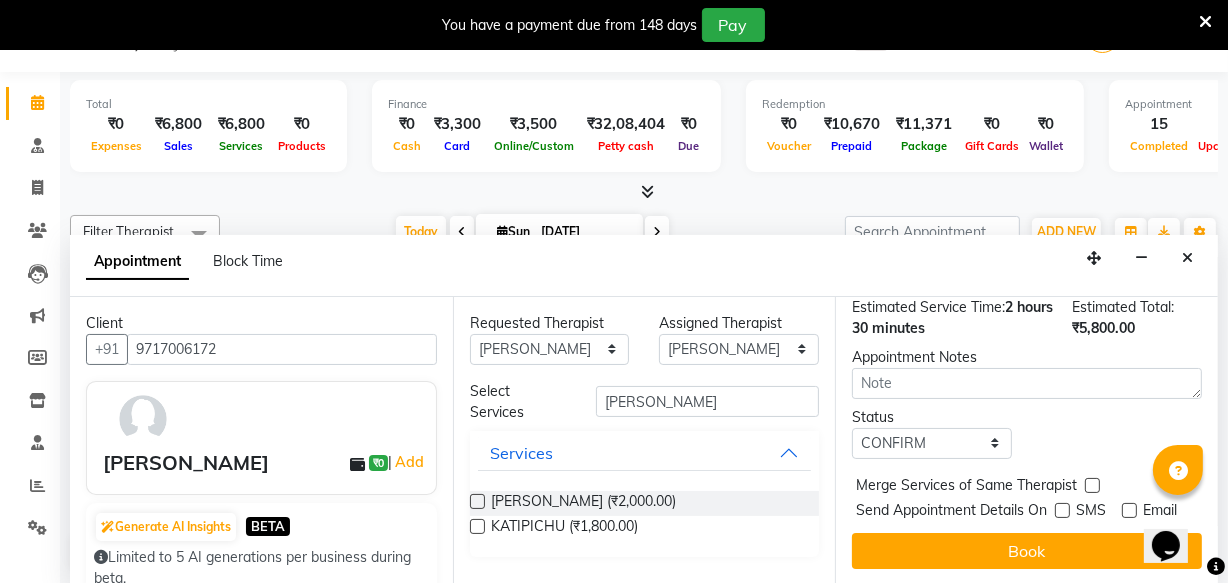 click at bounding box center (1129, 510) 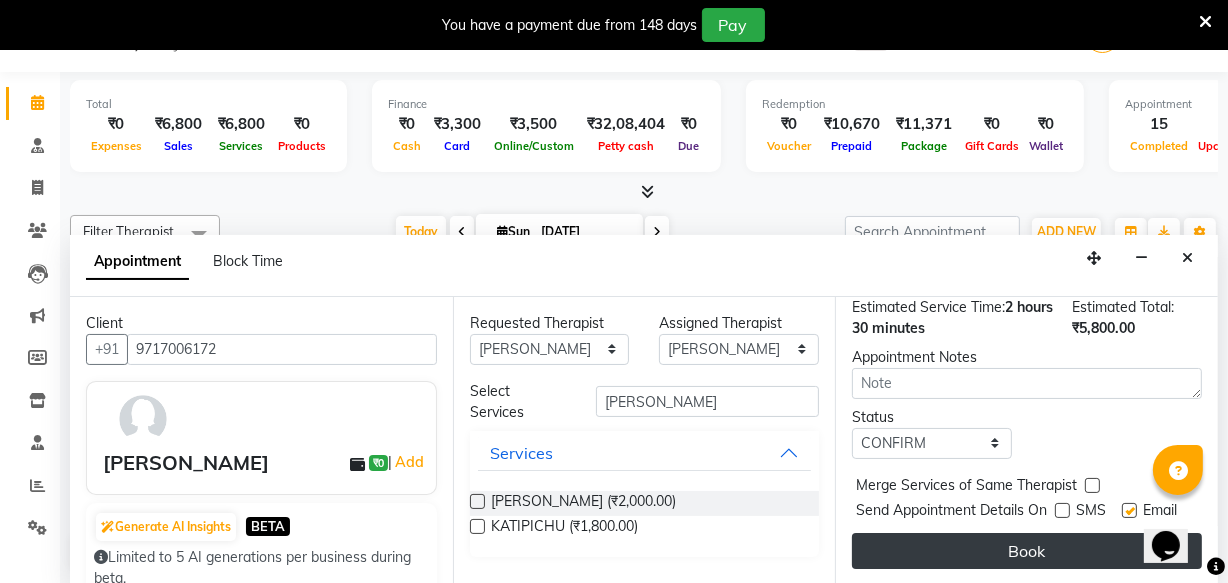 click on "Book" at bounding box center (1027, 551) 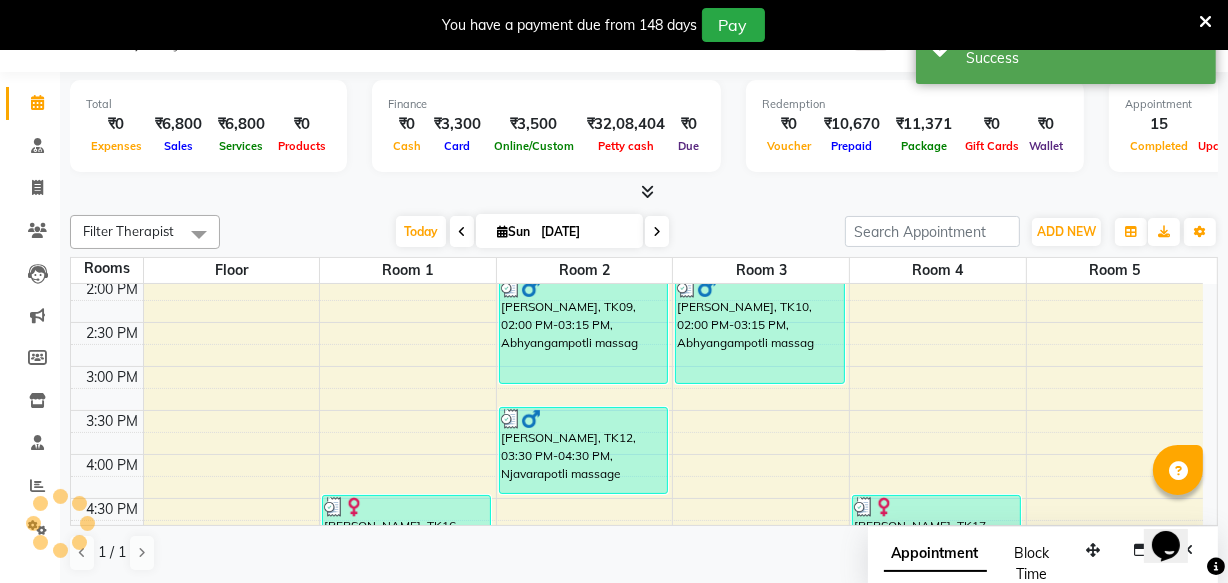 scroll, scrollTop: 0, scrollLeft: 0, axis: both 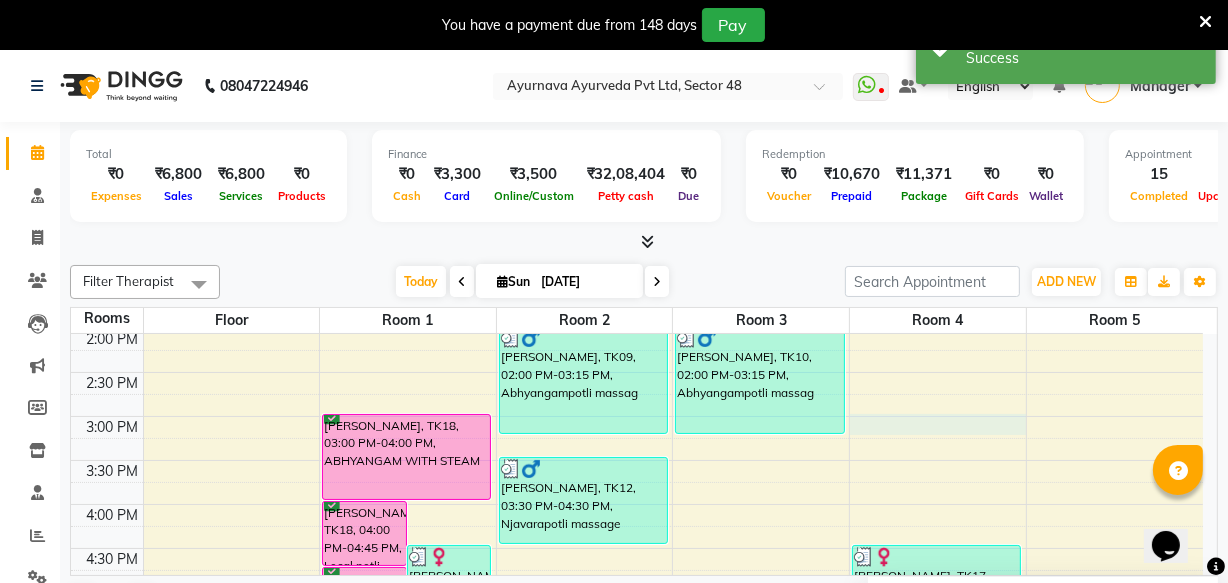 click on "6:00 AM 6:30 AM 7:00 AM 7:30 AM 8:00 AM 8:30 AM 9:00 AM 9:30 AM 10:00 AM 10:30 AM 11:00 AM 11:30 AM 12:00 PM 12:30 PM 1:00 PM 1:30 PM 2:00 PM 2:30 PM 3:00 PM 3:30 PM 4:00 PM 4:30 PM 5:00 PM 5:30 PM 6:00 PM 6:30 PM 7:00 PM 7:30 PM 8:00 PM 8:30 PM     [PERSON_NAME], TK15, 10:00 AM-10:30 AM, CONSULTATION     [PERSON_NAME], TK18, 04:00 PM-04:45 PM, Local potli     [PERSON_NAME], TK16, 04:30 PM-05:30 PM, ABHYANGAM WITH STEAM      [PERSON_NAME], TK18, 04:45 PM-05:30 PM, [PERSON_NAME]     [PERSON_NAME] GANJWAR, TK08, 12:00 PM-01:00 PM, ABHYANGAM WITH STEAM      [PERSON_NAME], TK18, 03:00 PM-04:00 PM, ABHYANGAM WITH STEAM      AMIT ND [PERSON_NAME], TK13, 06:00 PM-07:00 PM, Churnapindaswedam     [PERSON_NAME], TK03, 09:00 AM-10:00 AM, Pizhichil     [PERSON_NAME], TK03, 10:00 AM-10:45 AM, Local potli     T P D NAIR, TK06, 11:30 AM-12:45 PM, Abhyangampotli massag     T P D NAIR, TK06, 12:45 PM-01:30 PM, [PERSON_NAME]     [PERSON_NAME], TK09, 02:00 PM-03:15 PM, Abhyangampotli massag" at bounding box center [637, 284] 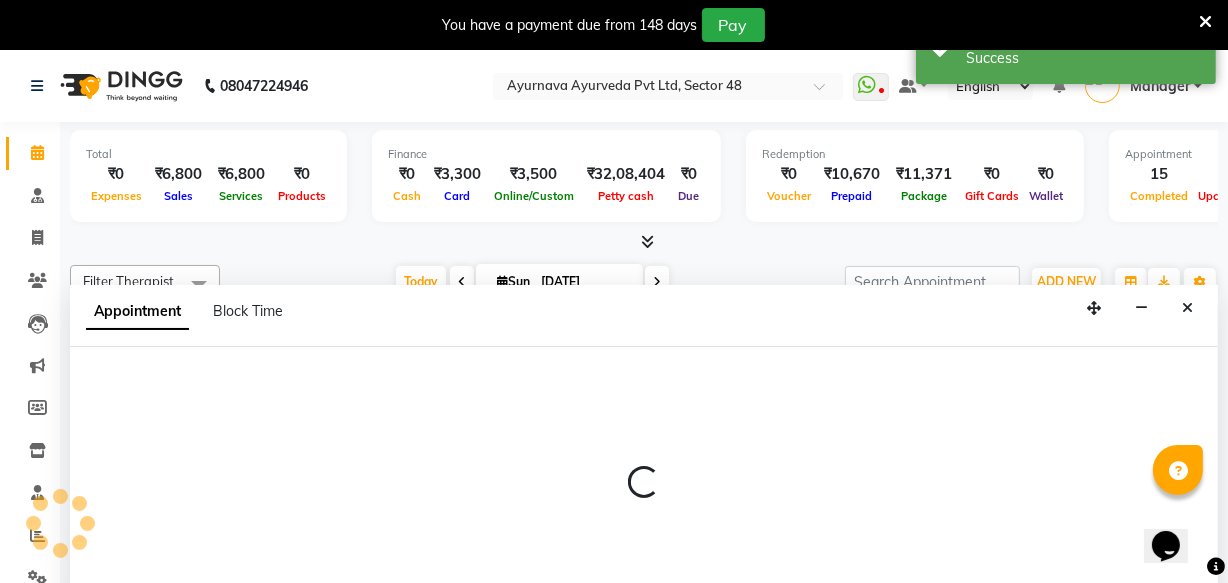 scroll, scrollTop: 50, scrollLeft: 0, axis: vertical 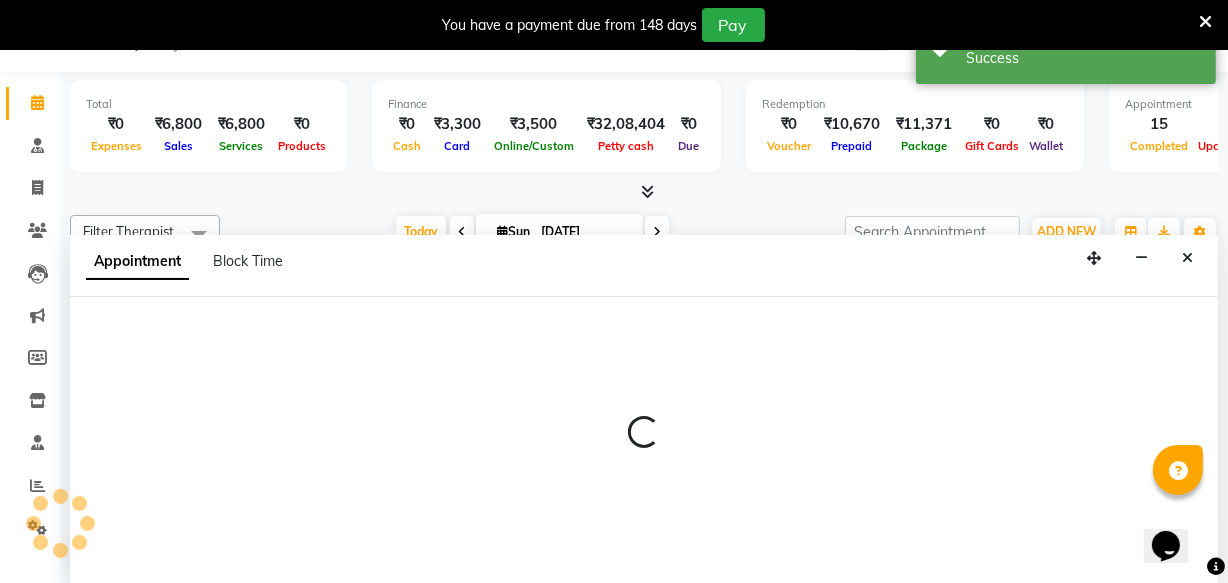 select on "900" 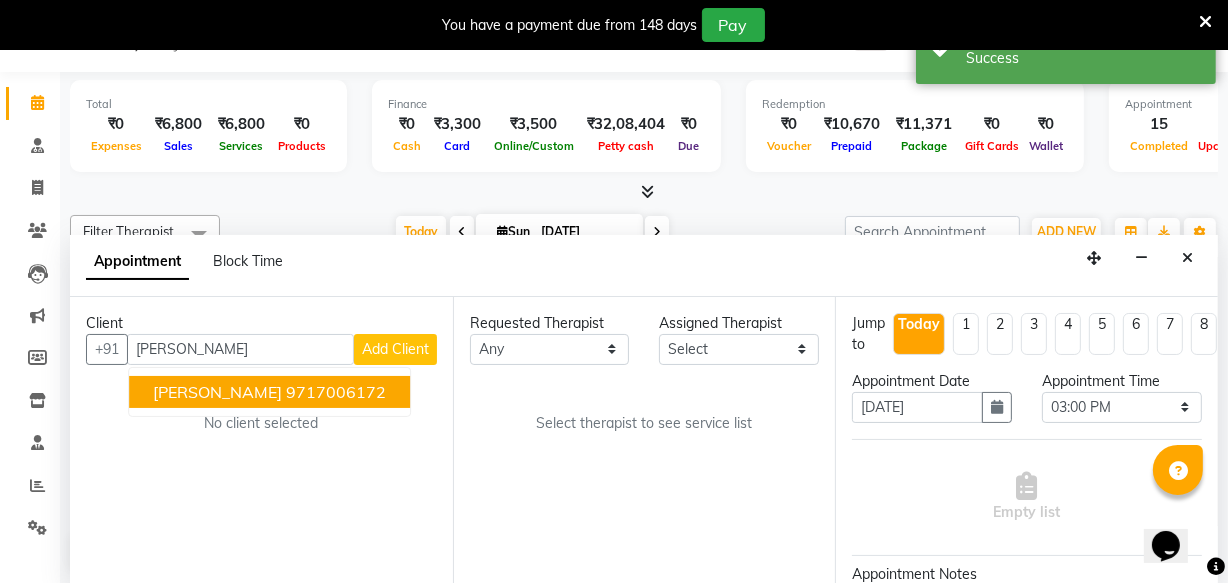 click on "[PERSON_NAME]" at bounding box center [217, 392] 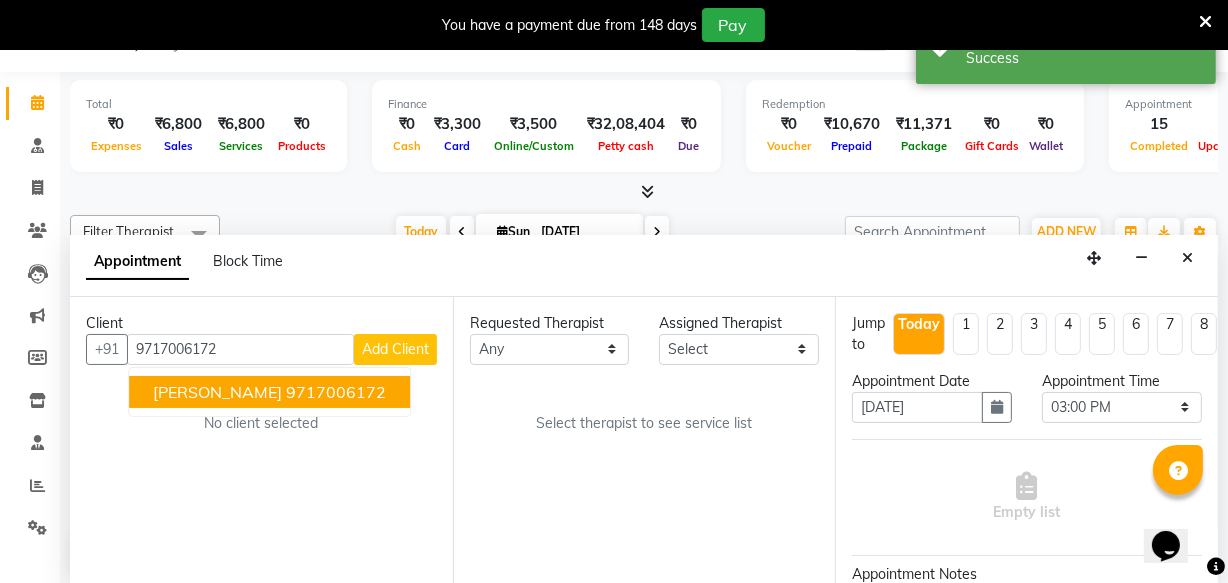 type on "9717006172" 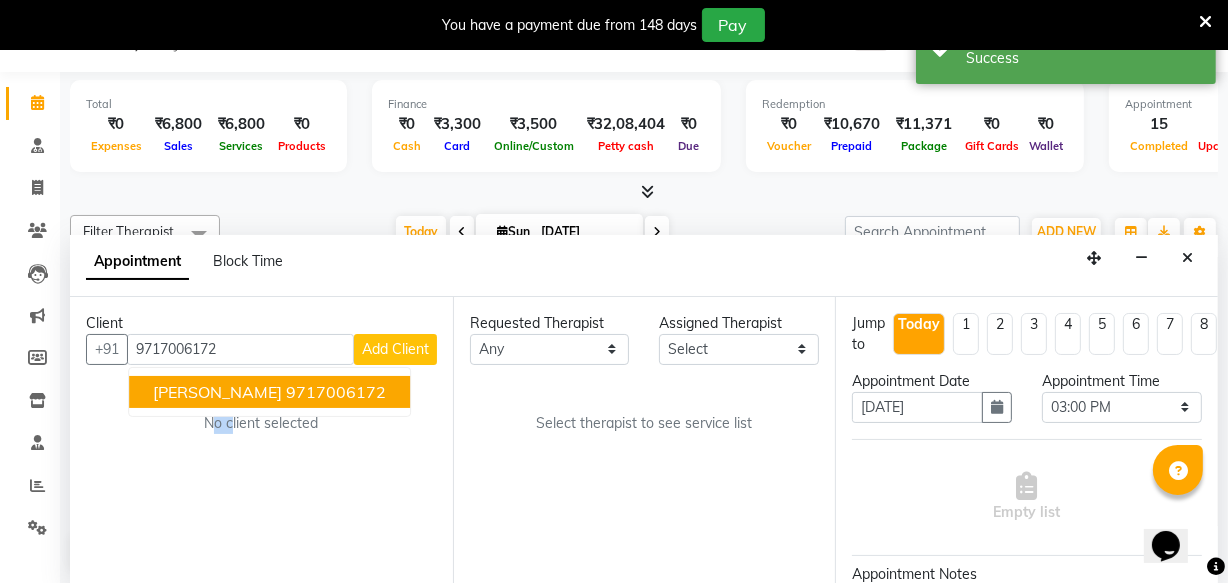 click on "Client [PHONE_NUMBER] [PERSON_NAME]  9717006172 Add Client  No client selected" at bounding box center [261, 441] 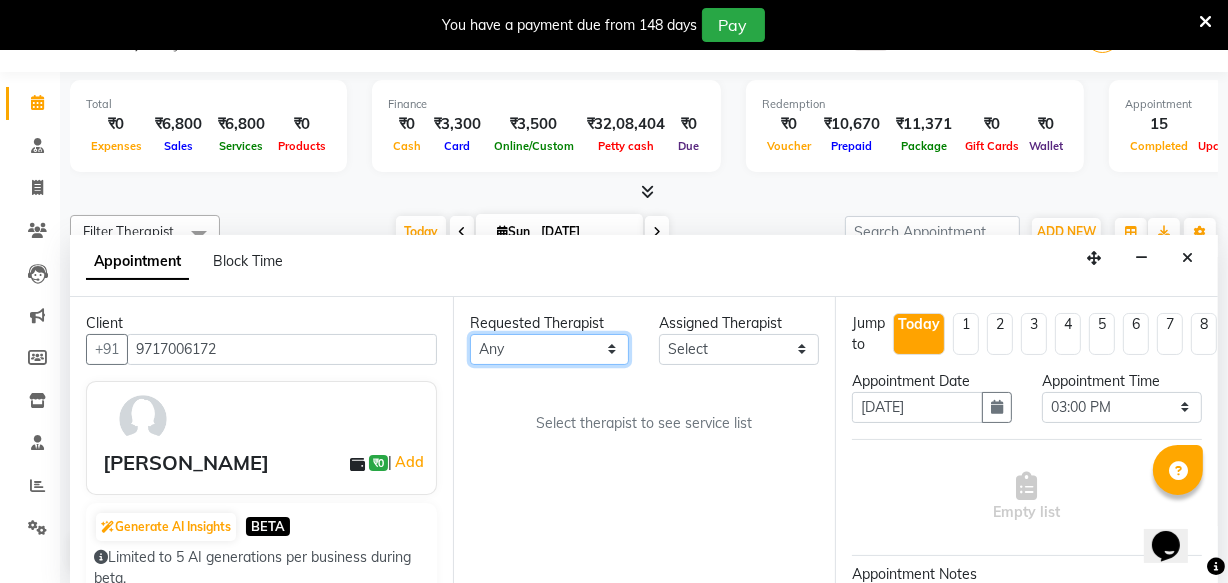 drag, startPoint x: 499, startPoint y: 349, endPoint x: 509, endPoint y: 339, distance: 14.142136 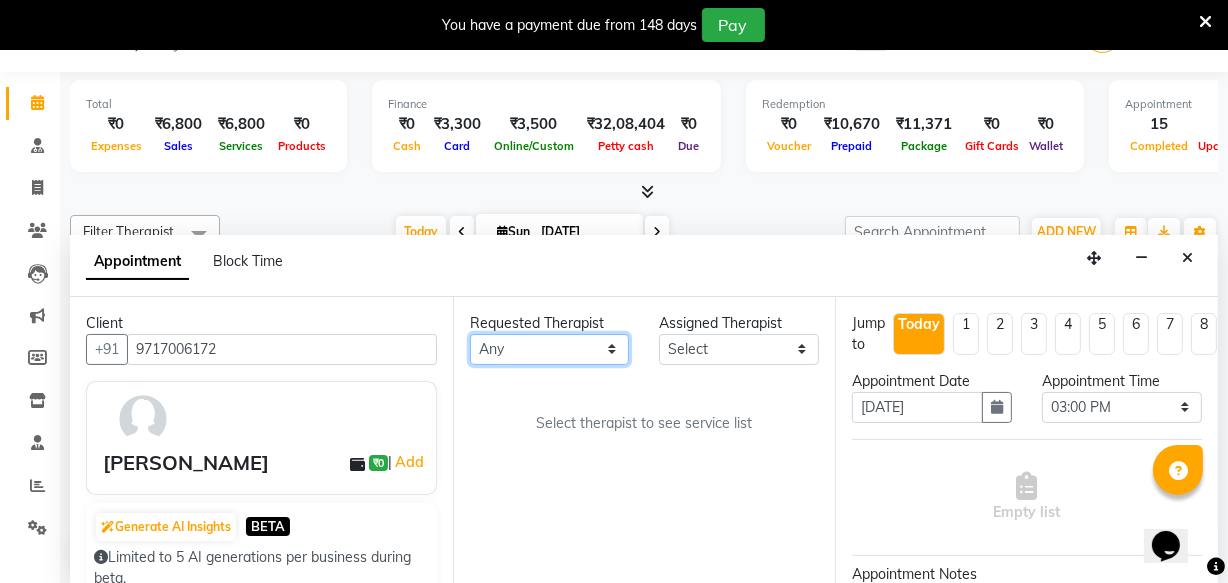 select on "85619" 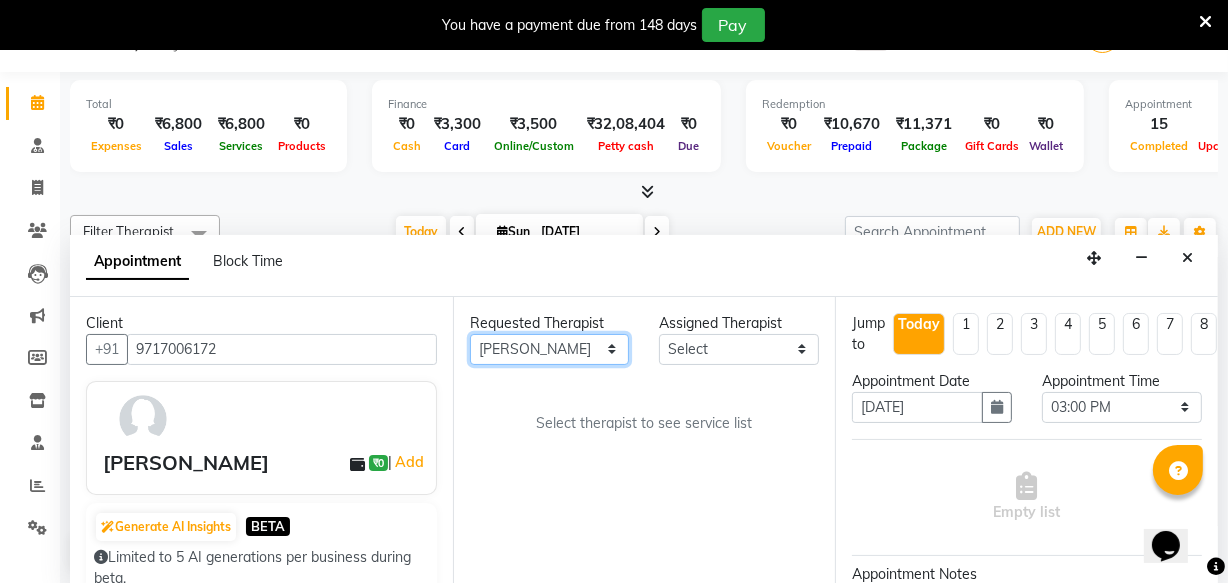 click on "Any [PERSON_NAME] [PERSON_NAME] V P [PERSON_NAME] [PERSON_NAME] [PERSON_NAME] [PERSON_NAME] [PERSON_NAME]  Dr [PERSON_NAME] DR [PERSON_NAME] [PERSON_NAME] Dr [PERSON_NAME] R [PERSON_NAME] [PERSON_NAME] Nijo [PERSON_NAME] [PERSON_NAME] radha Rasmi O S [PERSON_NAME] [PERSON_NAME] [PERSON_NAME] [PERSON_NAME] M [PERSON_NAME] [PERSON_NAME] Mon [PERSON_NAME] [PERSON_NAME]   [PERSON_NAME]   [PERSON_NAME]" at bounding box center (550, 349) 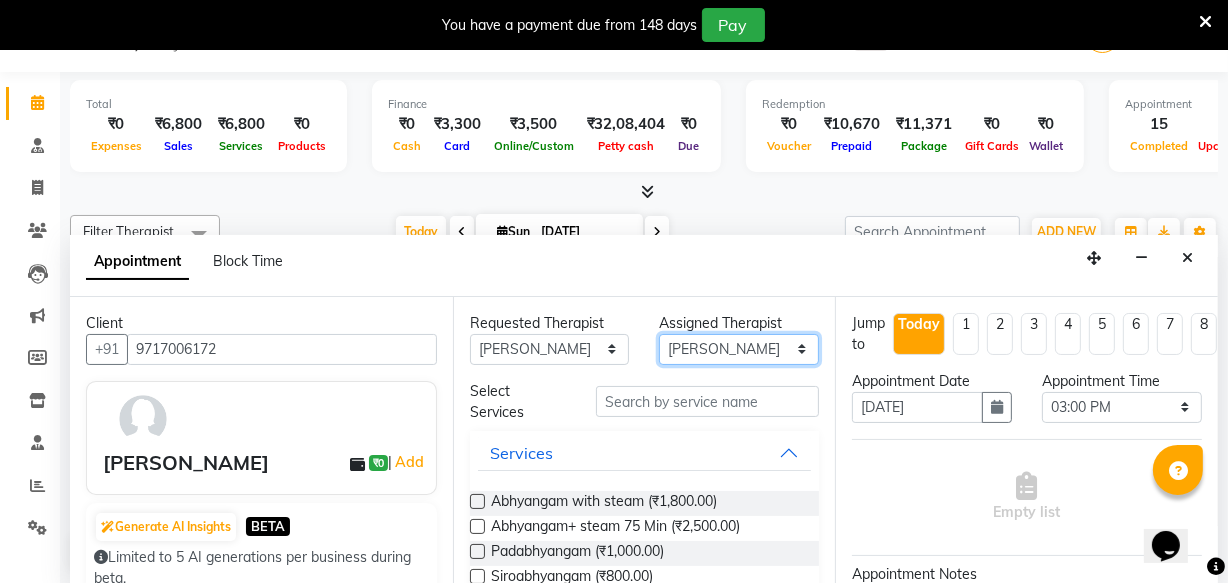 click on "Select [PERSON_NAME] [PERSON_NAME] V P [PERSON_NAME] [PERSON_NAME] [PERSON_NAME] [PERSON_NAME] [PERSON_NAME]  Dr [PERSON_NAME] DR [PERSON_NAME] [PERSON_NAME] Dr [PERSON_NAME] R [PERSON_NAME] [PERSON_NAME] Nijo [PERSON_NAME] [PERSON_NAME] radha Rasmi O S [PERSON_NAME] [PERSON_NAME] [PERSON_NAME] [PERSON_NAME] M [PERSON_NAME] [PERSON_NAME] Mon [PERSON_NAME] [PERSON_NAME]   [PERSON_NAME]   [PERSON_NAME]" at bounding box center [739, 349] 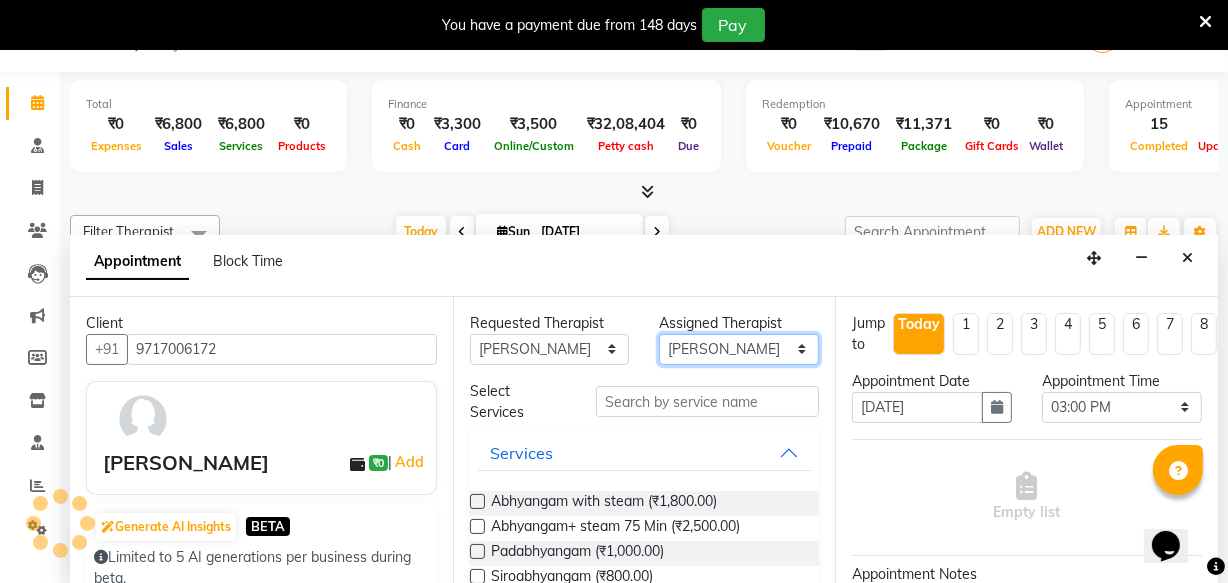select on "63862" 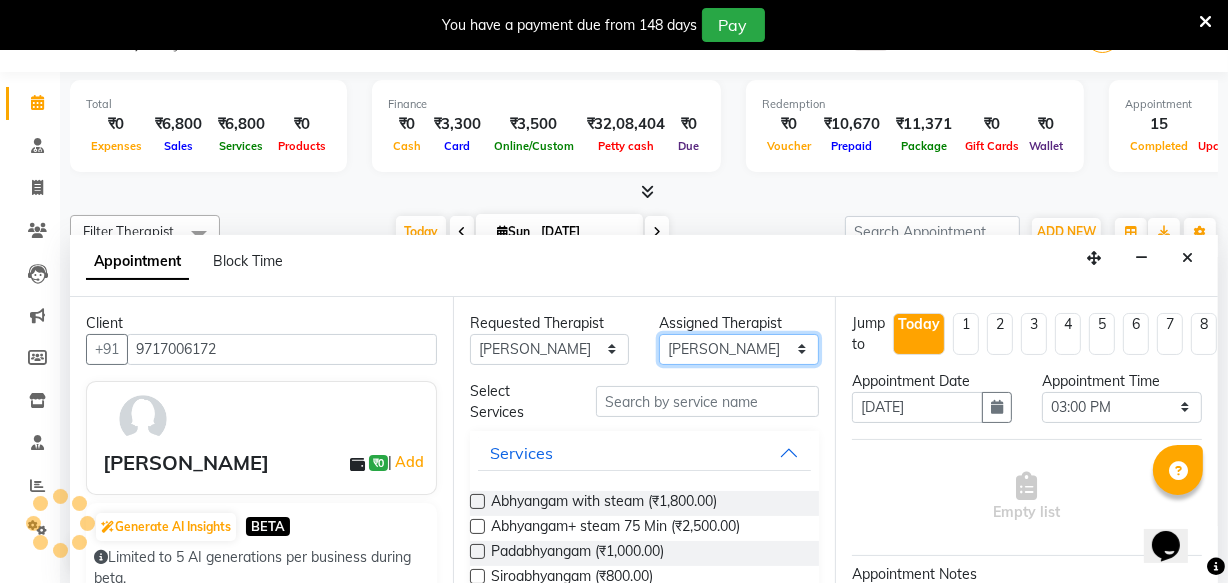 click on "Select [PERSON_NAME] [PERSON_NAME] V P [PERSON_NAME] [PERSON_NAME] [PERSON_NAME] [PERSON_NAME] [PERSON_NAME]  Dr [PERSON_NAME] DR [PERSON_NAME] [PERSON_NAME] Dr [PERSON_NAME] R [PERSON_NAME] [PERSON_NAME] Nijo [PERSON_NAME] [PERSON_NAME] radha Rasmi O S [PERSON_NAME] [PERSON_NAME] [PERSON_NAME] [PERSON_NAME] M [PERSON_NAME] [PERSON_NAME] Mon [PERSON_NAME] [PERSON_NAME]   [PERSON_NAME]   [PERSON_NAME]" at bounding box center (739, 349) 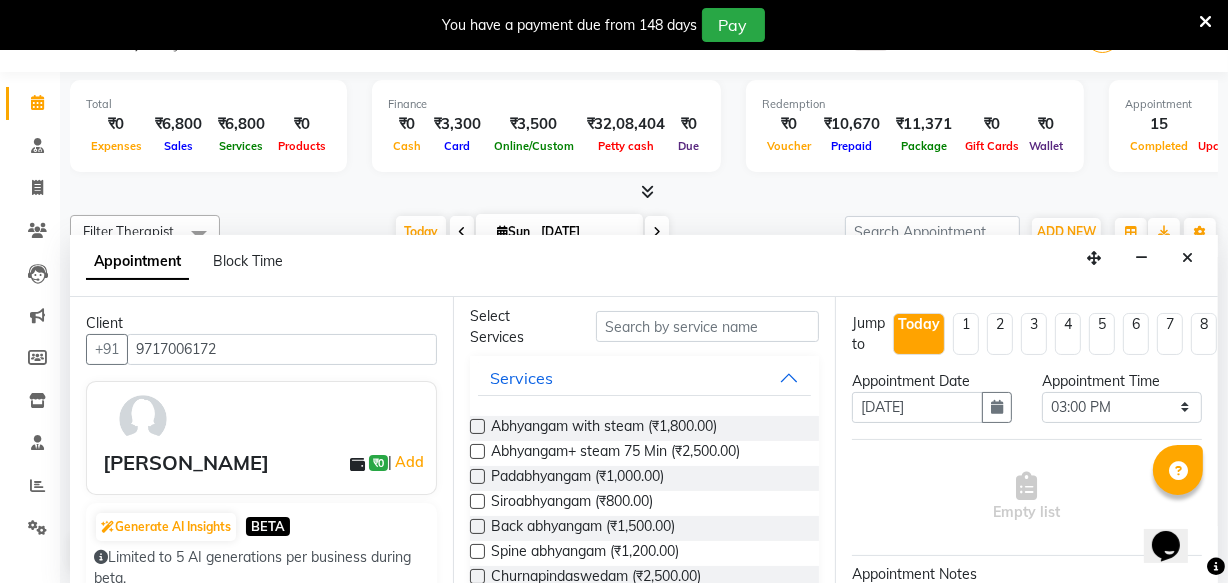 scroll, scrollTop: 0, scrollLeft: 0, axis: both 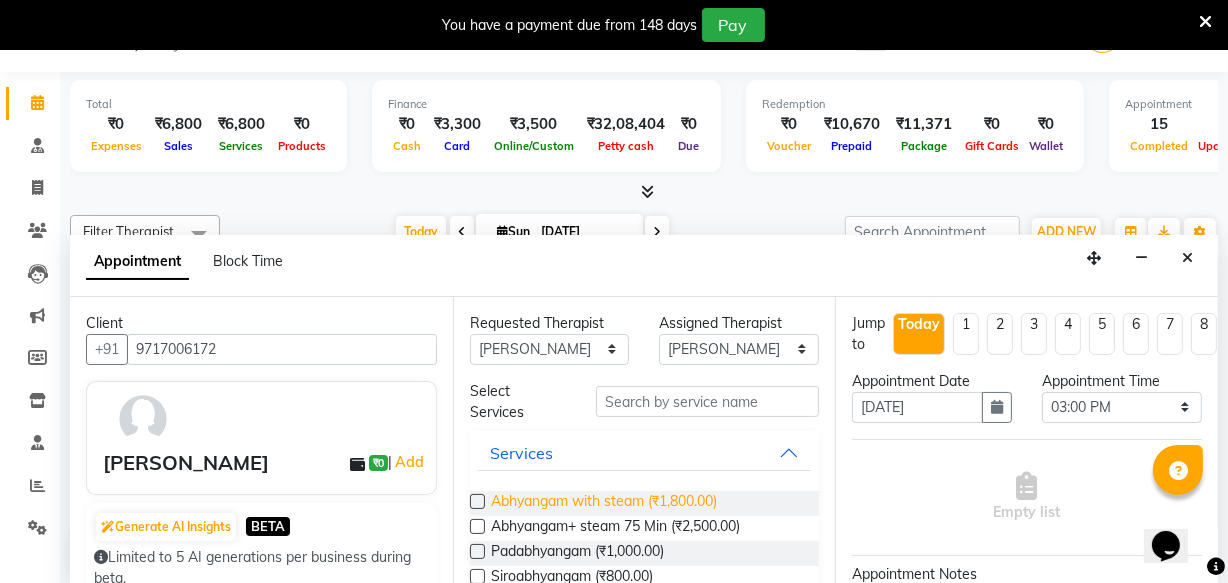 click on "Abhyangam with steam (₹1,800.00)" at bounding box center (604, 503) 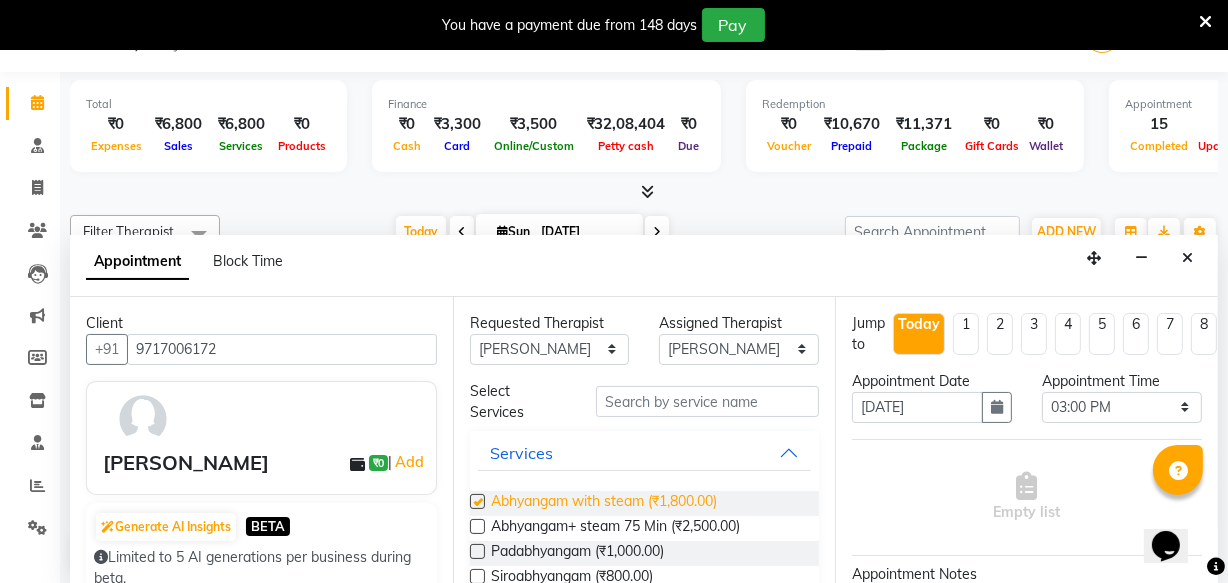 checkbox on "true" 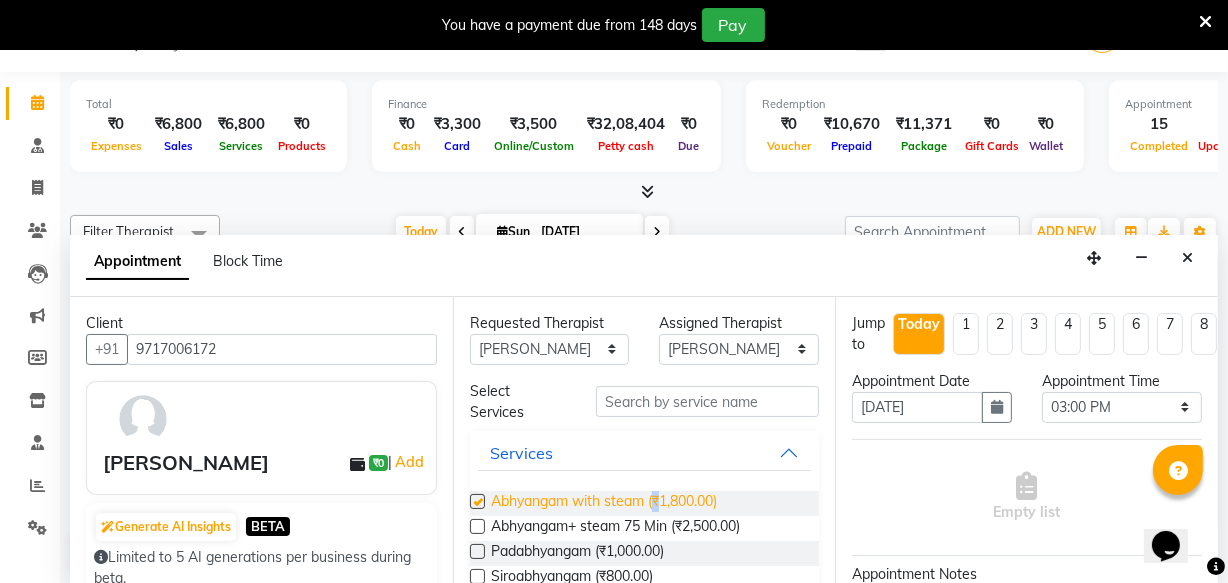 select on "2645" 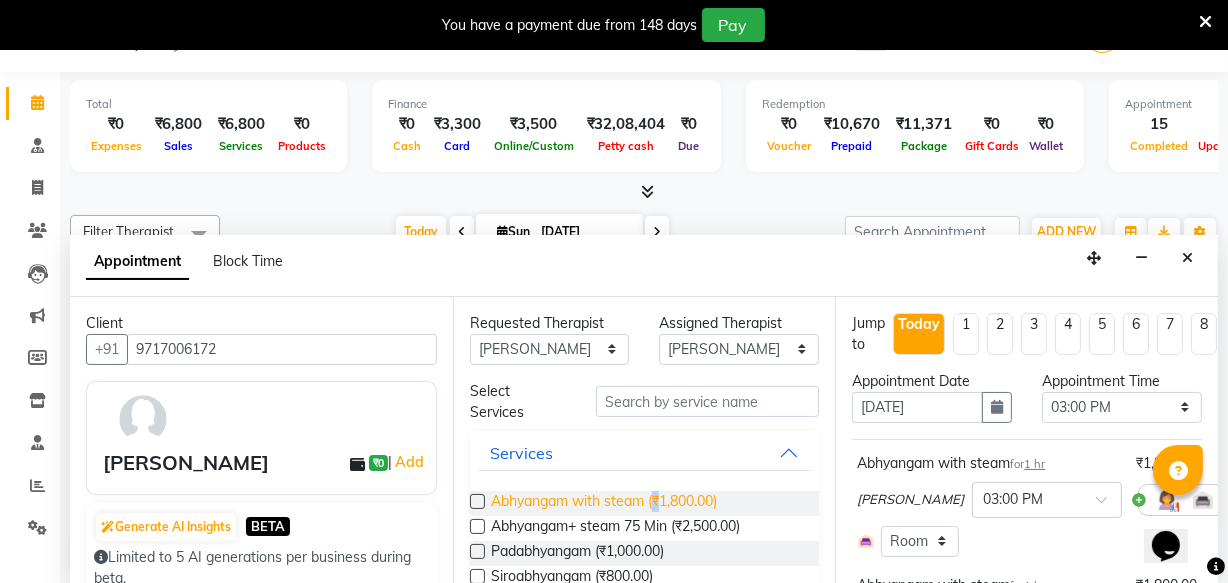 checkbox on "false" 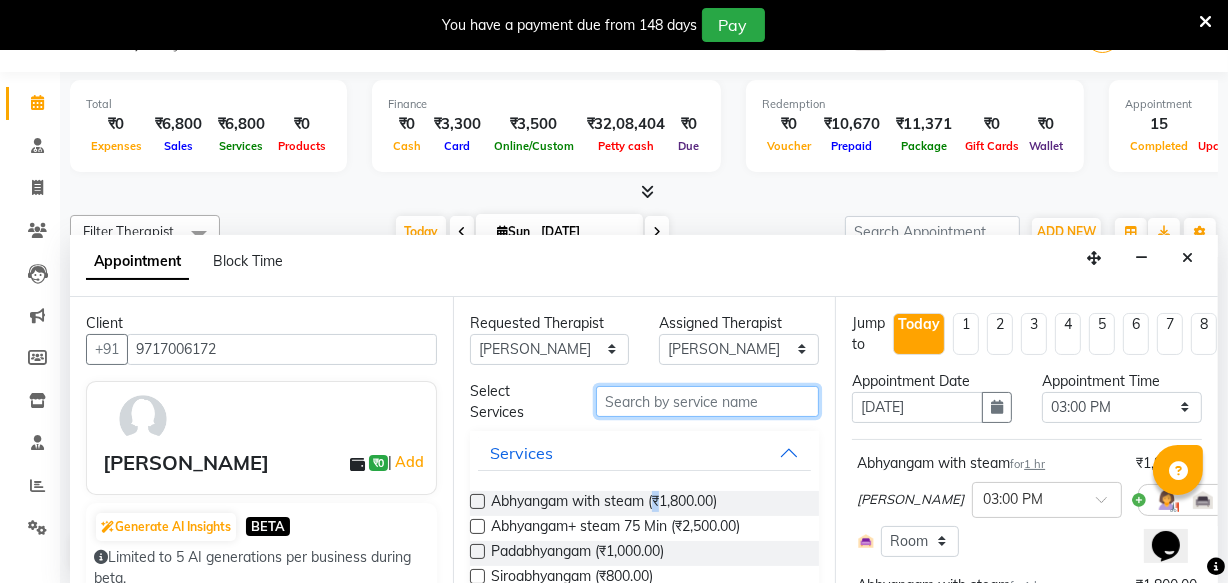 click at bounding box center [707, 401] 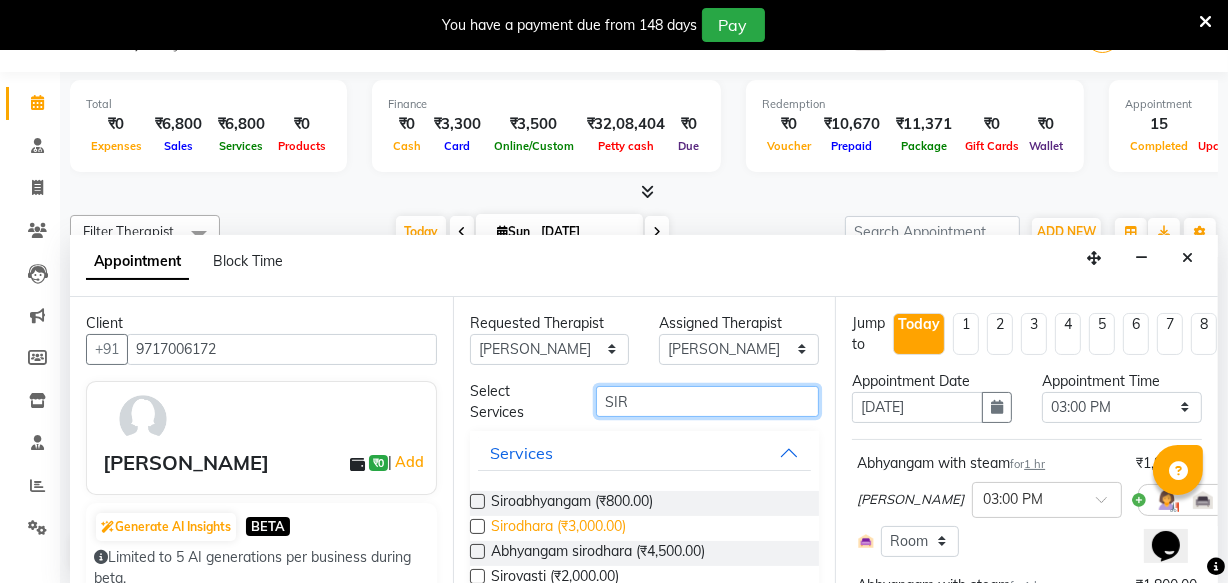 type on "SIR" 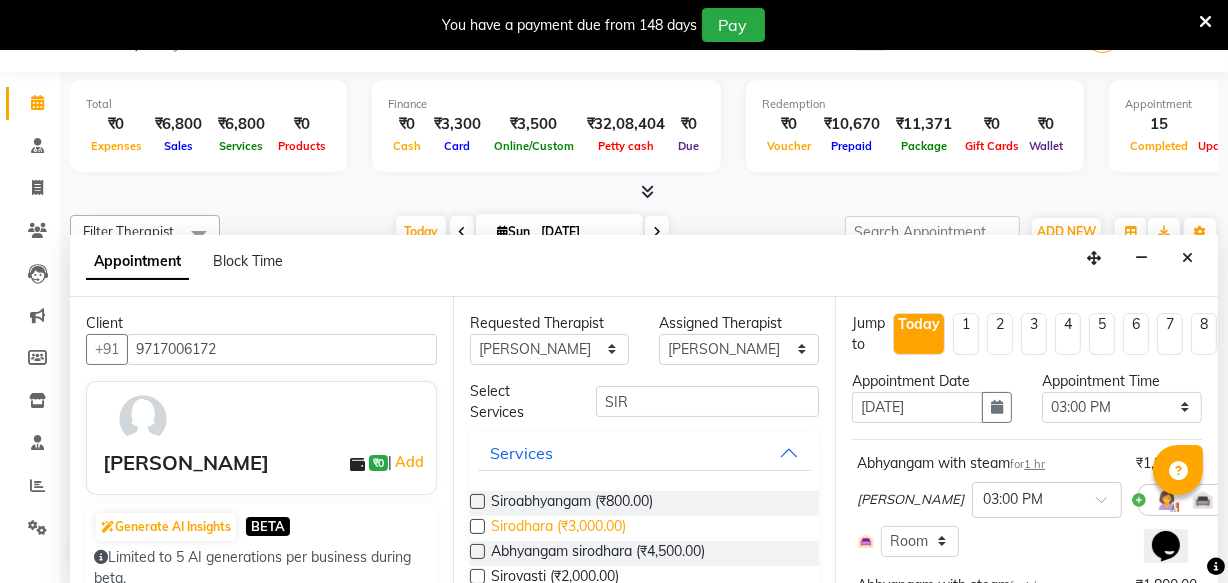 click on "Sirodhara (₹3,000.00)" at bounding box center (558, 528) 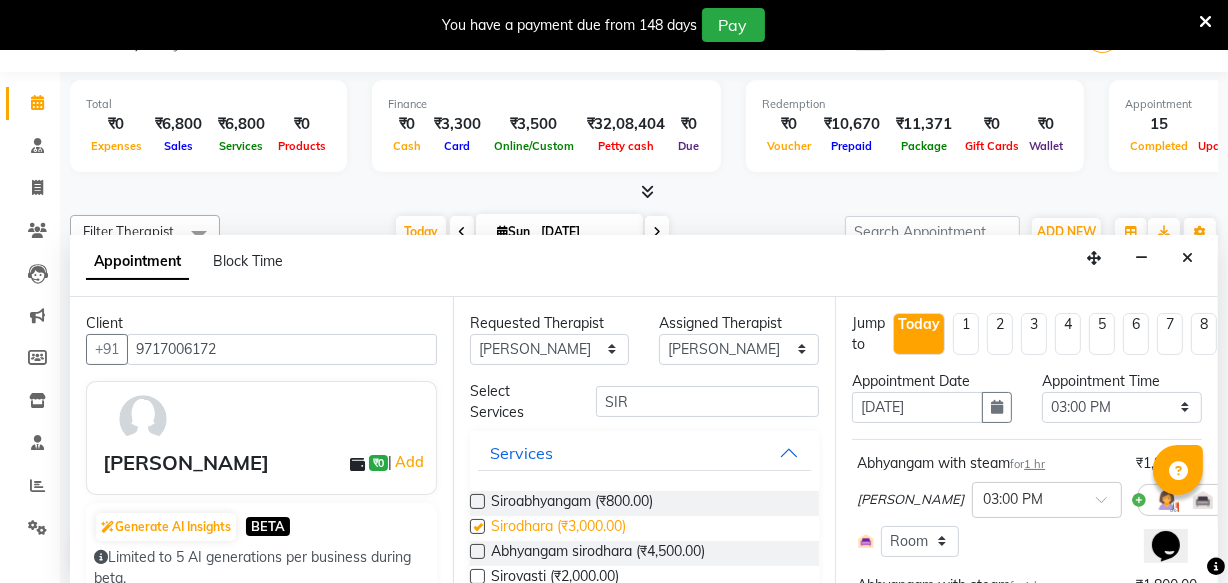 checkbox on "true" 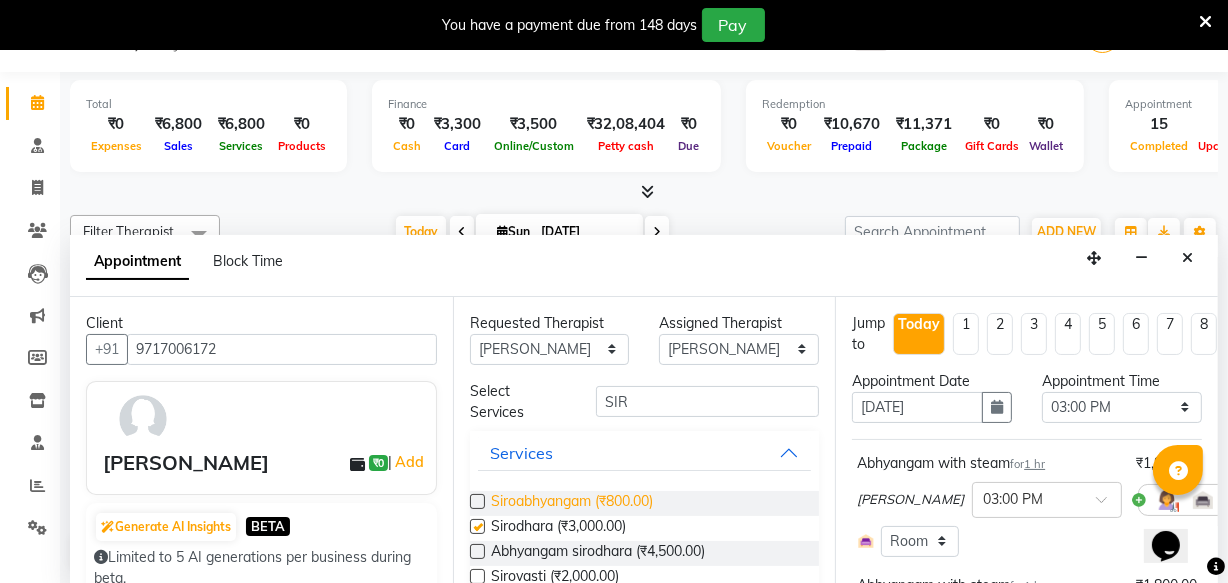 select on "2645" 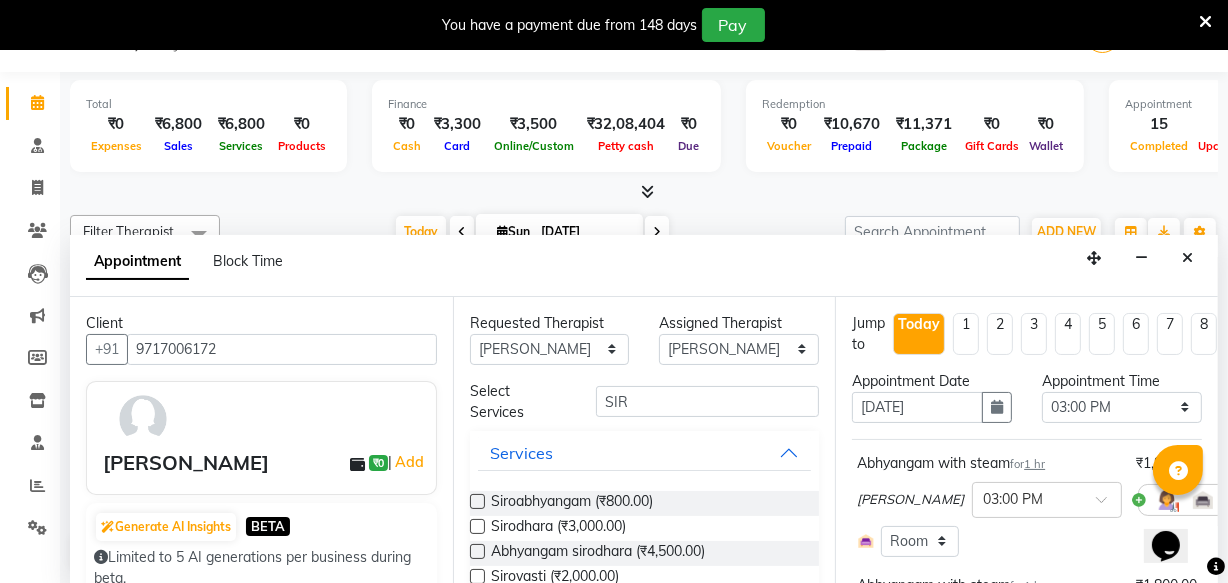 checkbox on "false" 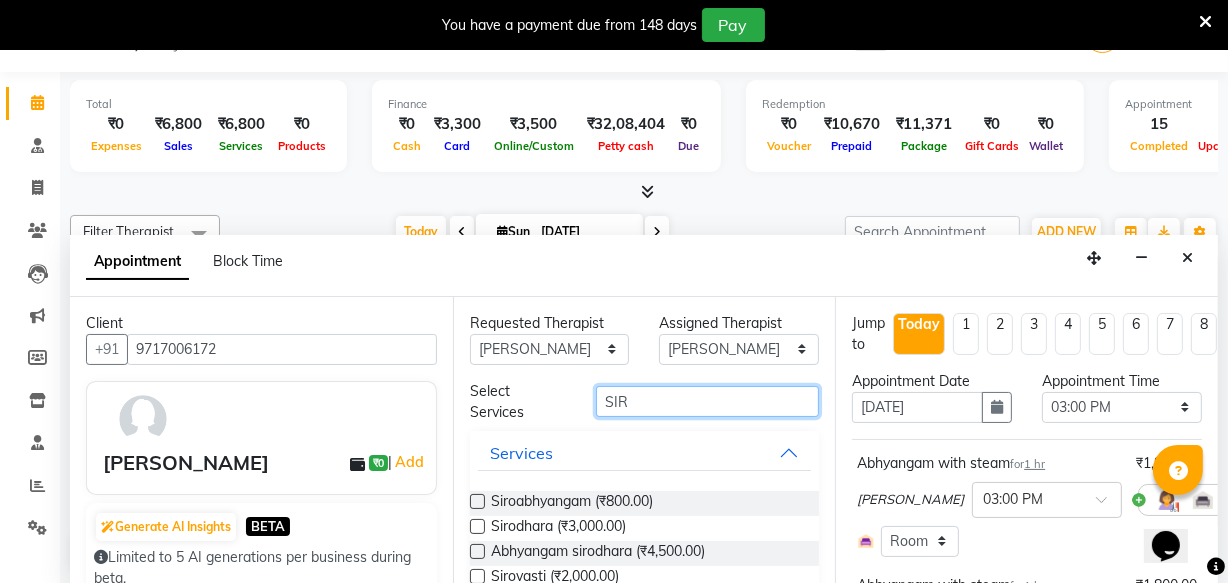 click on "SIR" at bounding box center (707, 401) 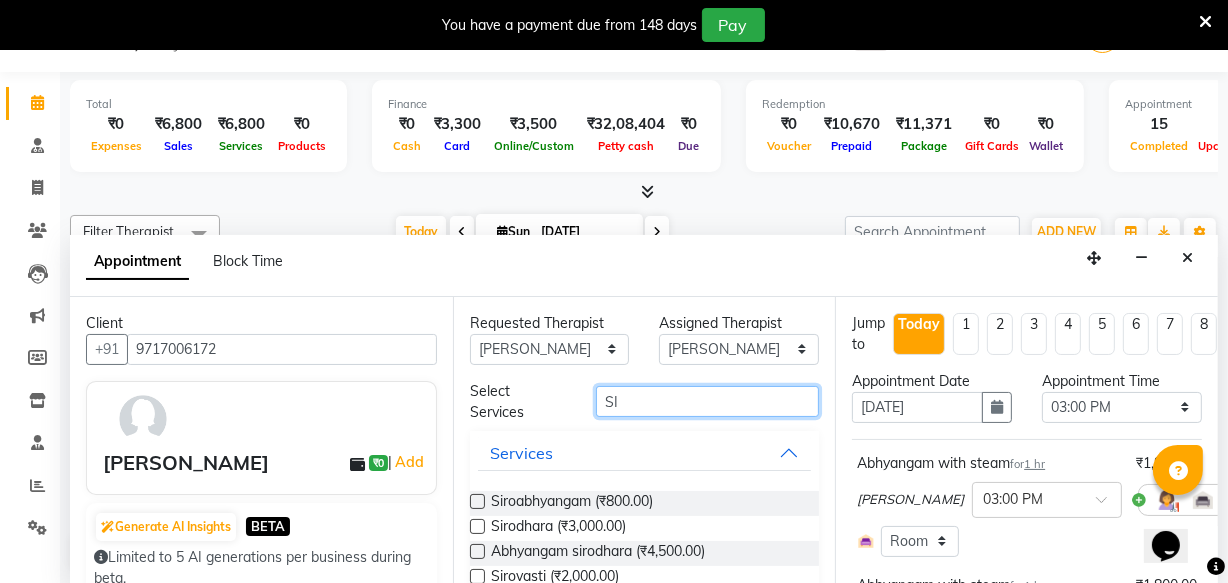 type on "S" 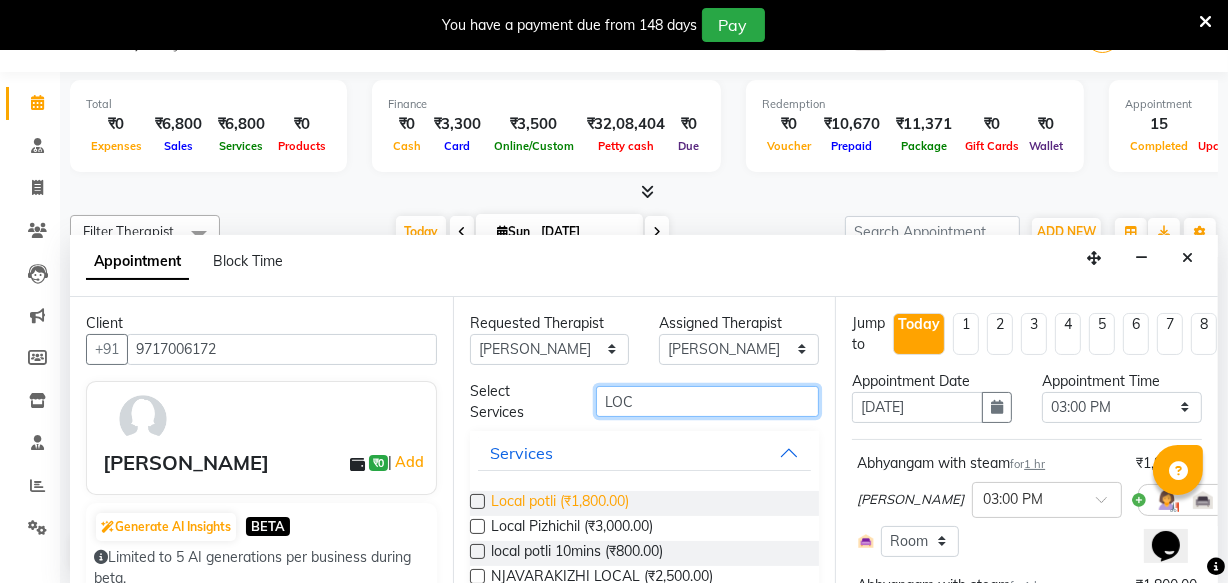 type on "LOC" 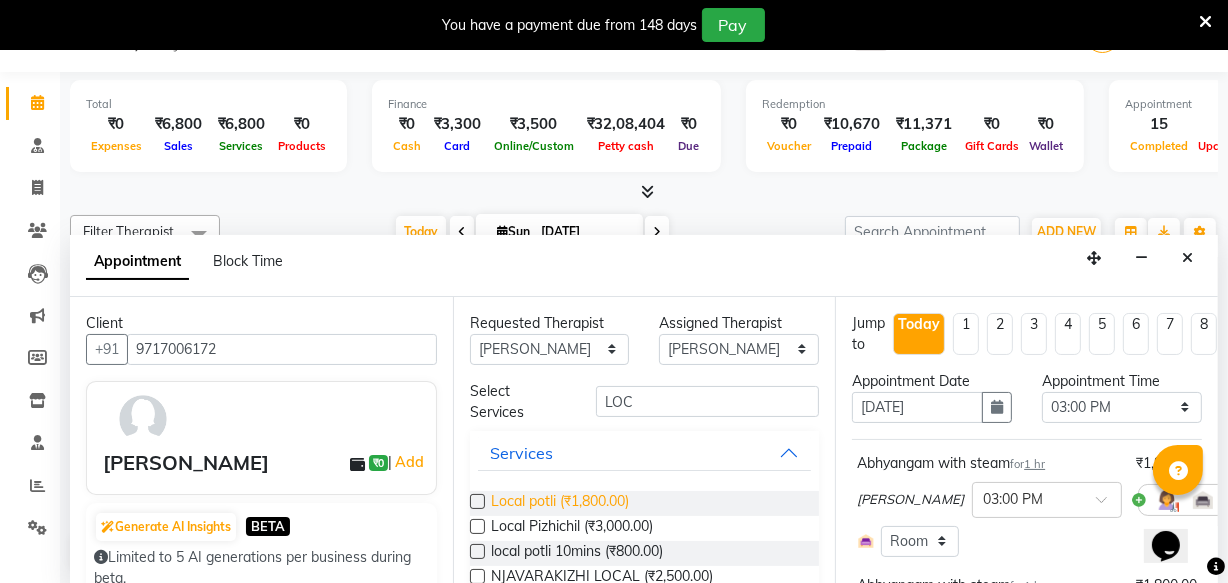 click on "Local potli (₹1,800.00)" at bounding box center [560, 503] 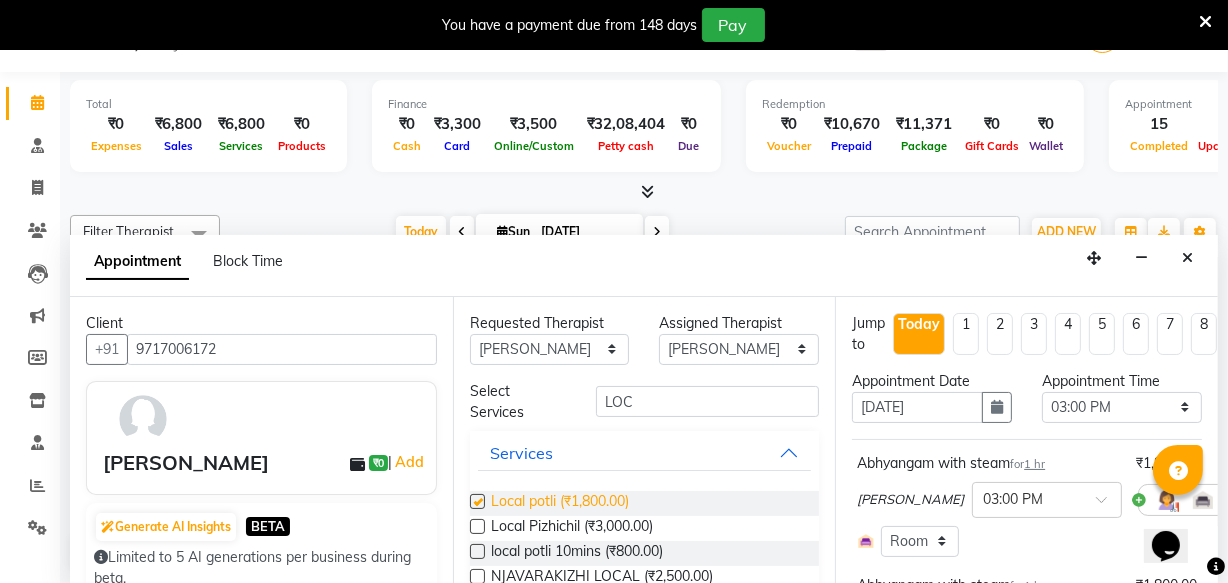checkbox on "true" 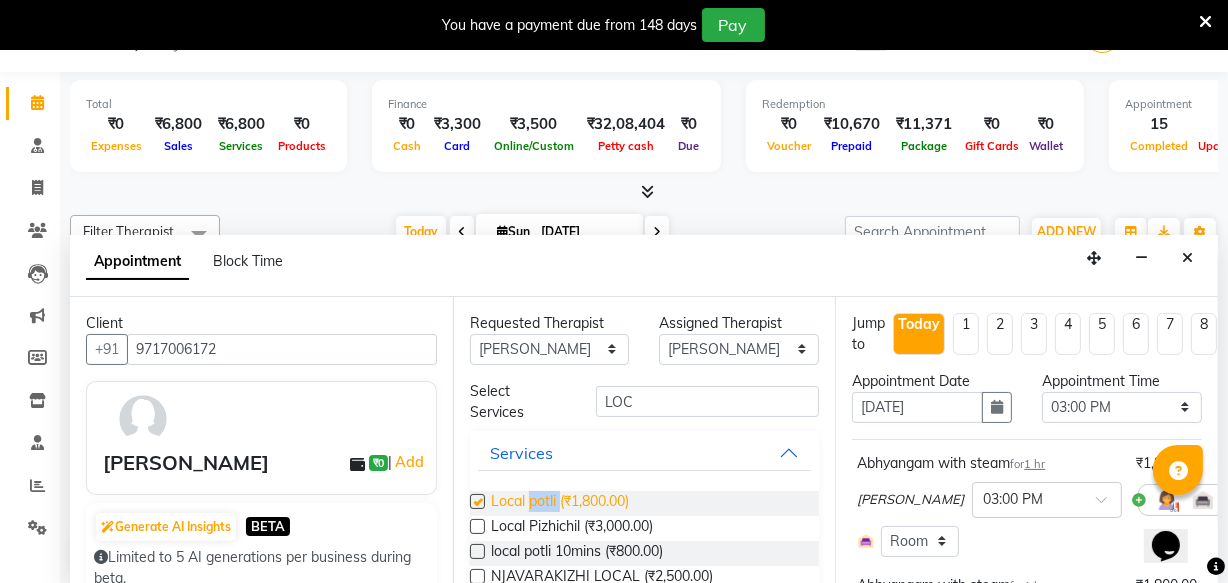 click on "Local potli (₹1,800.00)" at bounding box center [560, 503] 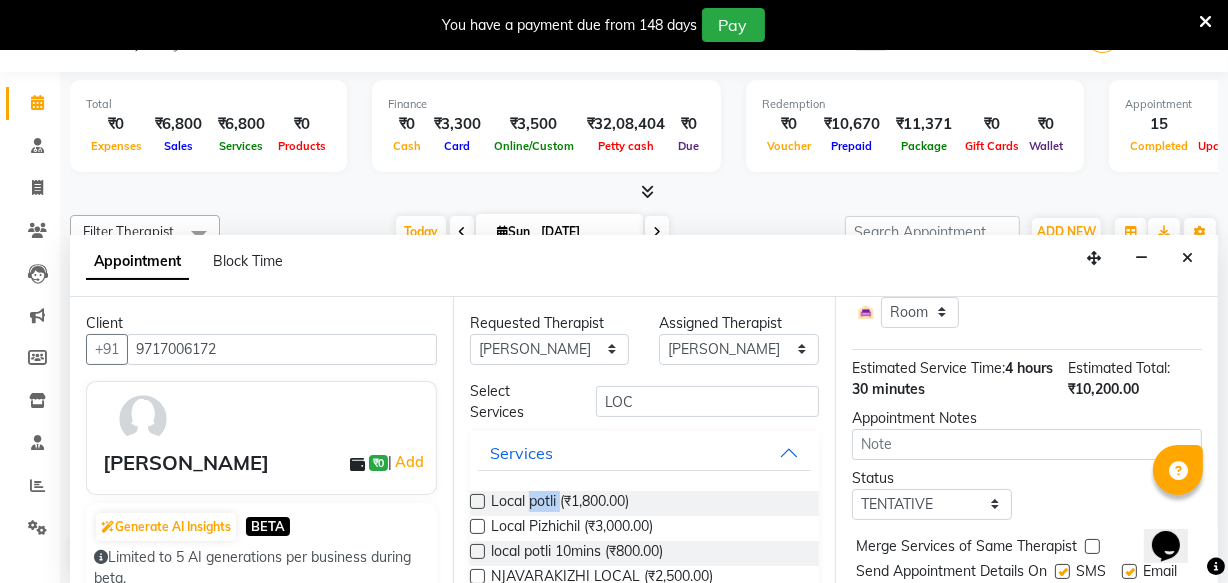 scroll, scrollTop: 626, scrollLeft: 0, axis: vertical 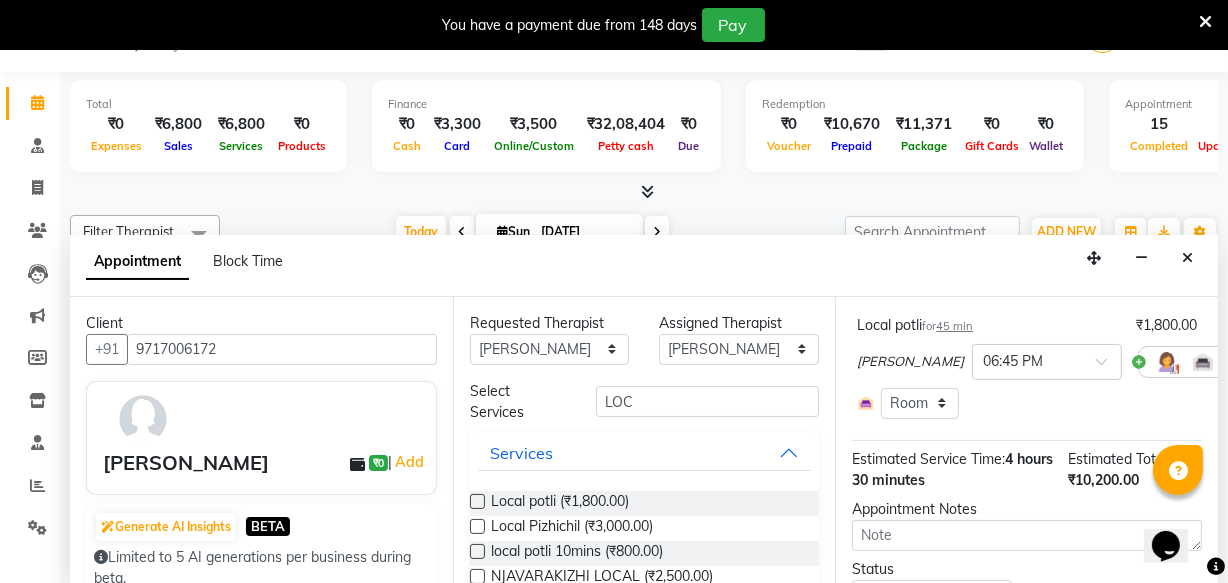click at bounding box center [1246, 361] 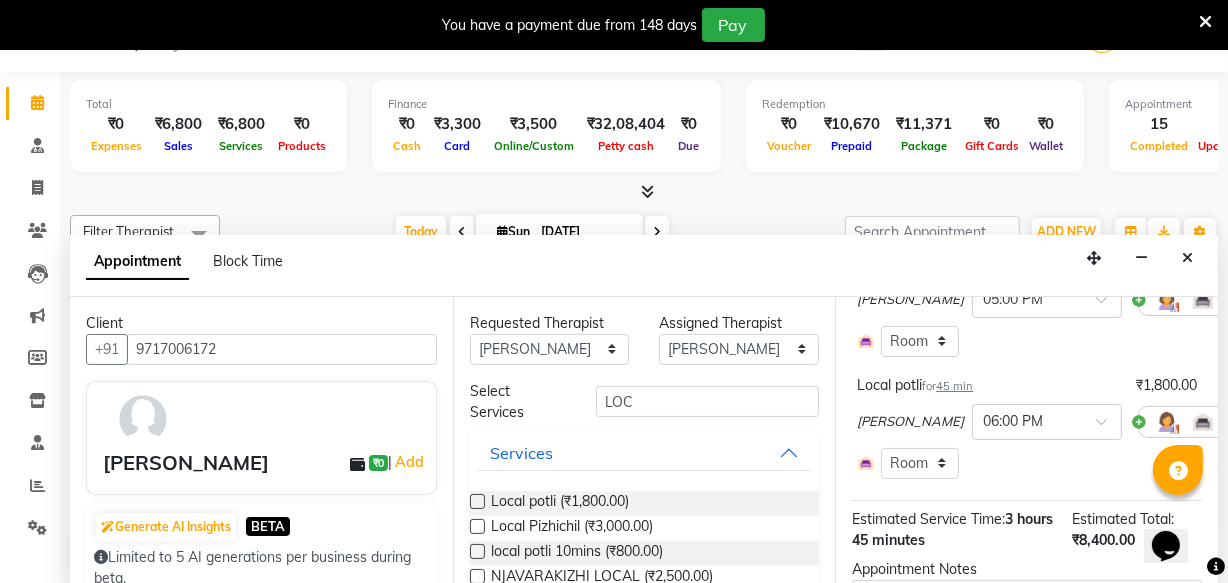click at bounding box center [1246, 421] 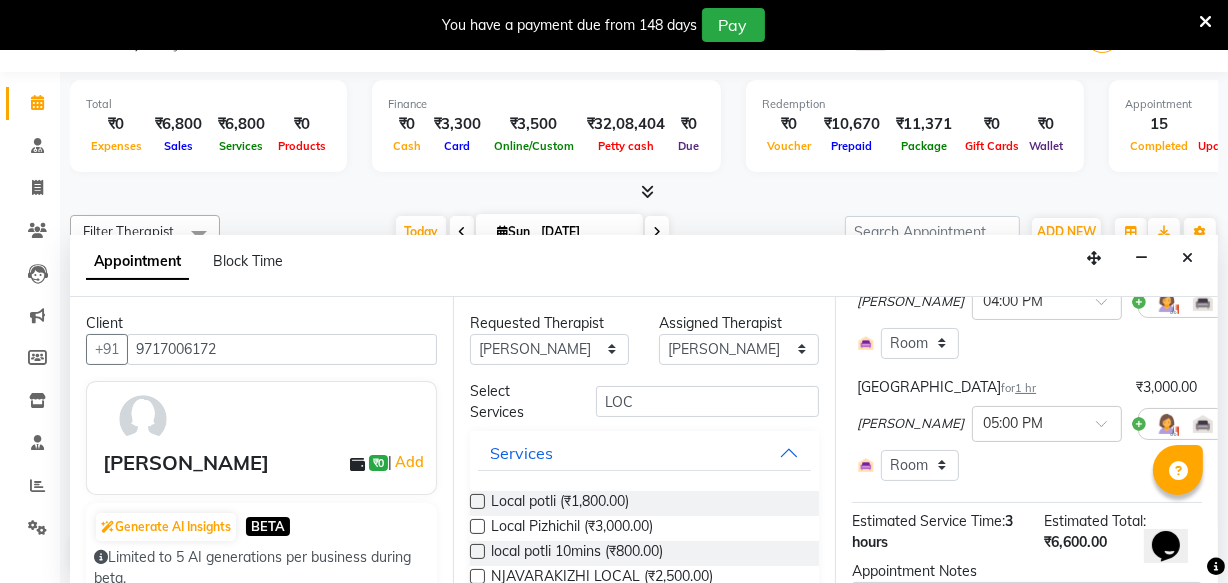 scroll, scrollTop: 262, scrollLeft: 0, axis: vertical 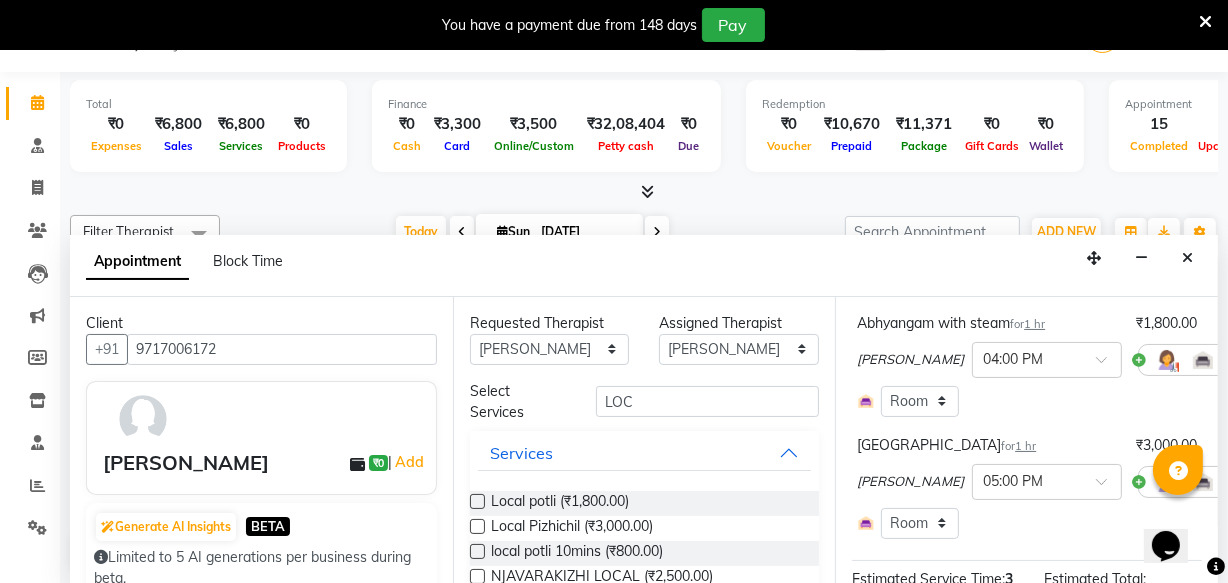 click at bounding box center [1246, 359] 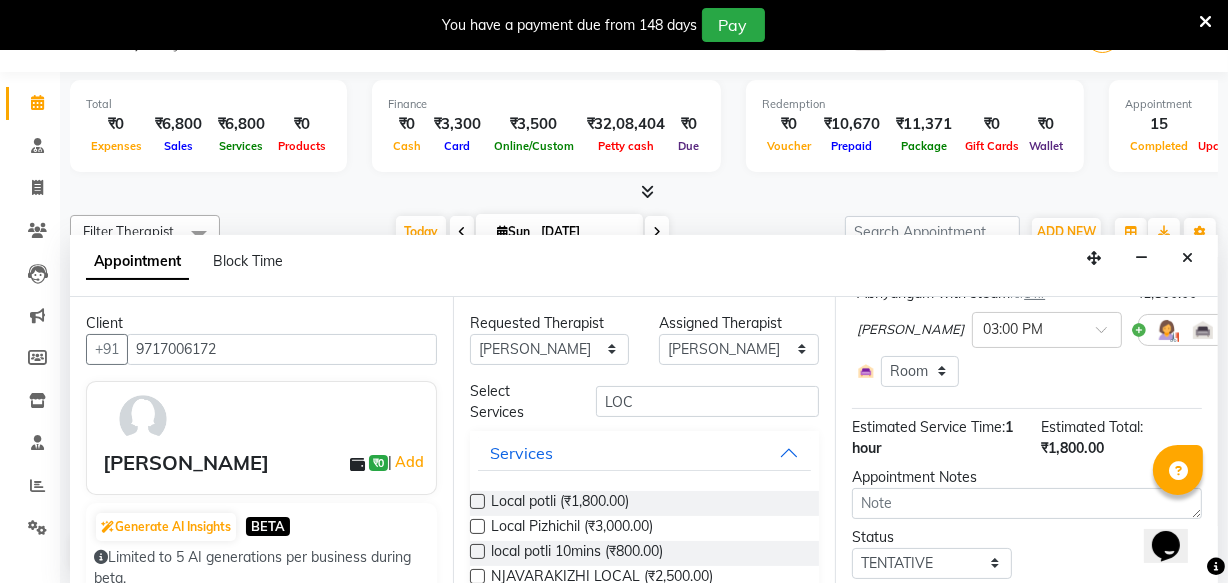 scroll, scrollTop: 181, scrollLeft: 0, axis: vertical 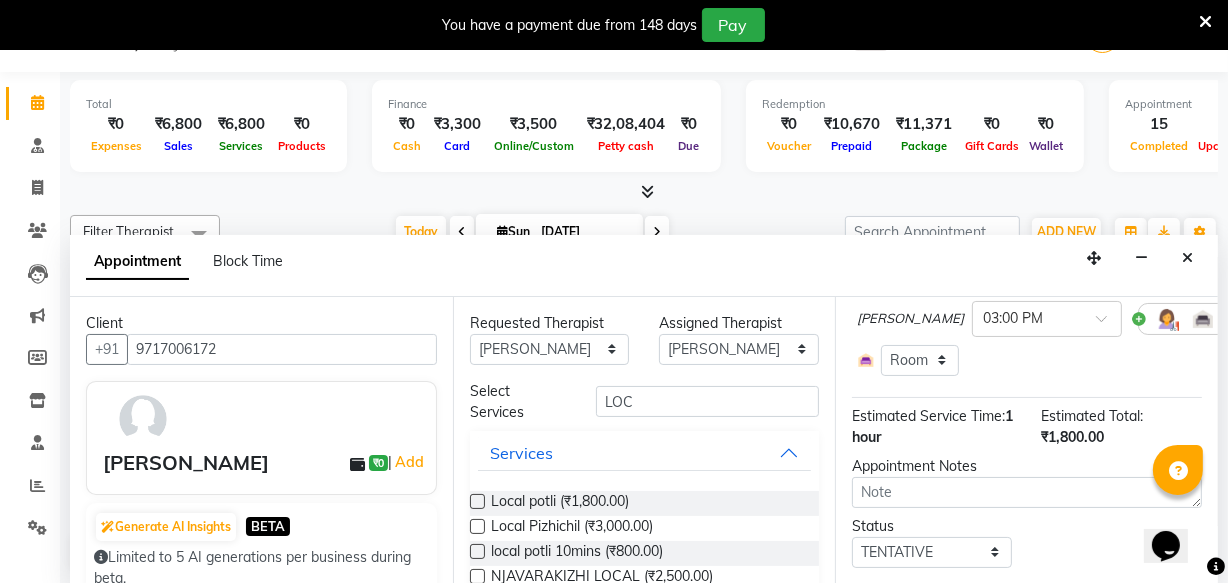 click at bounding box center [1246, 318] 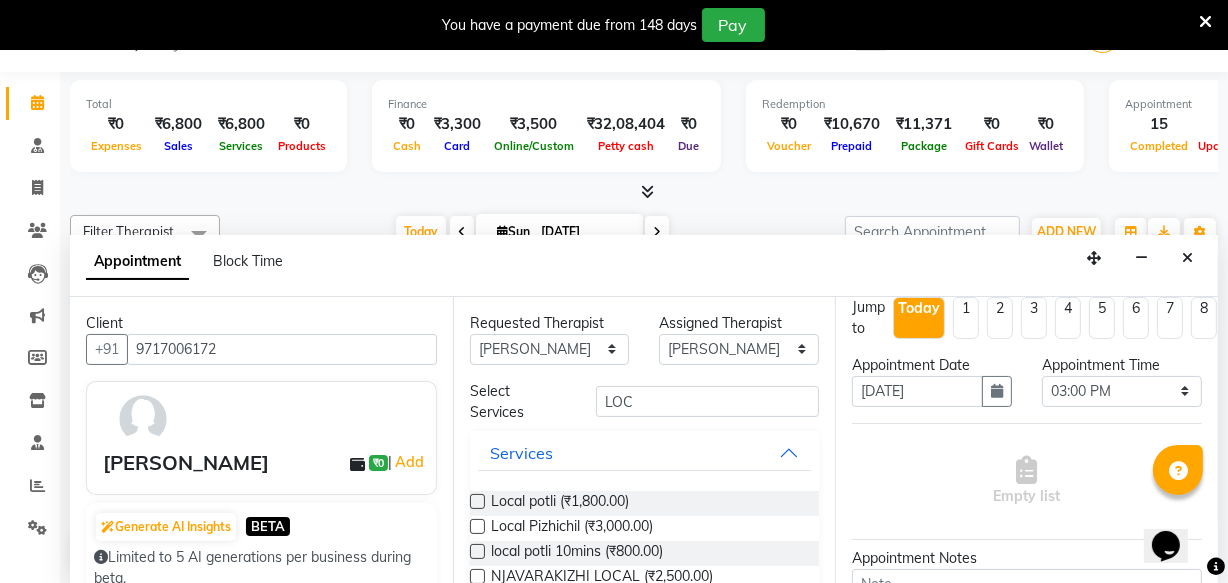 scroll, scrollTop: 0, scrollLeft: 0, axis: both 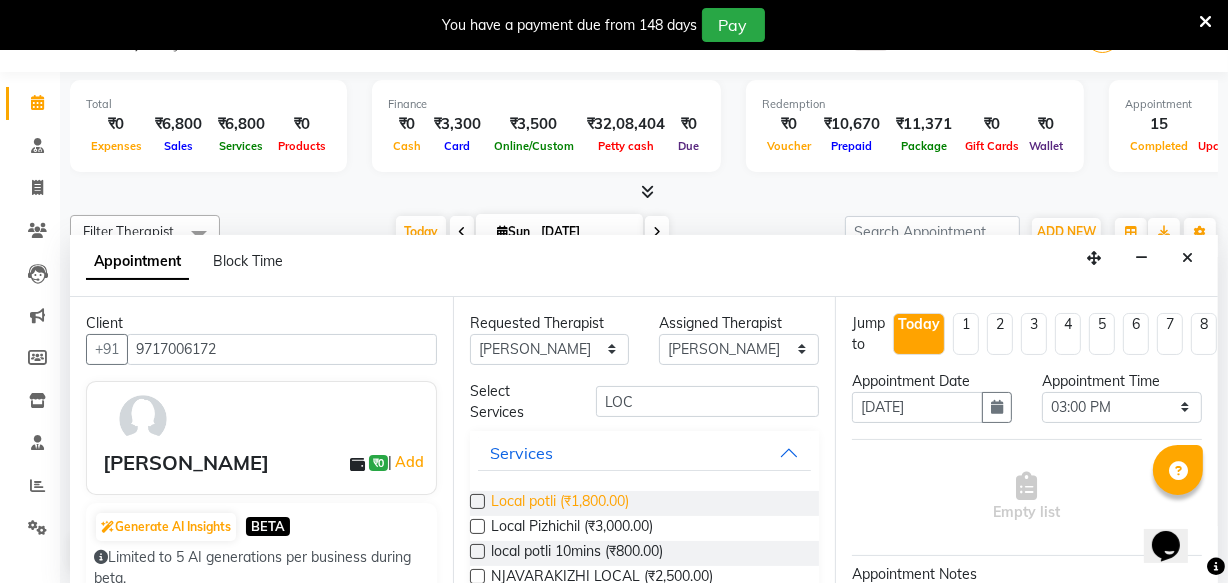 click on "Local potli (₹1,800.00)" at bounding box center [560, 503] 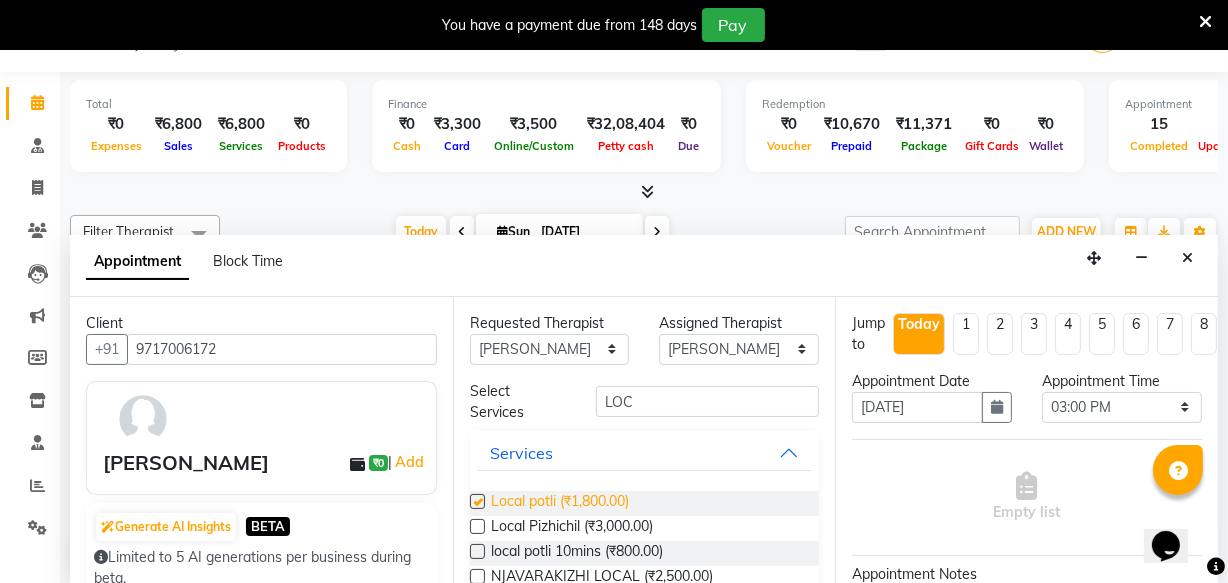 checkbox on "true" 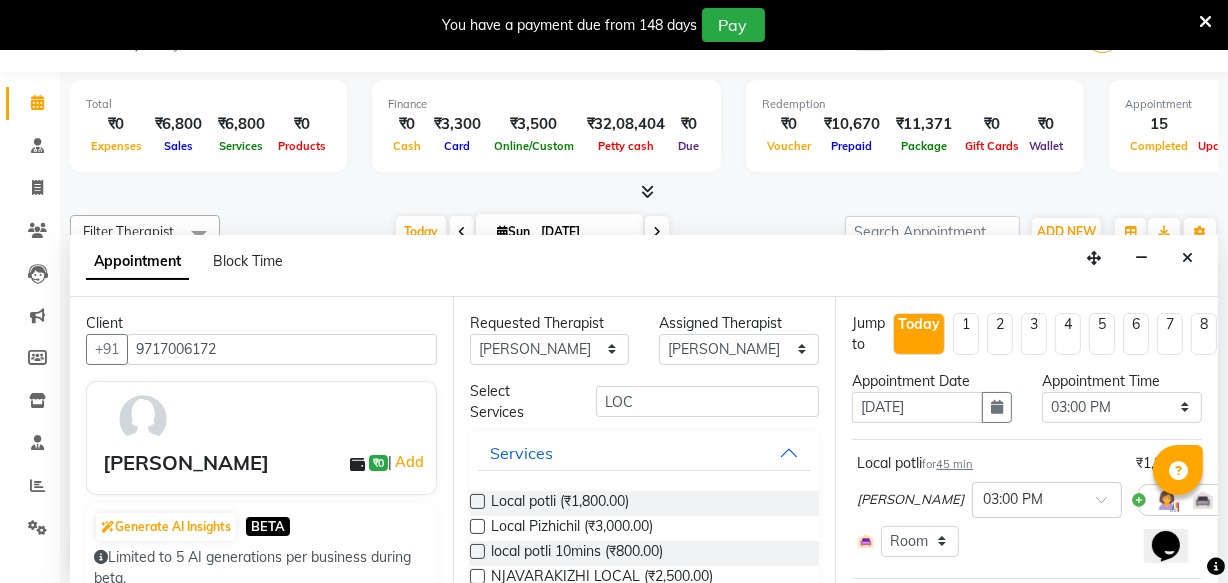 checkbox on "false" 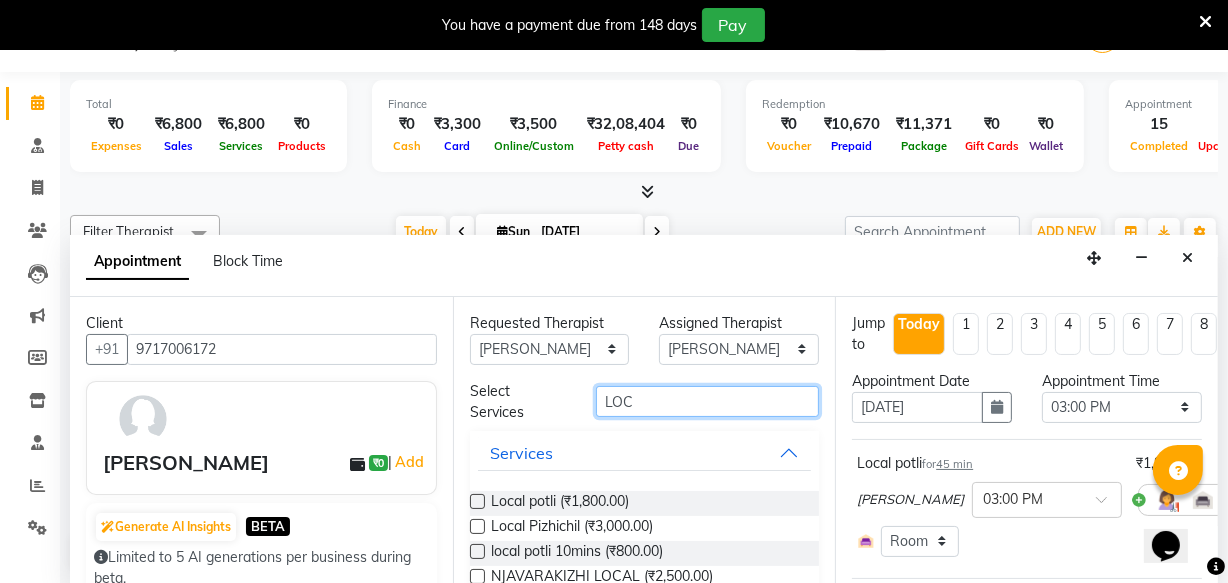 click on "LOC" at bounding box center [707, 401] 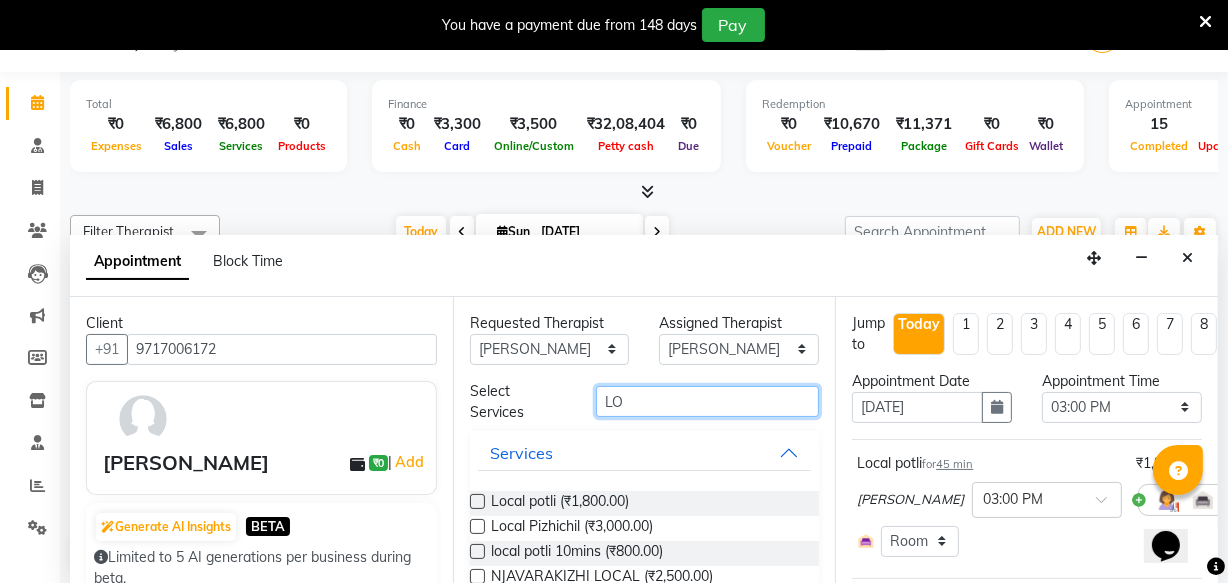 type on "L" 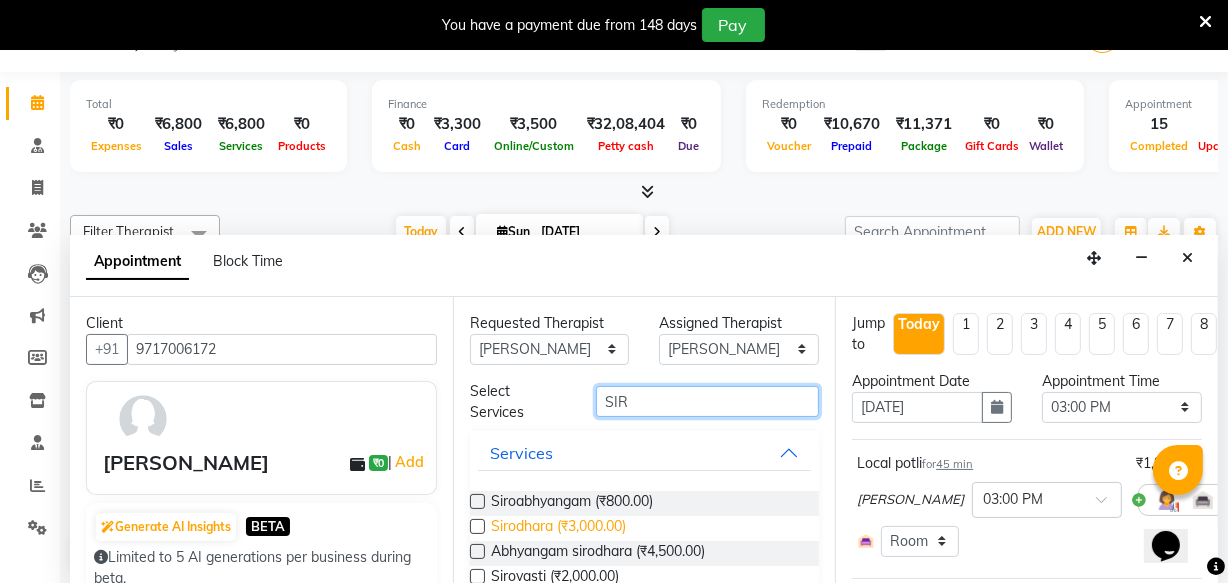 type on "SIR" 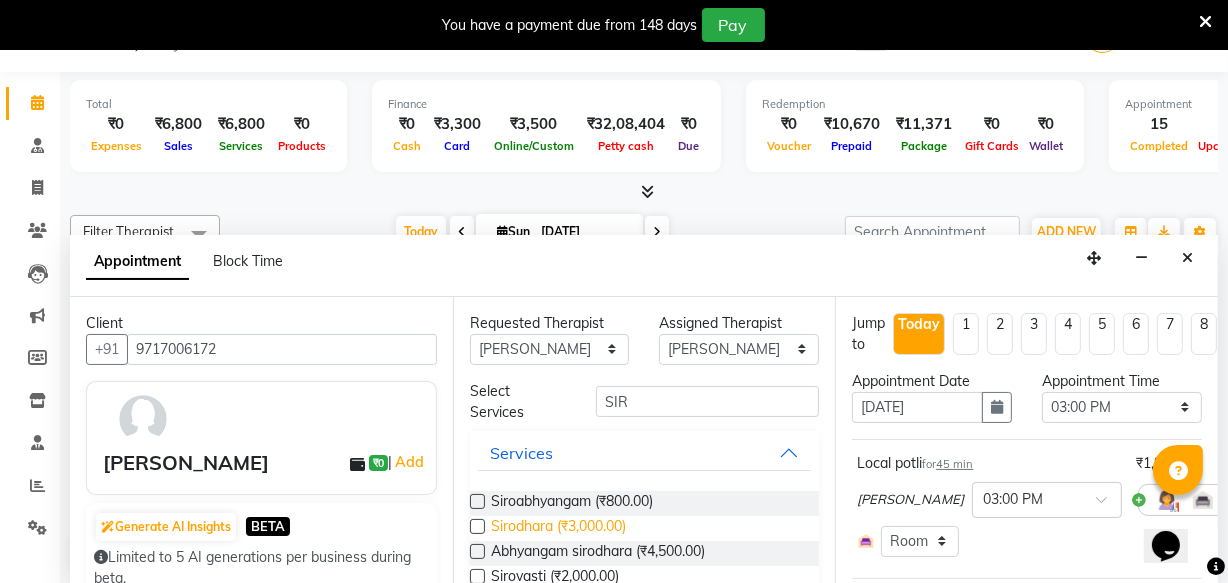 click on "Sirodhara (₹3,000.00)" at bounding box center [558, 528] 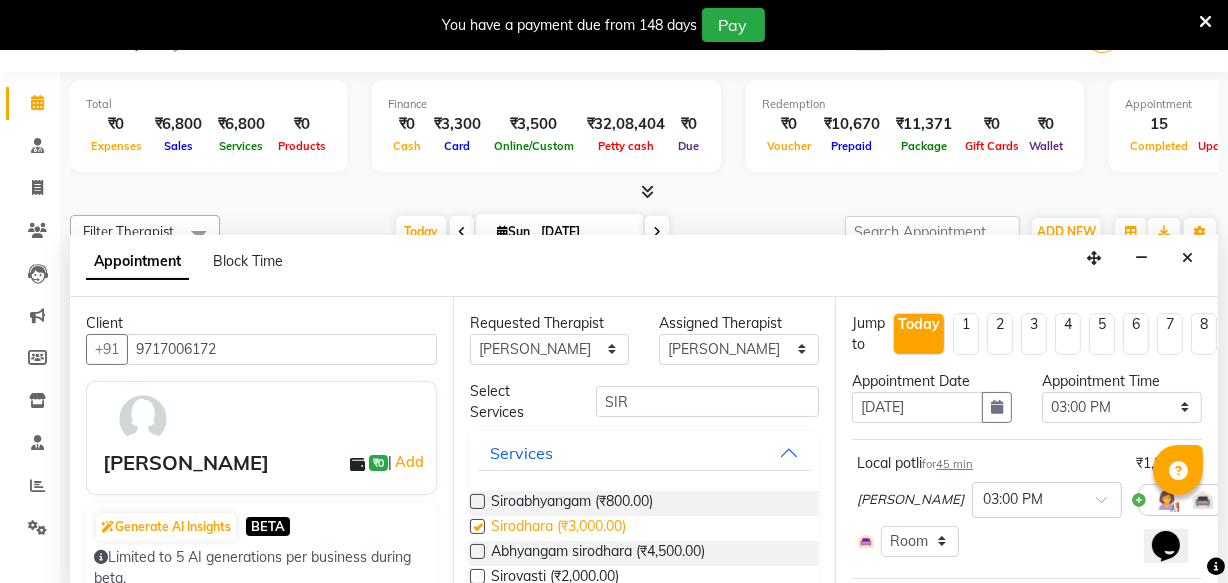 checkbox on "true" 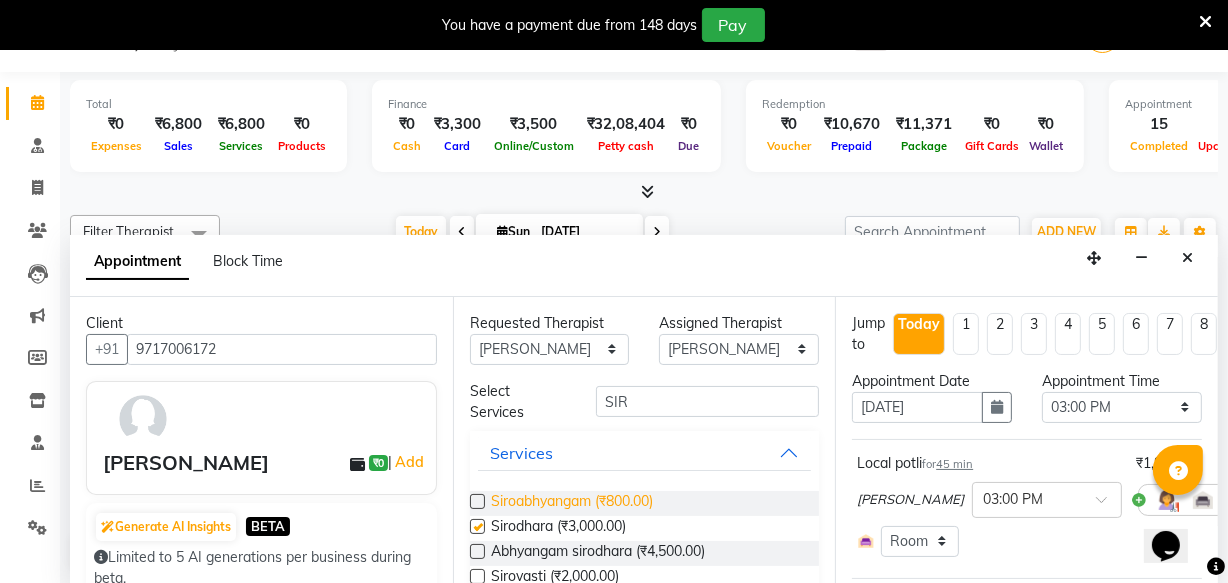 select on "2645" 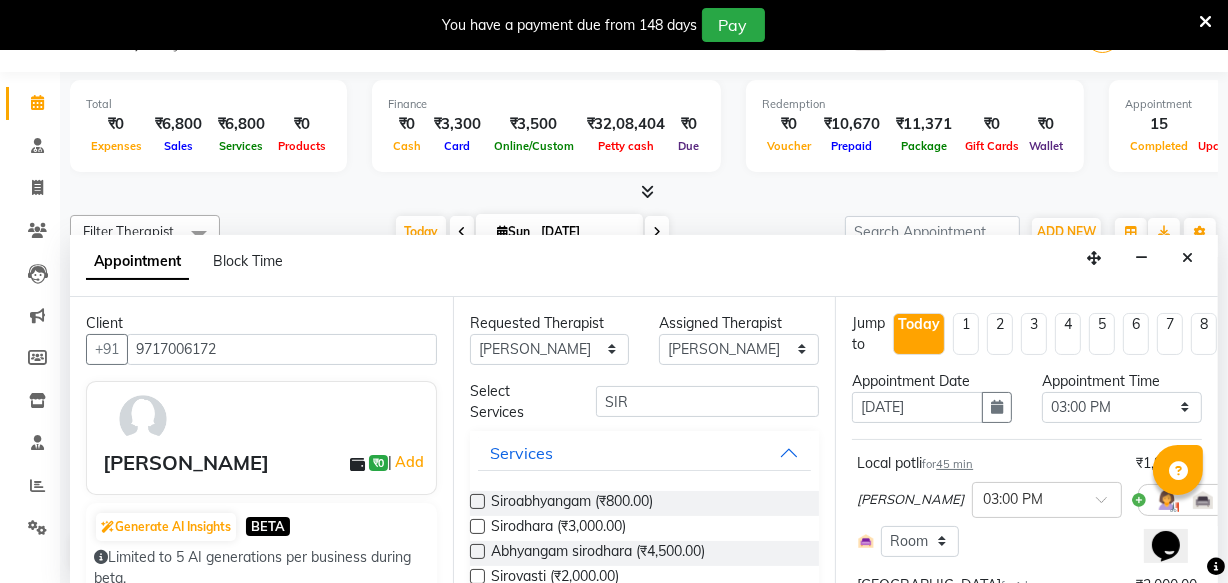 checkbox on "false" 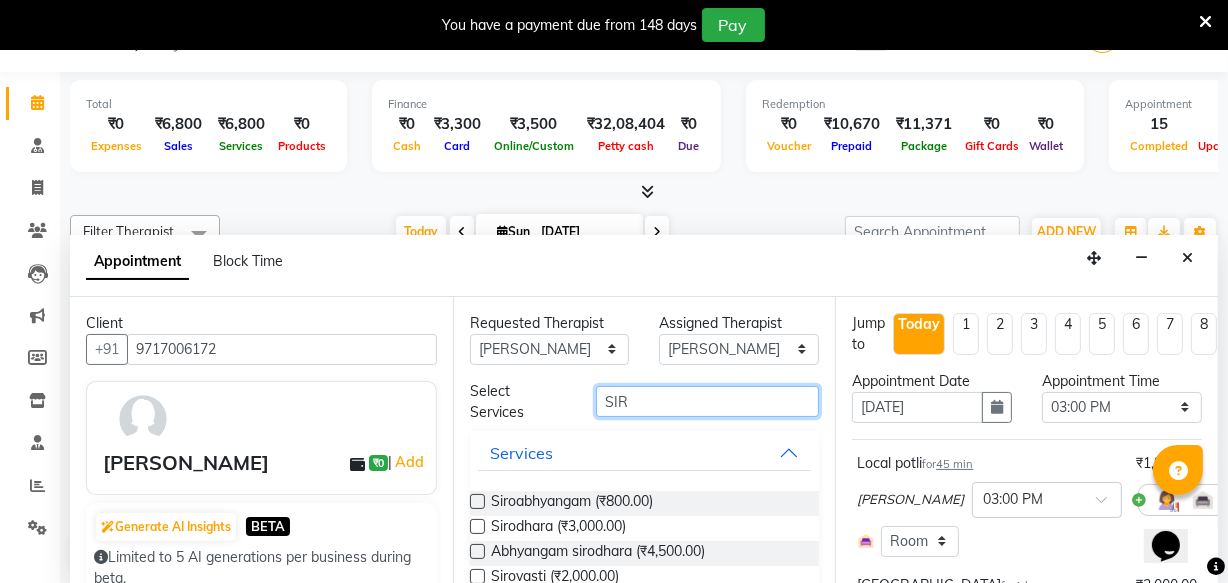 click on "SIR" at bounding box center [707, 401] 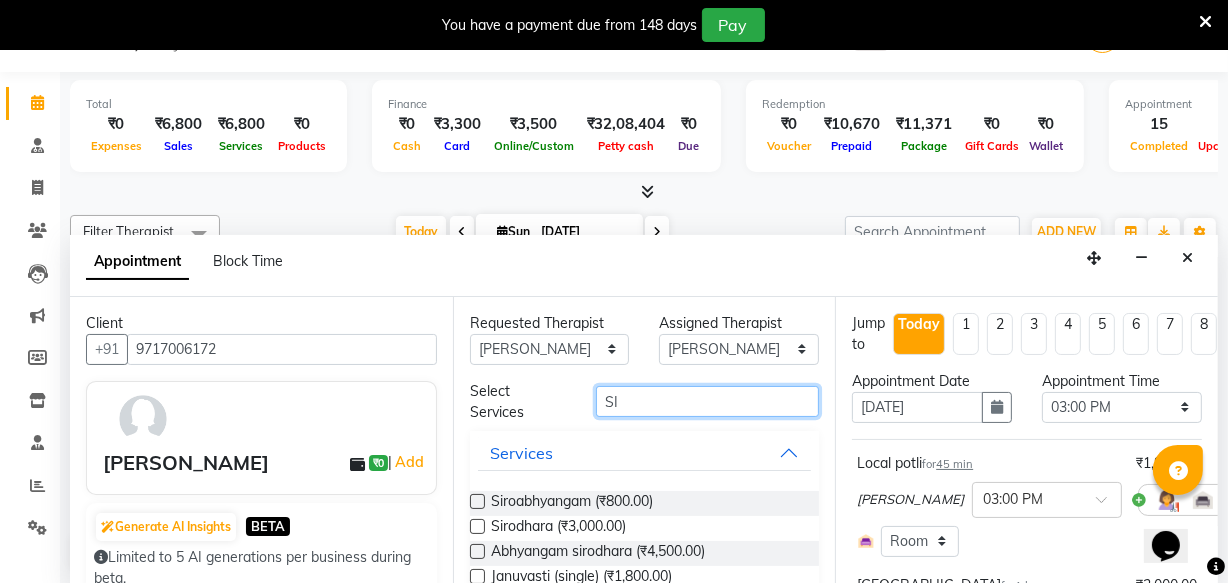type on "S" 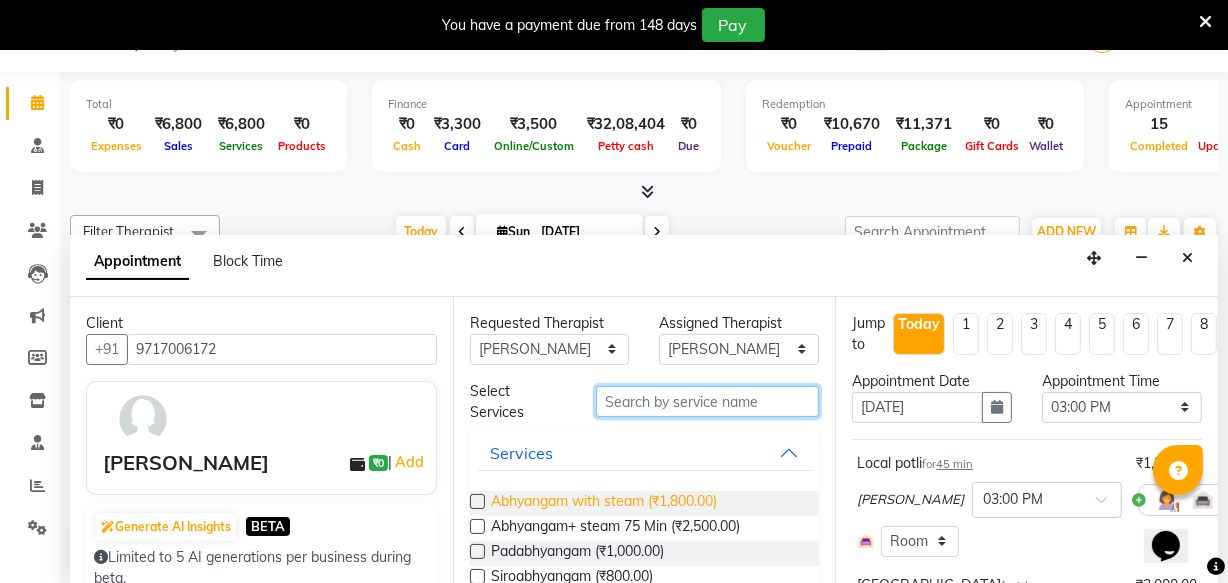 type 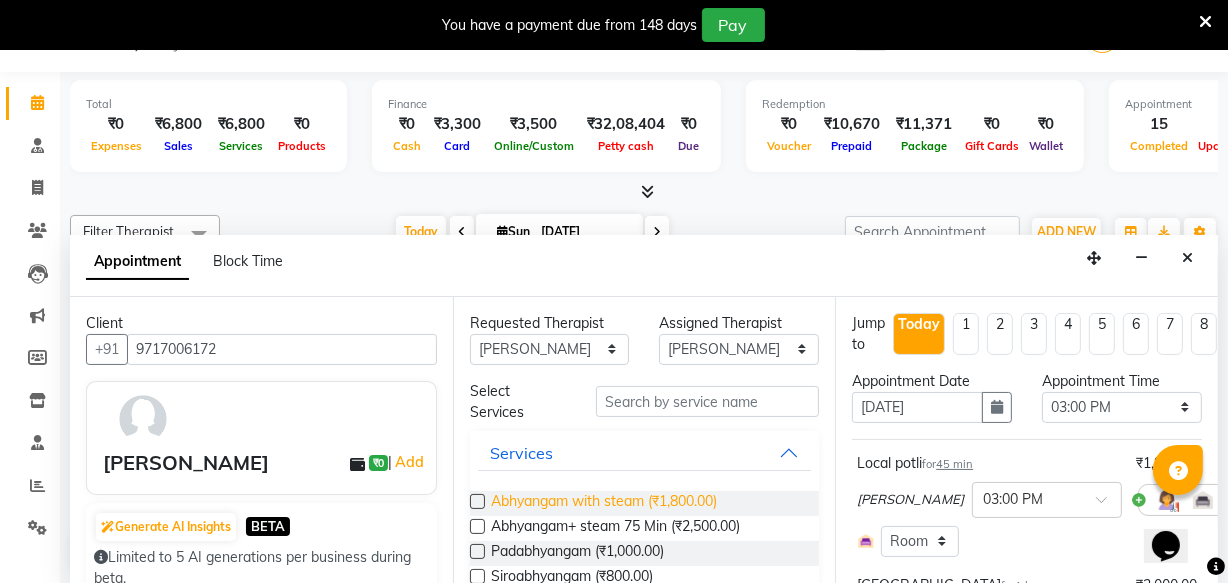 click on "Abhyangam with steam (₹1,800.00)" at bounding box center (604, 503) 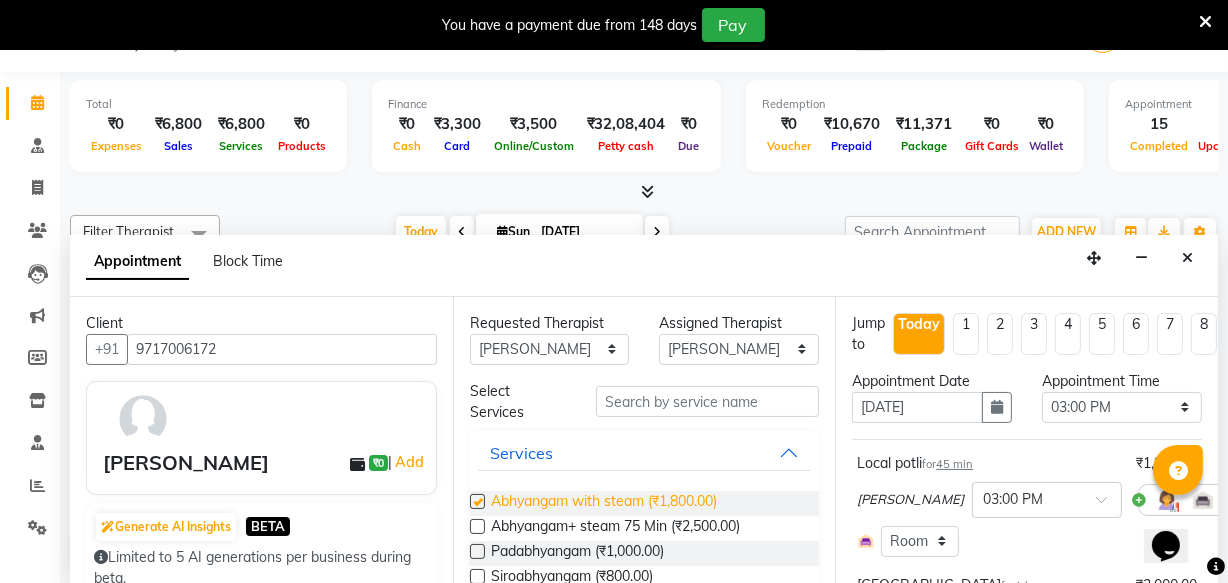 checkbox on "true" 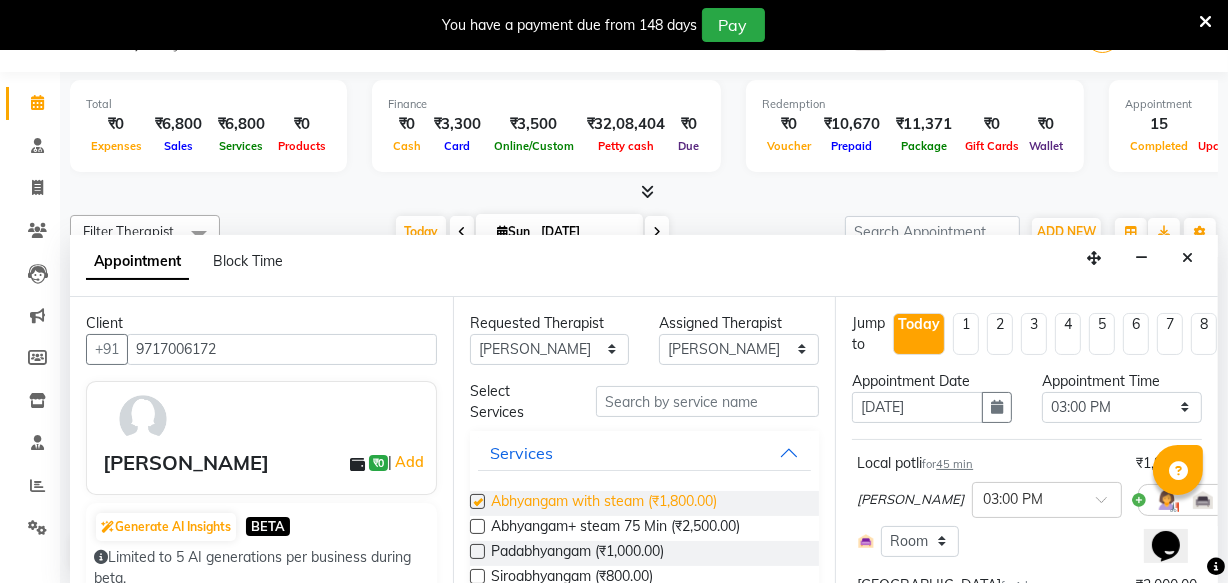 click on "Abhyangam with steam (₹1,800.00)" at bounding box center [604, 503] 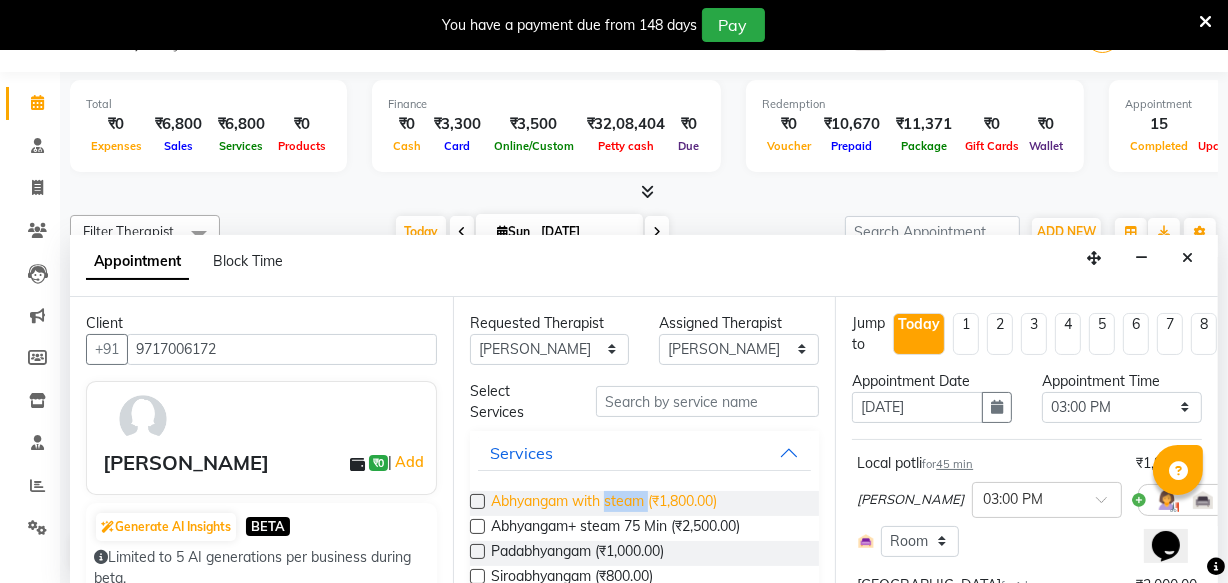 checkbox on "false" 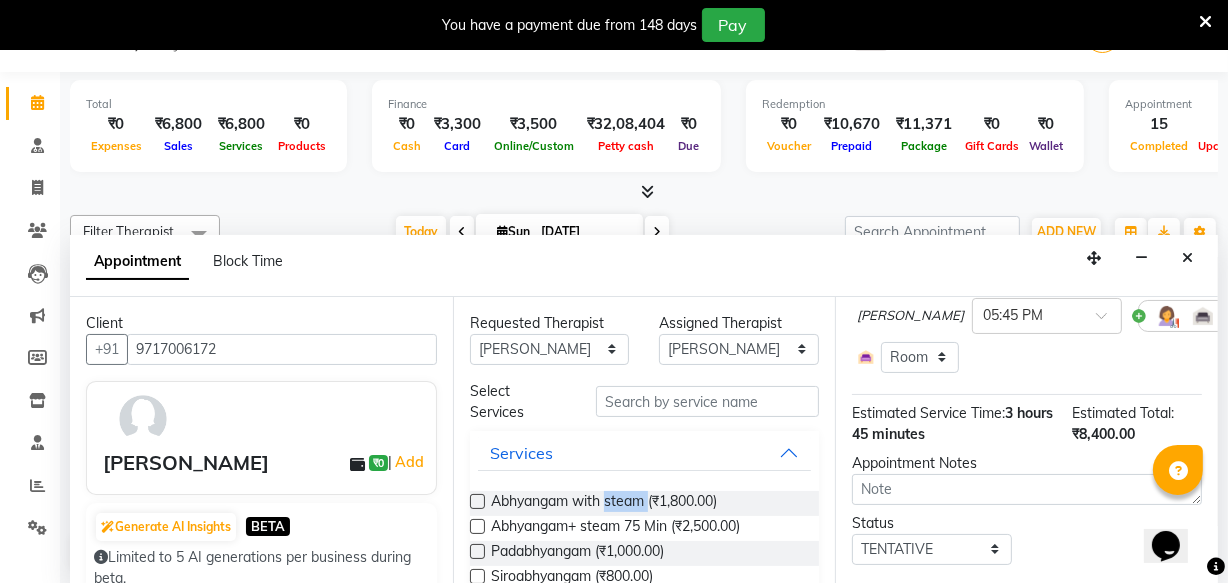scroll, scrollTop: 686, scrollLeft: 0, axis: vertical 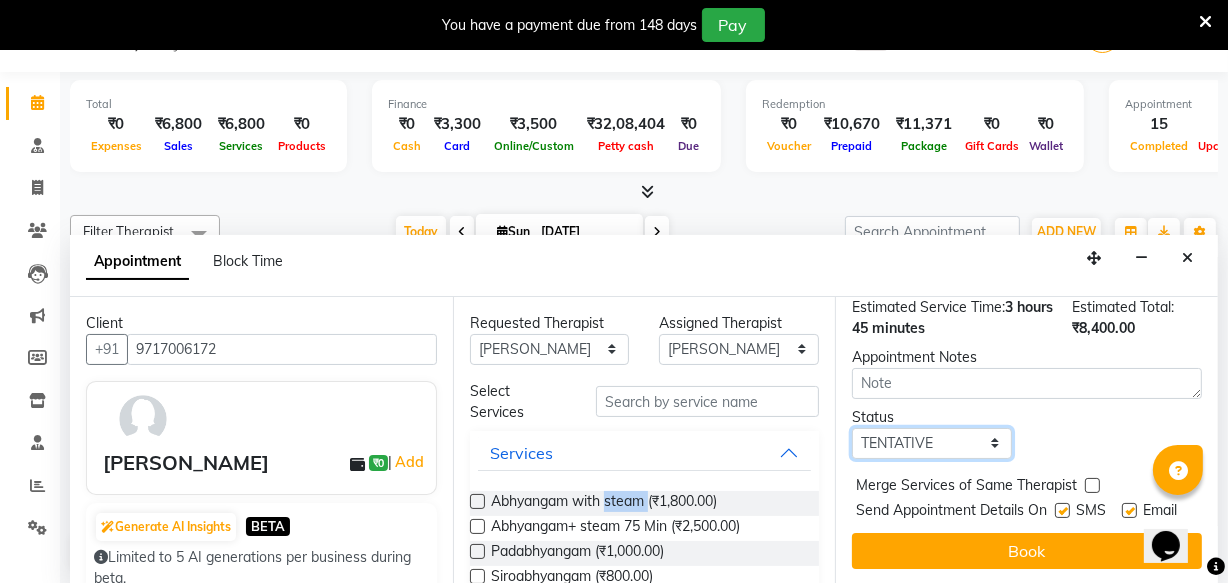 click on "Select TENTATIVE CONFIRM CHECK-IN UPCOMING" at bounding box center (932, 443) 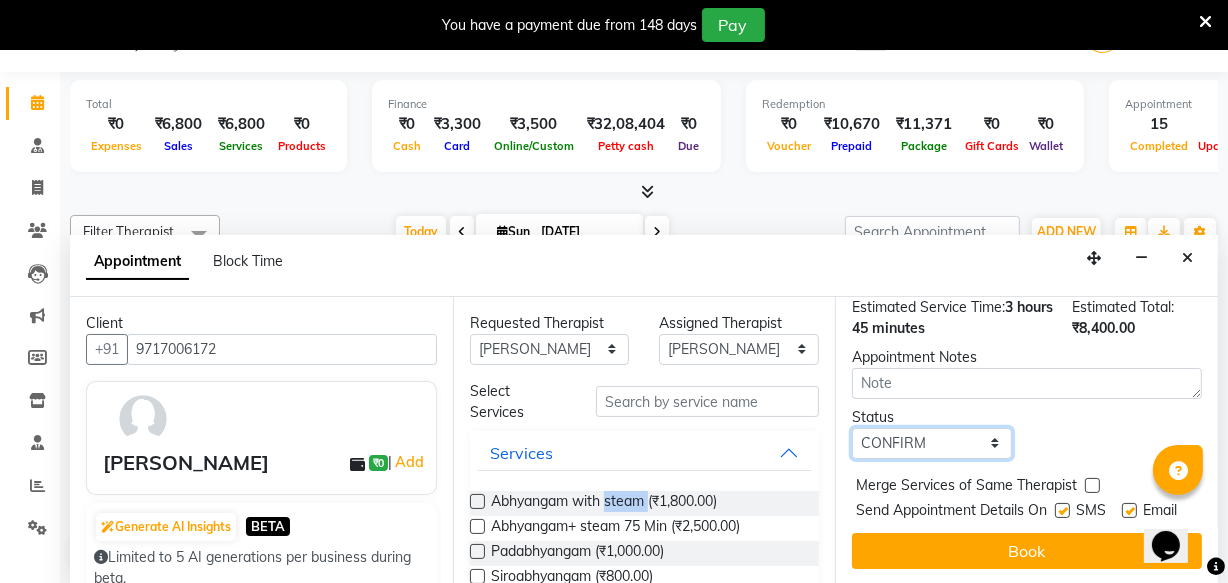 click on "Select TENTATIVE CONFIRM CHECK-IN UPCOMING" at bounding box center [932, 443] 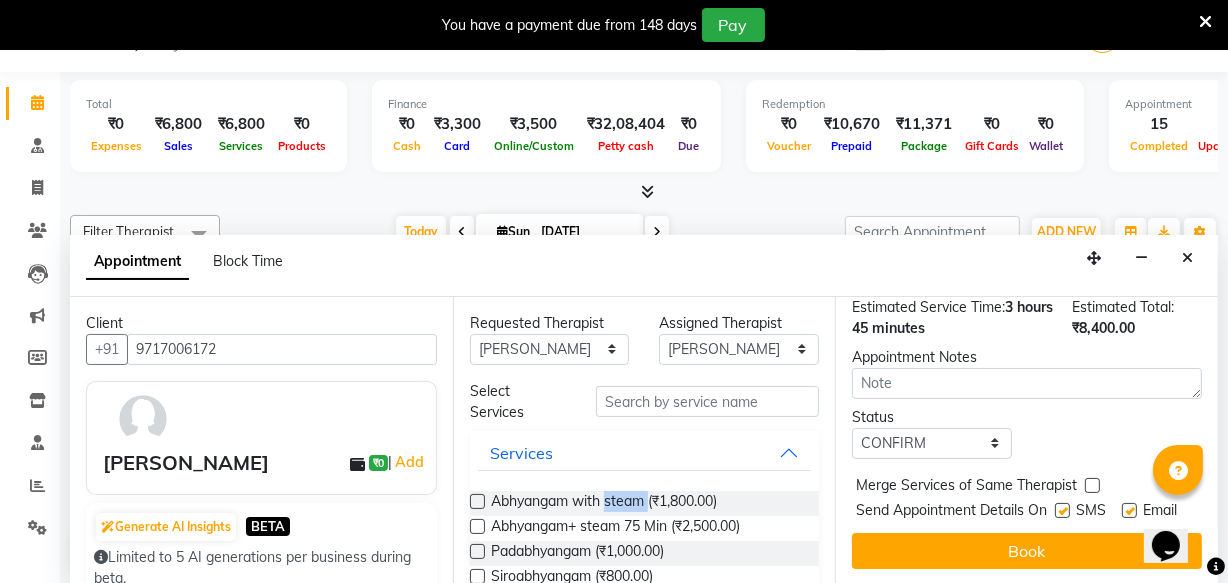 click on "Book" at bounding box center [1027, 551] 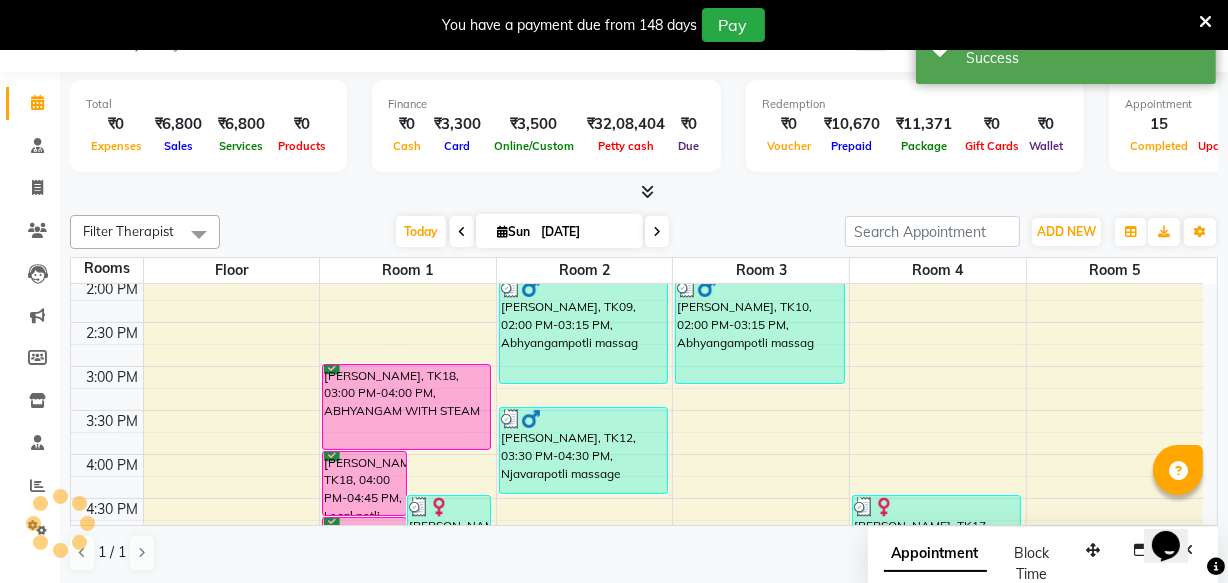 scroll, scrollTop: 0, scrollLeft: 0, axis: both 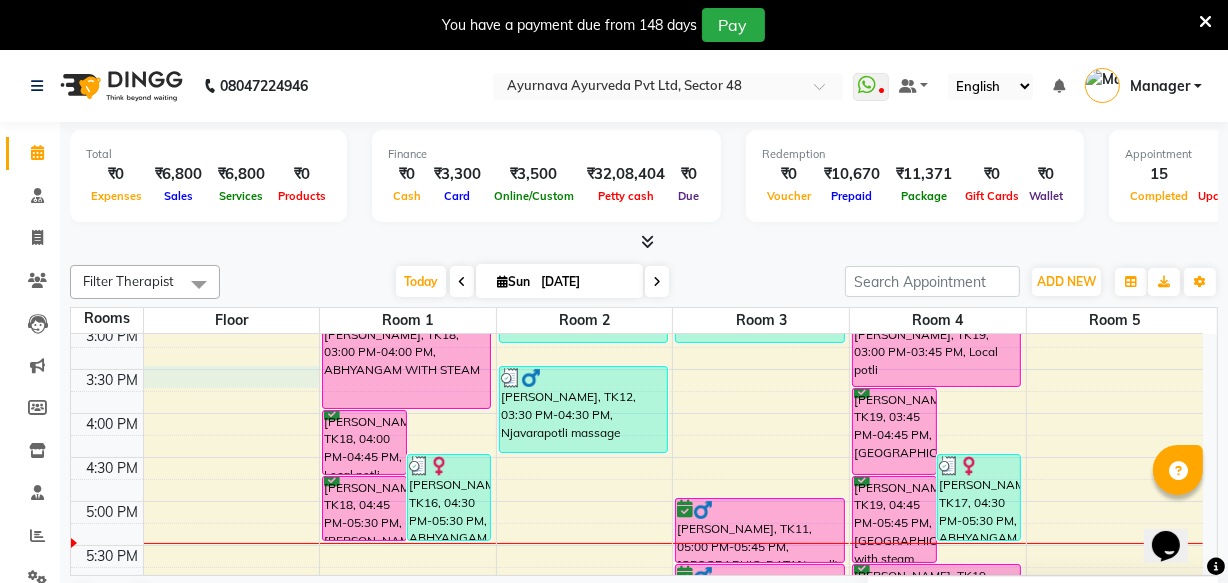 click on "6:00 AM 6:30 AM 7:00 AM 7:30 AM 8:00 AM 8:30 AM 9:00 AM 9:30 AM 10:00 AM 10:30 AM 11:00 AM 11:30 AM 12:00 PM 12:30 PM 1:00 PM 1:30 PM 2:00 PM 2:30 PM 3:00 PM 3:30 PM 4:00 PM 4:30 PM 5:00 PM 5:30 PM 6:00 PM 6:30 PM 7:00 PM 7:30 PM 8:00 PM 8:30 PM     [PERSON_NAME], TK15, 10:00 AM-10:30 AM, CONSULTATION     [PERSON_NAME], TK18, 04:00 PM-04:45 PM, Local potli     [PERSON_NAME], TK16, 04:30 PM-05:30 PM, ABHYANGAM WITH STEAM      [PERSON_NAME], TK18, 04:45 PM-05:30 PM, [PERSON_NAME]     [PERSON_NAME] GANJWAR, TK08, 12:00 PM-01:00 PM, ABHYANGAM WITH STEAM      [PERSON_NAME], TK18, 03:00 PM-04:00 PM, ABHYANGAM WITH STEAM      AMIT ND [PERSON_NAME], TK13, 06:00 PM-07:00 PM, Churnapindaswedam     [PERSON_NAME], TK03, 09:00 AM-10:00 AM, Pizhichil     [PERSON_NAME], TK03, 10:00 AM-10:45 AM, Local potli     T P D NAIR, TK06, 11:30 AM-12:45 PM, Abhyangampotli massag     T P D NAIR, TK06, 12:45 PM-01:30 PM, [PERSON_NAME]     [PERSON_NAME], TK09, 02:00 PM-03:15 PM, Abhyangampotli massag" at bounding box center [637, 193] 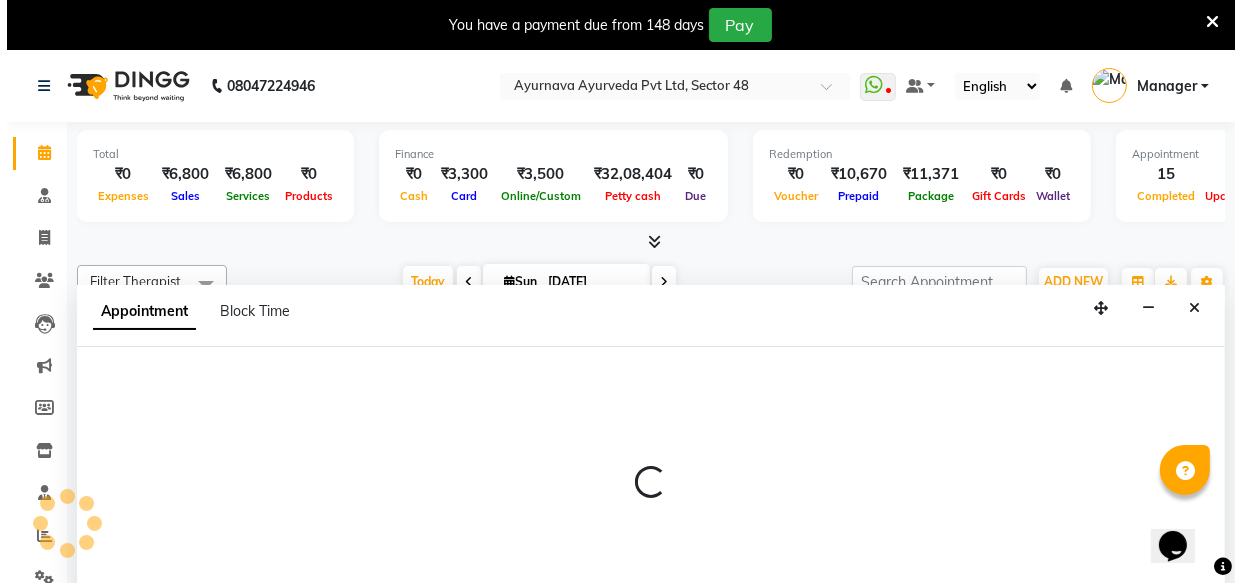 scroll, scrollTop: 50, scrollLeft: 0, axis: vertical 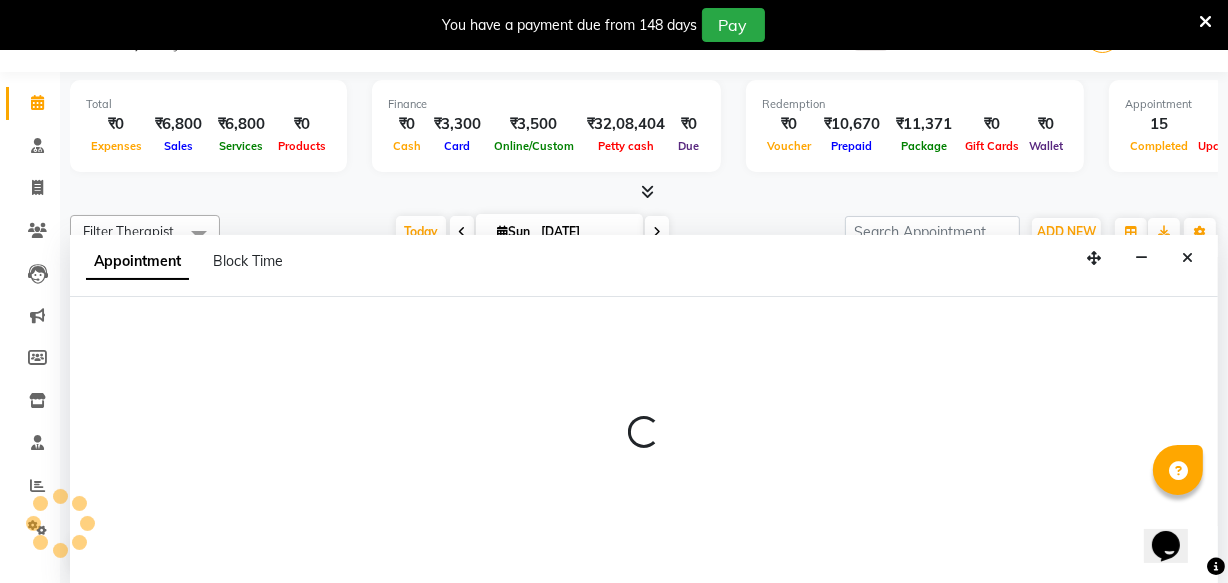 select on "930" 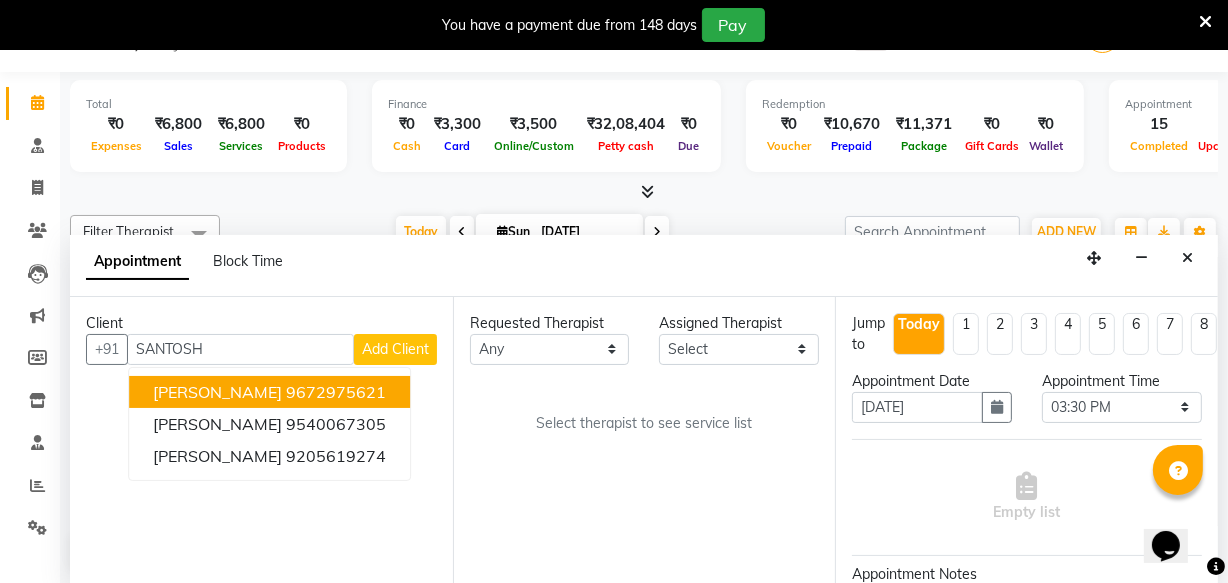 type on "SANTOSH" 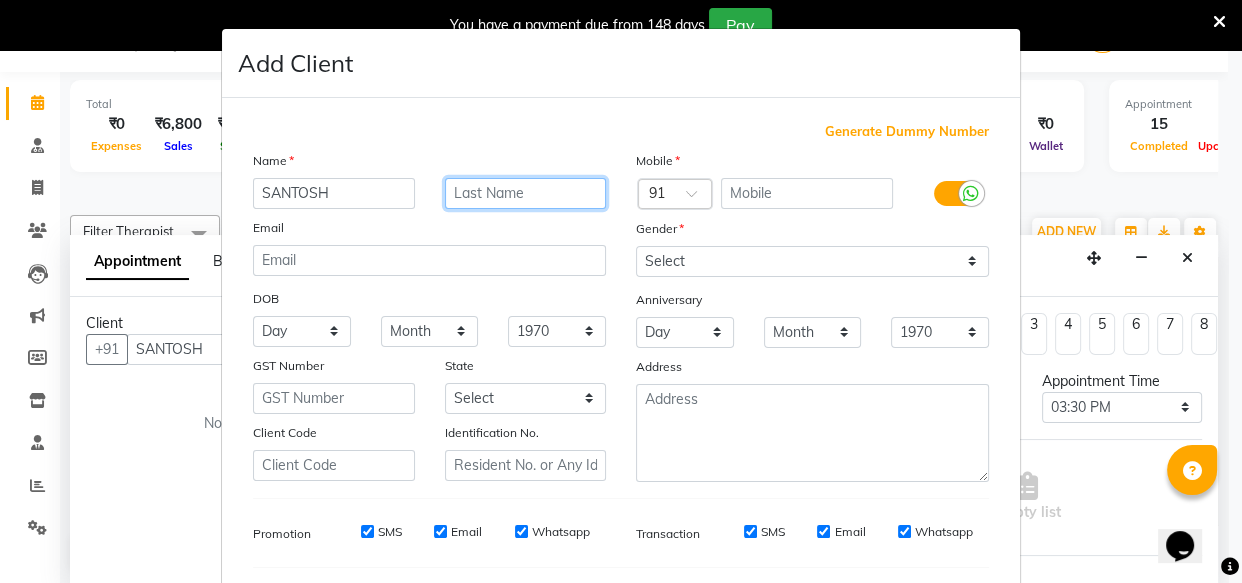 click at bounding box center (526, 193) 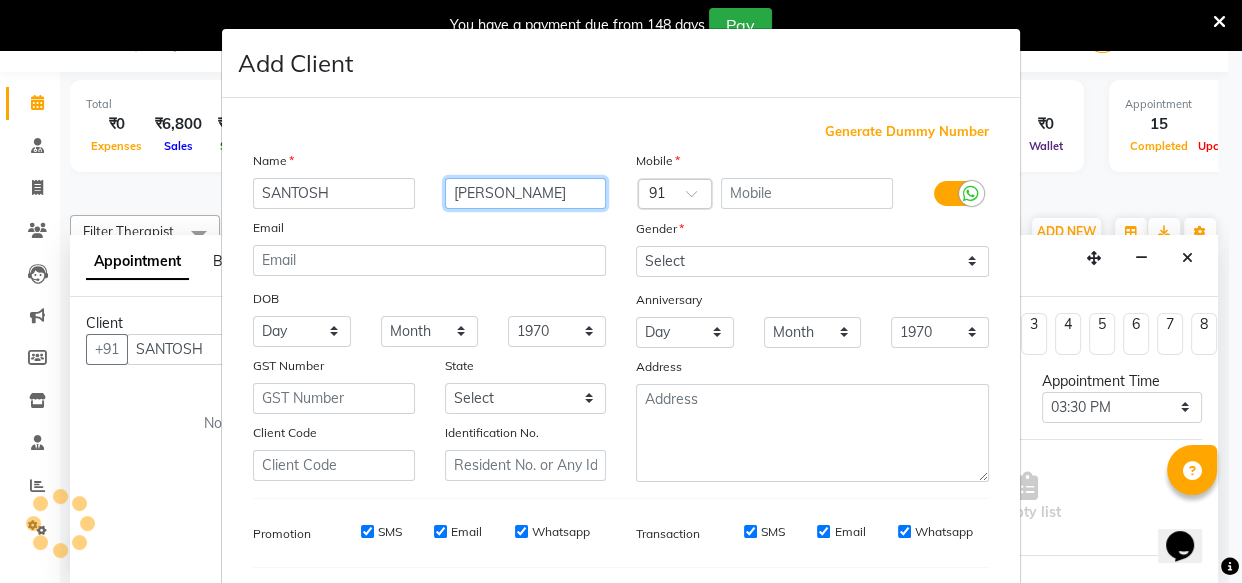 type on "[PERSON_NAME]" 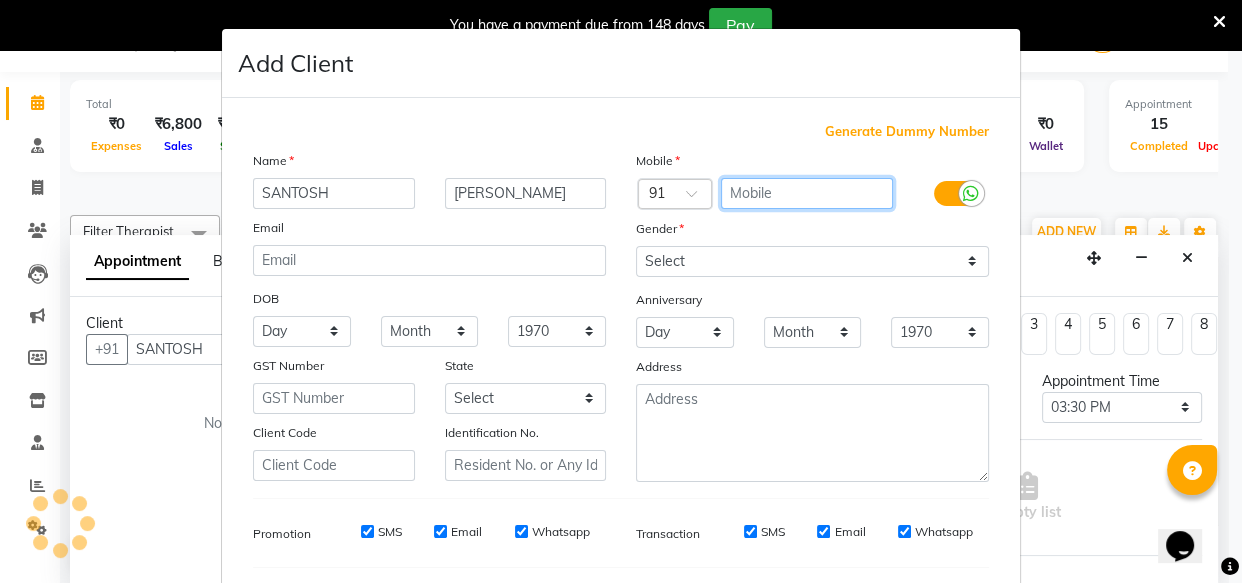 click at bounding box center [807, 193] 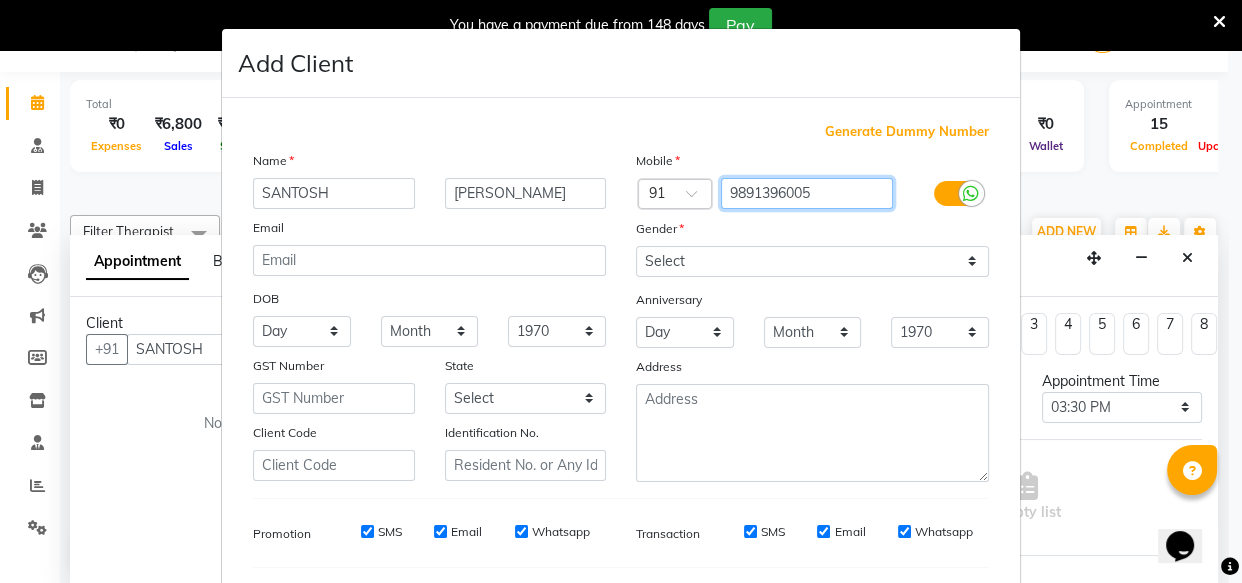 type on "9891396005" 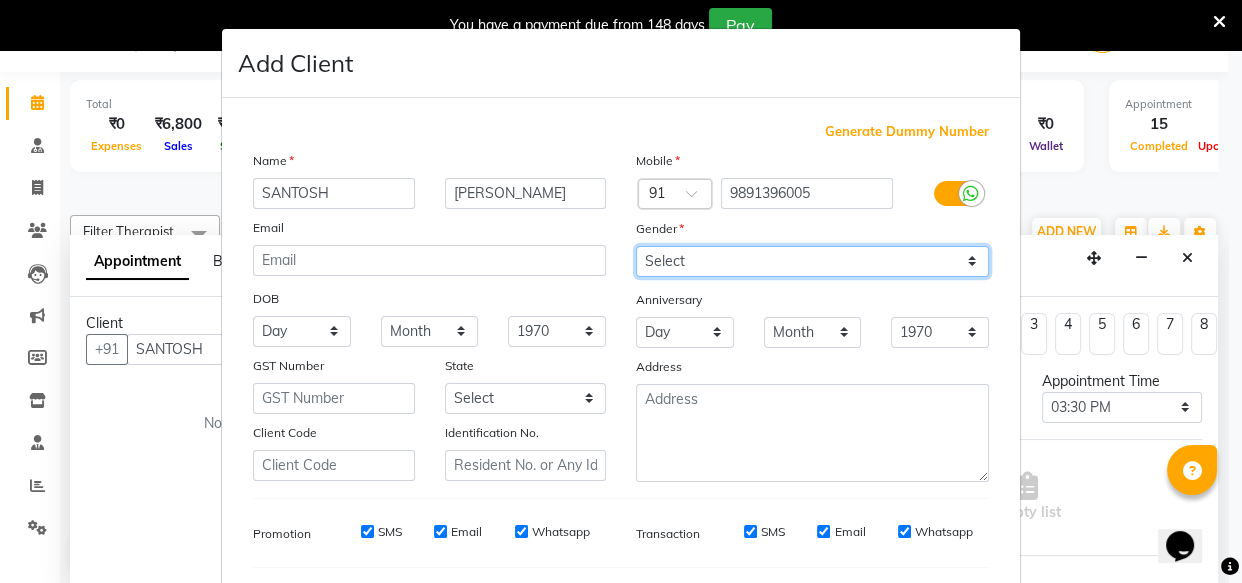 click on "Select [DEMOGRAPHIC_DATA] [DEMOGRAPHIC_DATA] Other Prefer Not To Say" at bounding box center [812, 261] 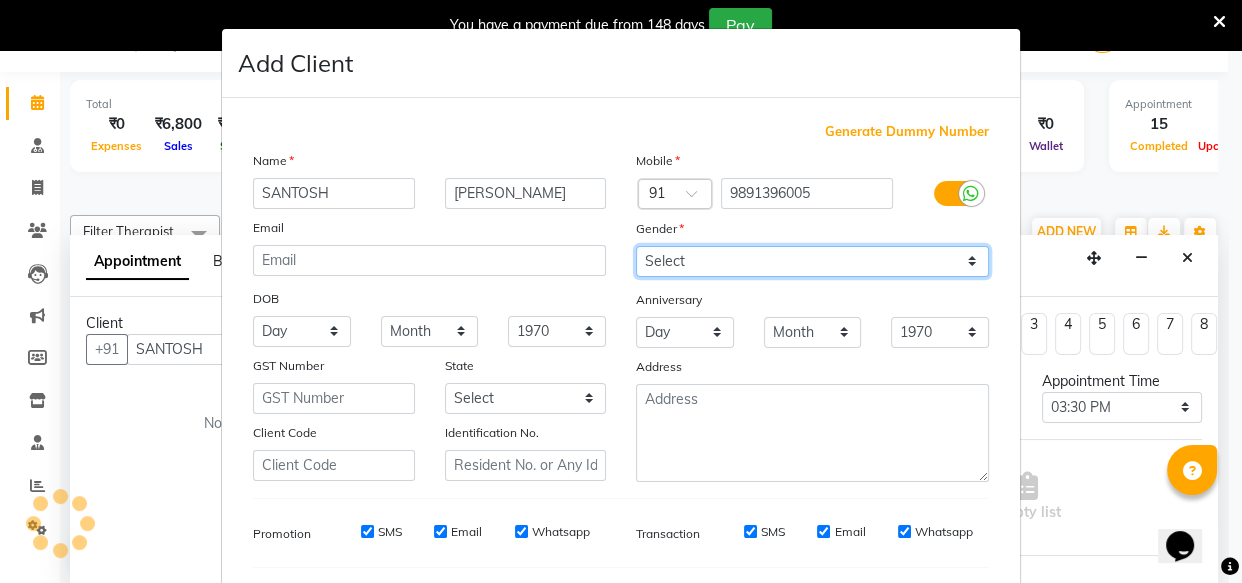 drag, startPoint x: 674, startPoint y: 267, endPoint x: 673, endPoint y: 282, distance: 15.033297 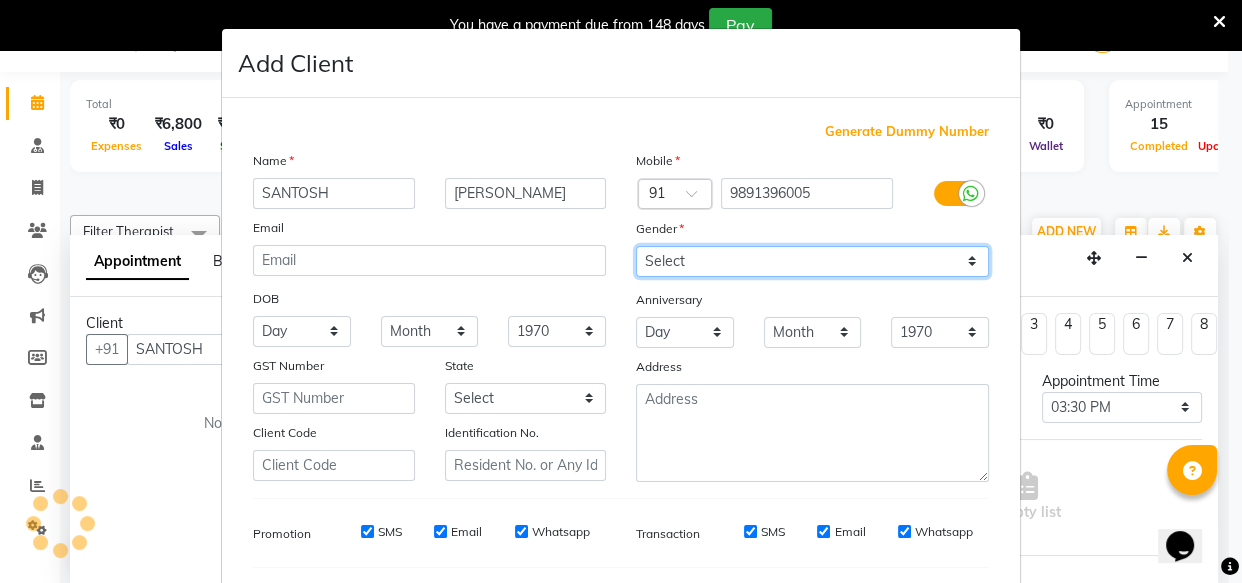 click on "Select [DEMOGRAPHIC_DATA] [DEMOGRAPHIC_DATA] Other Prefer Not To Say" at bounding box center (812, 261) 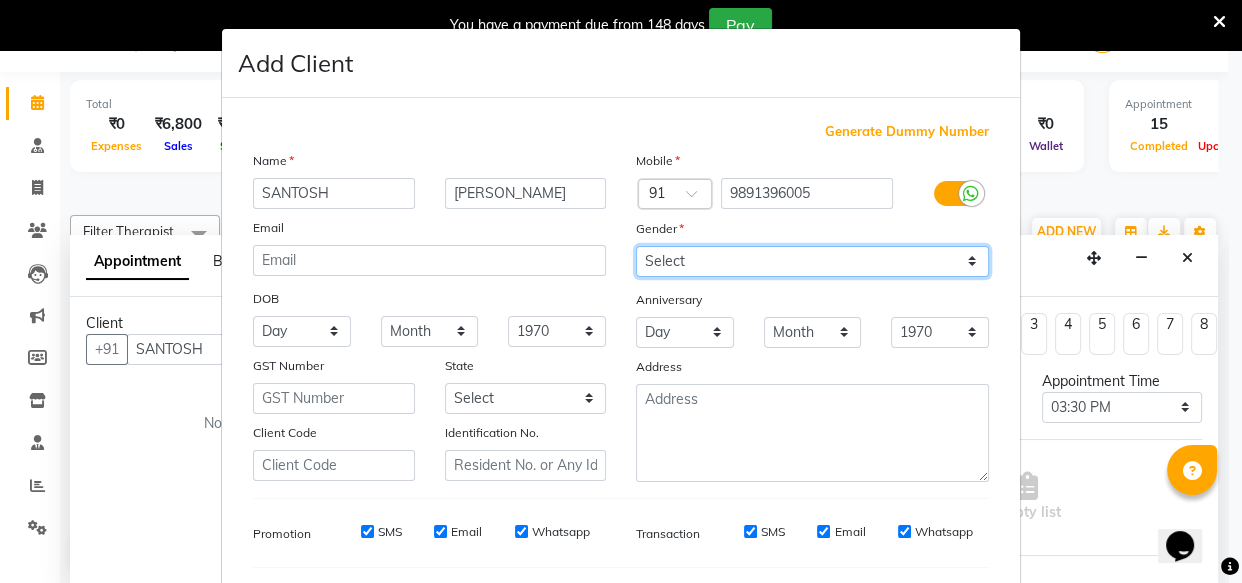 drag, startPoint x: 673, startPoint y: 262, endPoint x: 670, endPoint y: 276, distance: 14.3178215 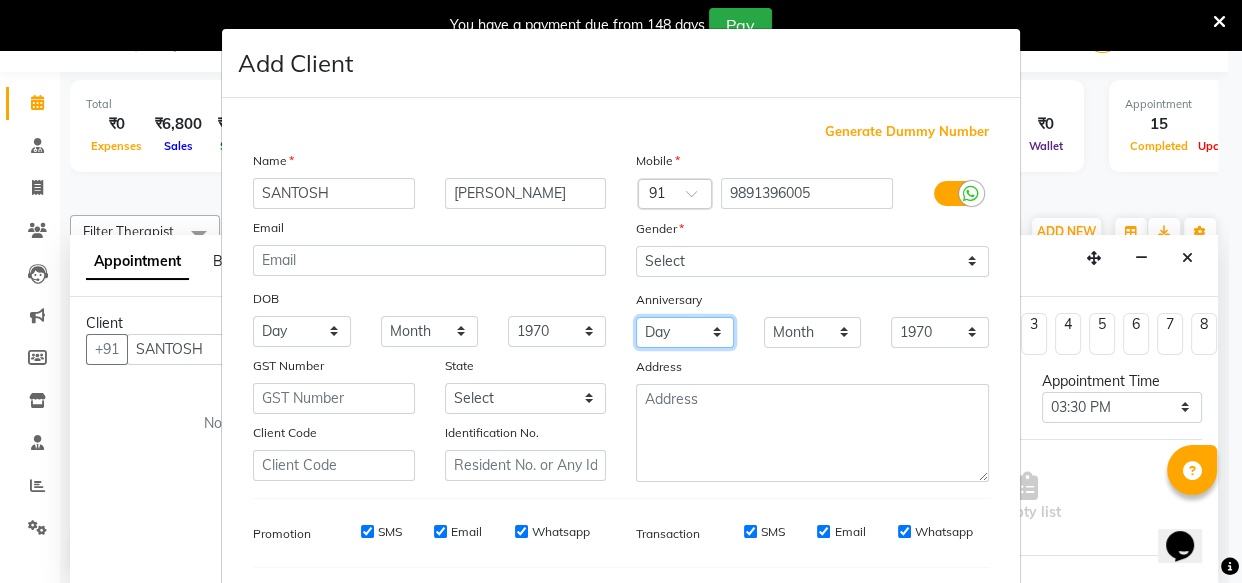 click on "Day 01 02 03 04 05 06 07 08 09 10 11 12 13 14 15 16 17 18 19 20 21 22 23 24 25 26 27 28 29 30 31" at bounding box center (685, 332) 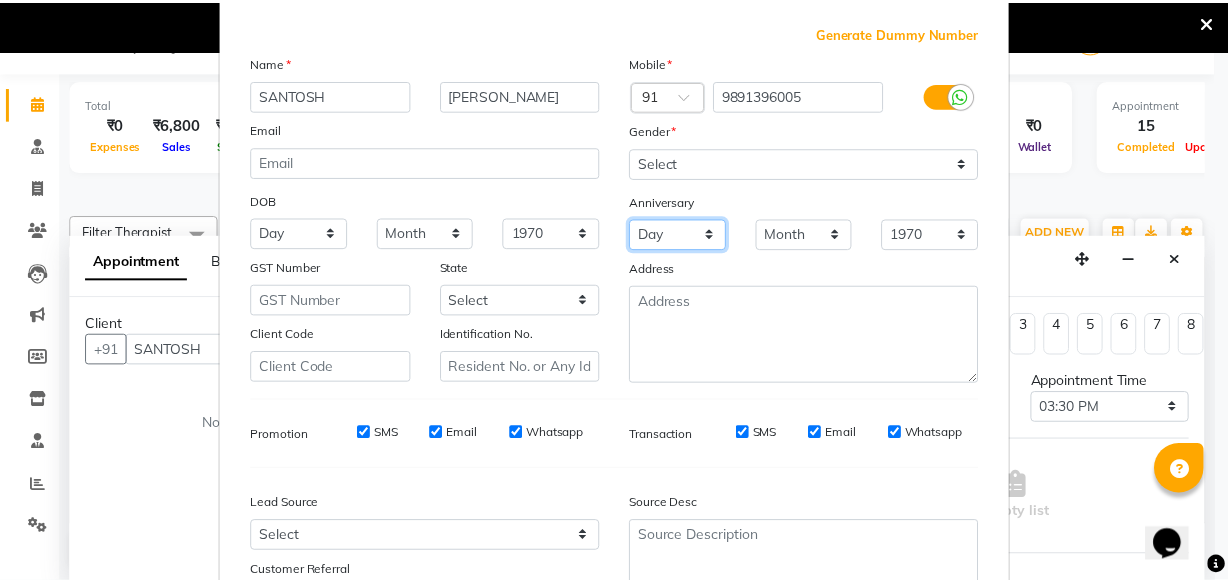scroll, scrollTop: 270, scrollLeft: 0, axis: vertical 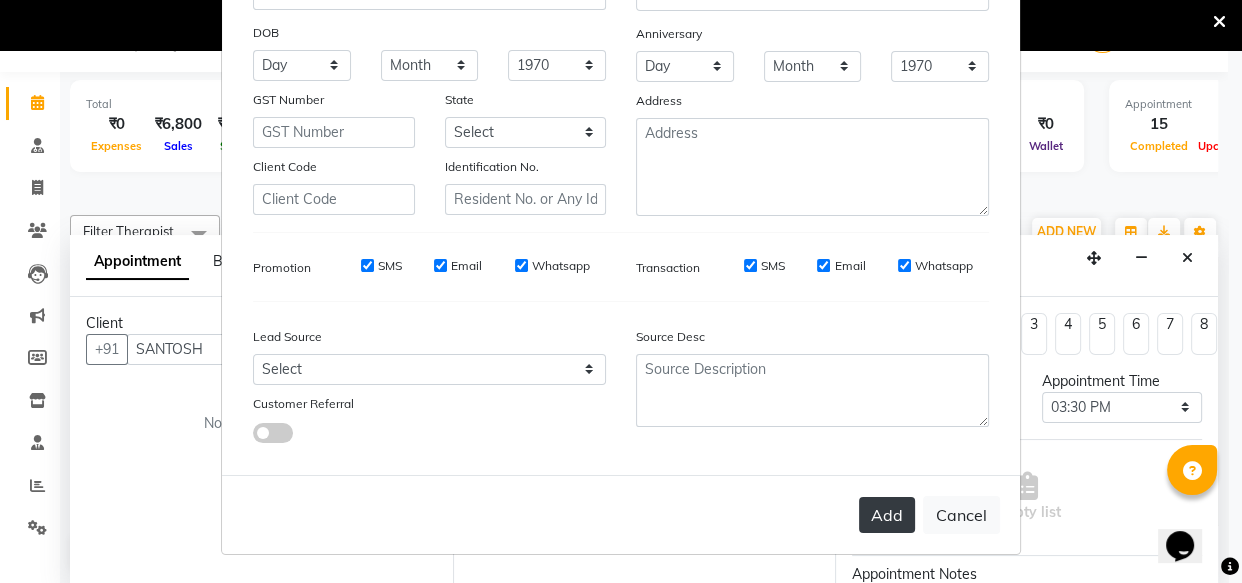 click on "Add" at bounding box center (887, 515) 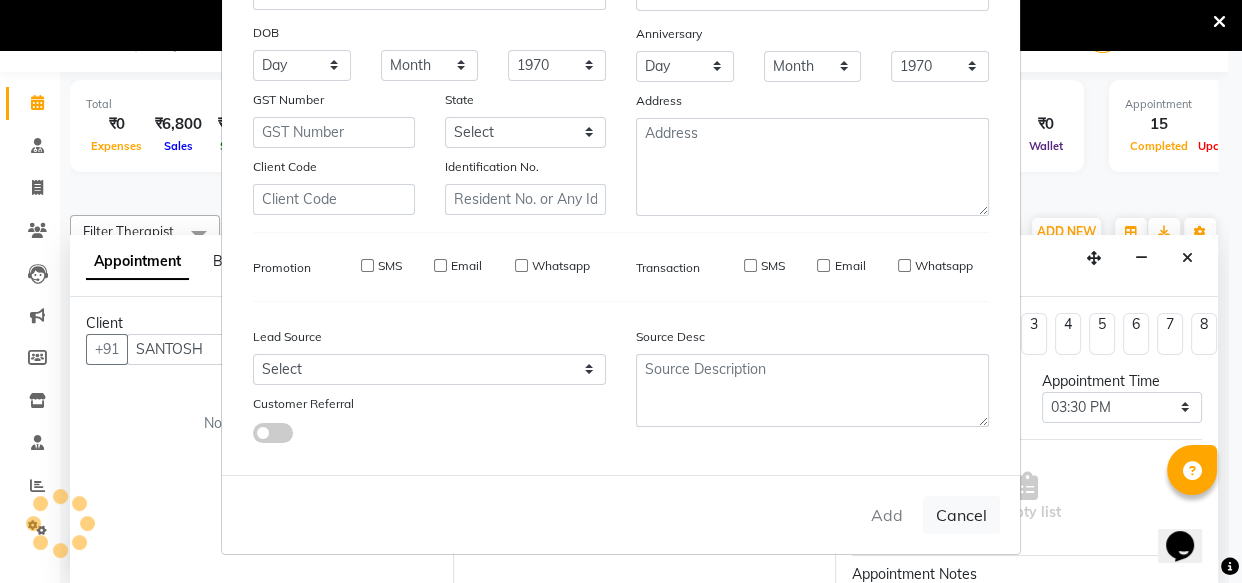 type on "9891396005" 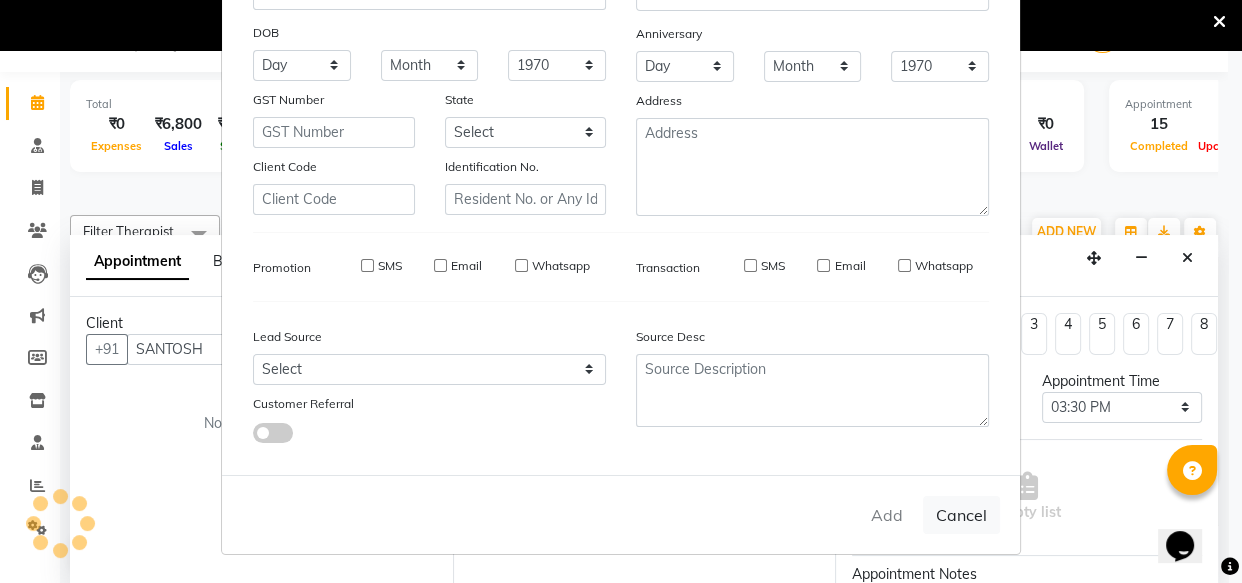 type 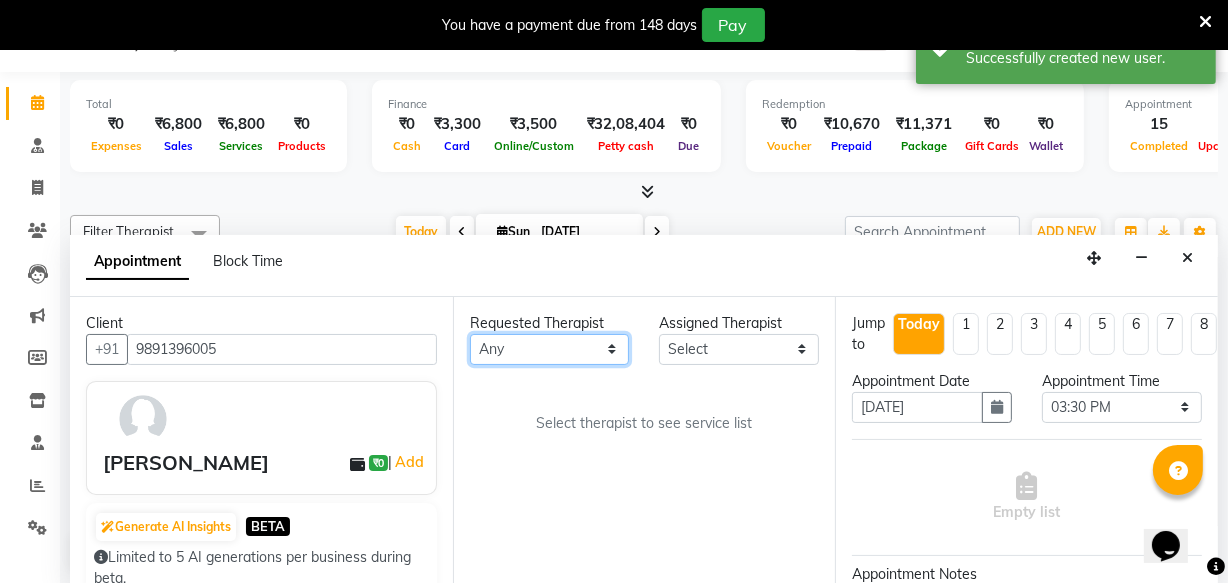 click on "Any [PERSON_NAME] [PERSON_NAME] V P [PERSON_NAME] [PERSON_NAME] [PERSON_NAME] [PERSON_NAME] [PERSON_NAME]  Dr [PERSON_NAME] DR [PERSON_NAME] [PERSON_NAME] Dr [PERSON_NAME] R [PERSON_NAME] [PERSON_NAME] Nijo [PERSON_NAME] [PERSON_NAME] radha Rasmi O S [PERSON_NAME] [PERSON_NAME] [PERSON_NAME] [PERSON_NAME] M [PERSON_NAME] [PERSON_NAME] Mon [PERSON_NAME] [PERSON_NAME]   [PERSON_NAME]   [PERSON_NAME]" at bounding box center [550, 349] 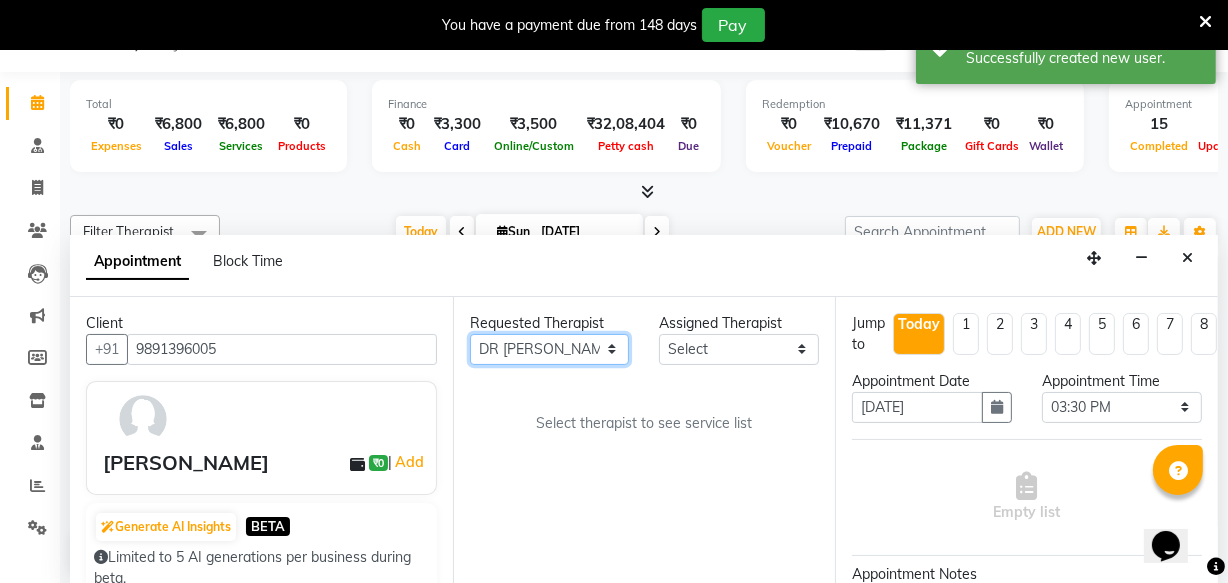 click on "Any [PERSON_NAME] [PERSON_NAME] V P [PERSON_NAME] [PERSON_NAME] [PERSON_NAME] [PERSON_NAME] [PERSON_NAME]  Dr [PERSON_NAME] DR [PERSON_NAME] [PERSON_NAME] Dr [PERSON_NAME] R [PERSON_NAME] [PERSON_NAME] Nijo [PERSON_NAME] [PERSON_NAME] radha Rasmi O S [PERSON_NAME] [PERSON_NAME] [PERSON_NAME] [PERSON_NAME] M [PERSON_NAME] [PERSON_NAME] Mon [PERSON_NAME] [PERSON_NAME]   [PERSON_NAME]   [PERSON_NAME]" at bounding box center (550, 349) 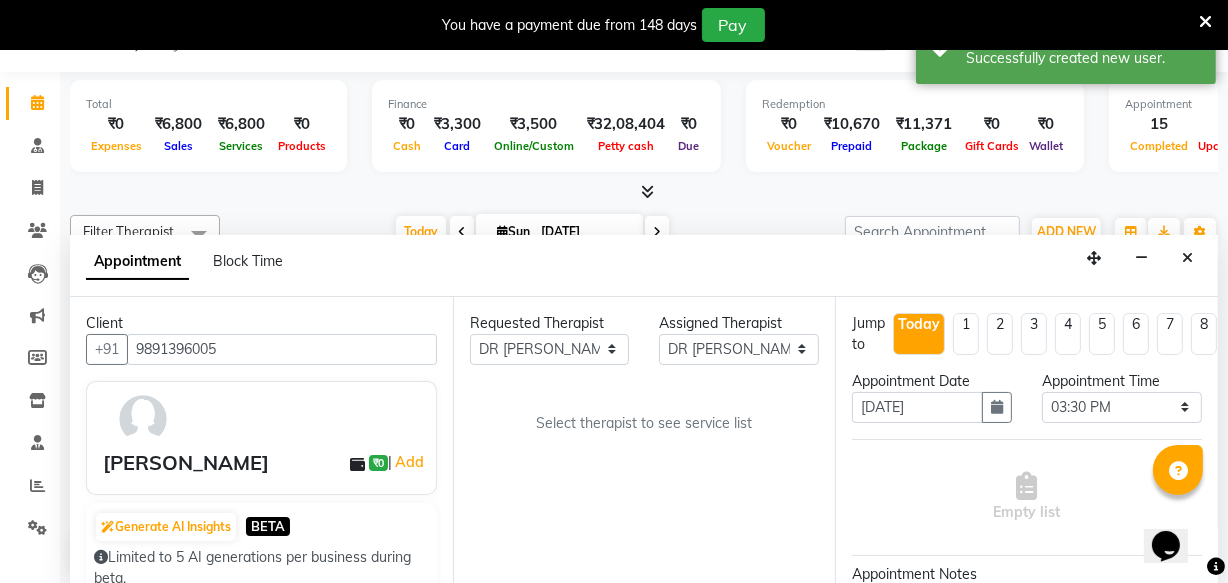 click on "[DATE]" at bounding box center (585, 232) 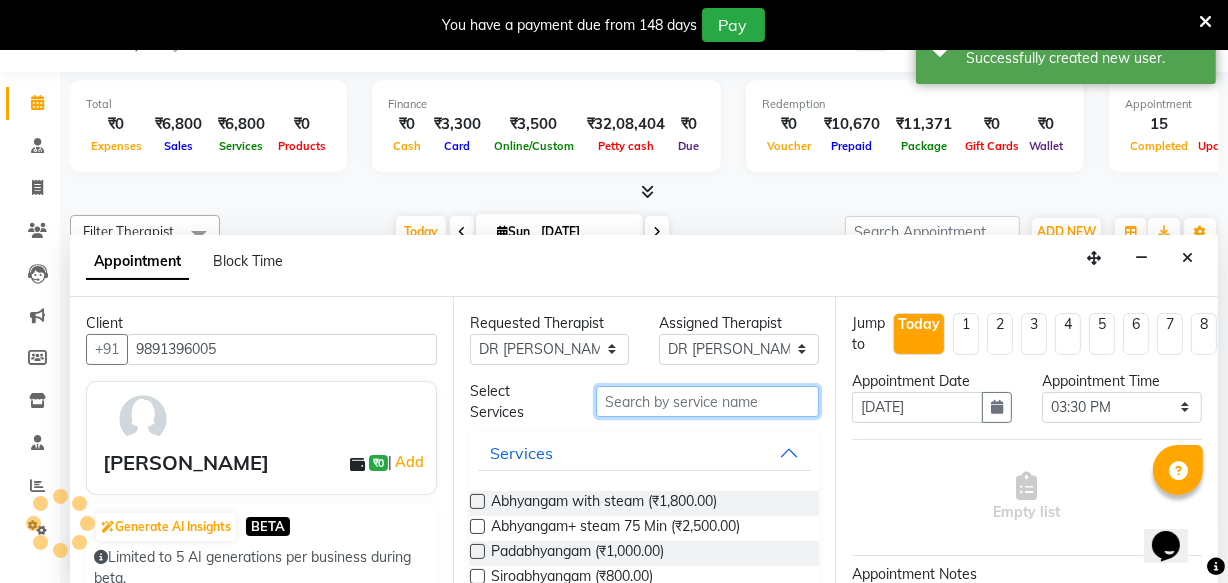 click at bounding box center (707, 401) 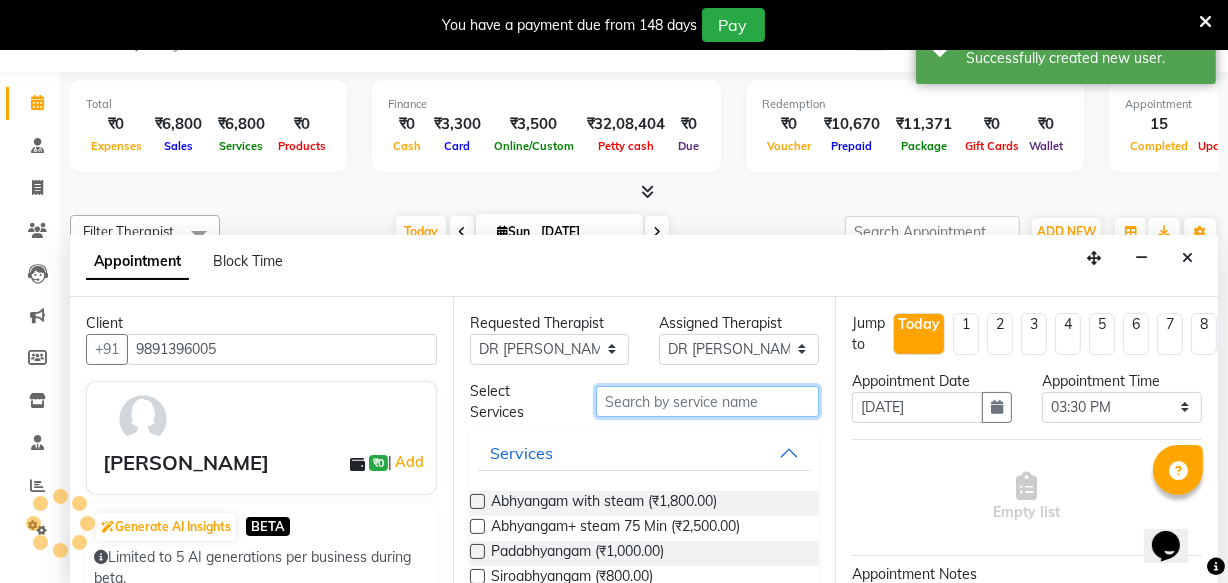 click at bounding box center [707, 401] 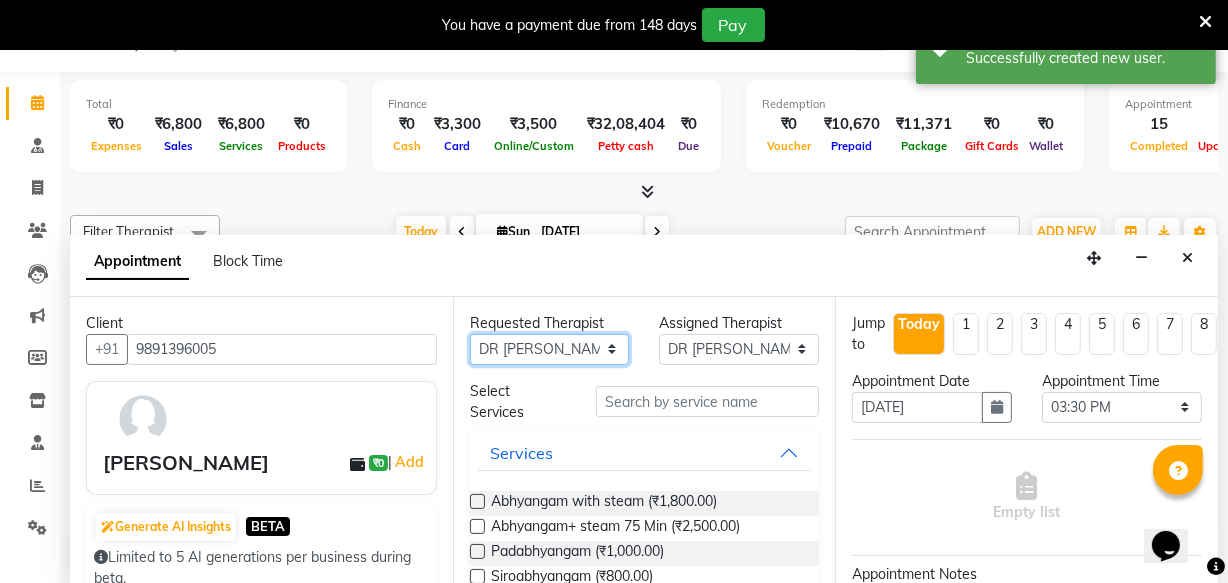 click on "Any [PERSON_NAME] [PERSON_NAME] V P [PERSON_NAME] [PERSON_NAME] [PERSON_NAME] [PERSON_NAME] [PERSON_NAME]  Dr [PERSON_NAME] DR [PERSON_NAME] [PERSON_NAME] Dr [PERSON_NAME] R [PERSON_NAME] [PERSON_NAME] Nijo [PERSON_NAME] [PERSON_NAME] radha Rasmi O S [PERSON_NAME] [PERSON_NAME] [PERSON_NAME] [PERSON_NAME] M [PERSON_NAME] [PERSON_NAME] Mon [PERSON_NAME] [PERSON_NAME]   [PERSON_NAME]   [PERSON_NAME]" at bounding box center (550, 349) 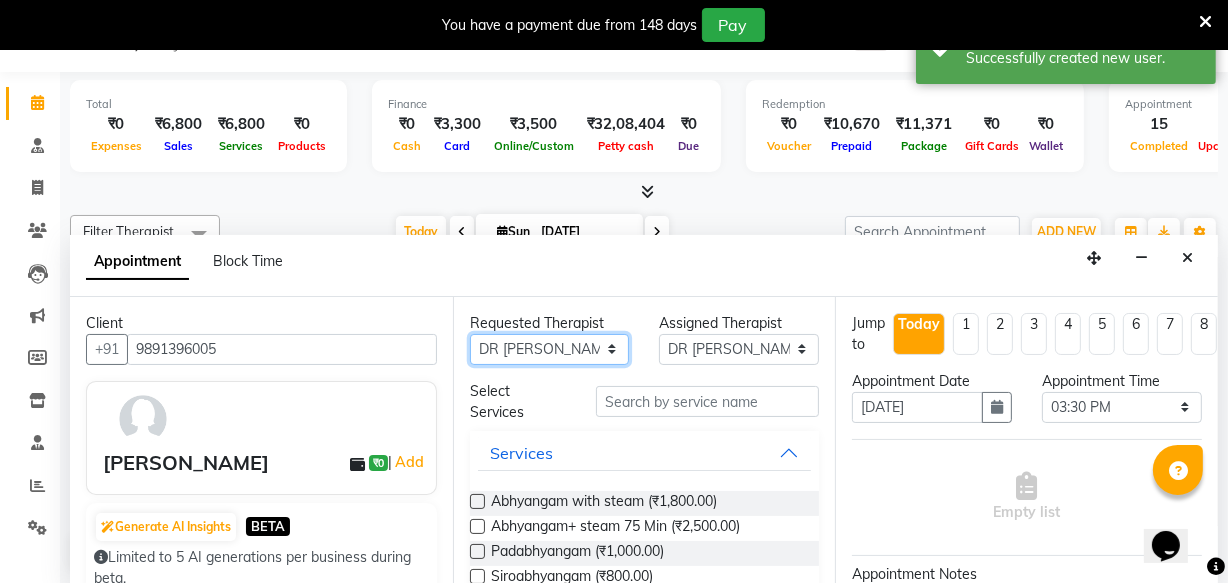 select on "54473" 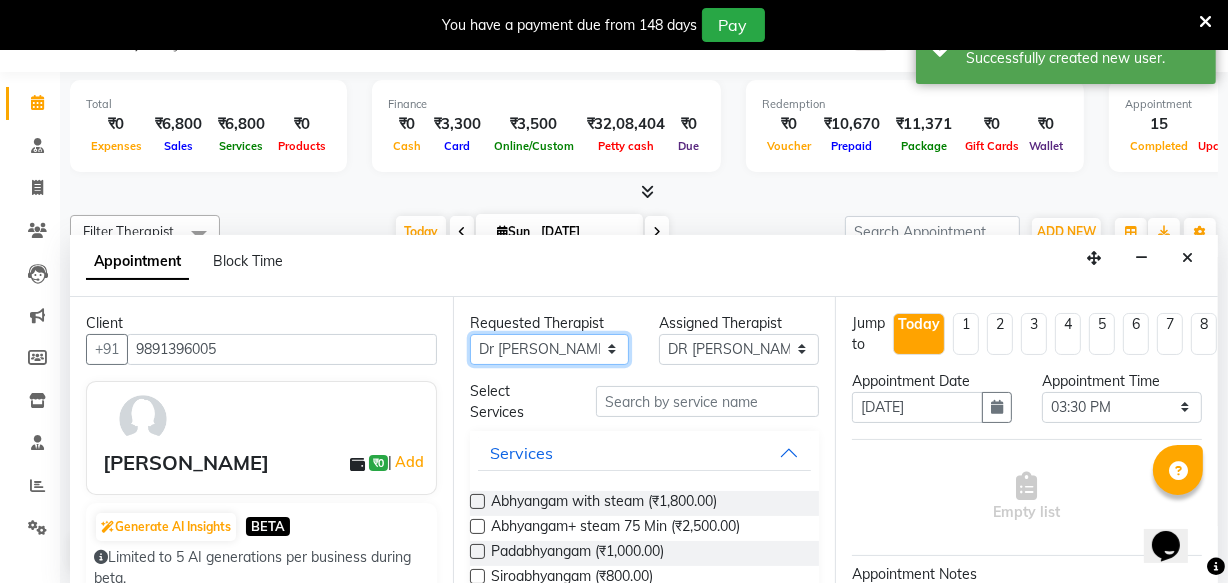 click on "Any [PERSON_NAME] [PERSON_NAME] V P [PERSON_NAME] [PERSON_NAME] [PERSON_NAME] [PERSON_NAME] [PERSON_NAME]  Dr [PERSON_NAME] DR [PERSON_NAME] [PERSON_NAME] Dr [PERSON_NAME] R [PERSON_NAME] [PERSON_NAME] Nijo [PERSON_NAME] [PERSON_NAME] radha Rasmi O S [PERSON_NAME] [PERSON_NAME] [PERSON_NAME] [PERSON_NAME] M [PERSON_NAME] [PERSON_NAME] Mon [PERSON_NAME] [PERSON_NAME]   [PERSON_NAME]   [PERSON_NAME]" at bounding box center [550, 349] 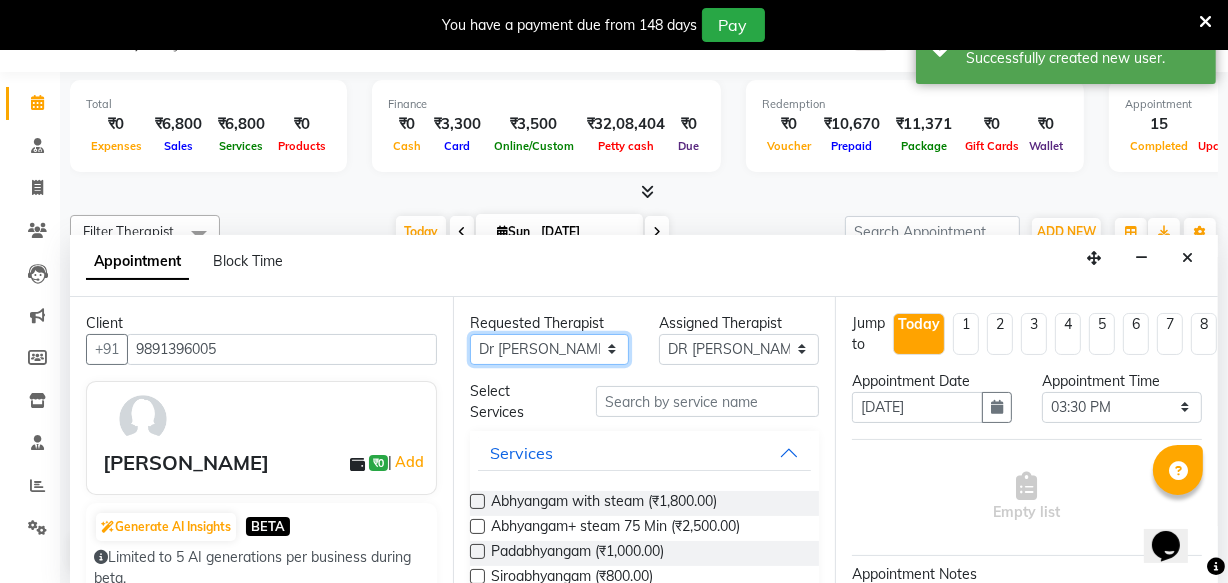 select on "54473" 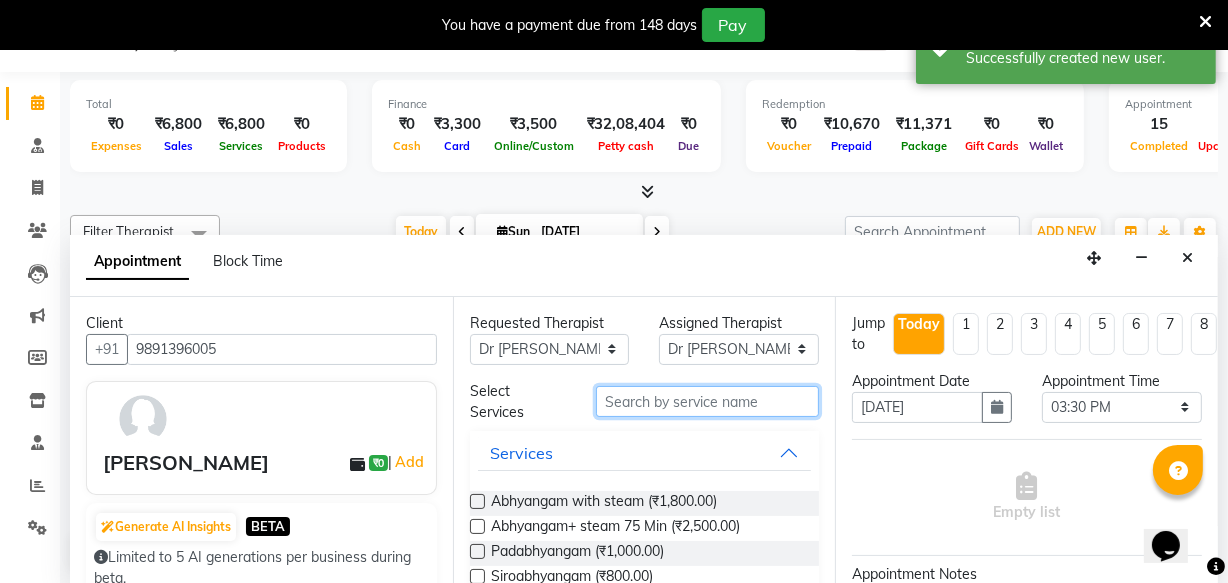 click at bounding box center [707, 401] 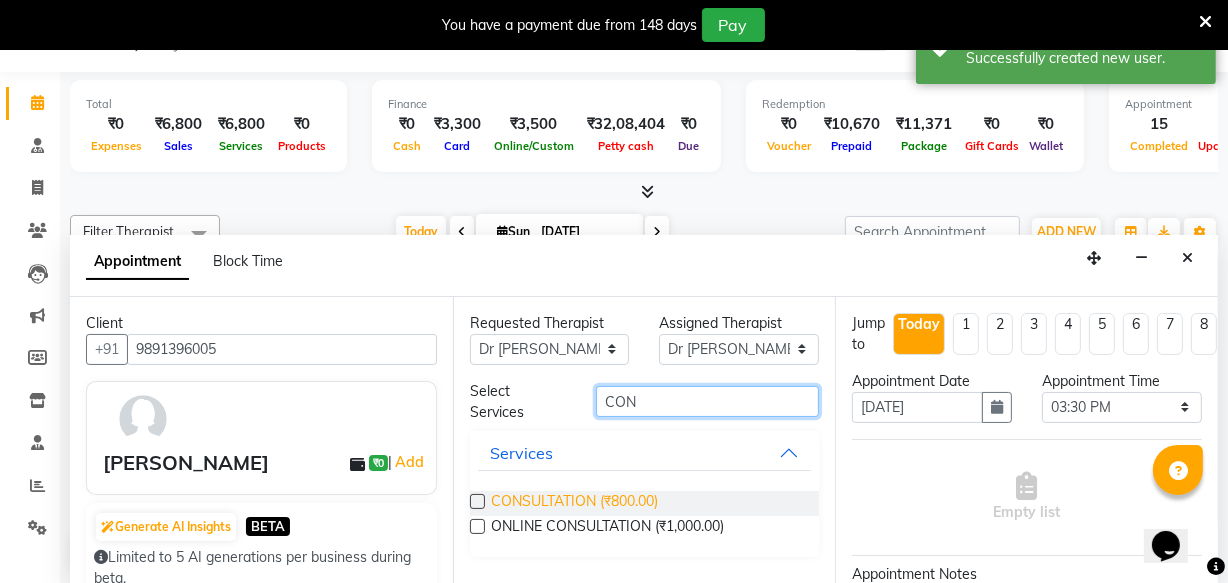 type on "CON" 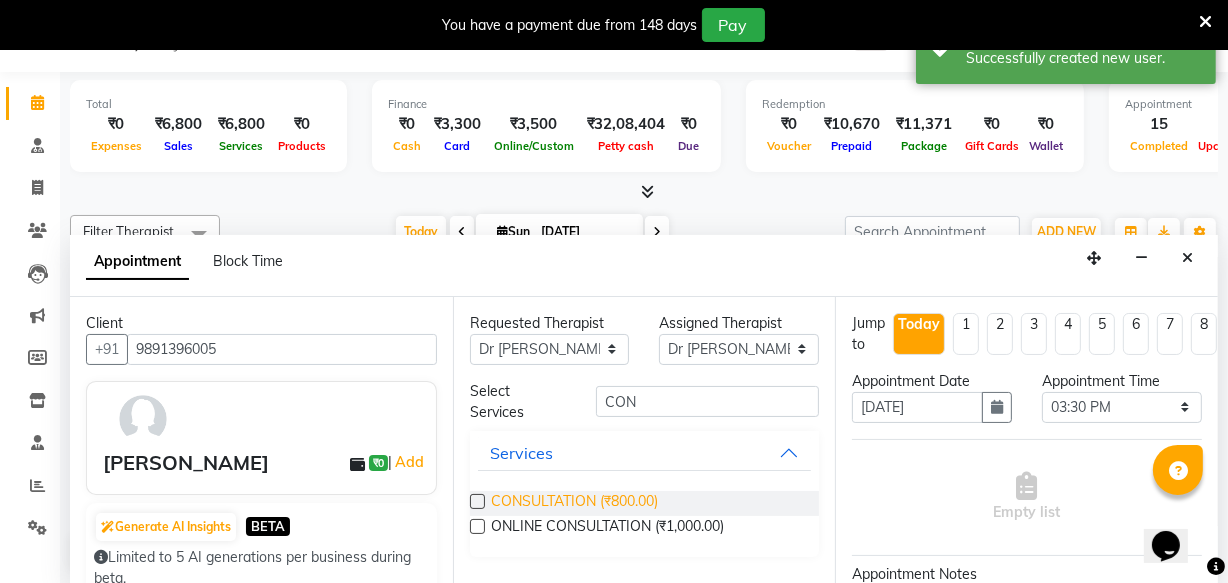 click on "CONSULTATION (₹800.00)" at bounding box center [574, 503] 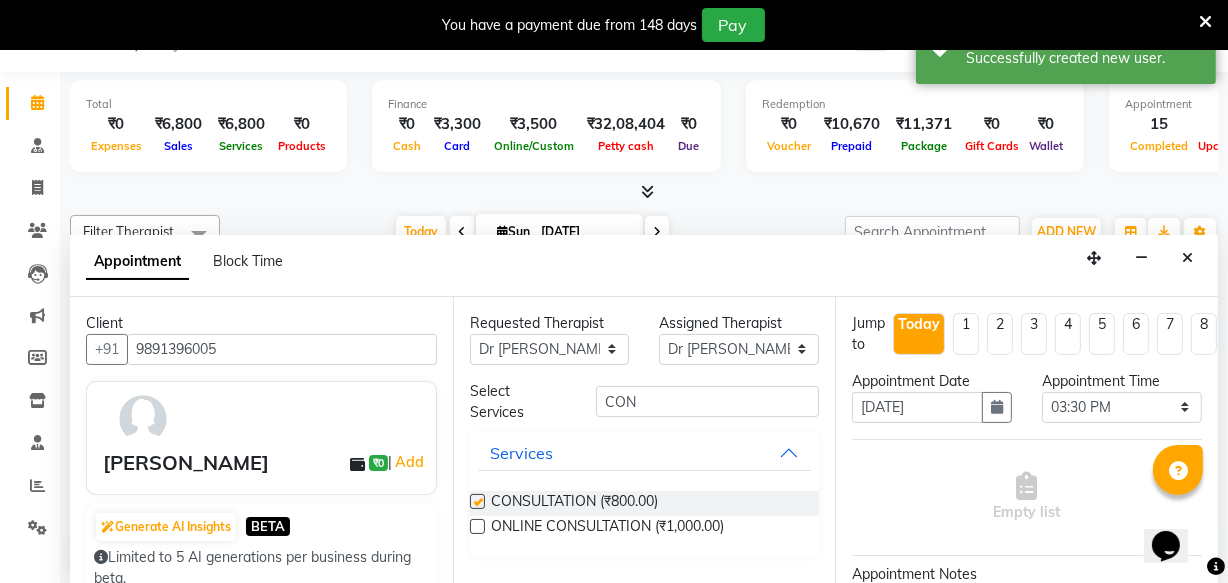 checkbox on "false" 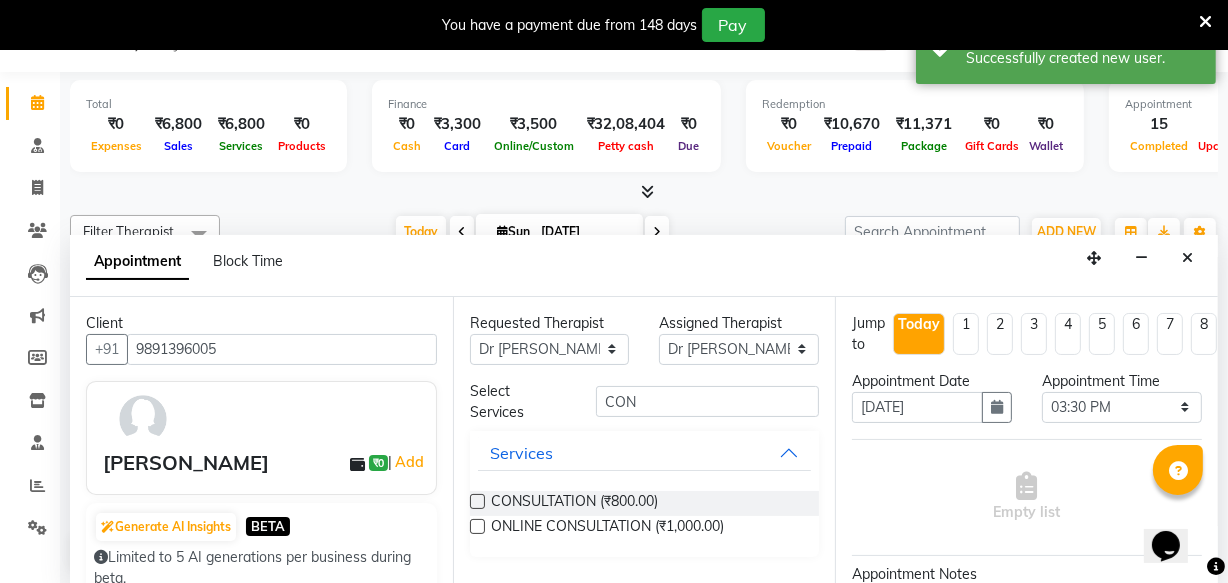 select on "2597" 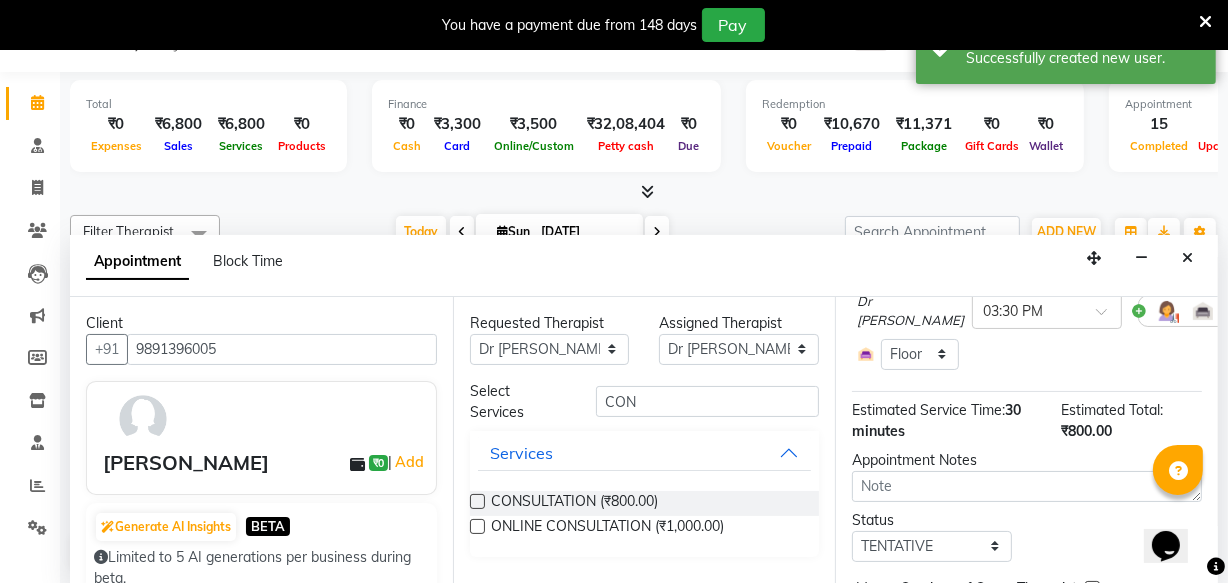 scroll, scrollTop: 323, scrollLeft: 0, axis: vertical 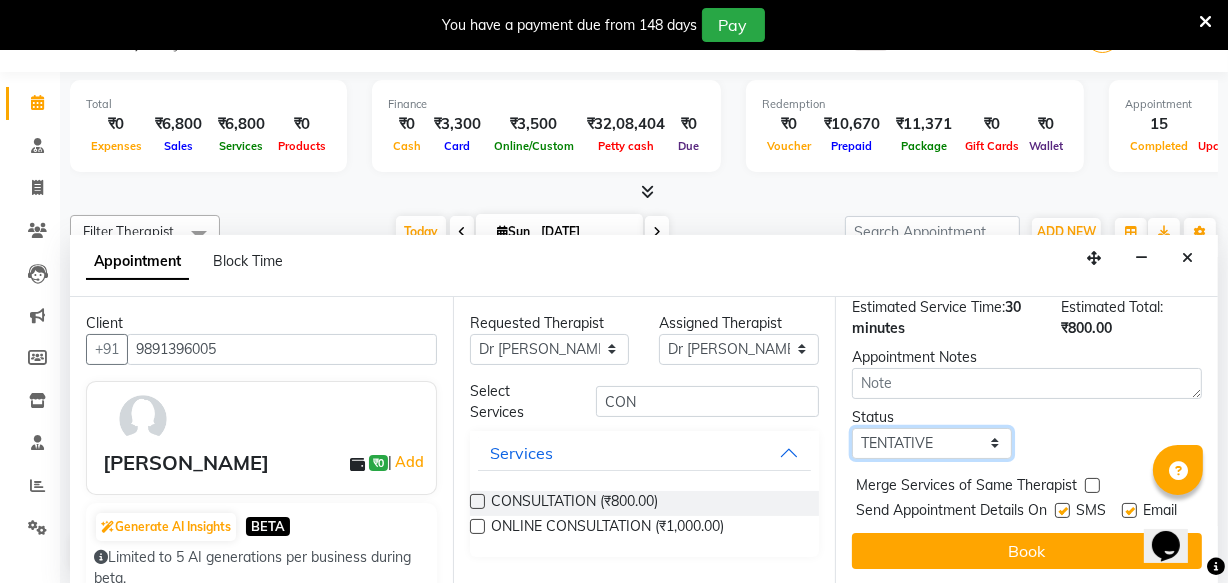 drag, startPoint x: 895, startPoint y: 412, endPoint x: 893, endPoint y: 423, distance: 11.18034 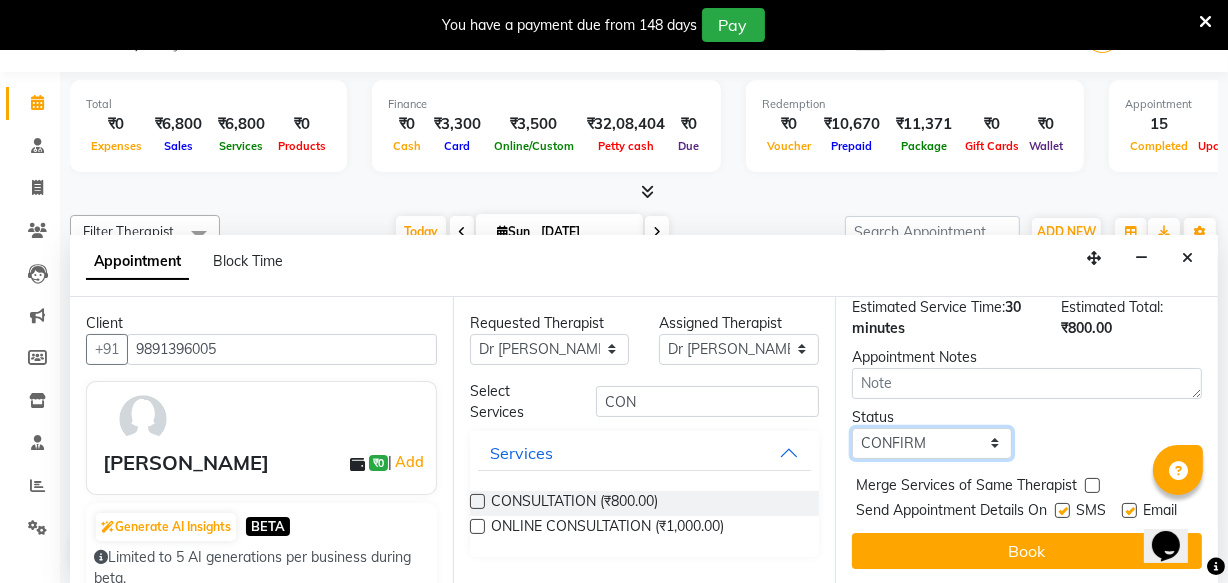 click on "Select TENTATIVE CONFIRM CHECK-IN UPCOMING" at bounding box center [932, 443] 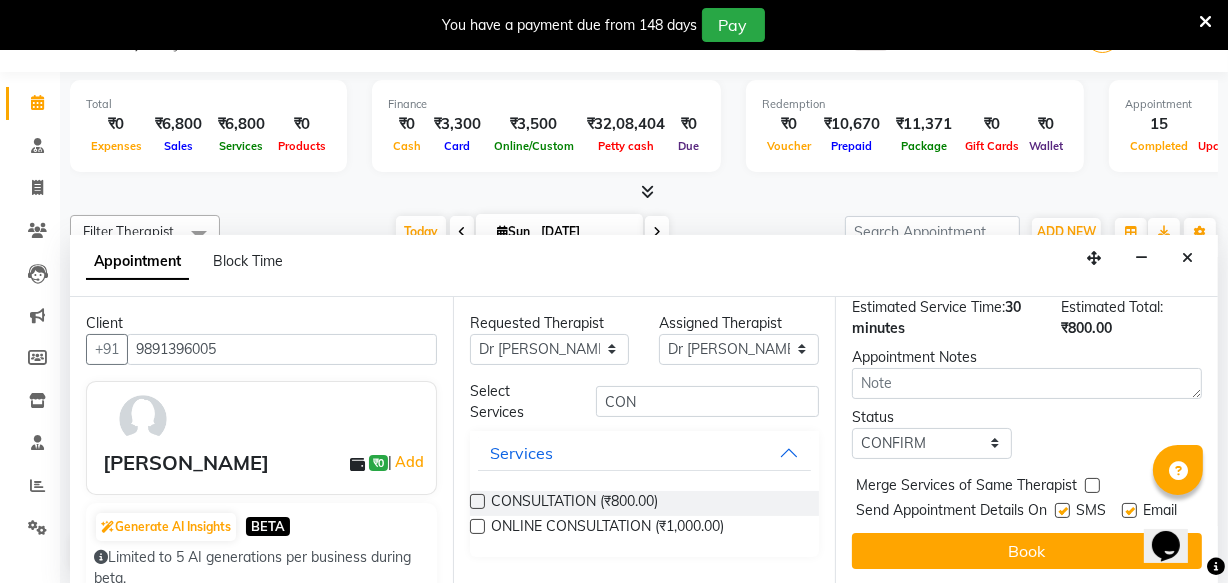 click at bounding box center (1062, 510) 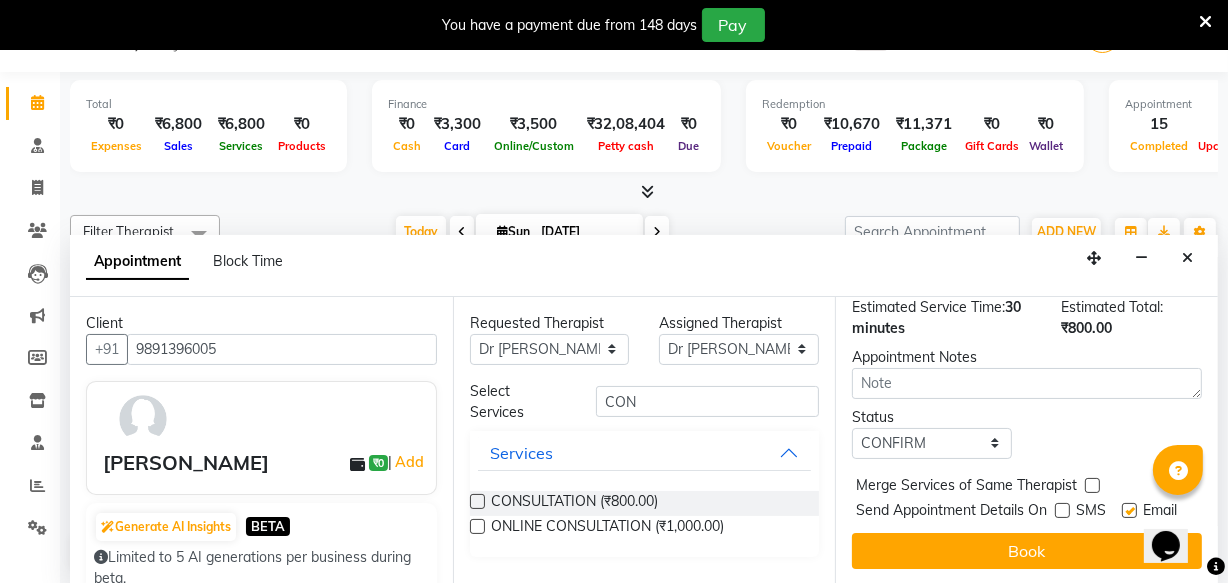 click at bounding box center [1129, 510] 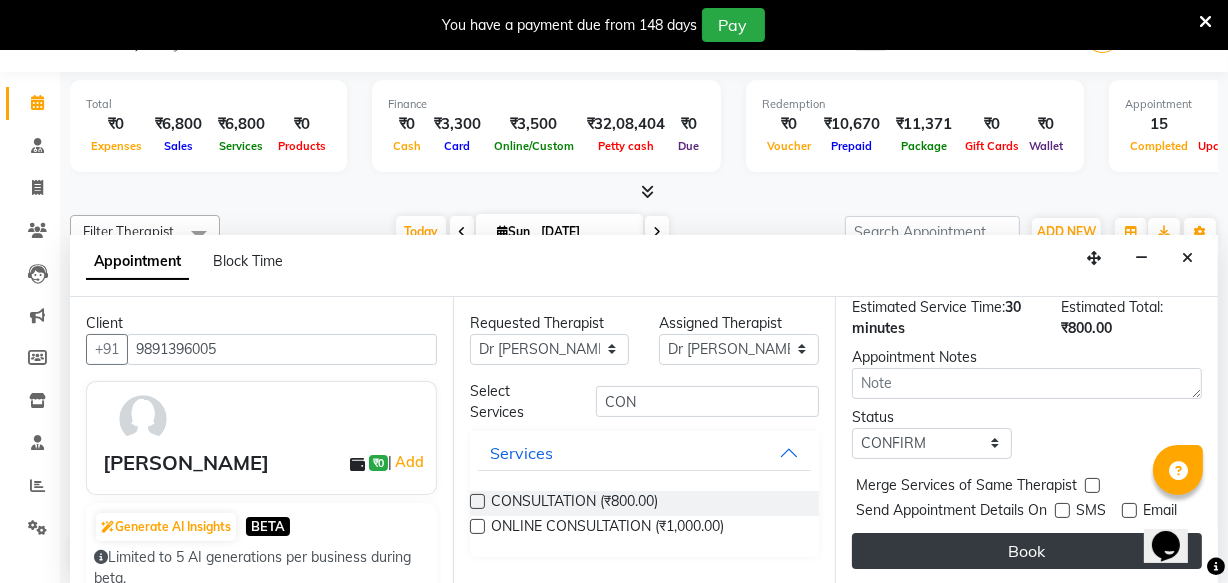 click on "Book" at bounding box center [1027, 551] 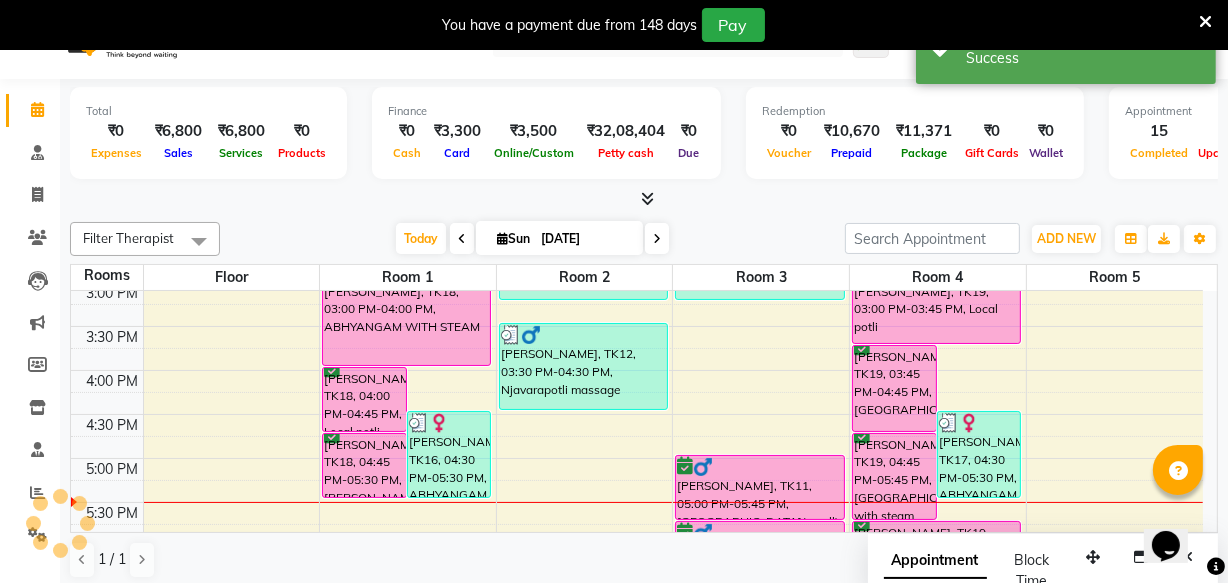 scroll, scrollTop: 0, scrollLeft: 0, axis: both 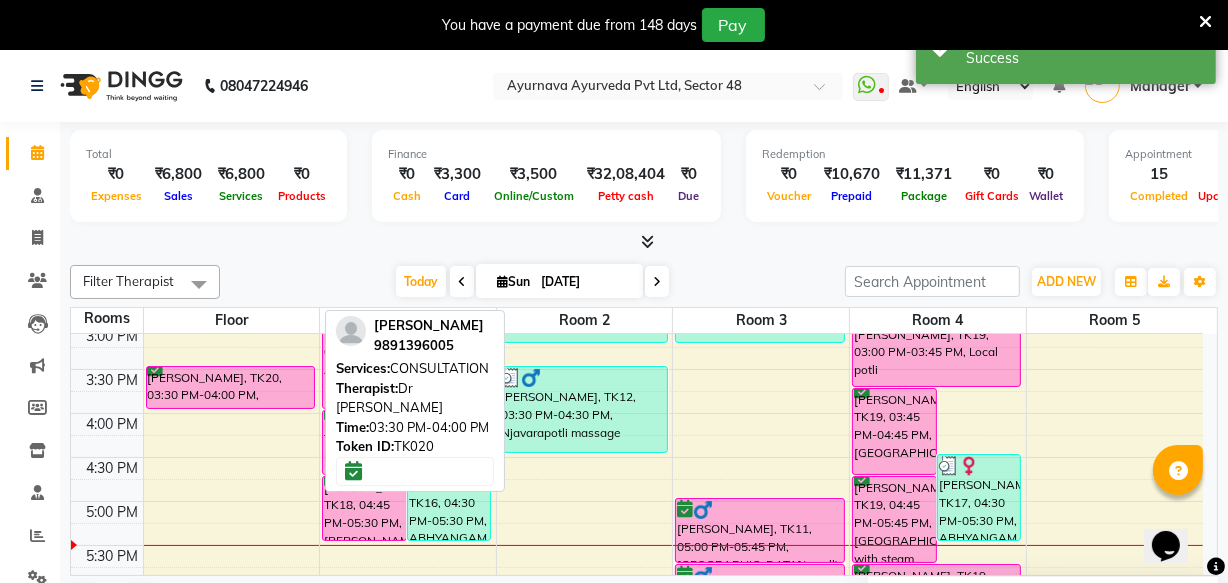 click on "[PERSON_NAME], TK20, 03:30 PM-04:00 PM, CONSULTATION" at bounding box center (230, 387) 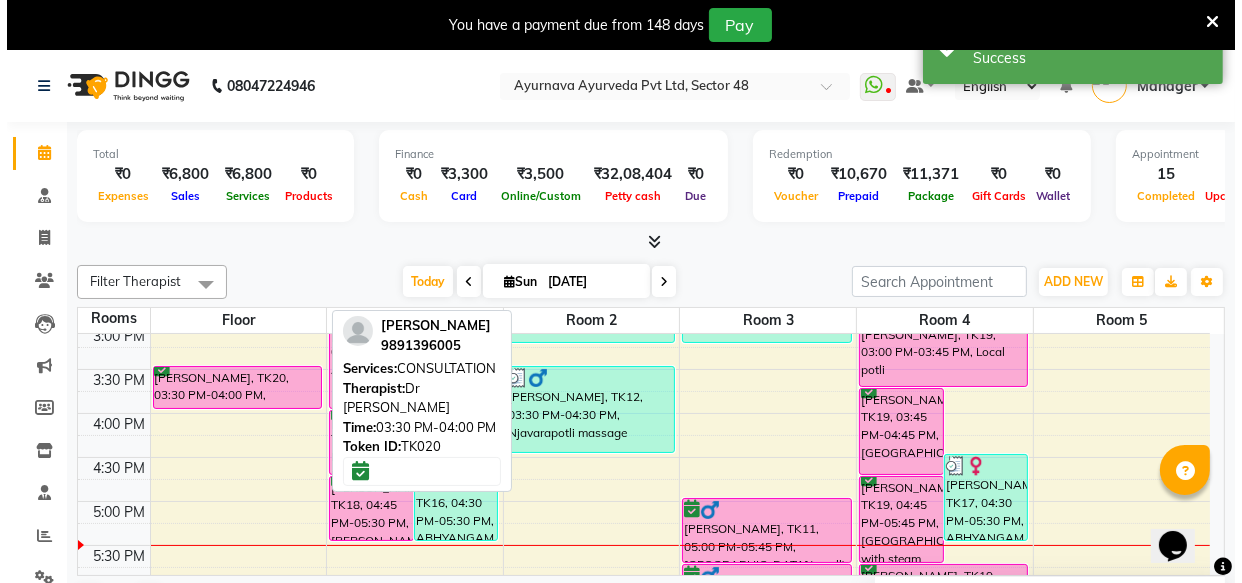 select on "6" 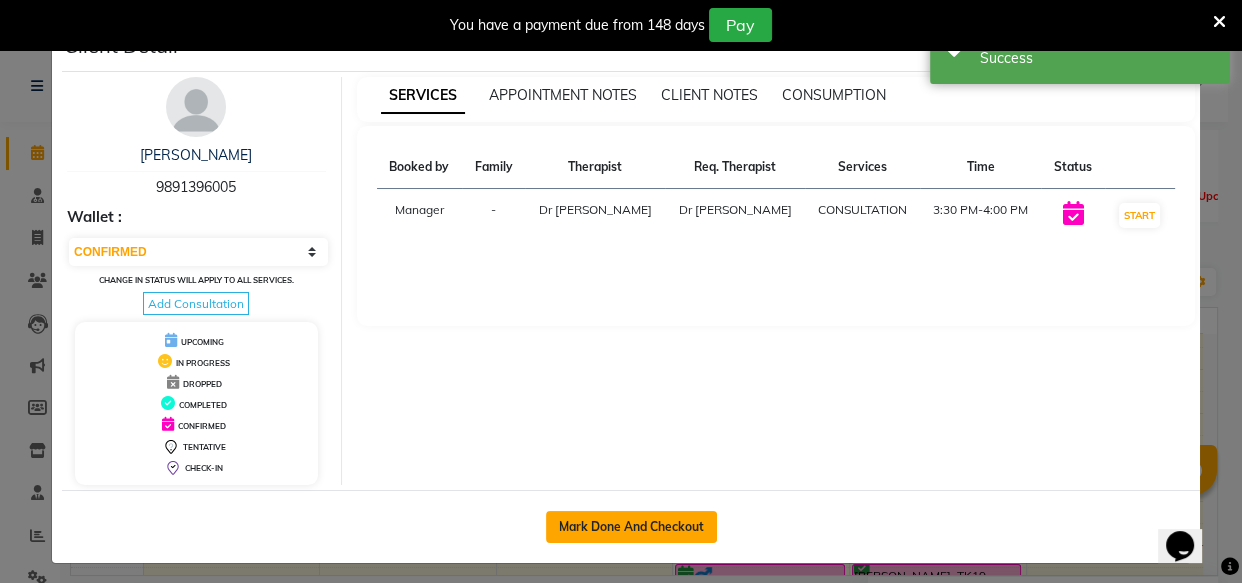 click on "Mark Done And Checkout" 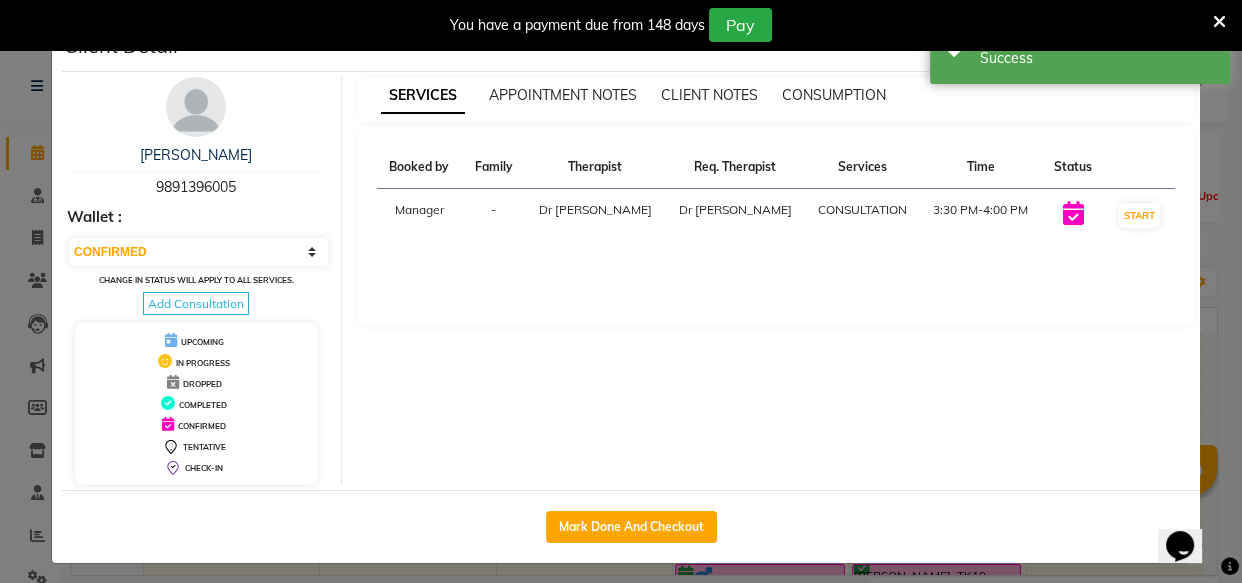 select on "service" 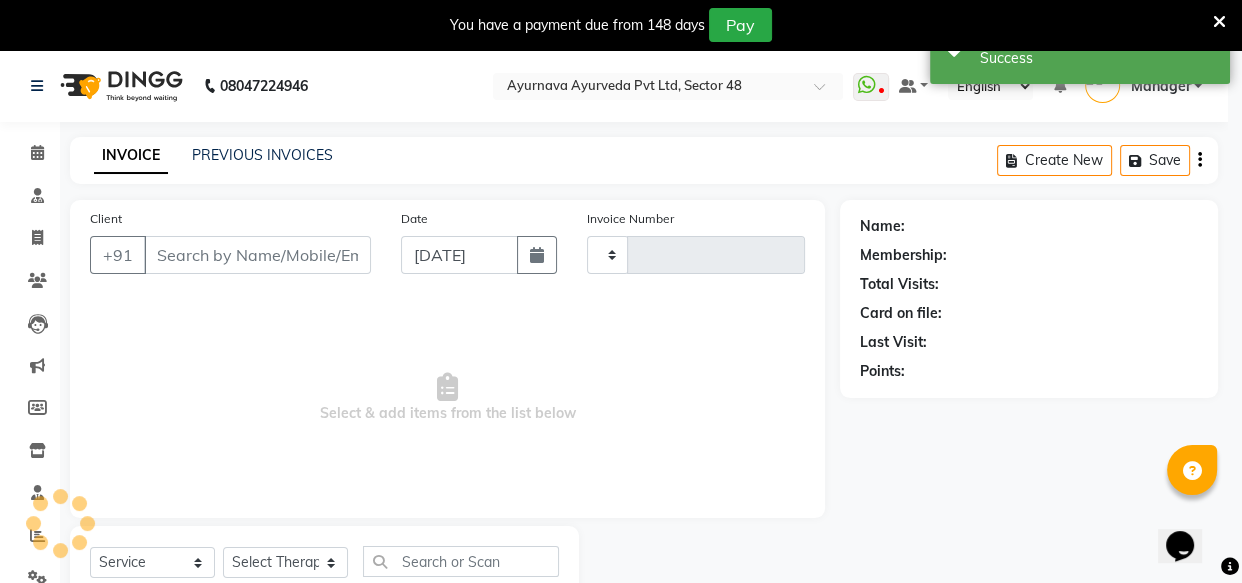 select on "3" 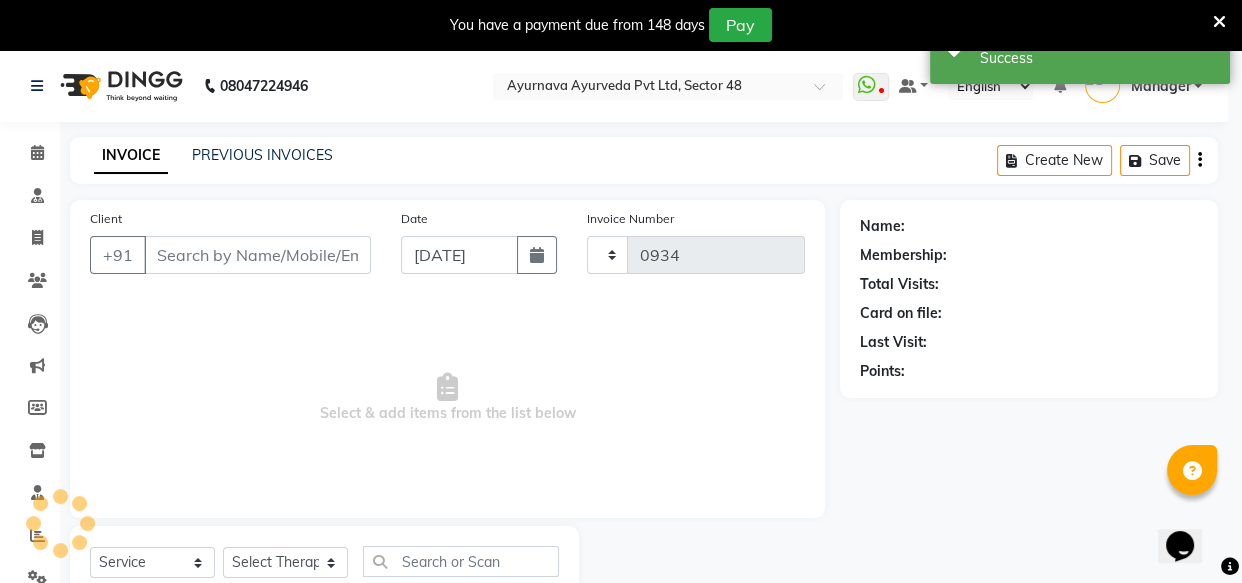 select on "5546" 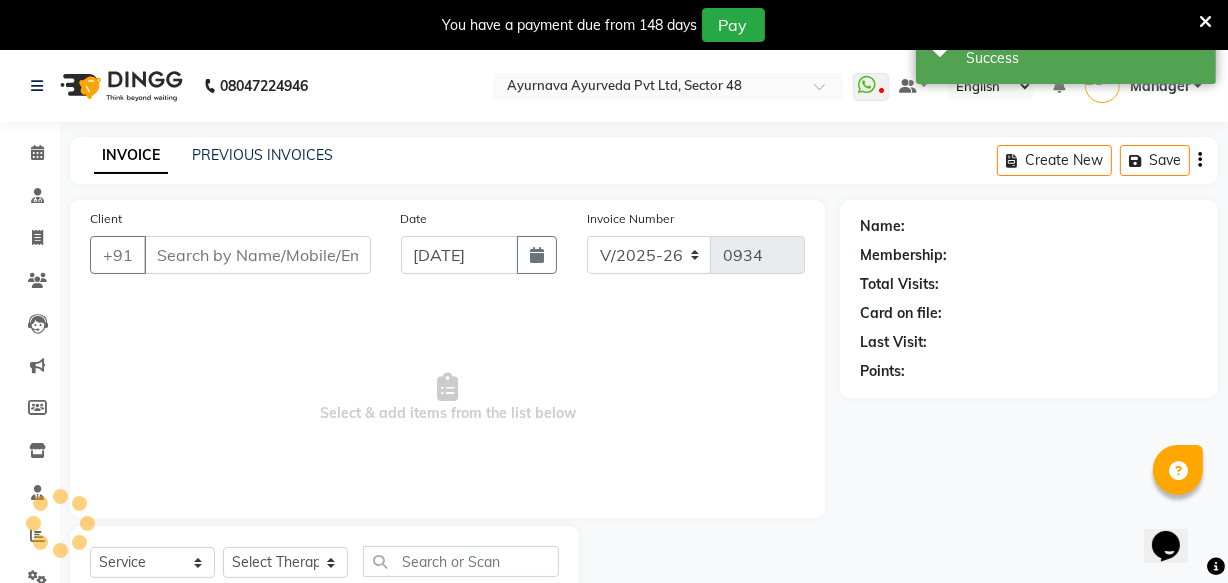 type on "9891396005" 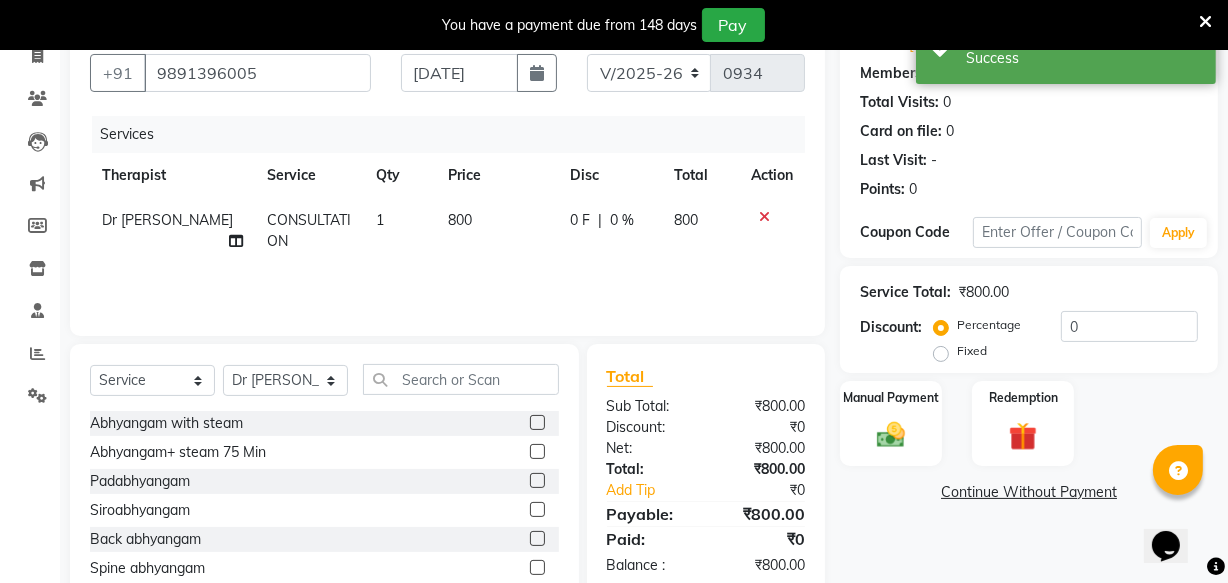 scroll, scrollTop: 269, scrollLeft: 0, axis: vertical 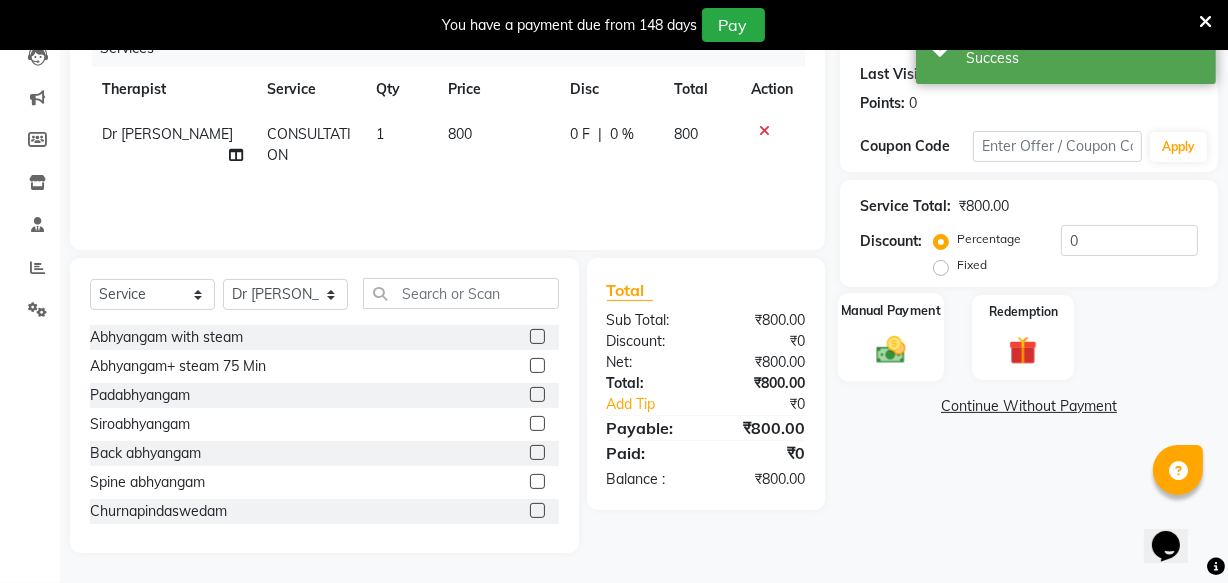 click 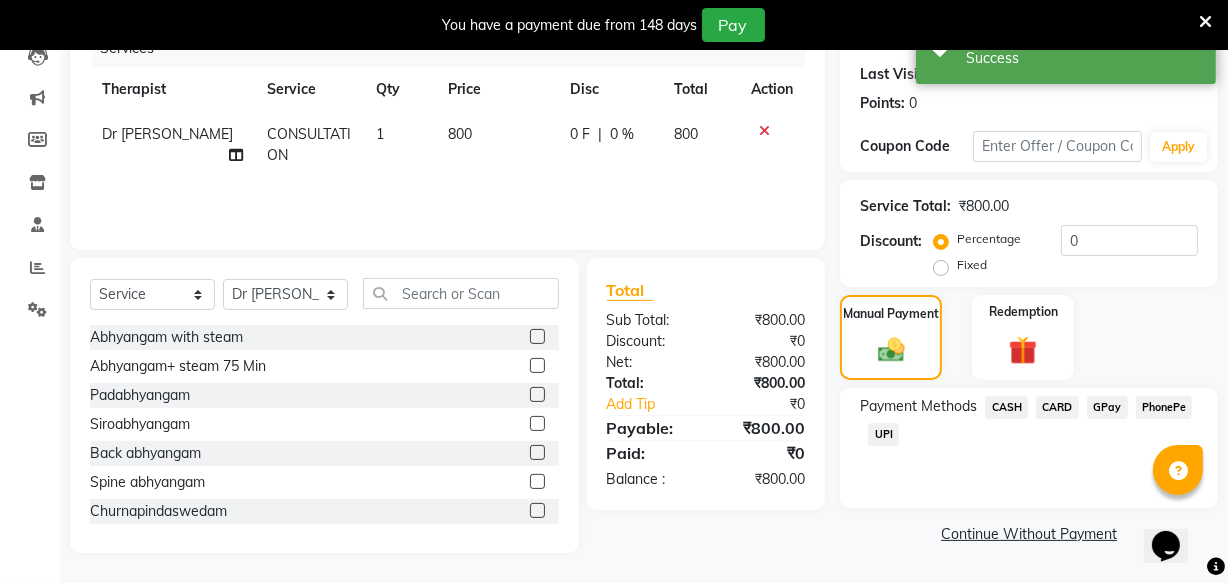 click on "CASH" 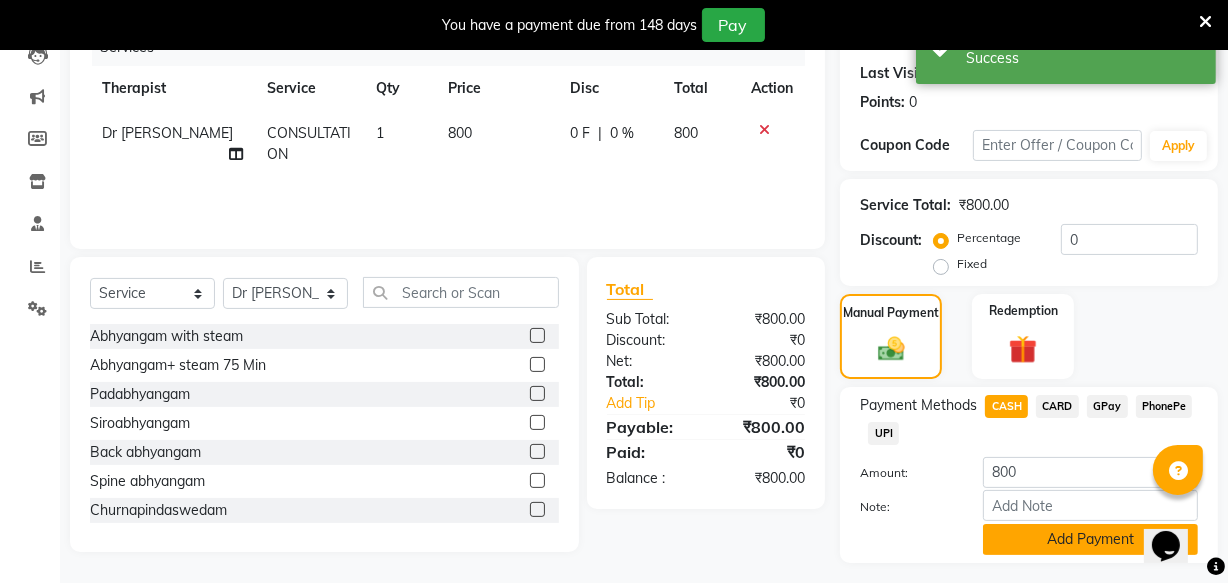 click on "Add Payment" 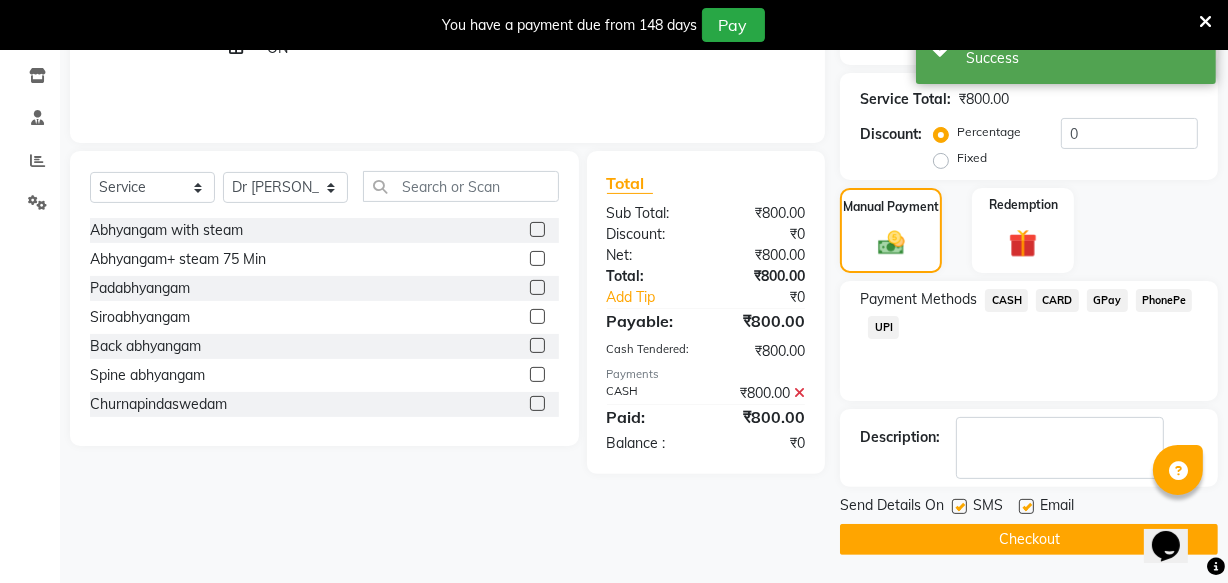 scroll, scrollTop: 376, scrollLeft: 0, axis: vertical 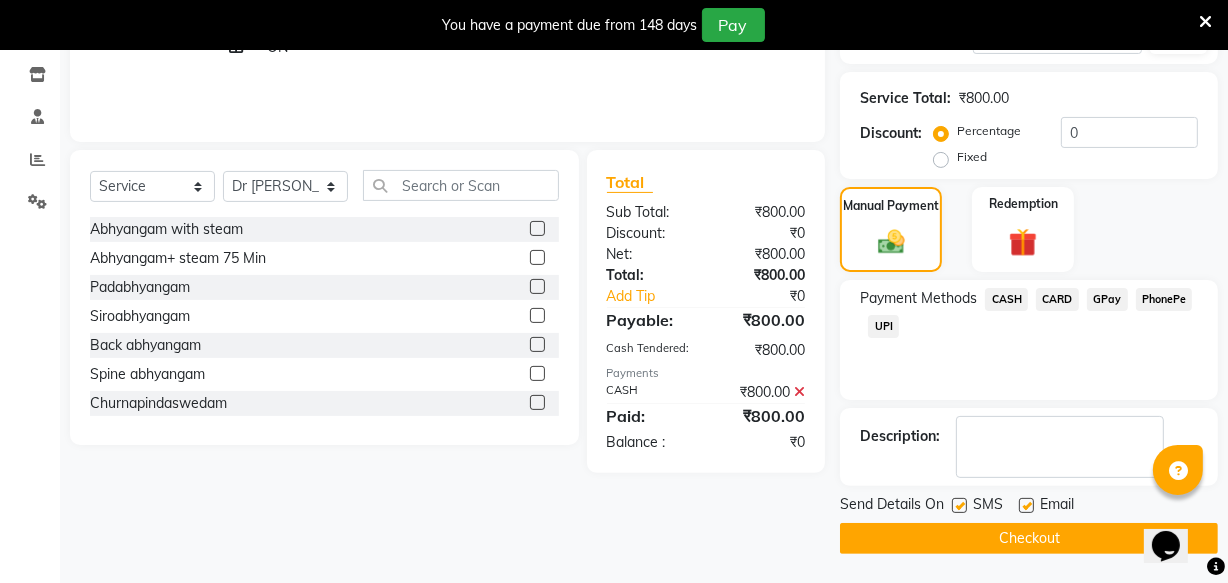 click on "Checkout" 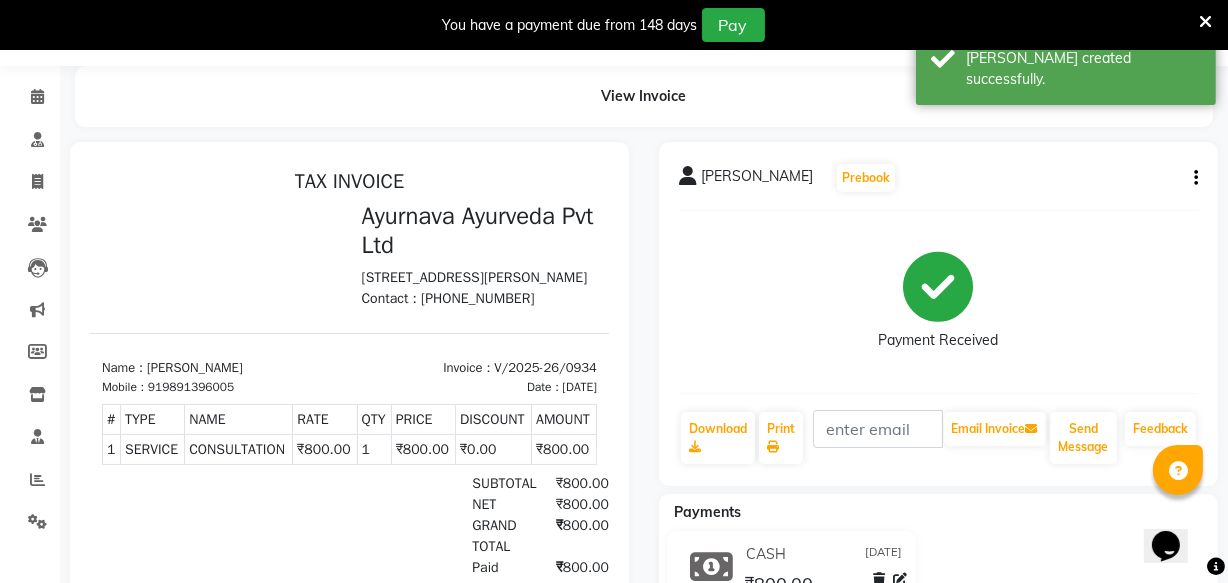 scroll, scrollTop: 0, scrollLeft: 0, axis: both 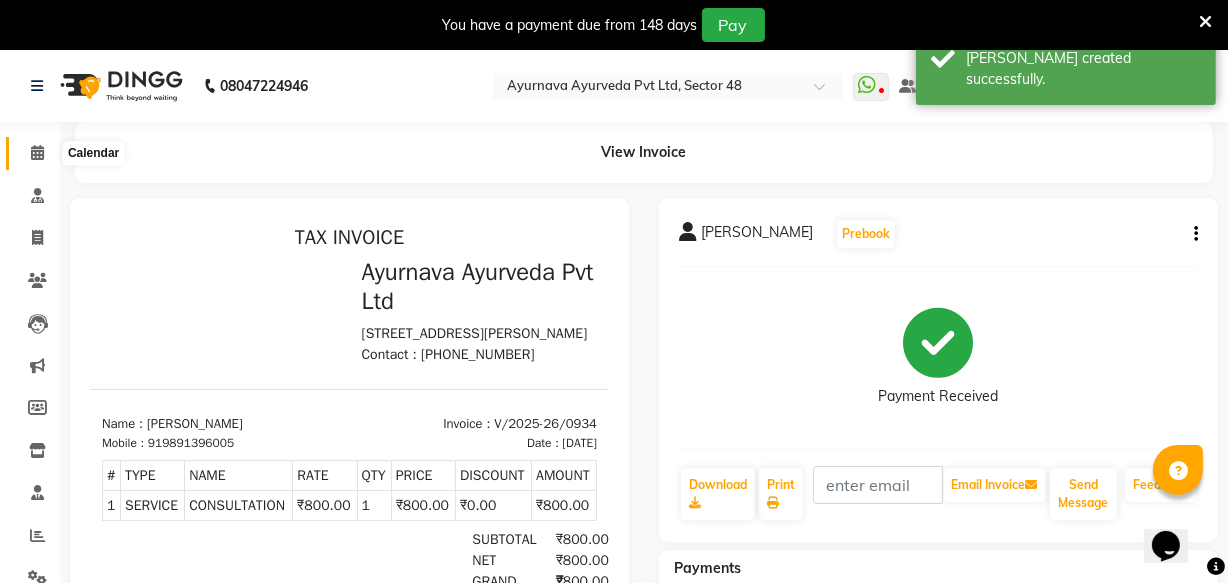 click 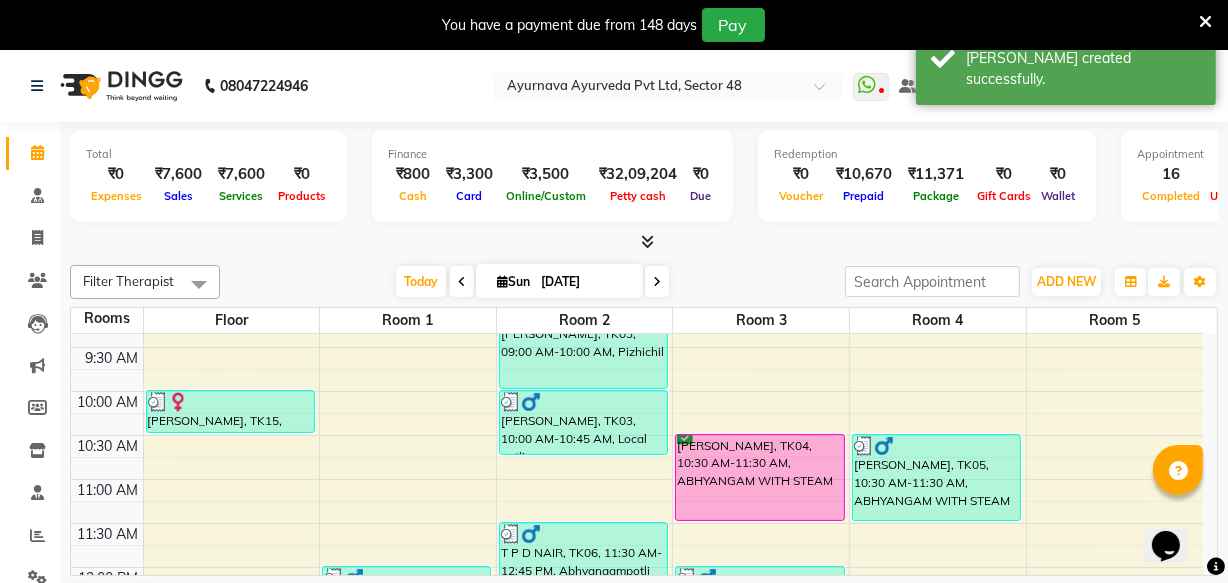 scroll, scrollTop: 181, scrollLeft: 0, axis: vertical 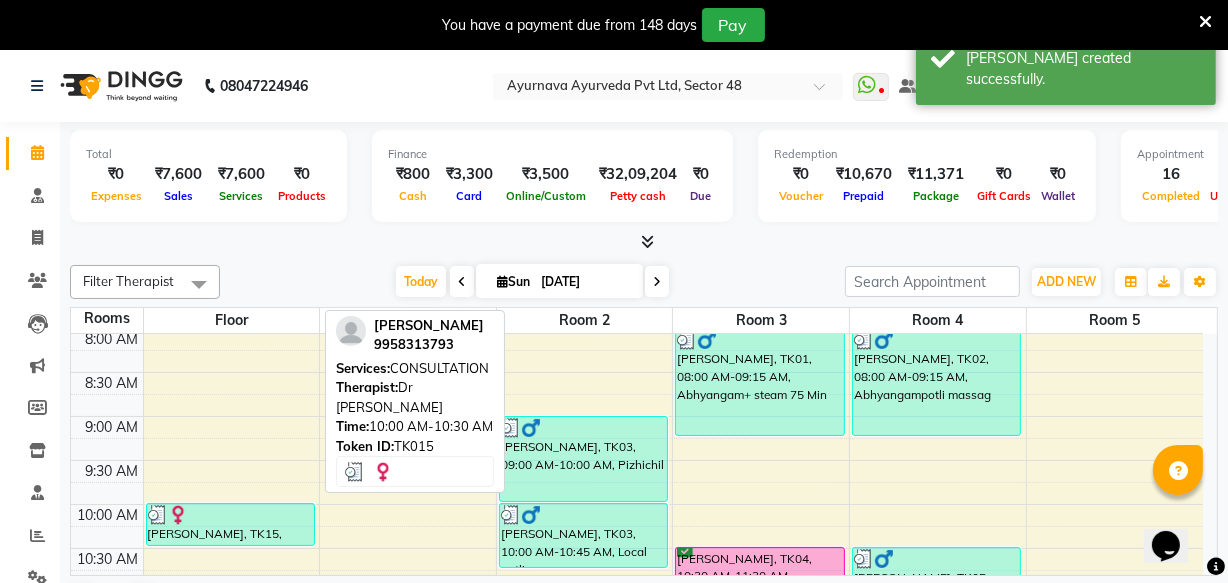 click at bounding box center [230, 515] 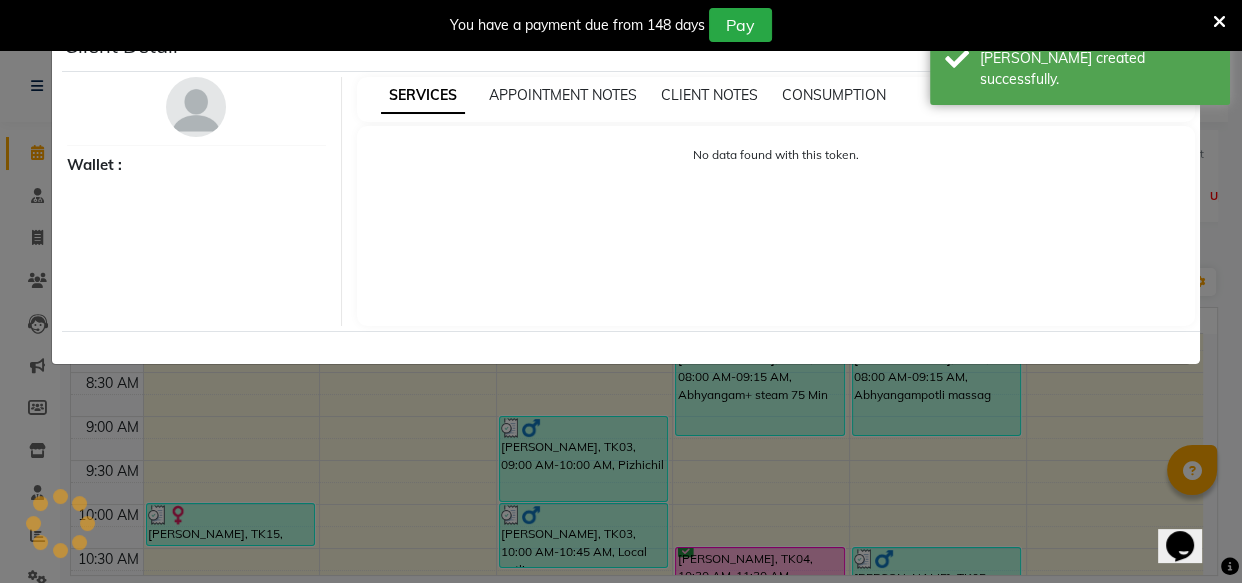 select on "3" 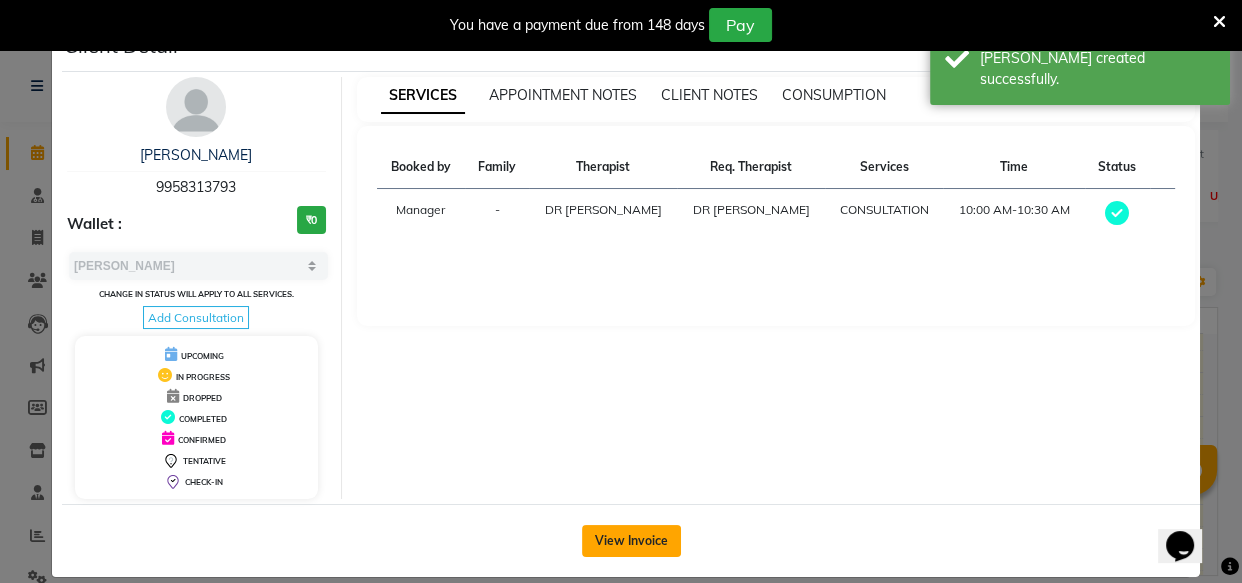 click on "View Invoice" 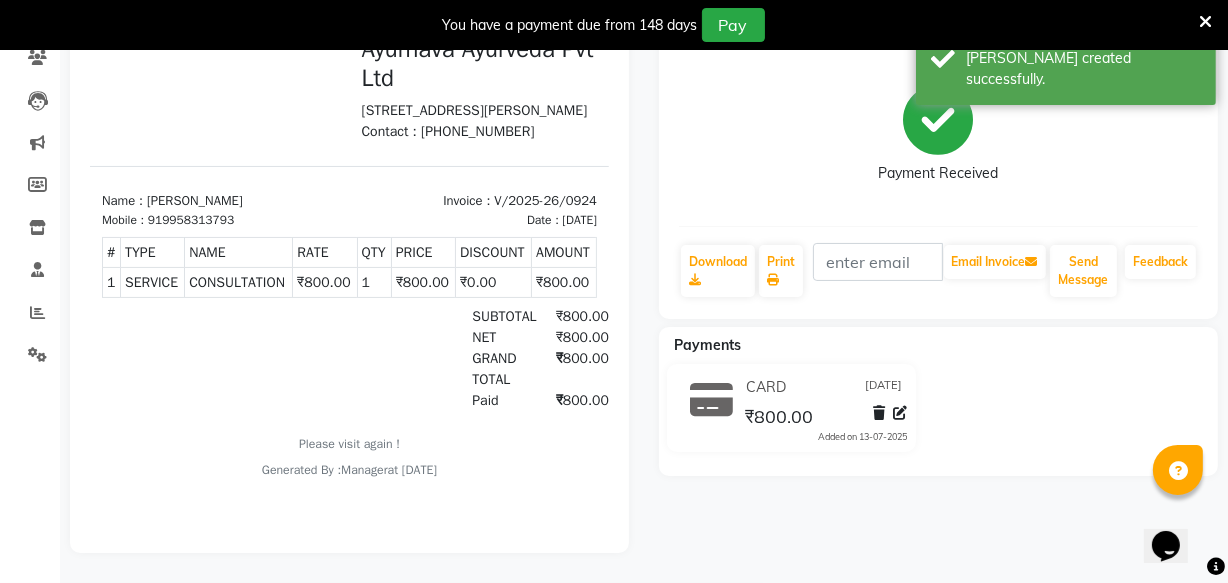 scroll, scrollTop: 0, scrollLeft: 0, axis: both 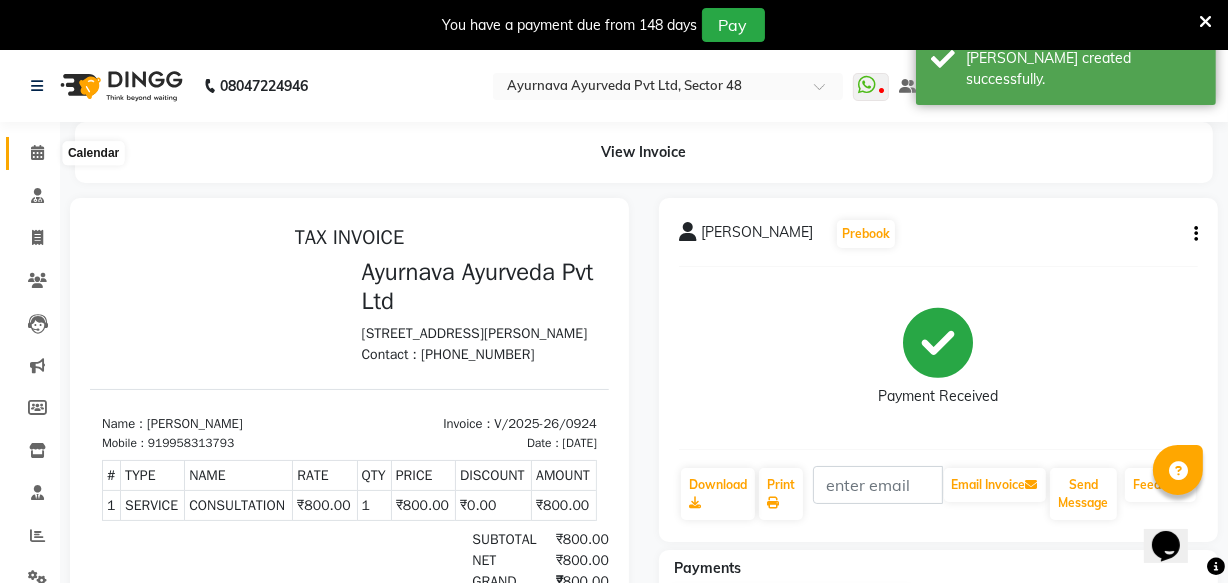 click 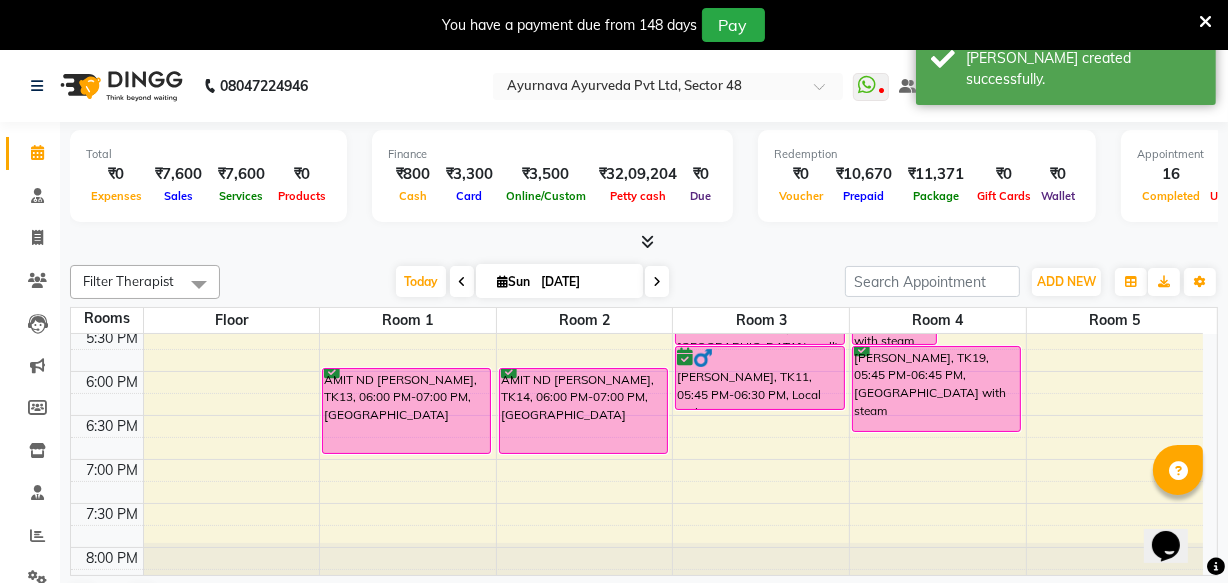scroll, scrollTop: 1072, scrollLeft: 0, axis: vertical 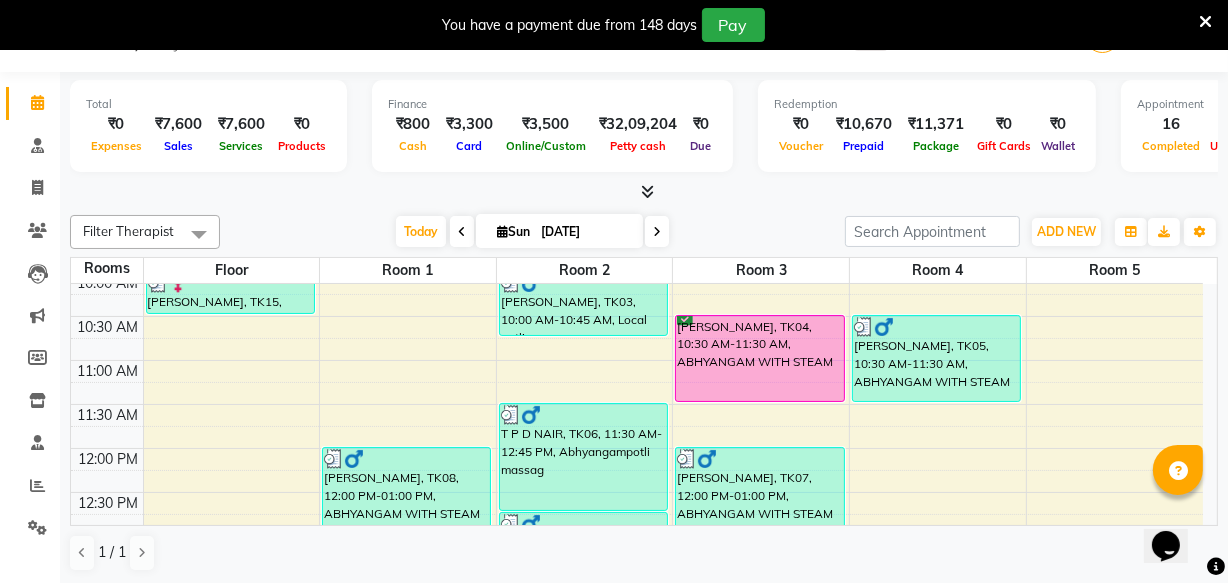 click on "6:00 AM 6:30 AM 7:00 AM 7:30 AM 8:00 AM 8:30 AM 9:00 AM 9:30 AM 10:00 AM 10:30 AM 11:00 AM 11:30 AM 12:00 PM 12:30 PM 1:00 PM 1:30 PM 2:00 PM 2:30 PM 3:00 PM 3:30 PM 4:00 PM 4:30 PM 5:00 PM 5:30 PM 6:00 PM 6:30 PM 7:00 PM 7:30 PM 8:00 PM 8:30 PM     [PERSON_NAME], TK15, 10:00 AM-10:30 AM, CONSULTATION     [PERSON_NAME], TK20, 03:30 PM-04:00 PM, CONSULTATION     [PERSON_NAME], TK18, 04:00 PM-04:45 PM, Local potli     [PERSON_NAME], TK16, 04:30 PM-05:30 PM, ABHYANGAM WITH STEAM      [PERSON_NAME], TK18, 04:45 PM-05:30 PM, [PERSON_NAME]     [PERSON_NAME] GANJWAR, TK08, 12:00 PM-01:00 PM, ABHYANGAM WITH STEAM      [PERSON_NAME], TK18, 03:00 PM-04:00 PM, ABHYANGAM WITH STEAM      AMIT ND [PERSON_NAME], TK13, 06:00 PM-07:00 PM, [GEOGRAPHIC_DATA]     [PERSON_NAME], TK03, 09:00 AM-10:00 AM, Pizhichil     [PERSON_NAME], TK03, 10:00 AM-10:45 AM, Local potli     T P D NAIR, TK06, 11:30 AM-12:45 PM, Abhyangampotli massag     T P D NAIR, TK06, 12:45 PM-01:30 PM, [PERSON_NAME]" at bounding box center [637, 580] 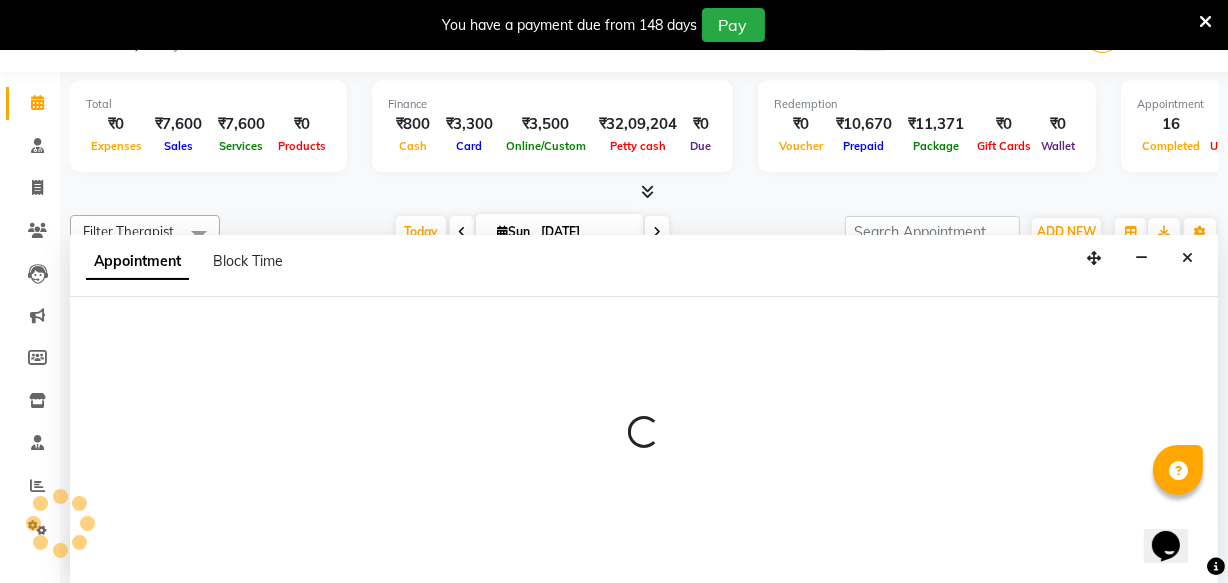 select on "660" 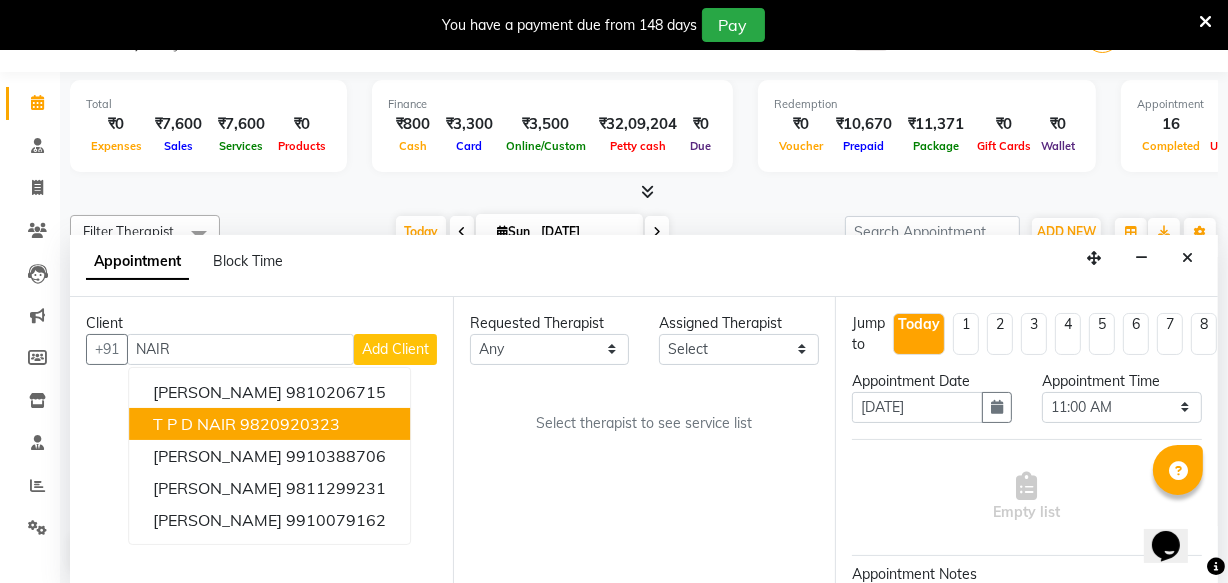 click on "T P D NAIR" at bounding box center [194, 424] 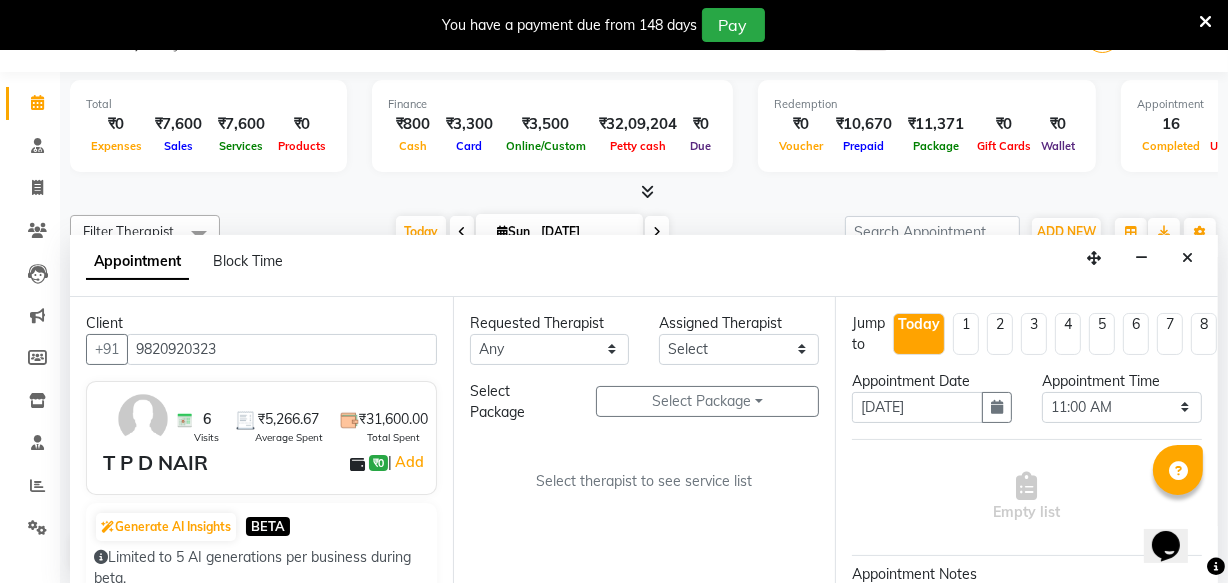 type on "9820920323" 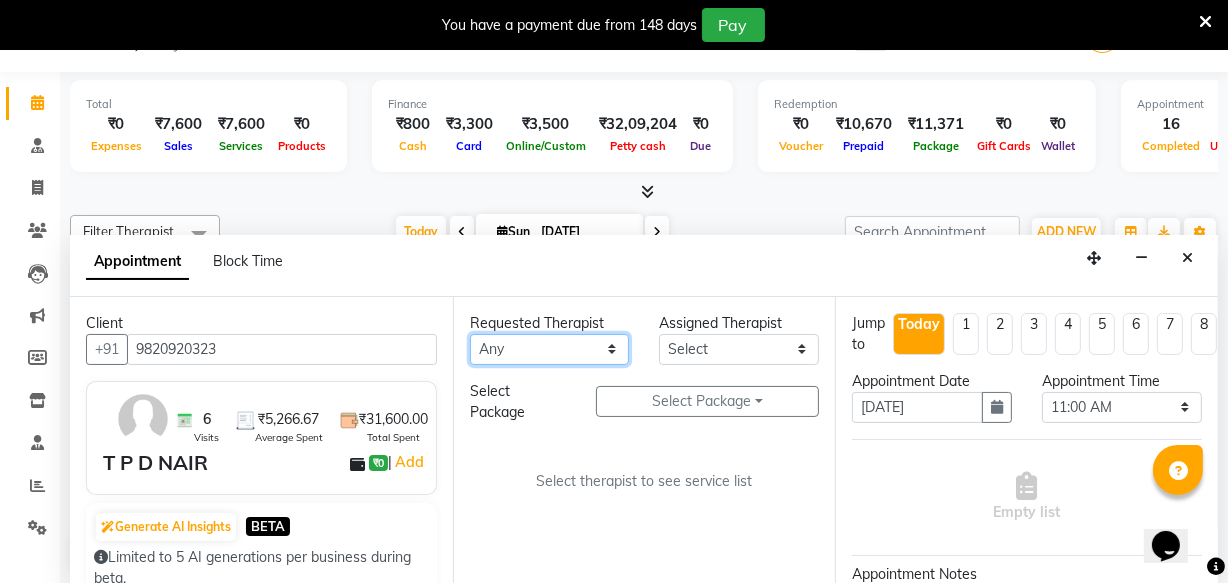 click on "Any [PERSON_NAME] [PERSON_NAME] V P [PERSON_NAME] [PERSON_NAME] [PERSON_NAME] [PERSON_NAME] [PERSON_NAME]  Dr [PERSON_NAME] DR [PERSON_NAME] [PERSON_NAME] Dr [PERSON_NAME] R [PERSON_NAME] [PERSON_NAME] Nijo [PERSON_NAME] [PERSON_NAME] radha Rasmi O S [PERSON_NAME] [PERSON_NAME] [PERSON_NAME] [PERSON_NAME] M [PERSON_NAME] [PERSON_NAME] Mon [PERSON_NAME] [PERSON_NAME]   [PERSON_NAME]   [PERSON_NAME]" at bounding box center (550, 349) 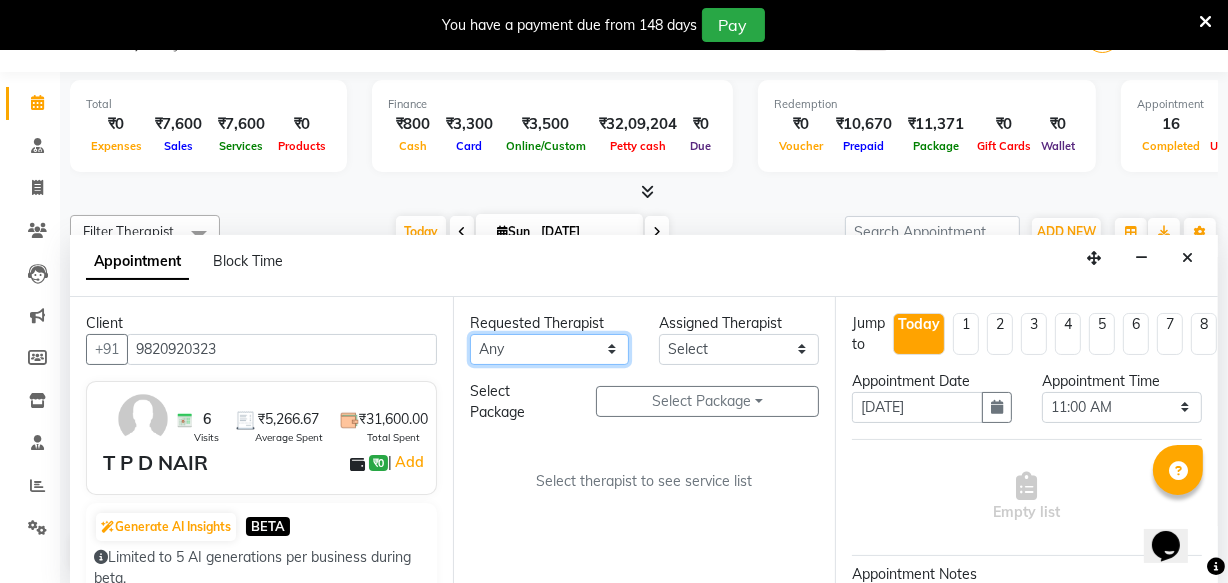 select on "46183" 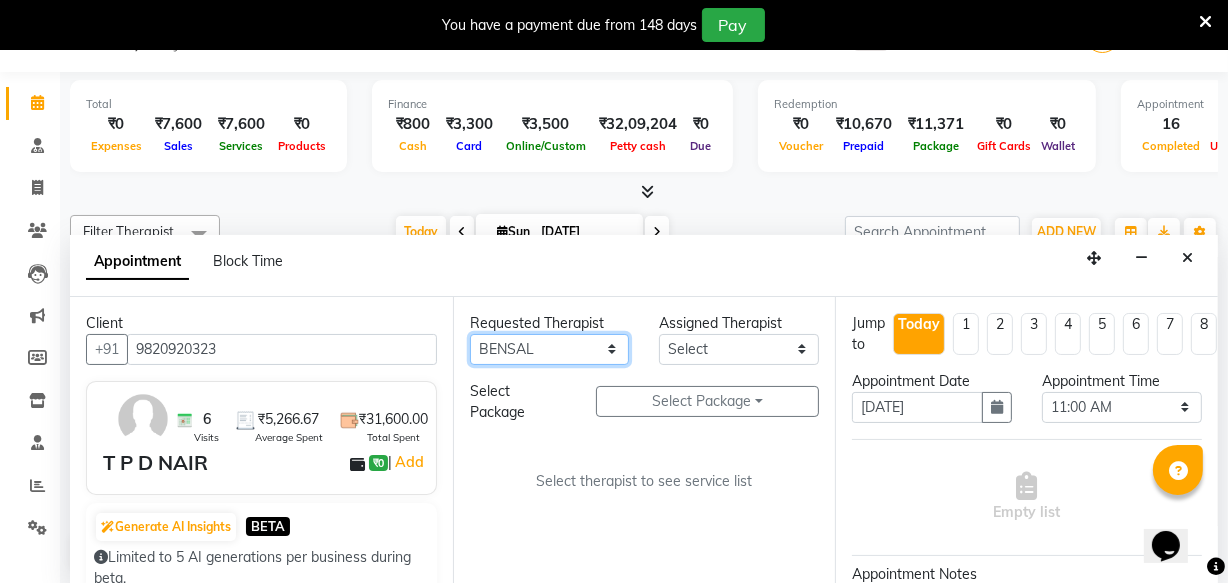 click on "Any [PERSON_NAME] [PERSON_NAME] V P [PERSON_NAME] [PERSON_NAME] [PERSON_NAME] [PERSON_NAME] [PERSON_NAME]  Dr [PERSON_NAME] DR [PERSON_NAME] [PERSON_NAME] Dr [PERSON_NAME] R [PERSON_NAME] [PERSON_NAME] Nijo [PERSON_NAME] [PERSON_NAME] radha Rasmi O S [PERSON_NAME] [PERSON_NAME] [PERSON_NAME] [PERSON_NAME] M [PERSON_NAME] [PERSON_NAME] Mon [PERSON_NAME] [PERSON_NAME]   [PERSON_NAME]   [PERSON_NAME]" at bounding box center [550, 349] 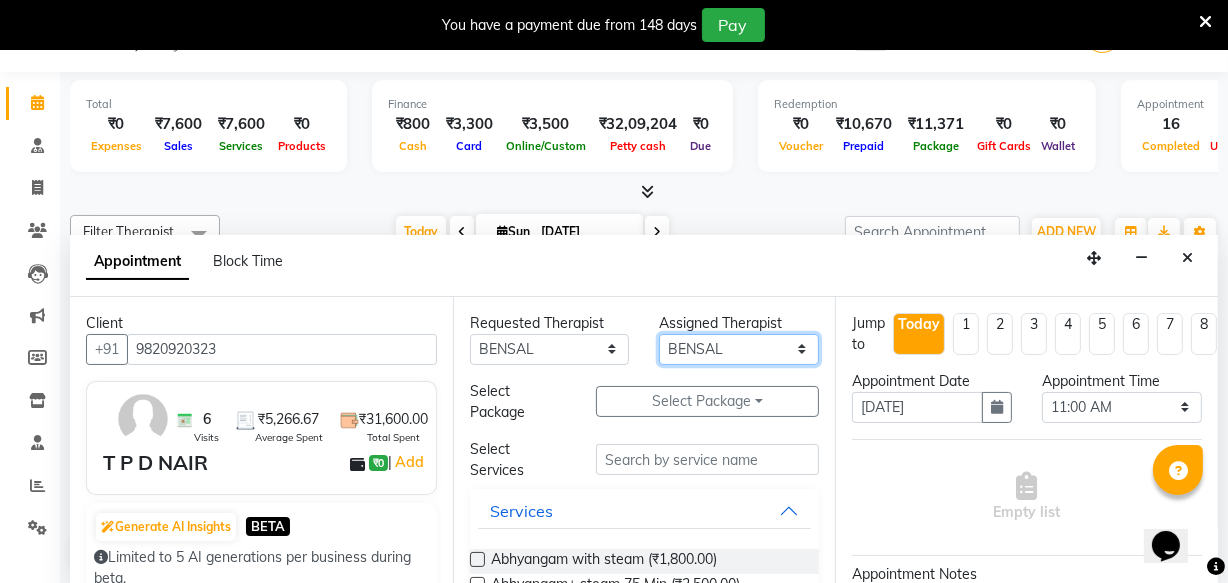 click on "Select [PERSON_NAME] [PERSON_NAME] V P [PERSON_NAME] [PERSON_NAME] [PERSON_NAME] [PERSON_NAME] [PERSON_NAME]  Dr [PERSON_NAME] DR [PERSON_NAME] [PERSON_NAME] Dr [PERSON_NAME] R [PERSON_NAME] [PERSON_NAME] Nijo [PERSON_NAME] [PERSON_NAME] radha Rasmi O S [PERSON_NAME] [PERSON_NAME] [PERSON_NAME] [PERSON_NAME] M [PERSON_NAME] [PERSON_NAME] Mon [PERSON_NAME] [PERSON_NAME]   [PERSON_NAME]   [PERSON_NAME]" at bounding box center (739, 349) 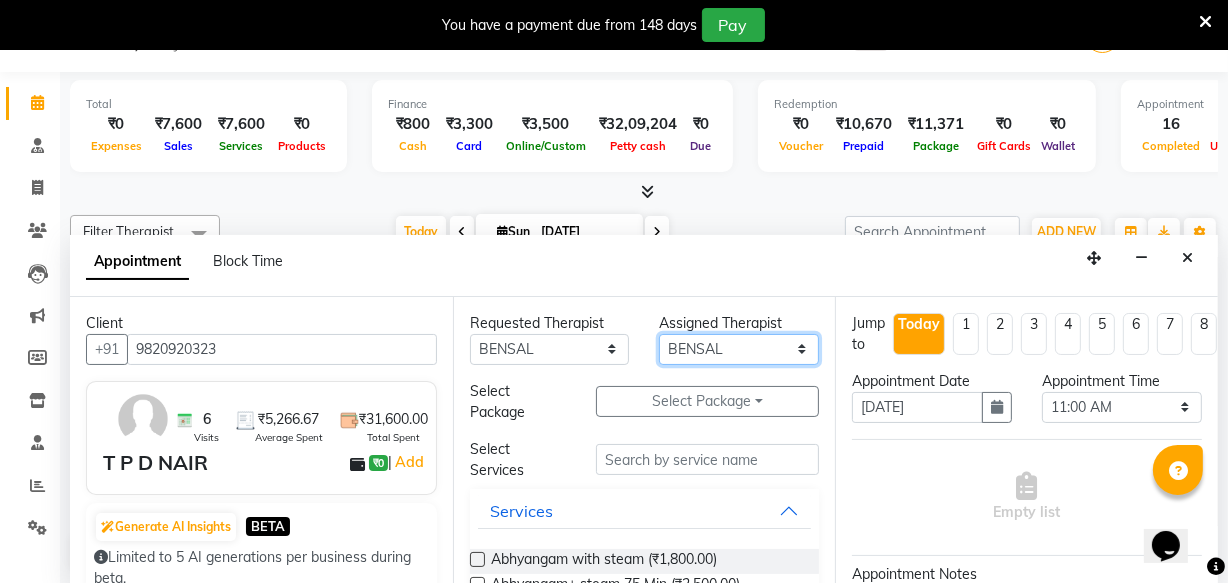 select on "76623" 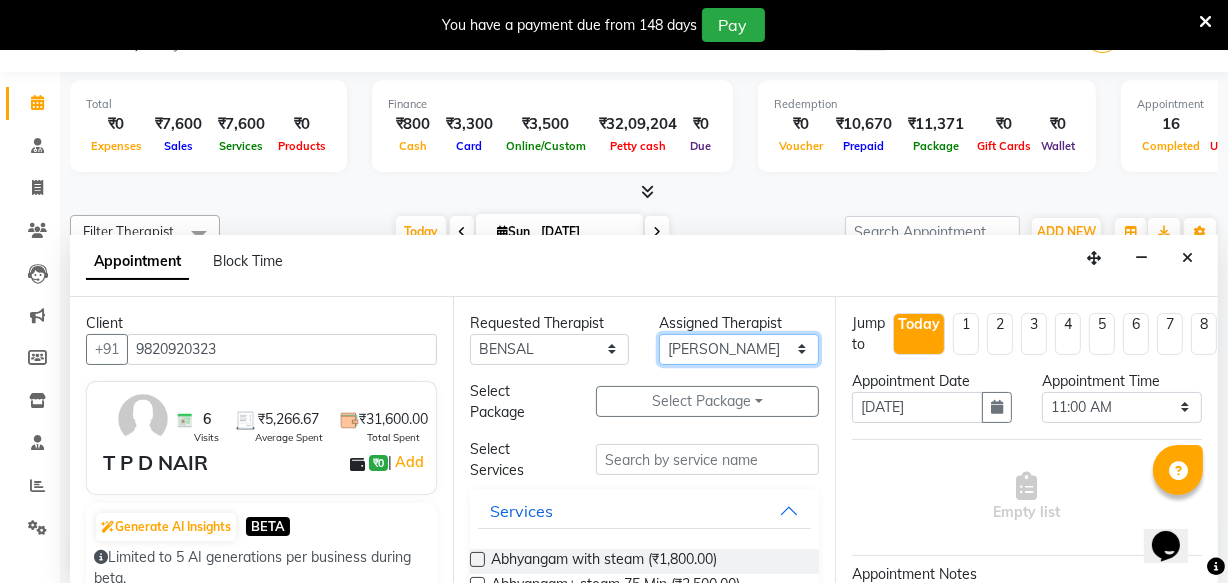 click on "Select [PERSON_NAME] [PERSON_NAME] V P [PERSON_NAME] [PERSON_NAME] [PERSON_NAME] [PERSON_NAME] [PERSON_NAME]  Dr [PERSON_NAME] DR [PERSON_NAME] [PERSON_NAME] Dr [PERSON_NAME] R [PERSON_NAME] [PERSON_NAME] Nijo [PERSON_NAME] [PERSON_NAME] radha Rasmi O S [PERSON_NAME] [PERSON_NAME] [PERSON_NAME] [PERSON_NAME] M [PERSON_NAME] [PERSON_NAME] Mon [PERSON_NAME] [PERSON_NAME]   [PERSON_NAME]   [PERSON_NAME]" at bounding box center [739, 349] 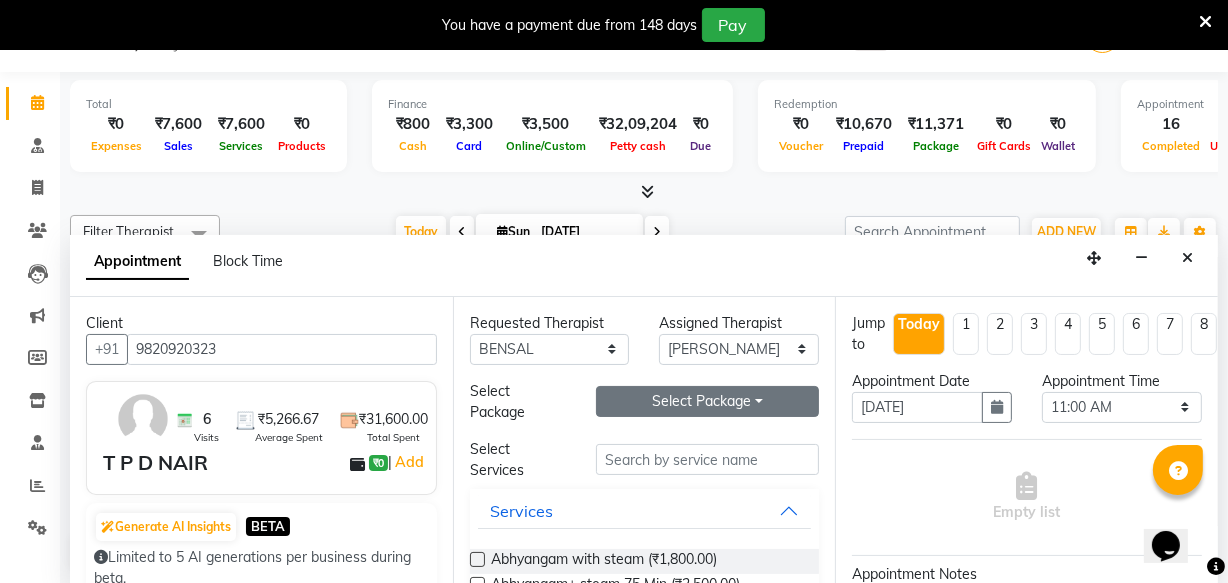 click on "Select Package  Toggle Dropdown" at bounding box center (707, 401) 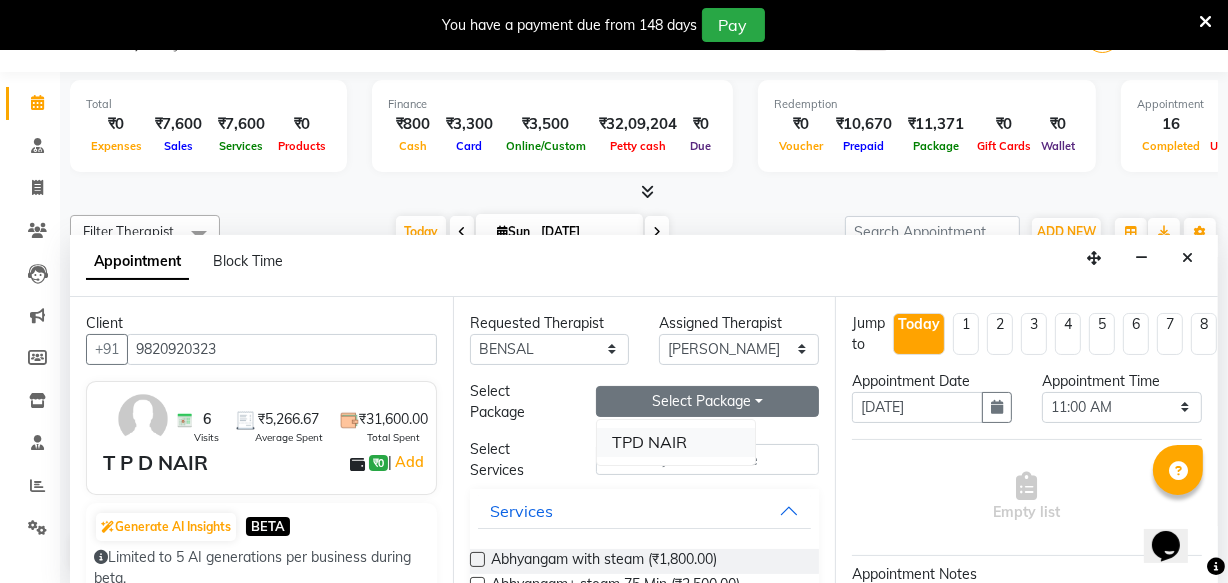 click on "TPD NAIR" at bounding box center [676, 442] 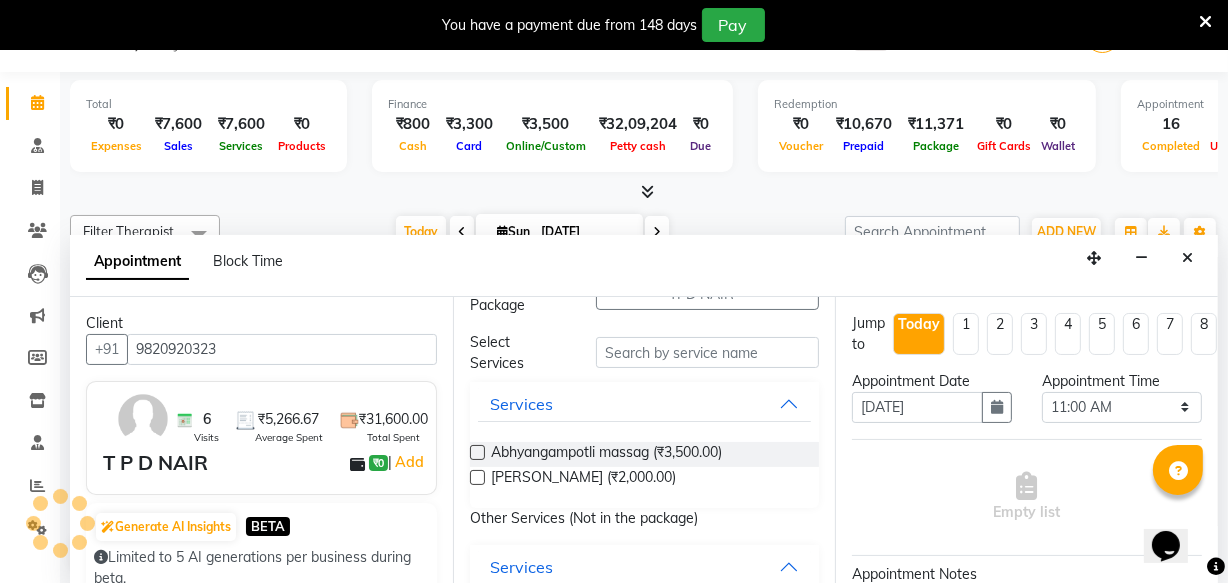 scroll, scrollTop: 90, scrollLeft: 0, axis: vertical 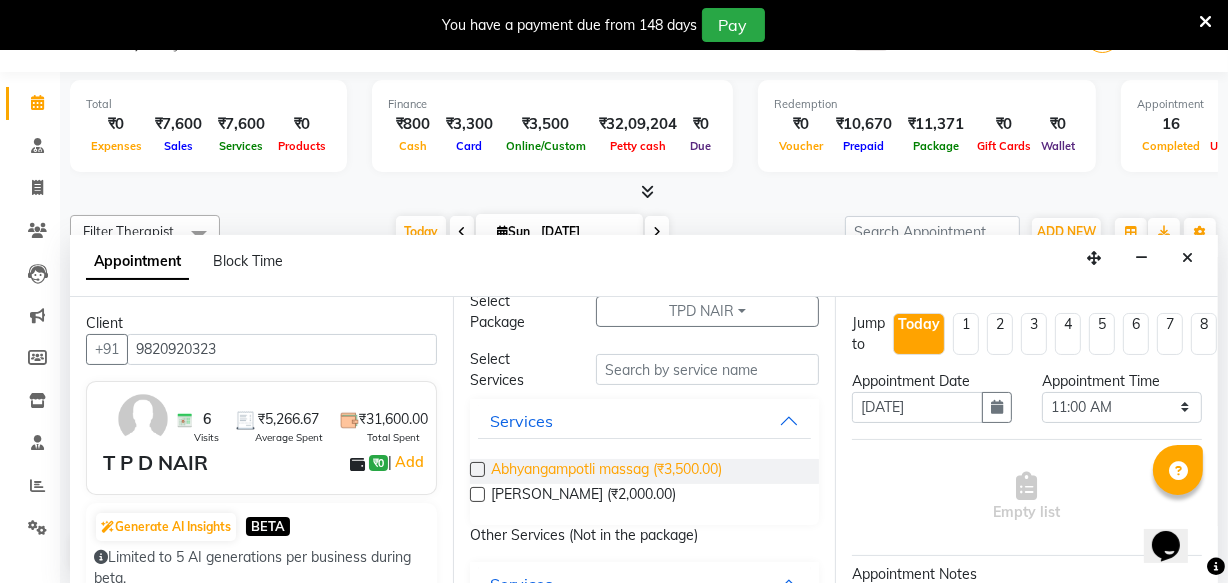 click on "Abhyangampotli massag (₹3,500.00)" at bounding box center [606, 471] 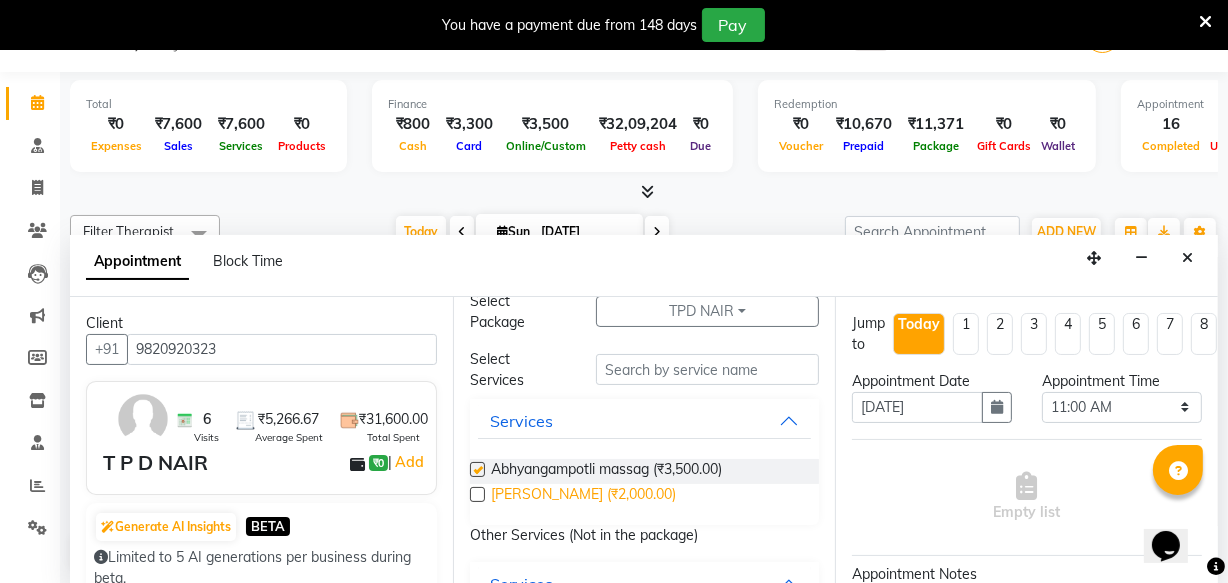 checkbox on "false" 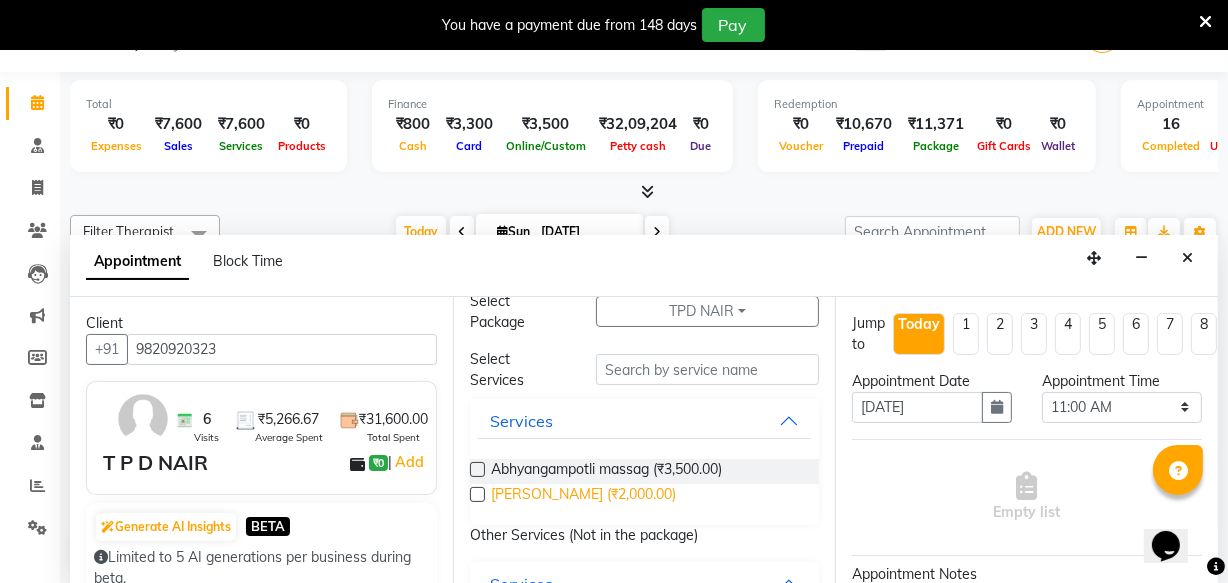 select on "2642" 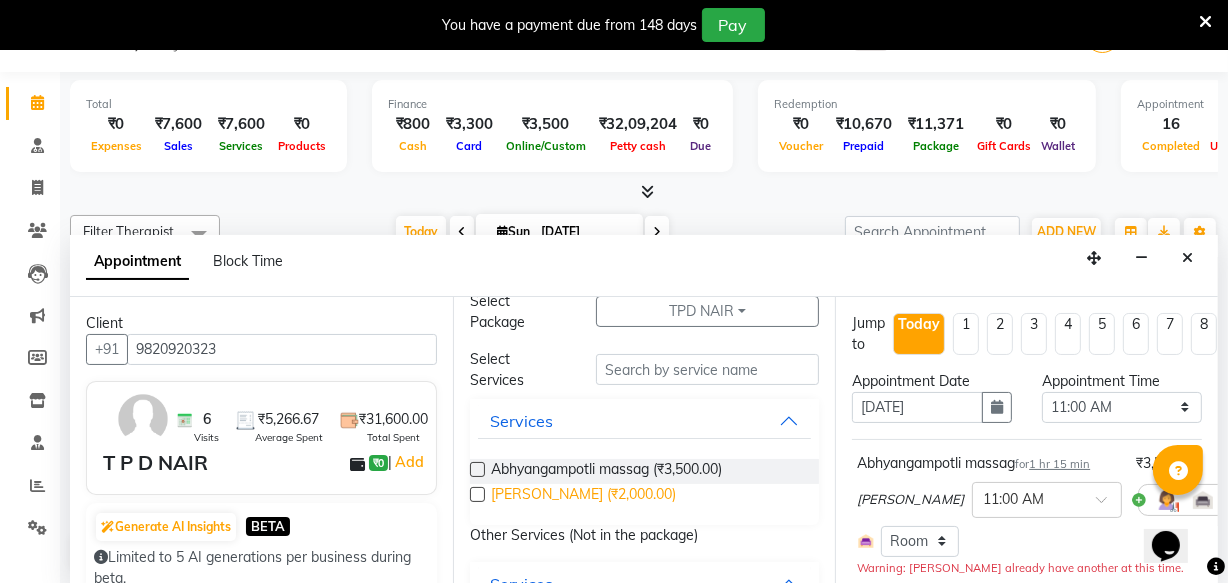 click on "[PERSON_NAME] (₹2,000.00)" at bounding box center (583, 496) 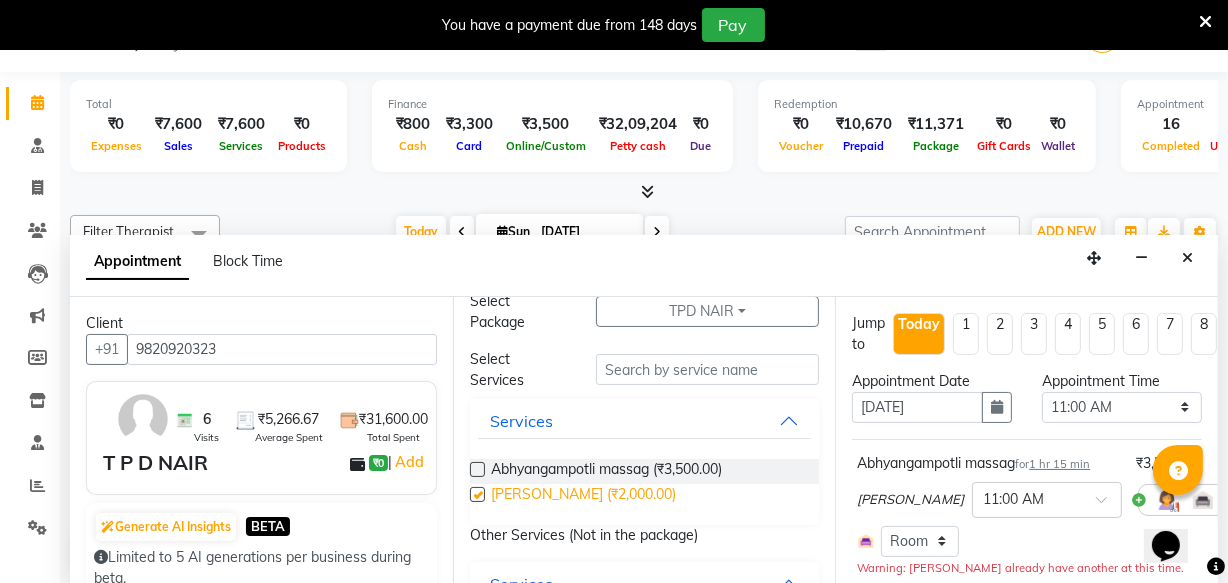 checkbox on "true" 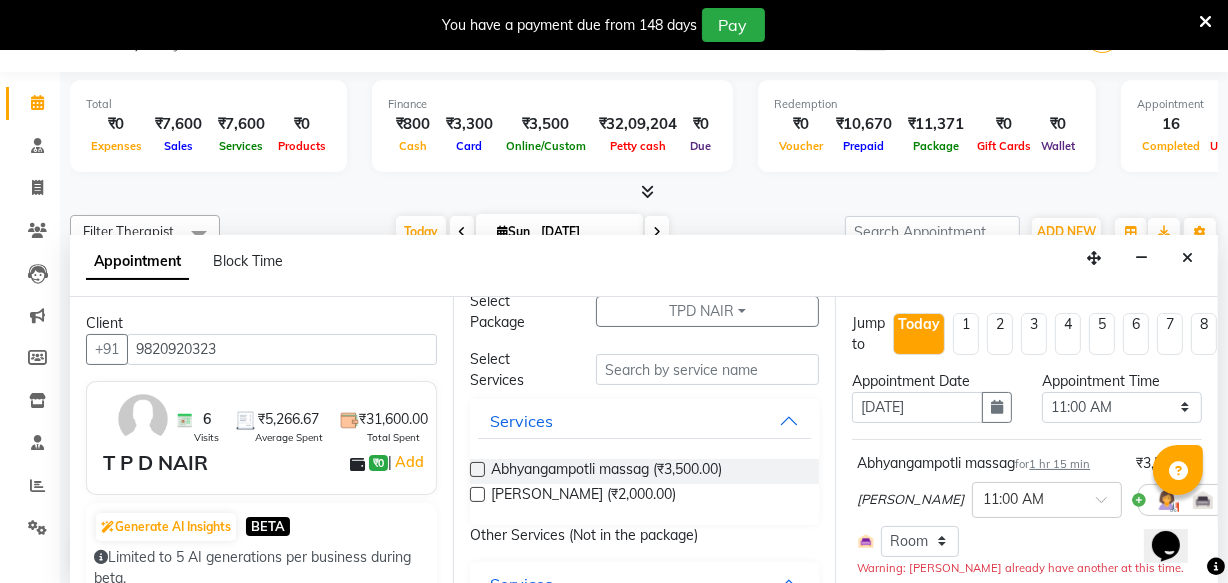 checkbox on "false" 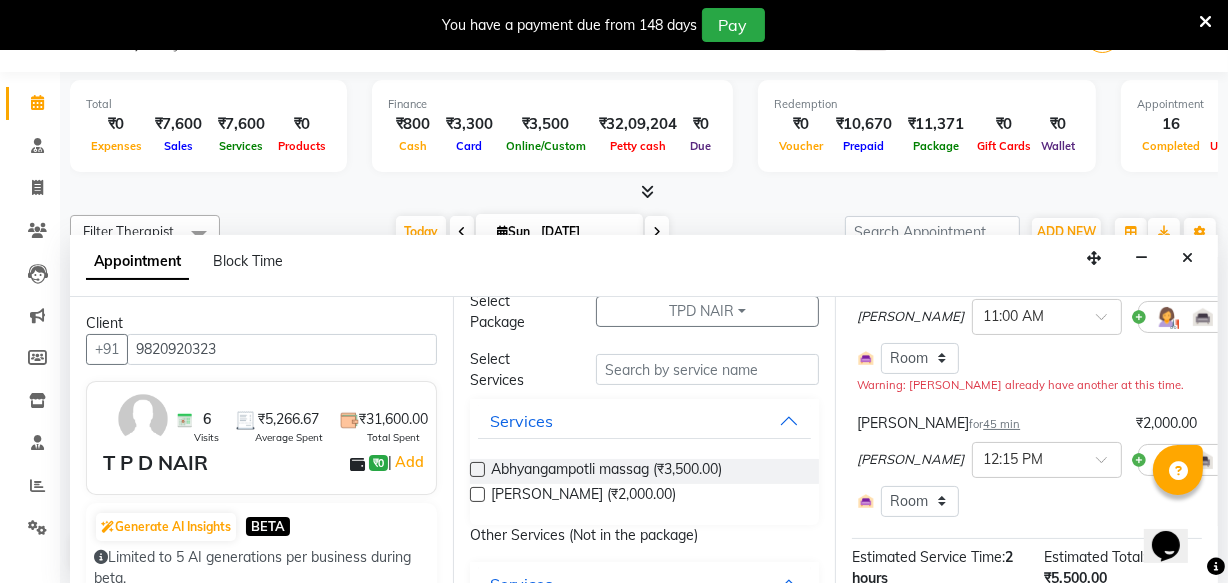 scroll, scrollTop: 454, scrollLeft: 0, axis: vertical 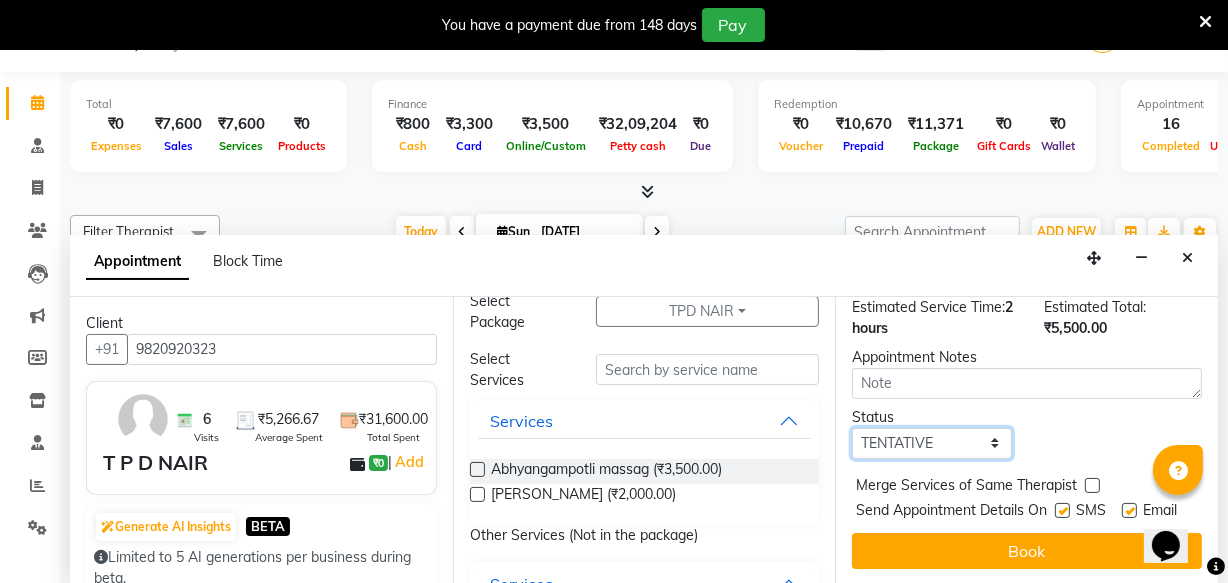 click on "Select TENTATIVE CONFIRM CHECK-IN UPCOMING" at bounding box center [932, 443] 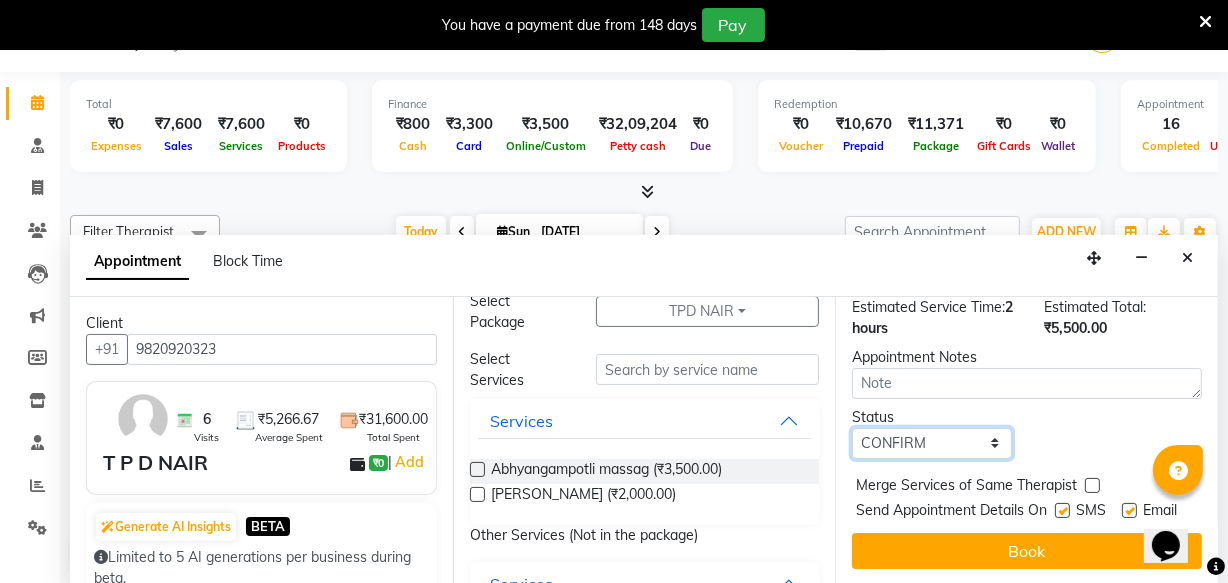 click on "Select TENTATIVE CONFIRM CHECK-IN UPCOMING" at bounding box center [932, 443] 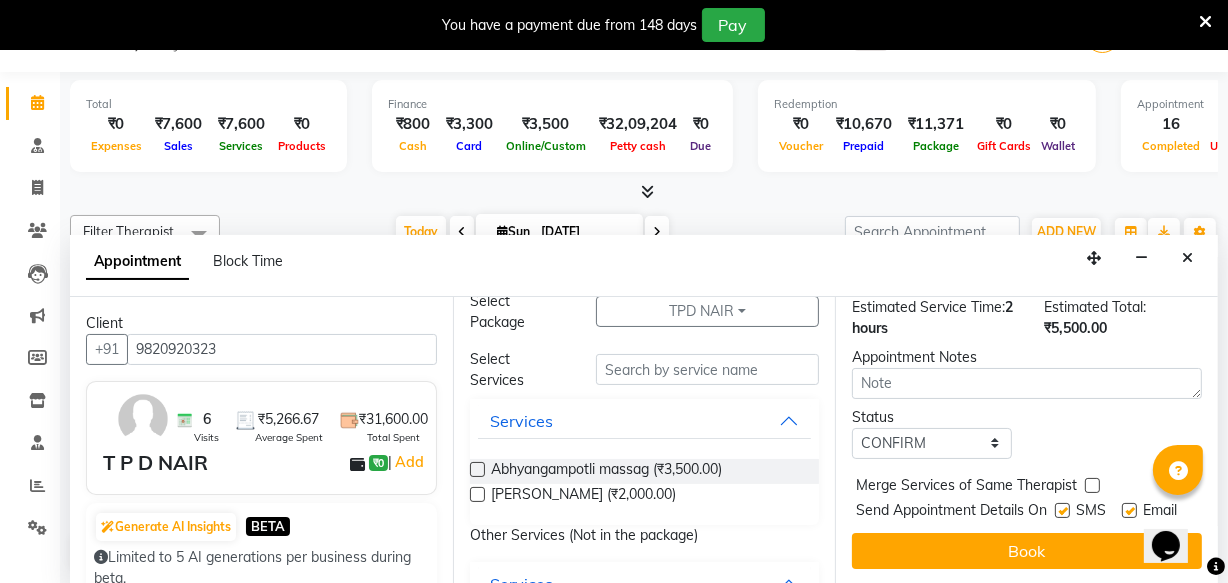 drag, startPoint x: 1050, startPoint y: 489, endPoint x: 1072, endPoint y: 497, distance: 23.409399 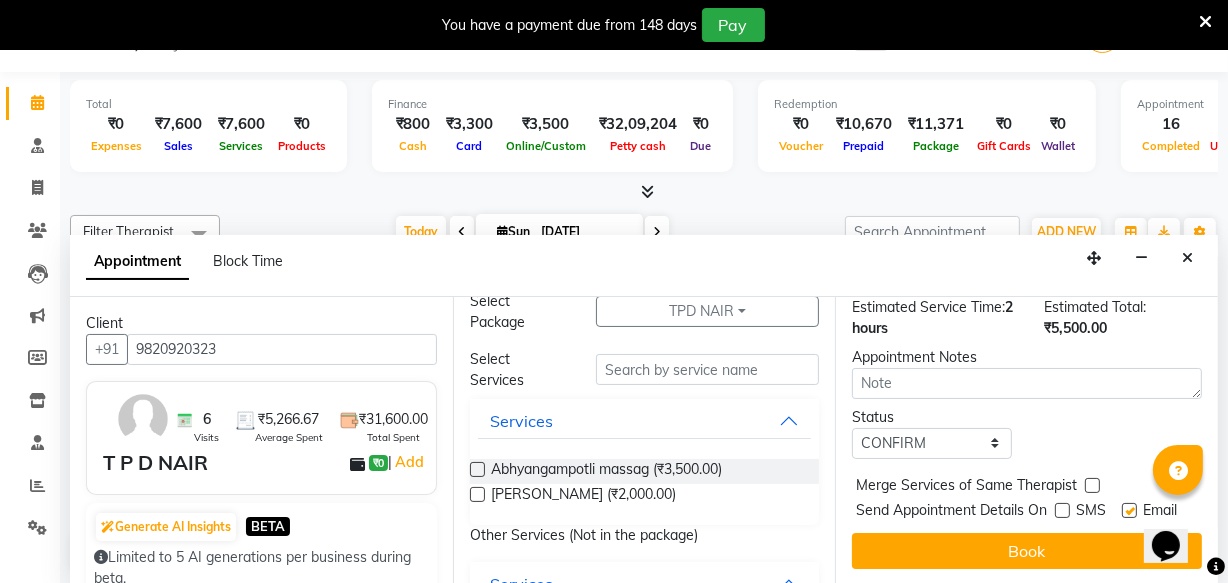drag, startPoint x: 1129, startPoint y: 481, endPoint x: 1111, endPoint y: 503, distance: 28.42534 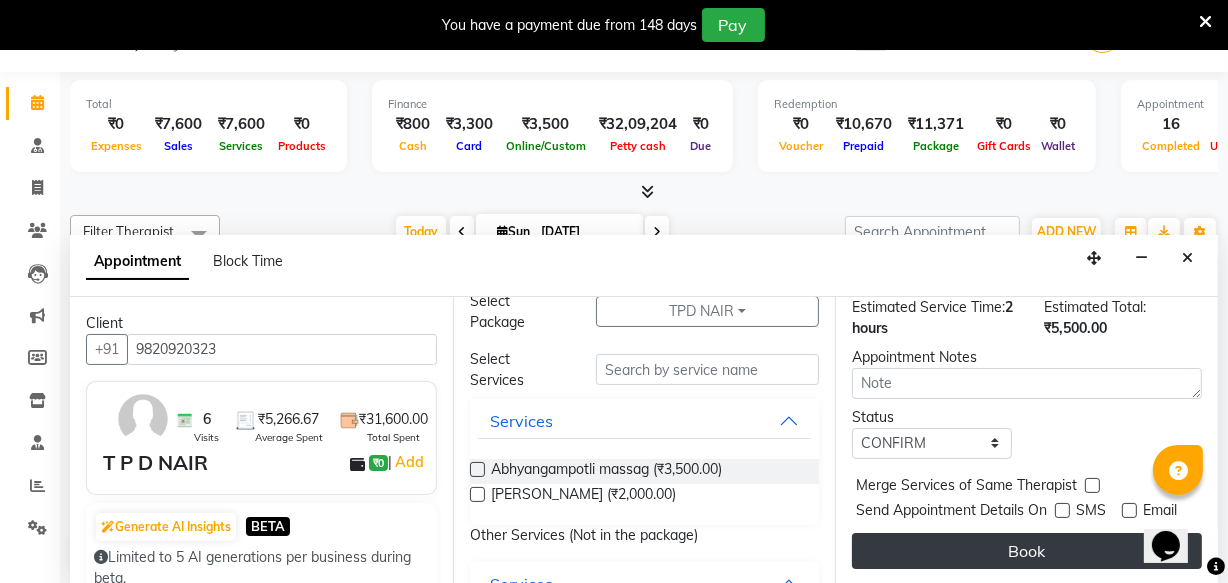 click on "Book" at bounding box center (1027, 551) 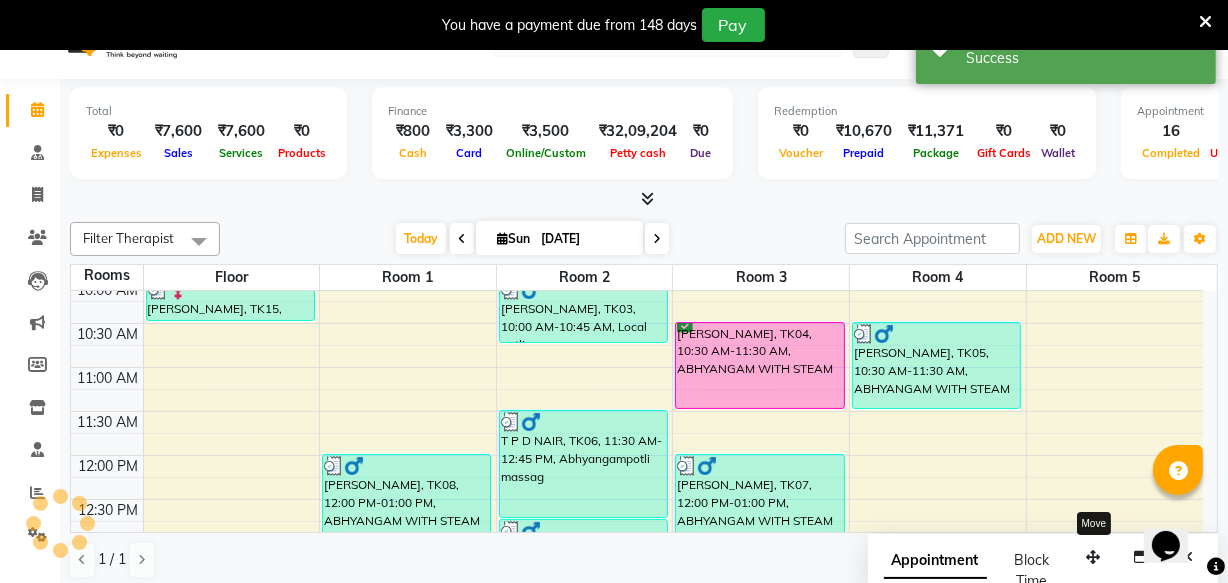 scroll, scrollTop: 0, scrollLeft: 0, axis: both 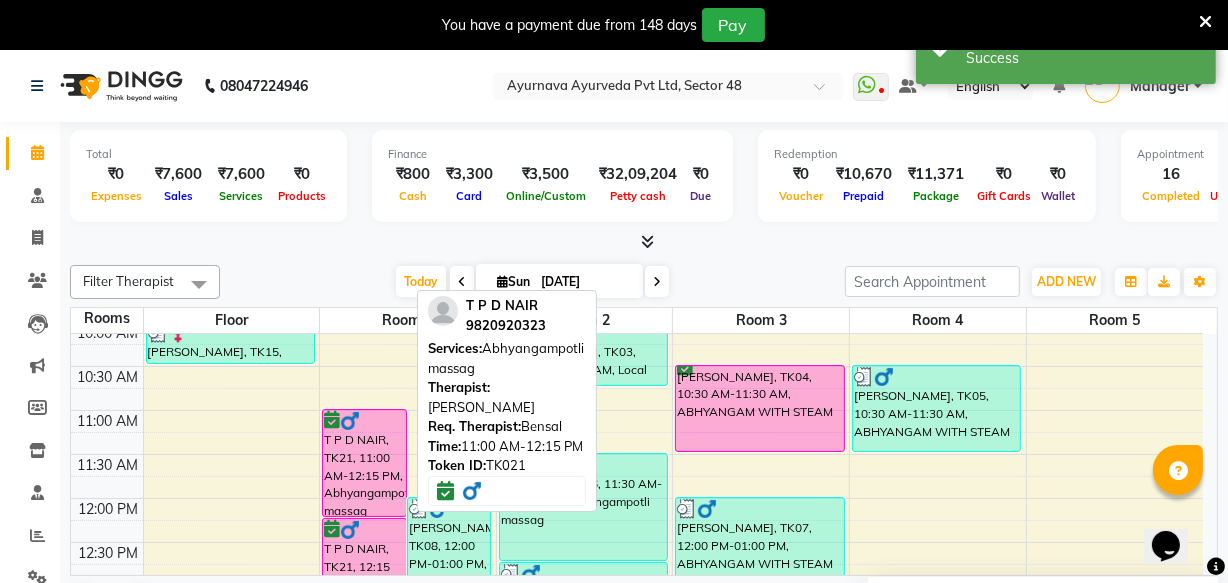 click on "T P D NAIR, TK21, 11:00 AM-12:15 PM, Abhyangampotli massag" at bounding box center (364, 463) 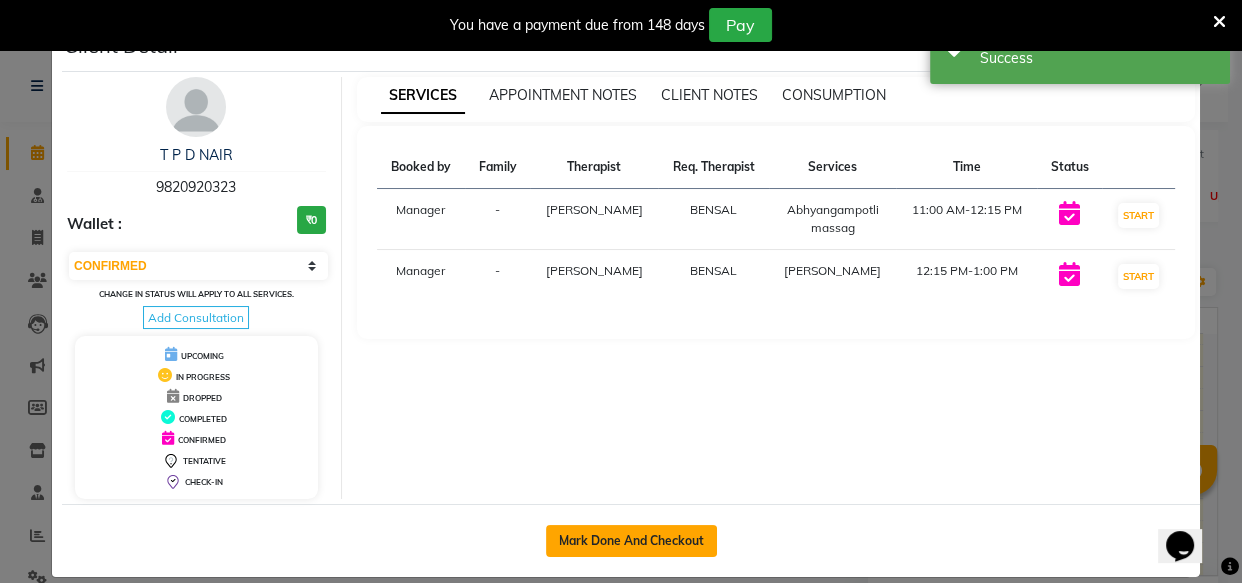click on "Mark Done And Checkout" 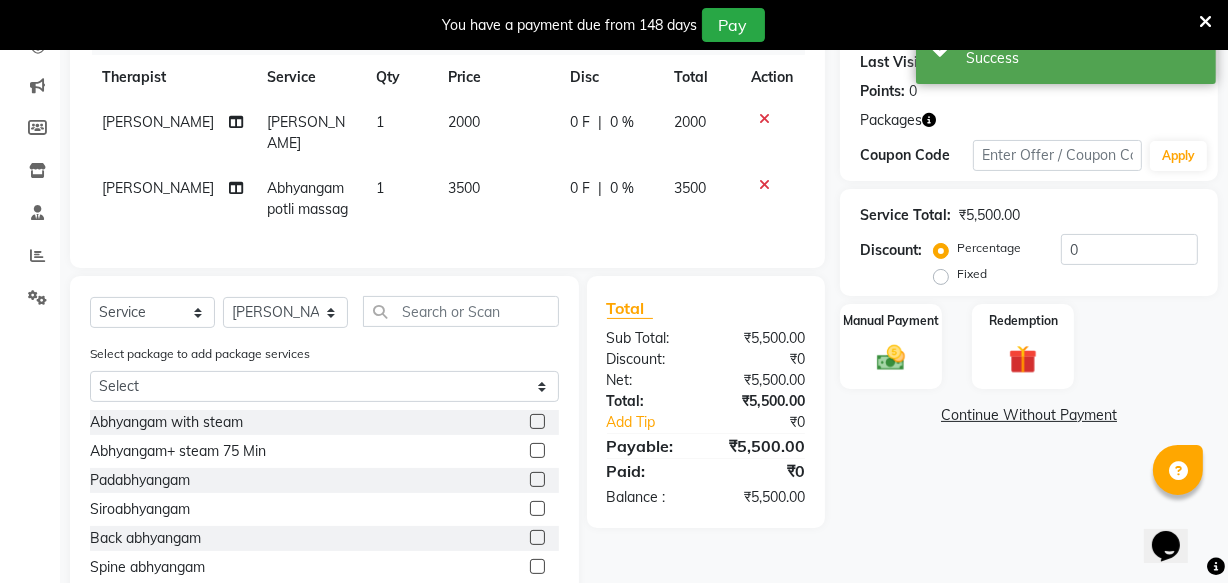 scroll, scrollTop: 290, scrollLeft: 0, axis: vertical 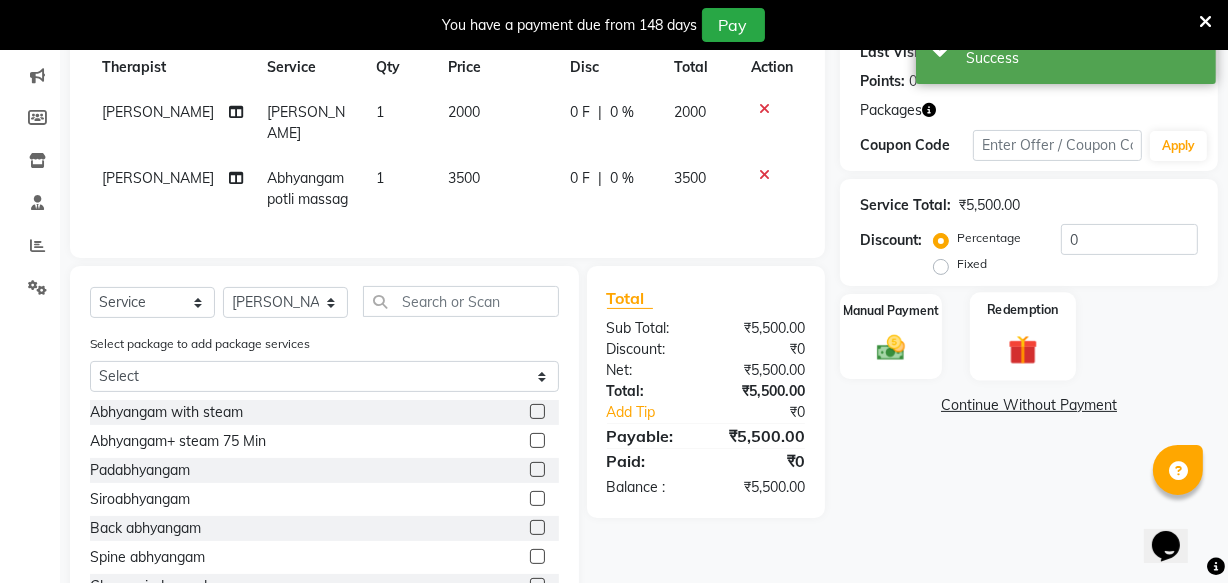 click on "Redemption" 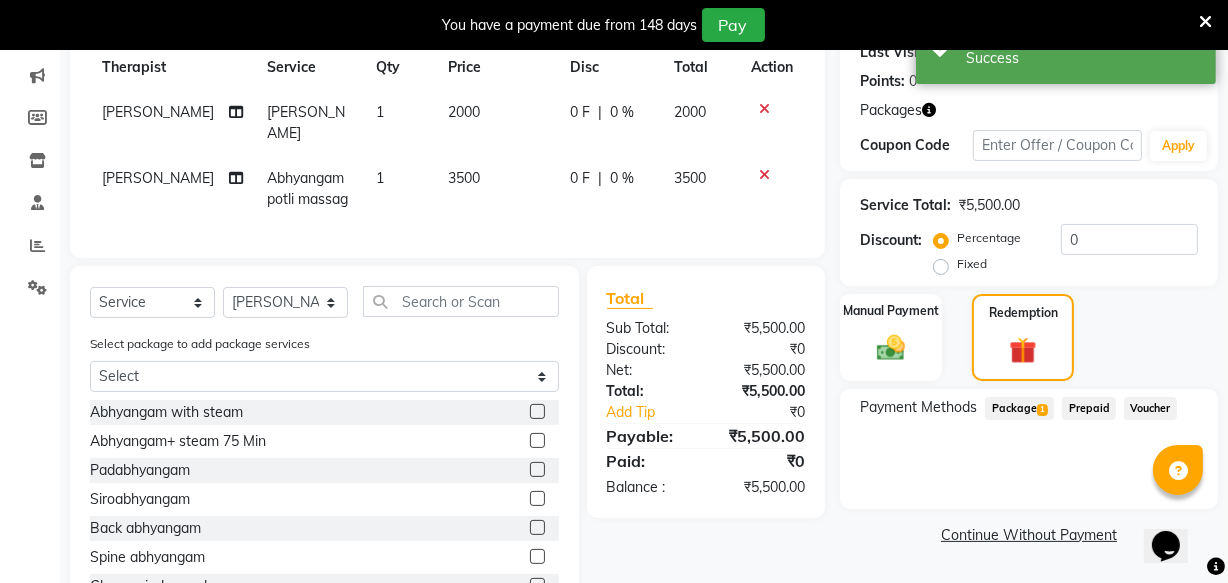 click on "Package  1" 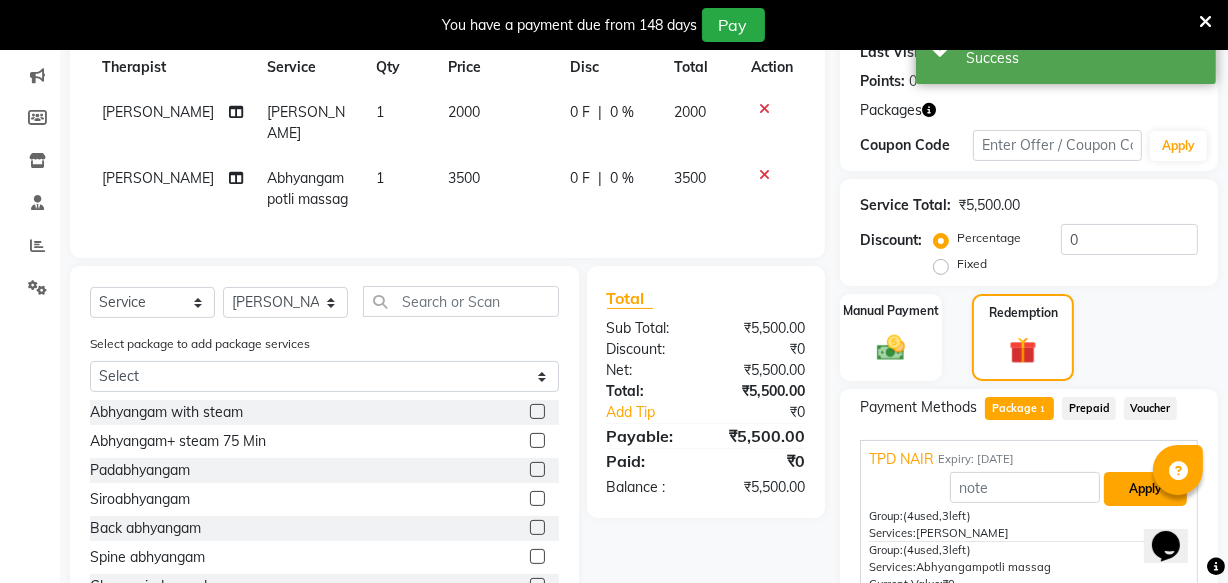 click on "Apply" at bounding box center (1145, 489) 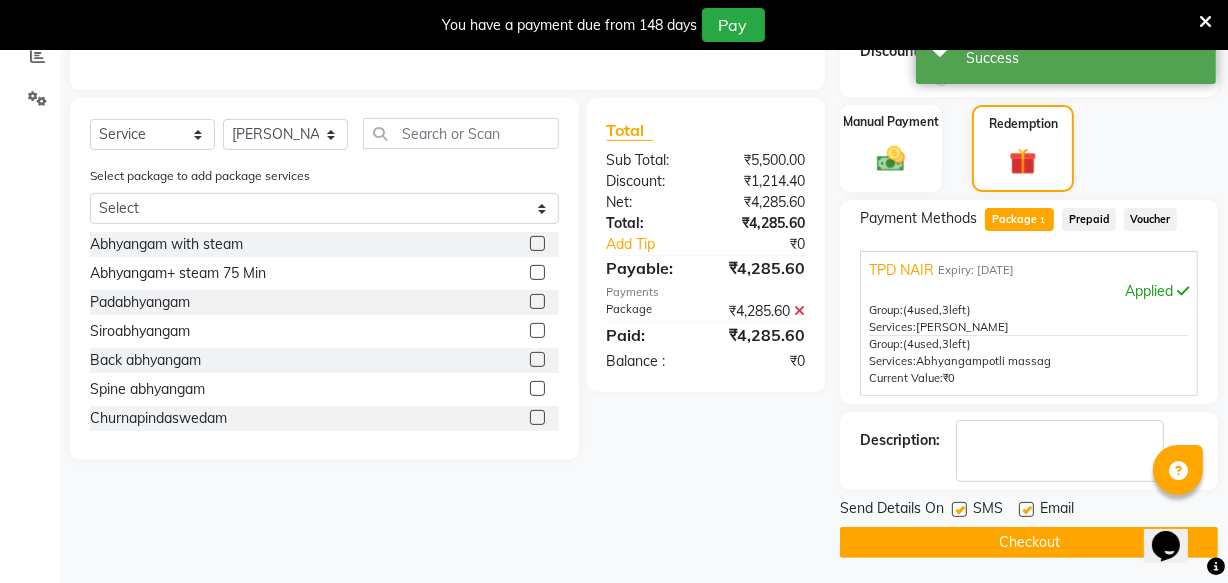 scroll, scrollTop: 482, scrollLeft: 0, axis: vertical 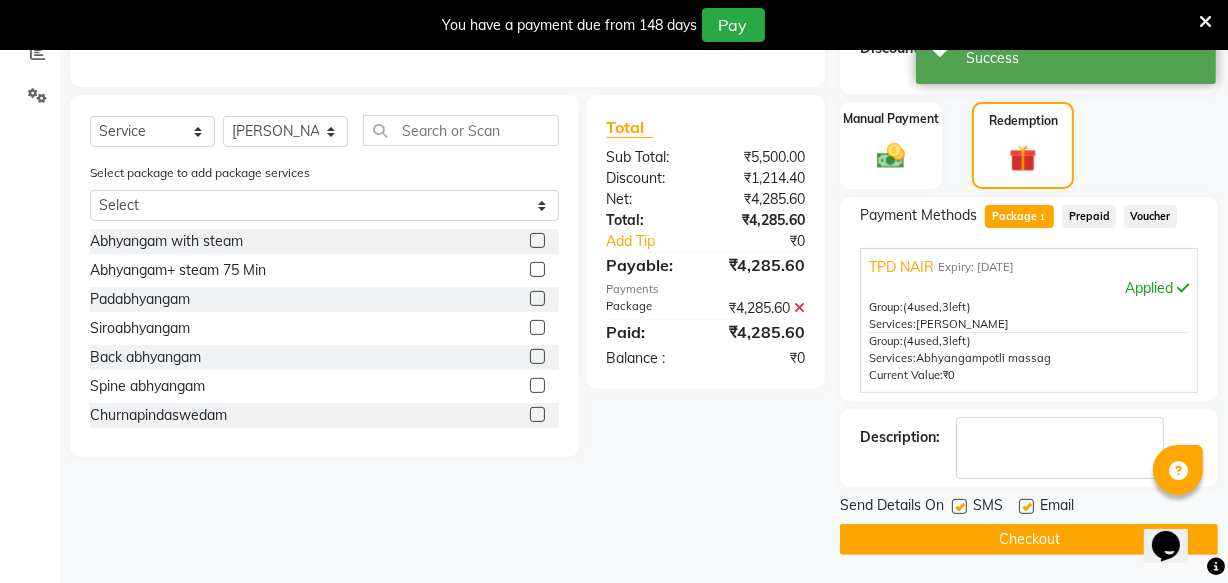 click 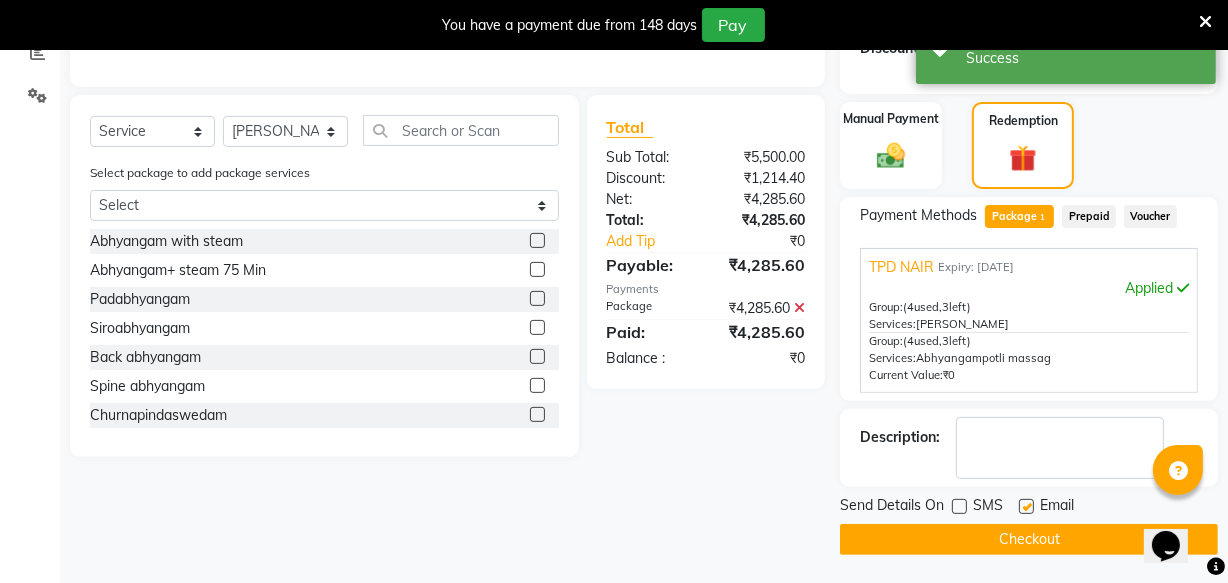 click 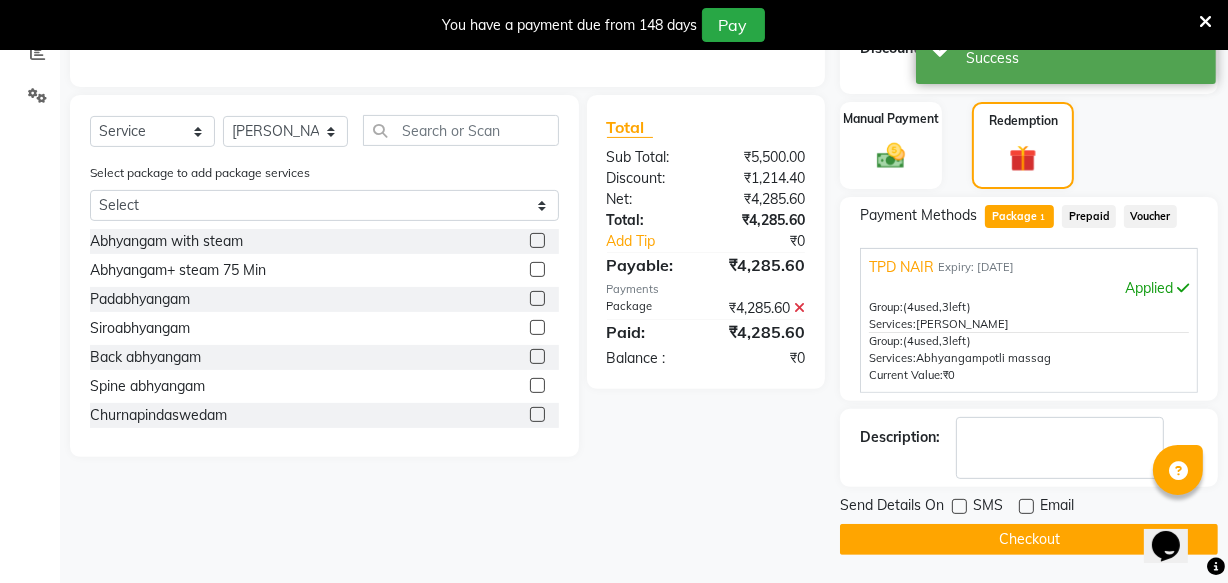 click on "Checkout" 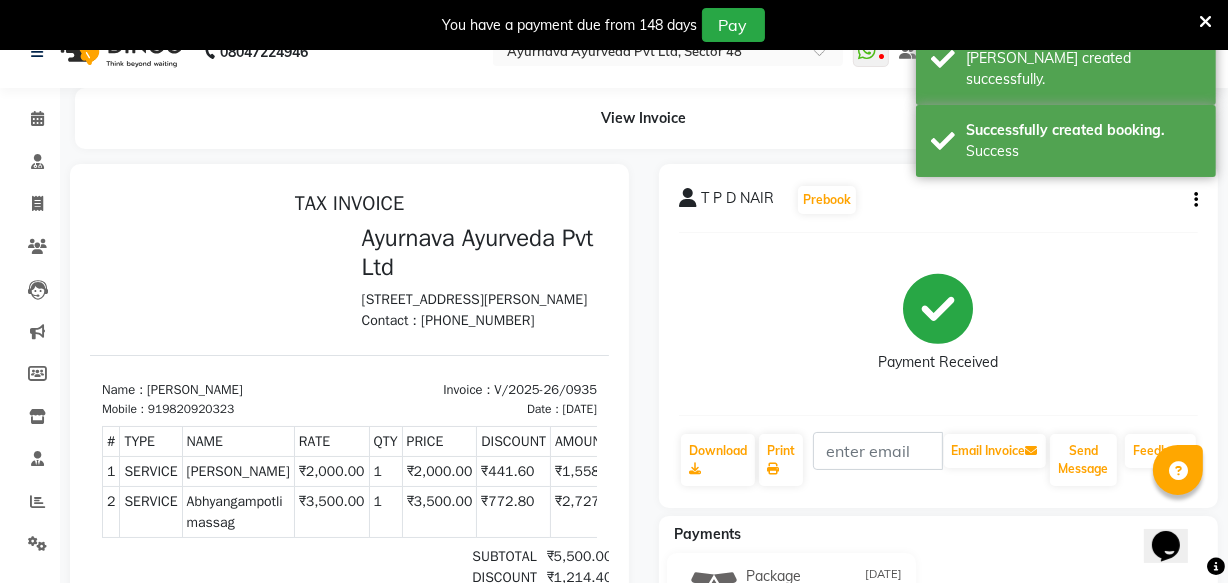 scroll, scrollTop: 0, scrollLeft: 0, axis: both 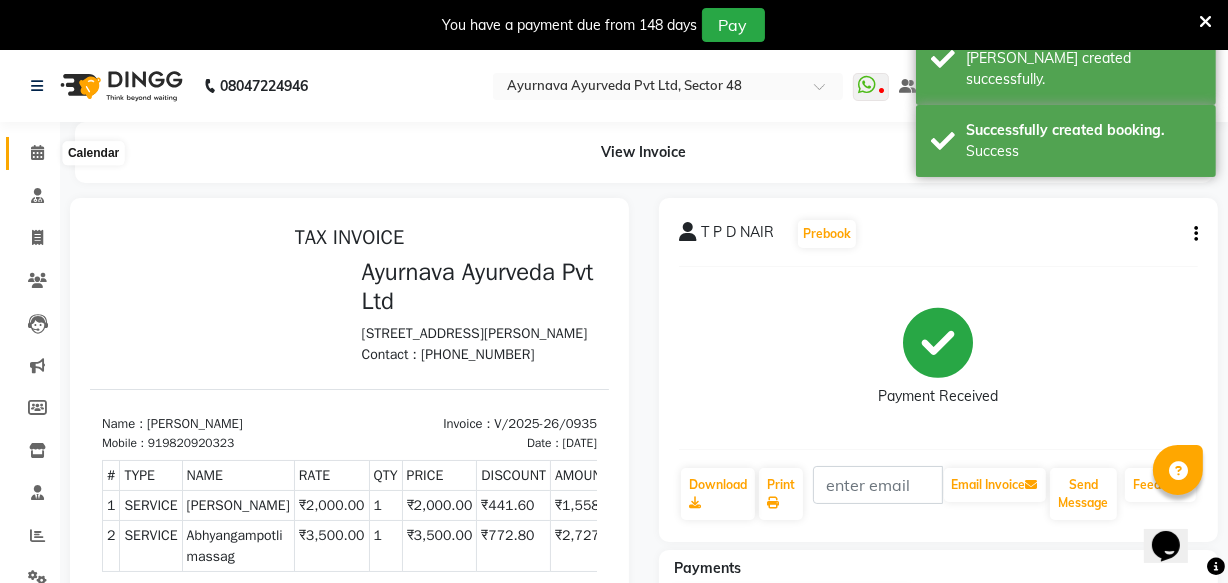 click 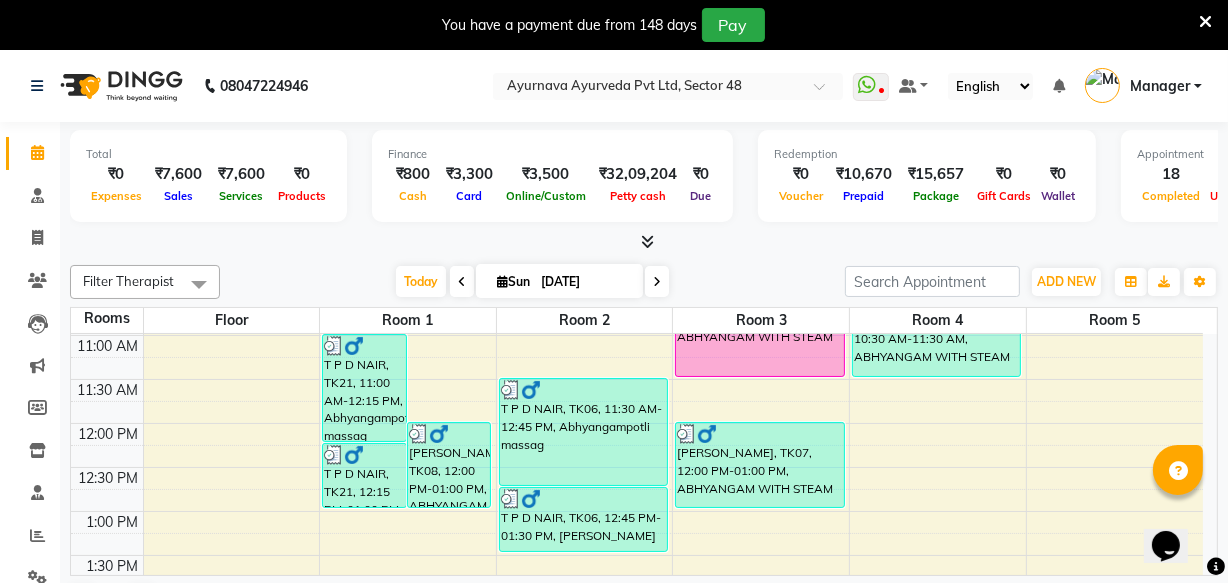 scroll, scrollTop: 436, scrollLeft: 0, axis: vertical 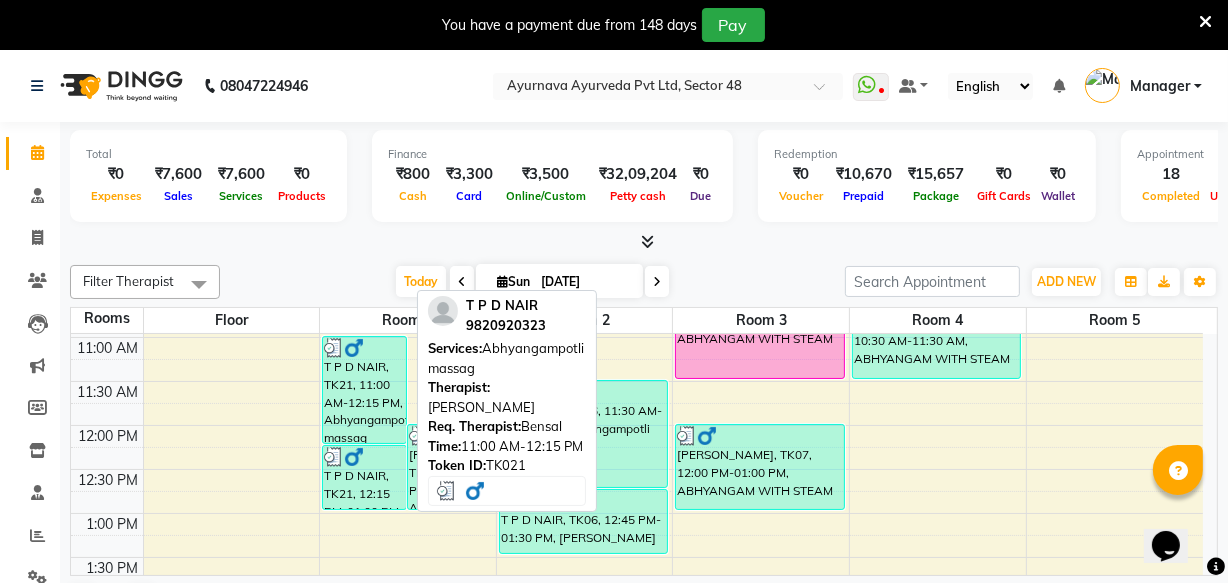 click on "T P D NAIR, TK21, 11:00 AM-12:15 PM, Abhyangampotli massag" at bounding box center (364, 390) 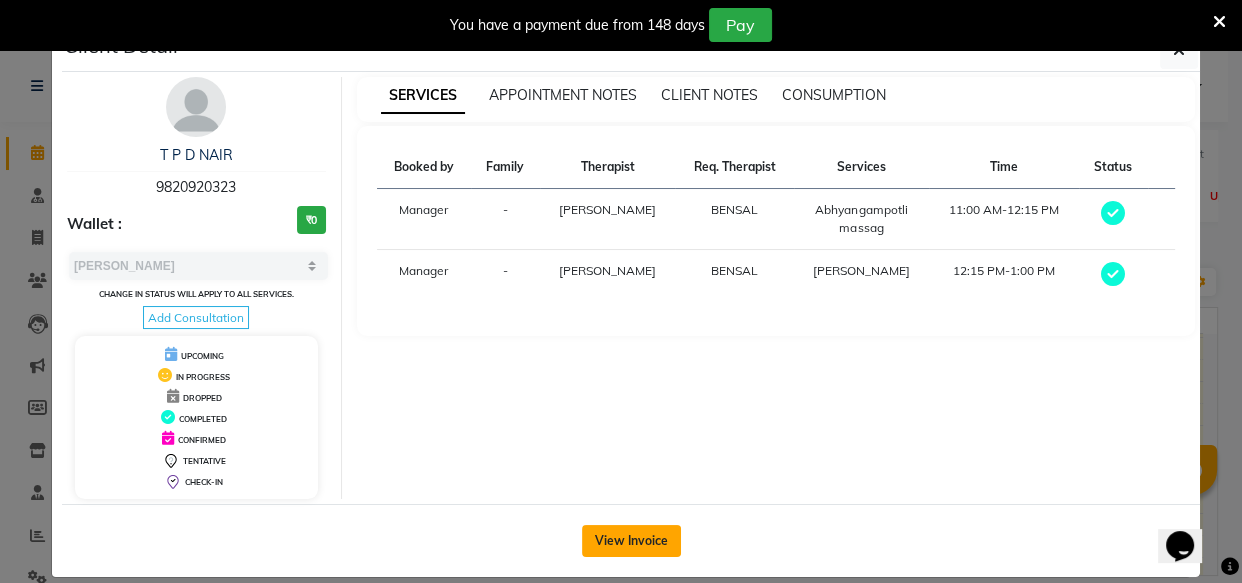 click on "View Invoice" 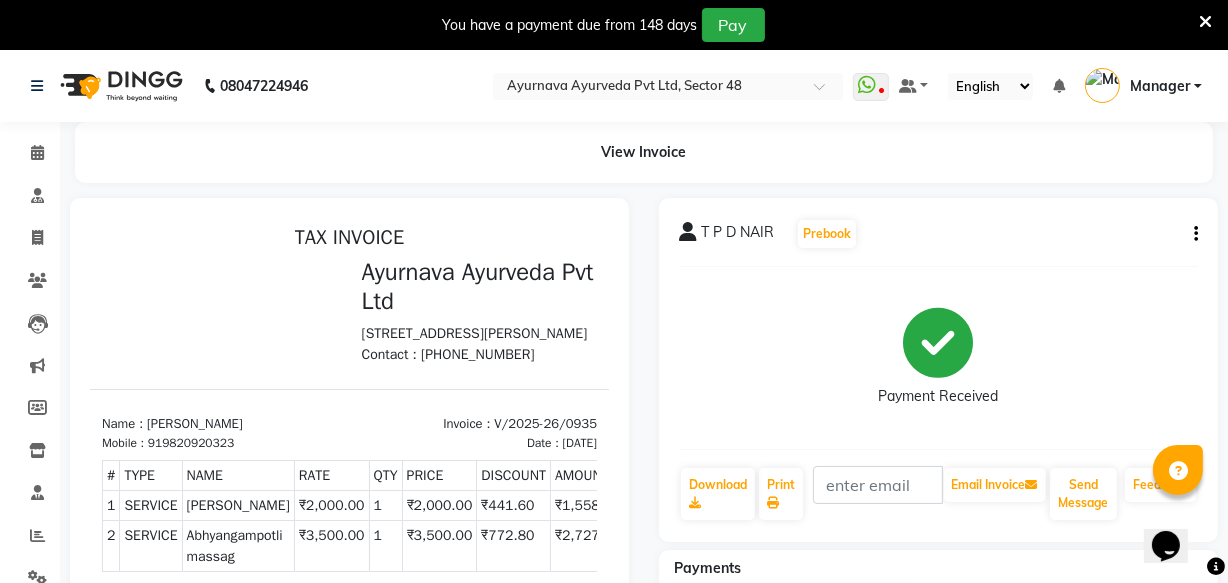 scroll, scrollTop: 0, scrollLeft: 0, axis: both 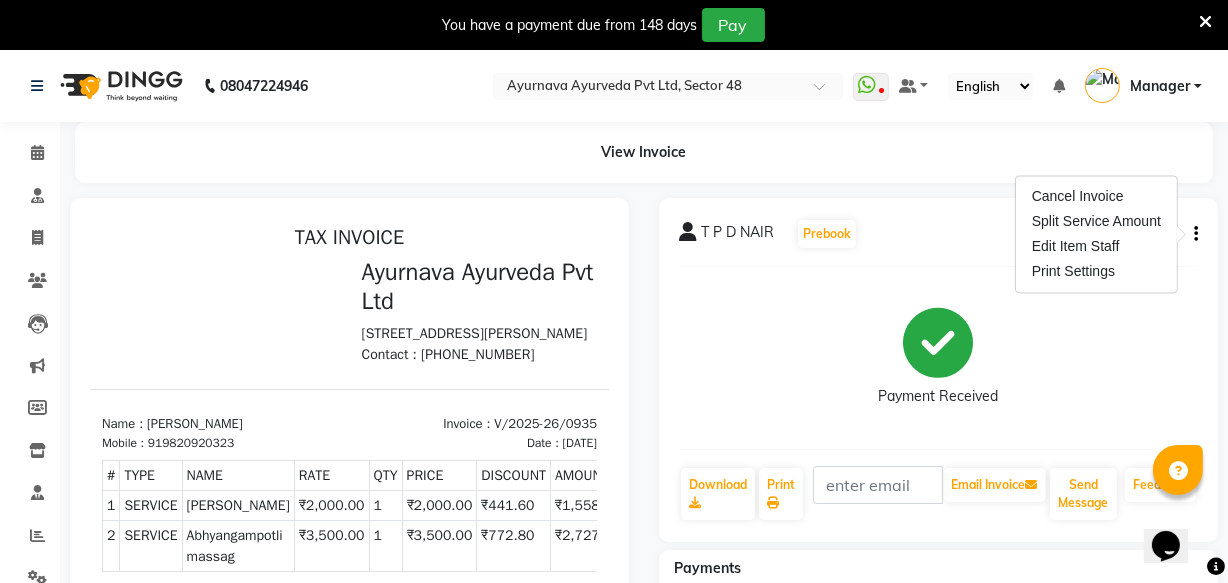 click 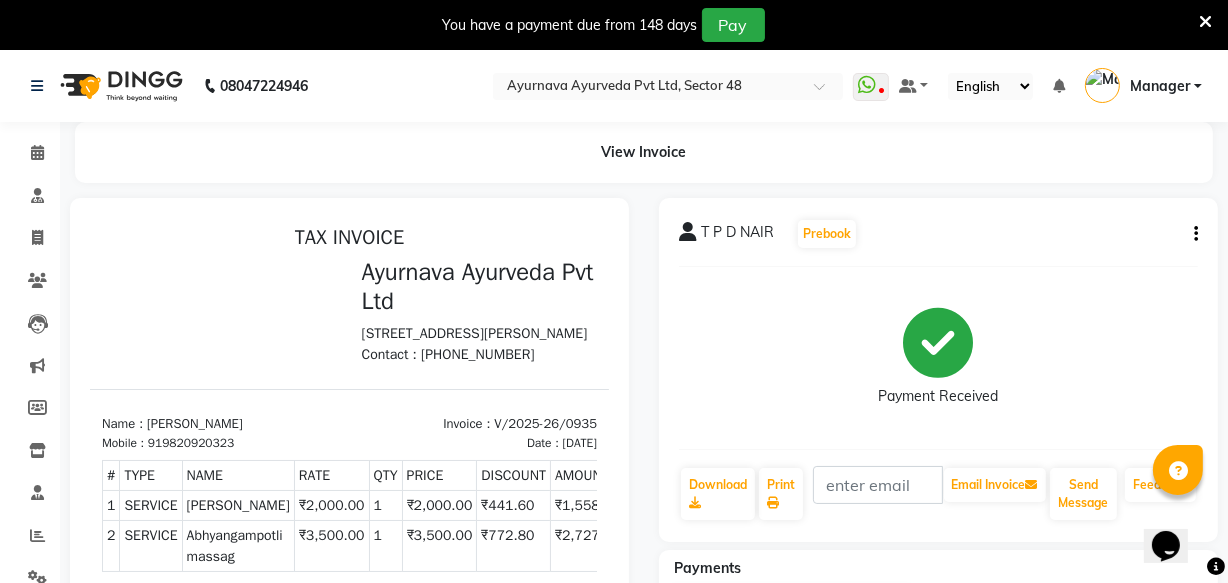 click 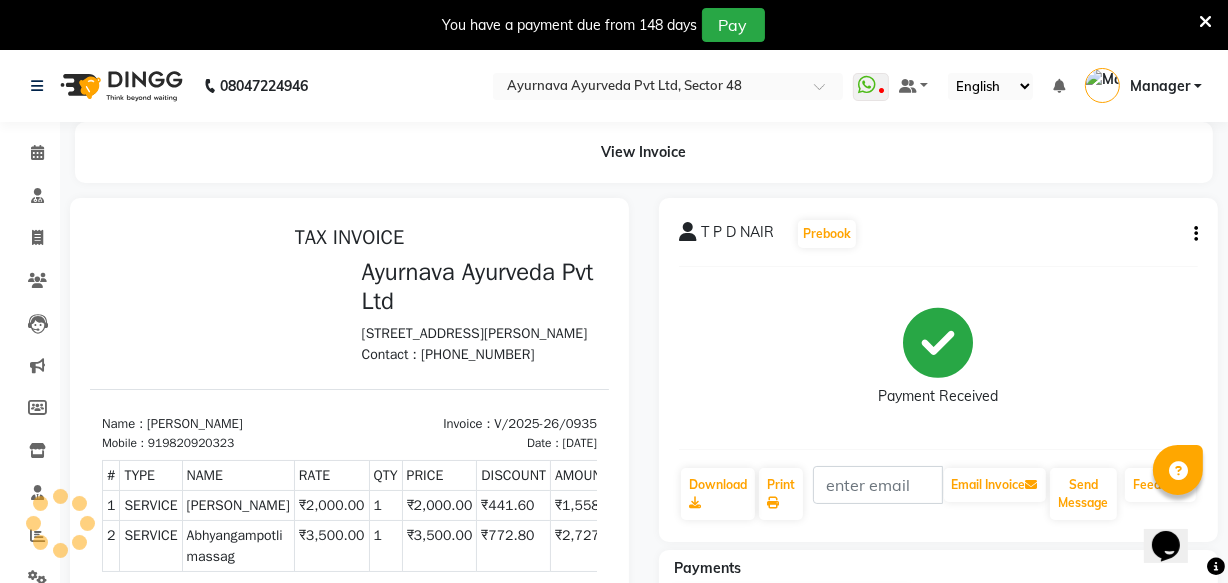 click 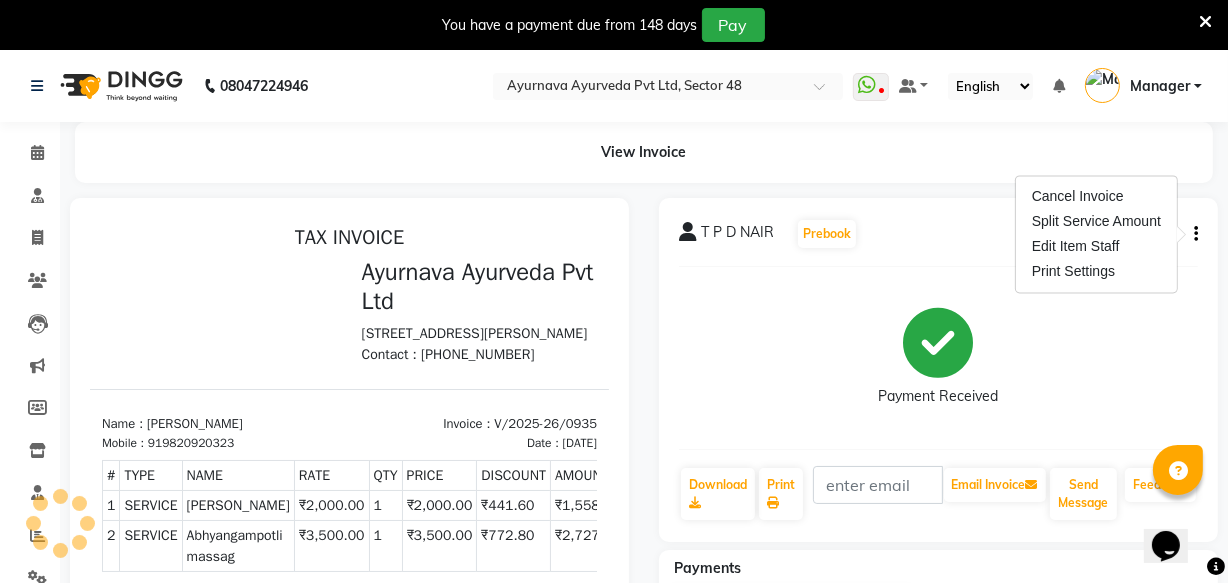 click 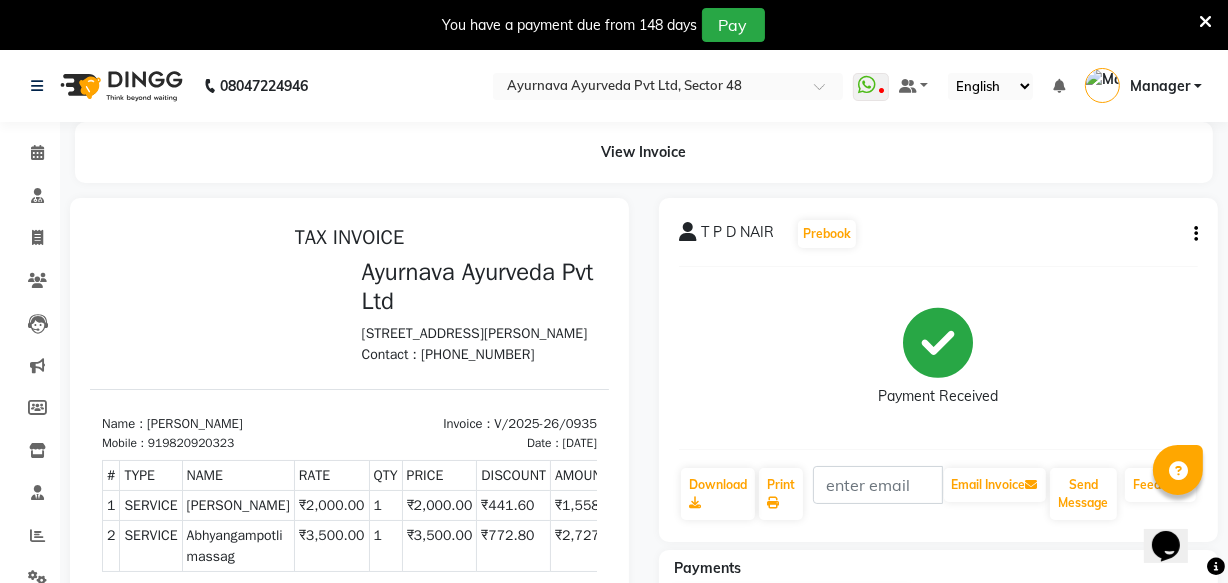 click 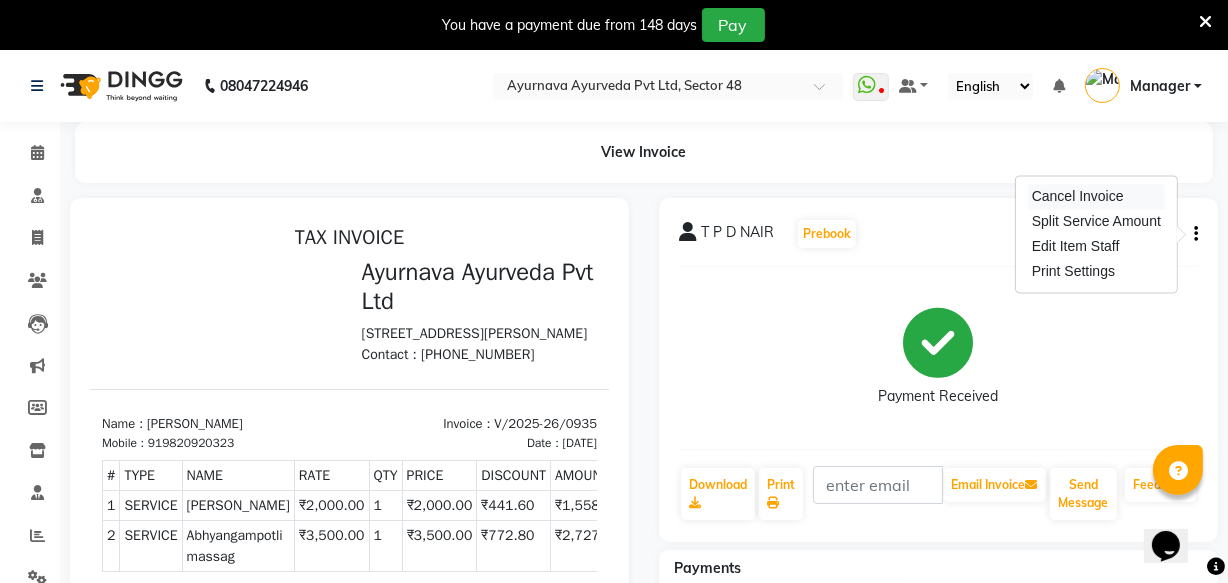 click on "Cancel Invoice" at bounding box center (1096, 196) 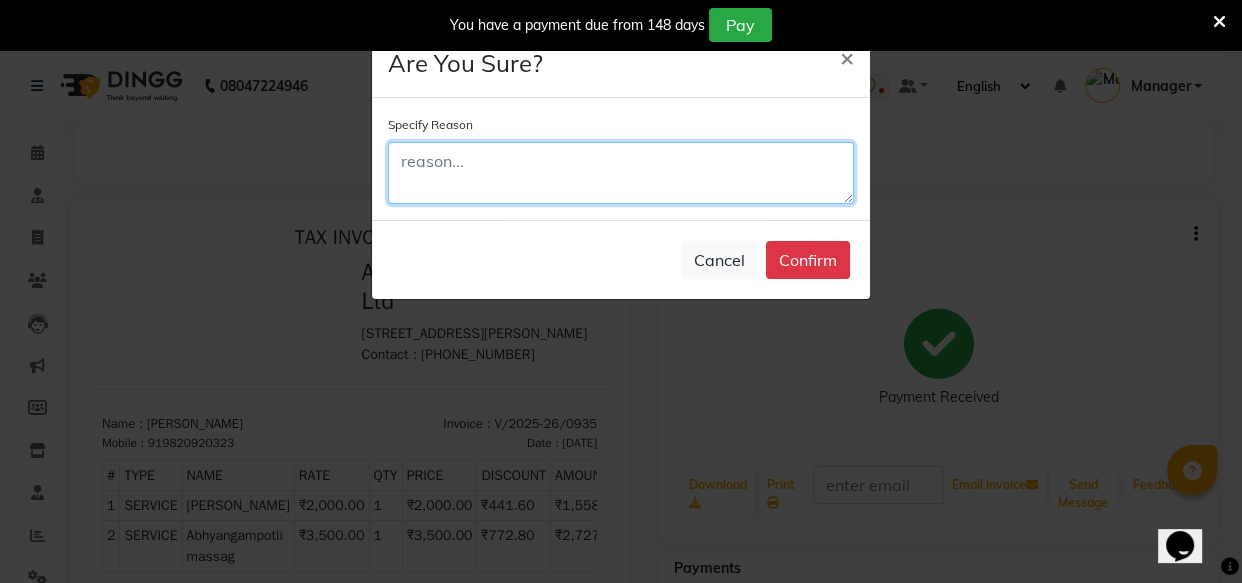 click 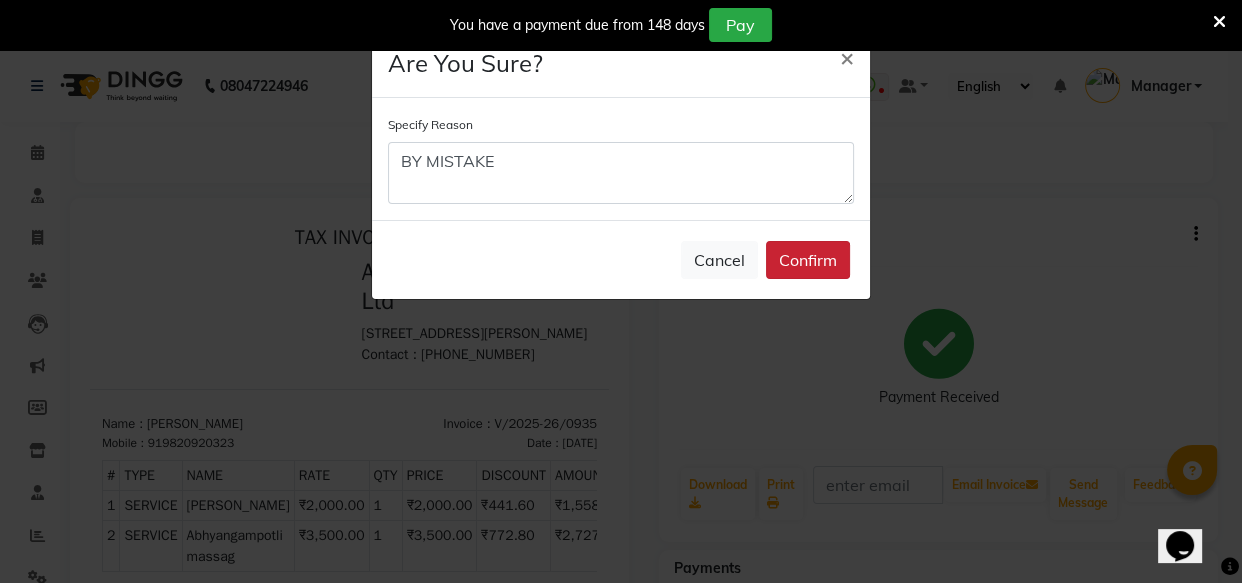 click on "Confirm" 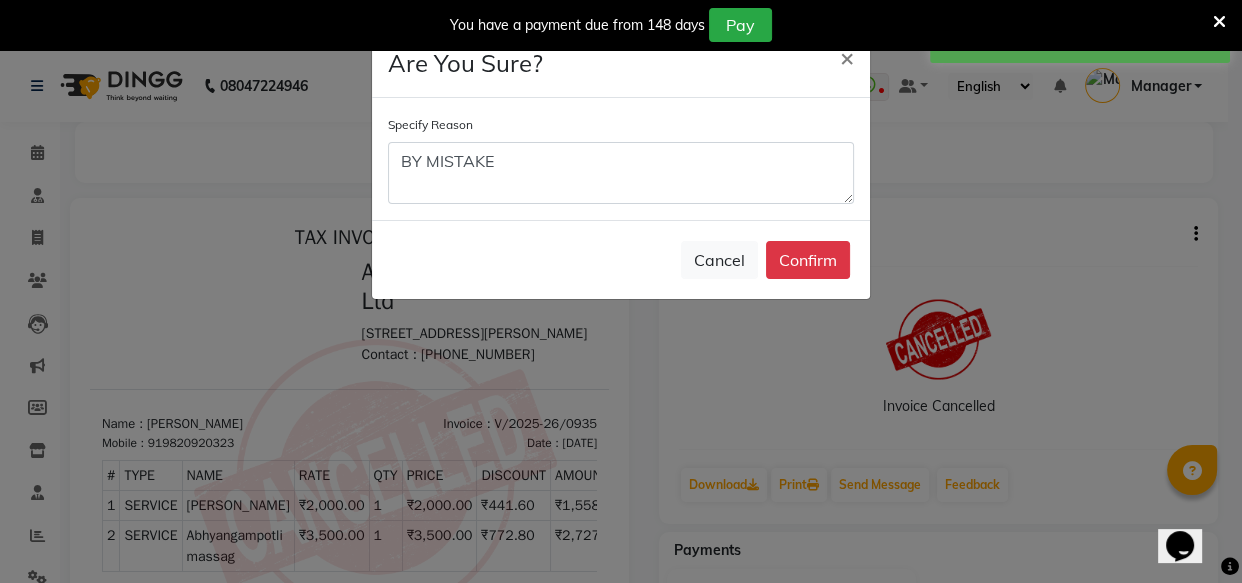 click on "Are You Sure? × Specify Reason BY MISTAKE  Cancel   Confirm" 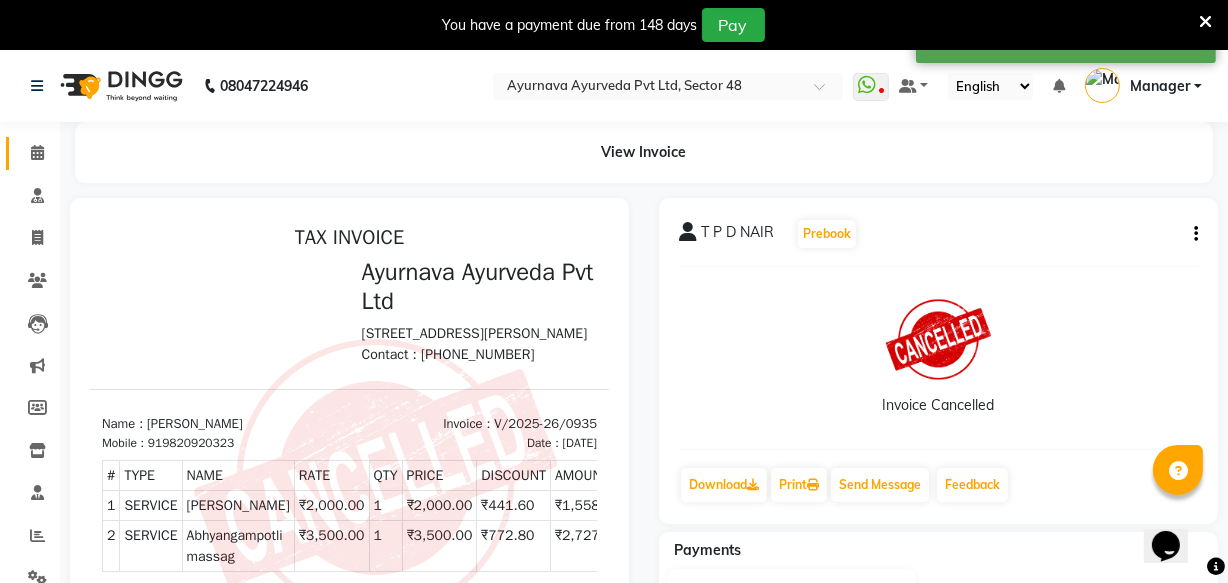 click on "Calendar" 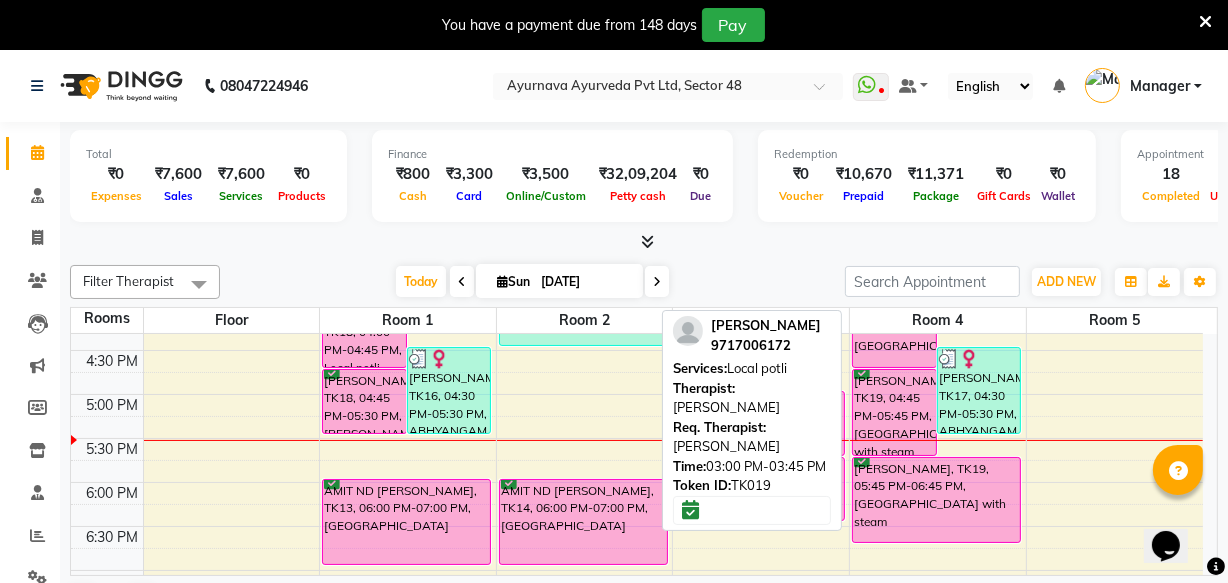 scroll, scrollTop: 909, scrollLeft: 0, axis: vertical 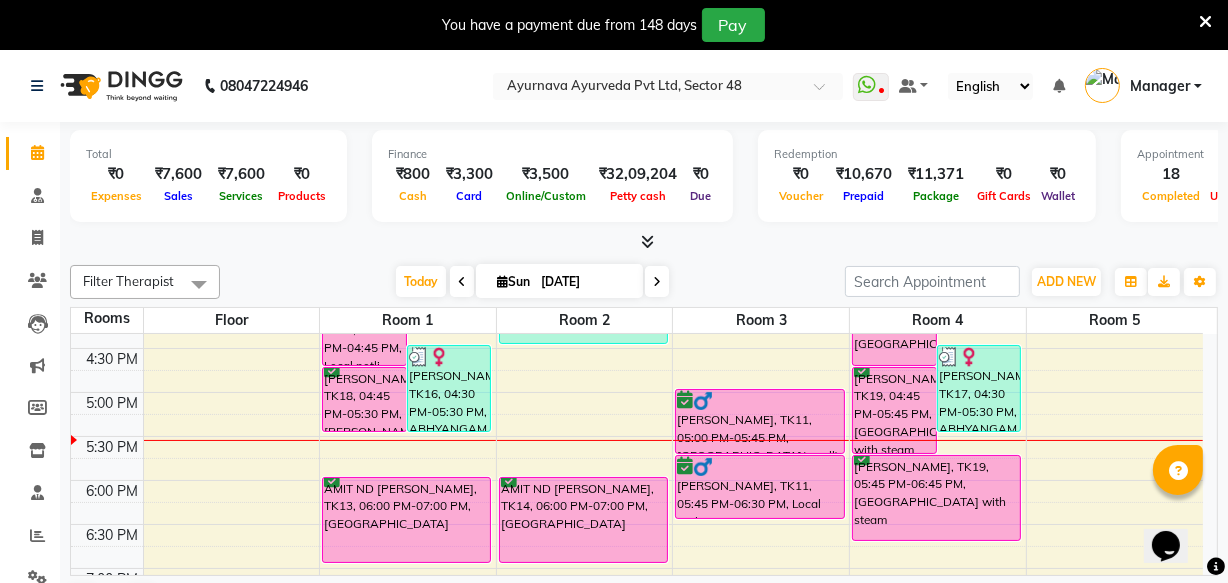 click on "6:00 AM 6:30 AM 7:00 AM 7:30 AM 8:00 AM 8:30 AM 9:00 AM 9:30 AM 10:00 AM 10:30 AM 11:00 AM 11:30 AM 12:00 PM 12:30 PM 1:00 PM 1:30 PM 2:00 PM 2:30 PM 3:00 PM 3:30 PM 4:00 PM 4:30 PM 5:00 PM 5:30 PM 6:00 PM 6:30 PM 7:00 PM 7:30 PM 8:00 PM 8:30 PM     [PERSON_NAME], TK15, 10:00 AM-10:30 AM, CONSULTATION     [PERSON_NAME], TK20, 03:30 PM-04:00 PM, CONSULTATION     T P D NAIR, TK21, 11:00 AM-12:15 PM, Abhyangampotli massag     RAKESH GANJWAR, TK08, 12:00 PM-01:00 PM, ABHYANGAM WITH STEAM      T P D NAIR, TK21, 12:15 PM-01:00 PM, [PERSON_NAME]     [PERSON_NAME], TK18, 04:00 PM-04:45 PM, Local potli     [PERSON_NAME], TK16, 04:30 PM-05:30 PM, ABHYANGAM WITH STEAM      [PERSON_NAME], TK18, 04:45 PM-05:30 PM, [PERSON_NAME]     [PERSON_NAME], TK18, 03:00 PM-04:00 PM, ABHYANGAM WITH STEAM      AMIT ND [PERSON_NAME], TK13, 06:00 PM-07:00 PM, Churnapindaswedam     [PERSON_NAME], TK03, 09:00 AM-10:00 AM, Pizhichil     [PERSON_NAME], TK03, 10:00 AM-10:45 AM, Local potli         T P D NAIR, TK06, 12:45 PM-01:30 PM, [PERSON_NAME]" at bounding box center (637, 84) 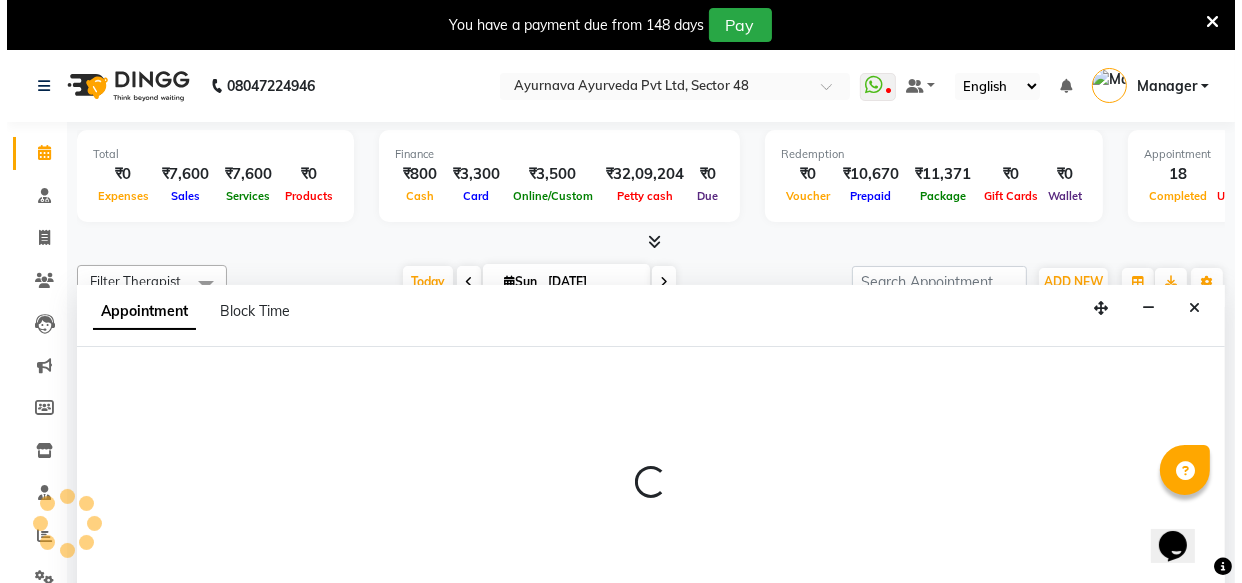 scroll, scrollTop: 50, scrollLeft: 0, axis: vertical 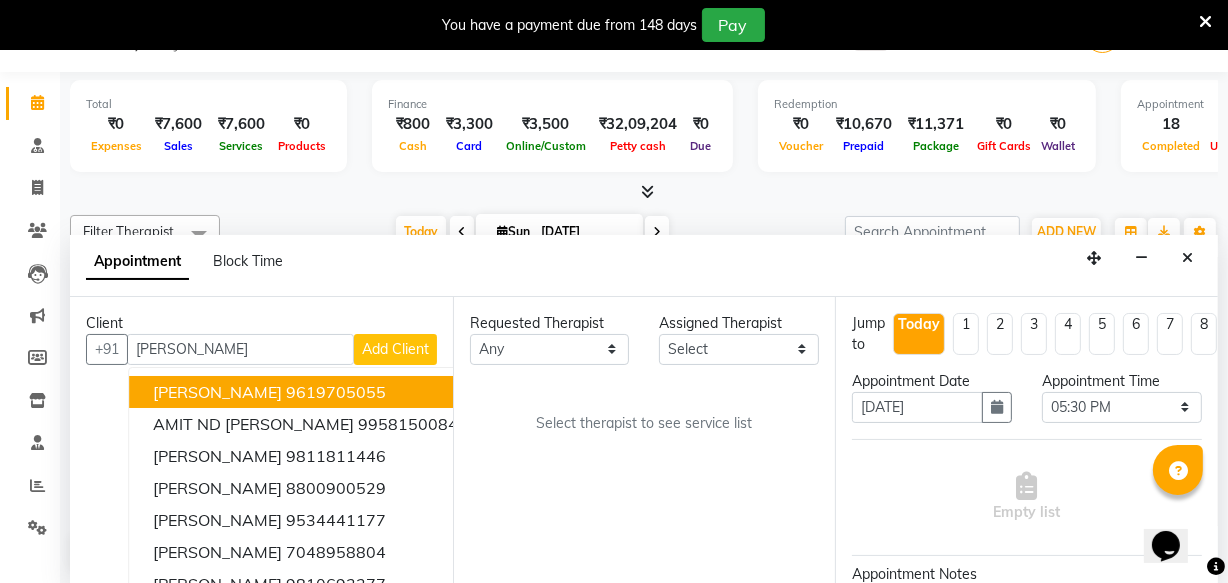 click on "Add Client" at bounding box center (395, 349) 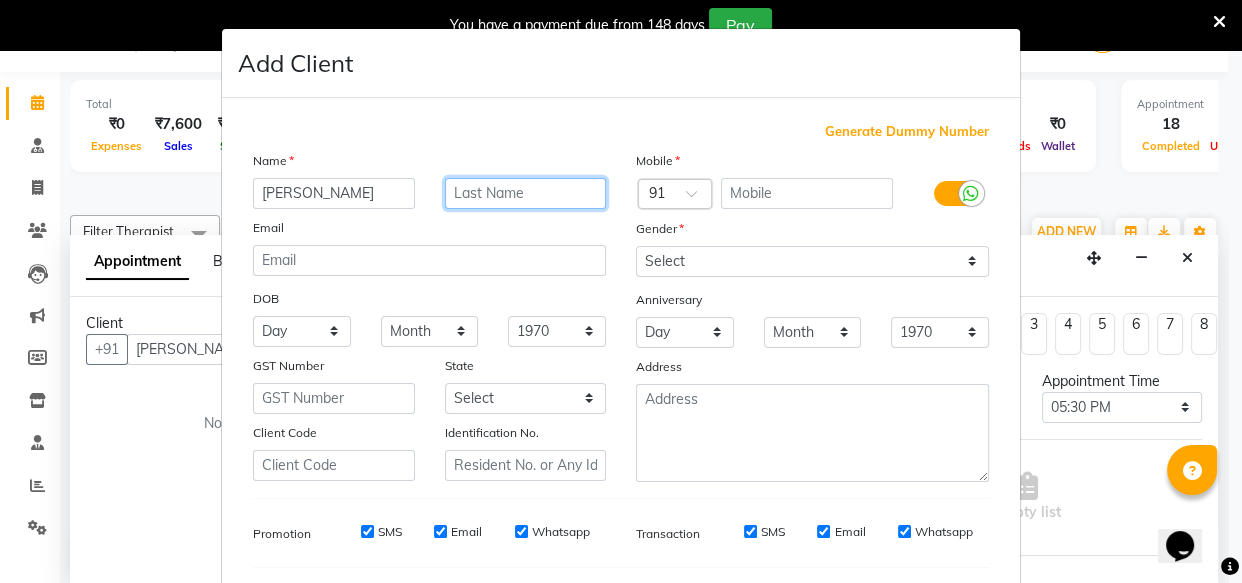 click at bounding box center (526, 193) 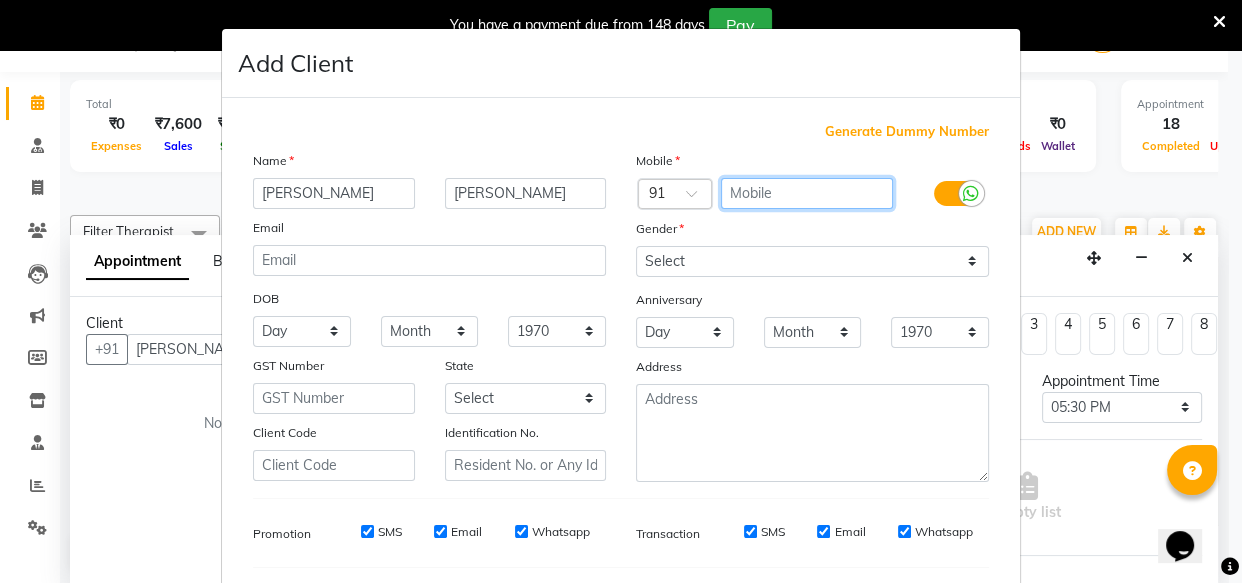click at bounding box center (807, 193) 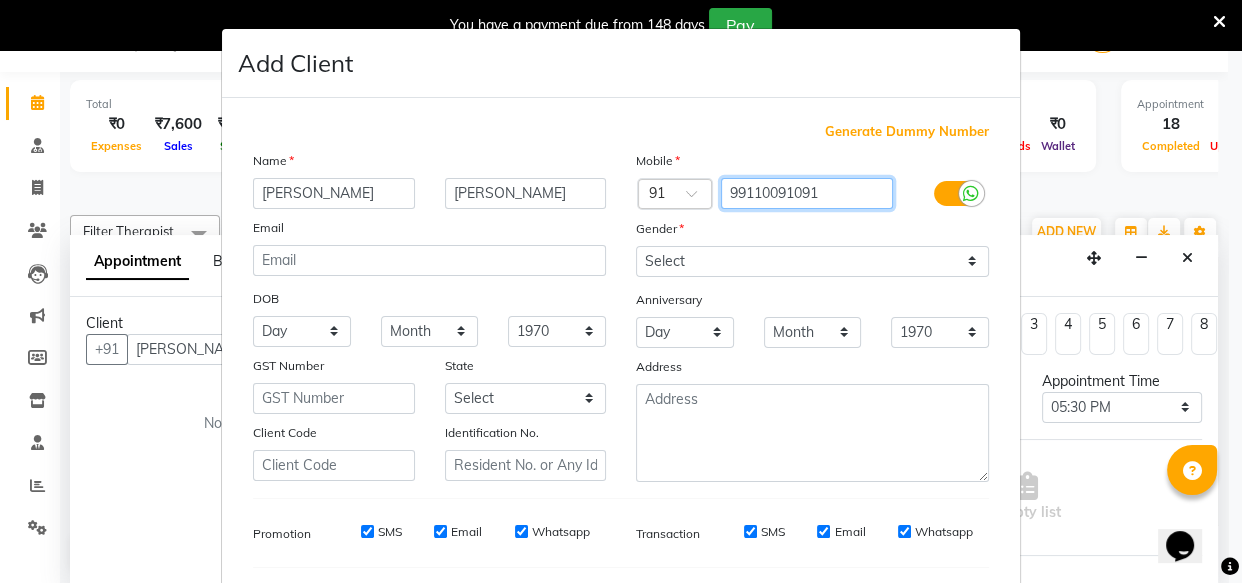 click on "99110091091" at bounding box center [807, 193] 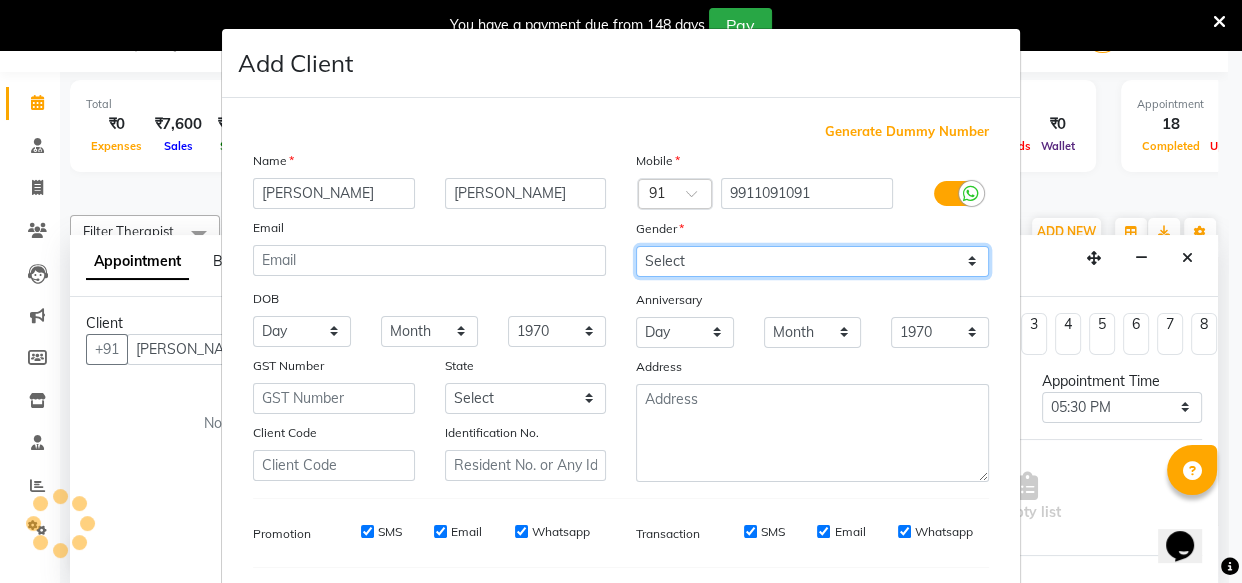click on "Select [DEMOGRAPHIC_DATA] [DEMOGRAPHIC_DATA] Other Prefer Not To Say" at bounding box center [812, 261] 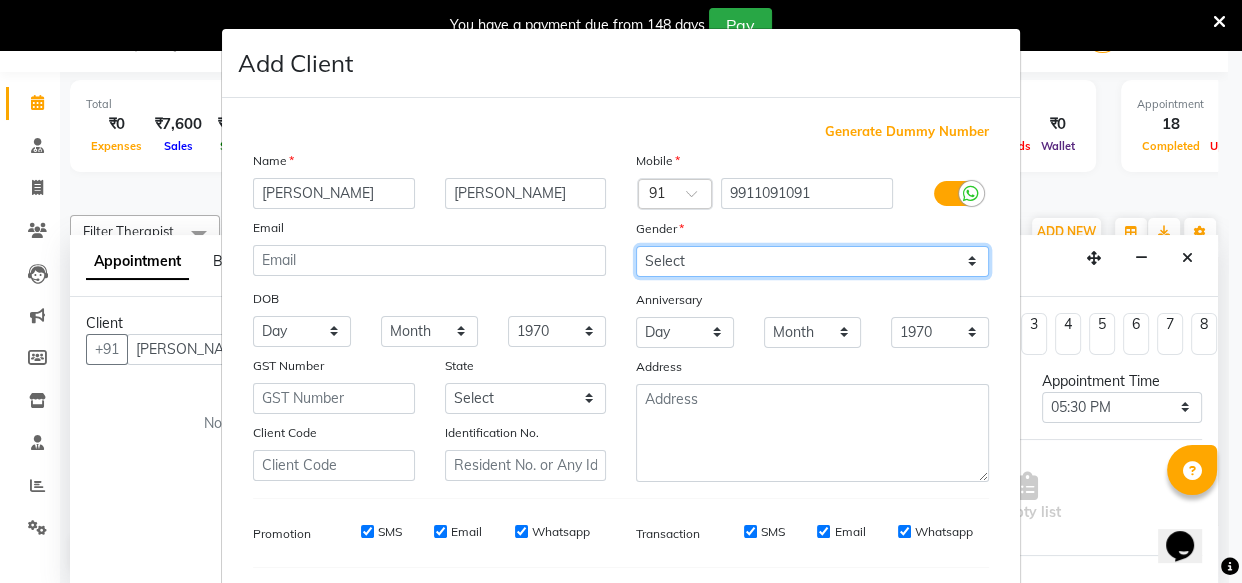 click on "Select [DEMOGRAPHIC_DATA] [DEMOGRAPHIC_DATA] Other Prefer Not To Say" at bounding box center (812, 261) 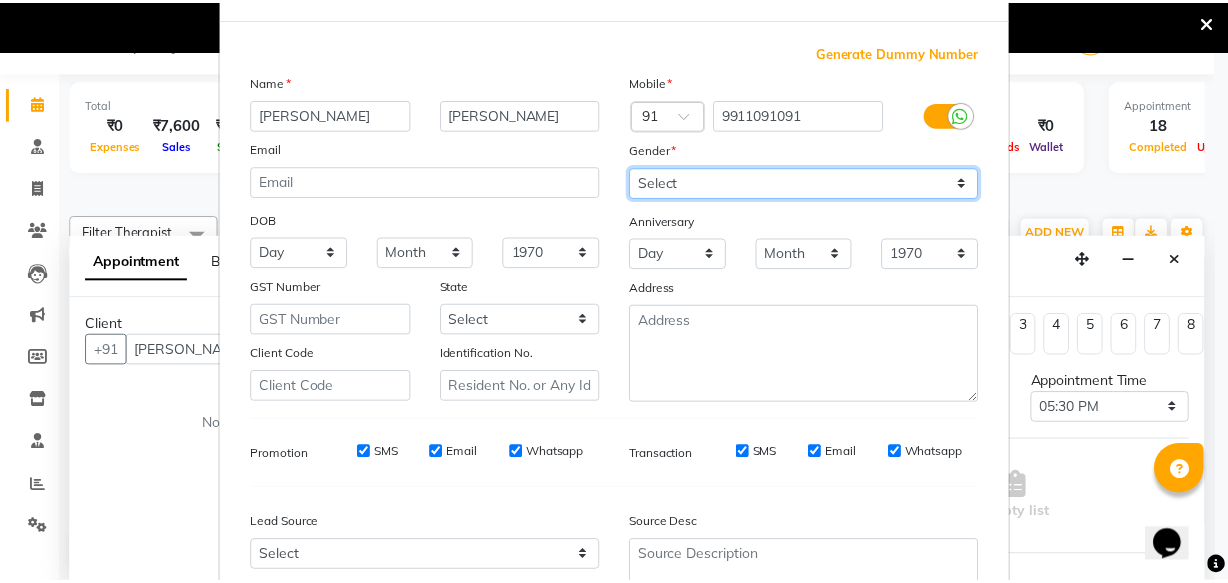 scroll, scrollTop: 270, scrollLeft: 0, axis: vertical 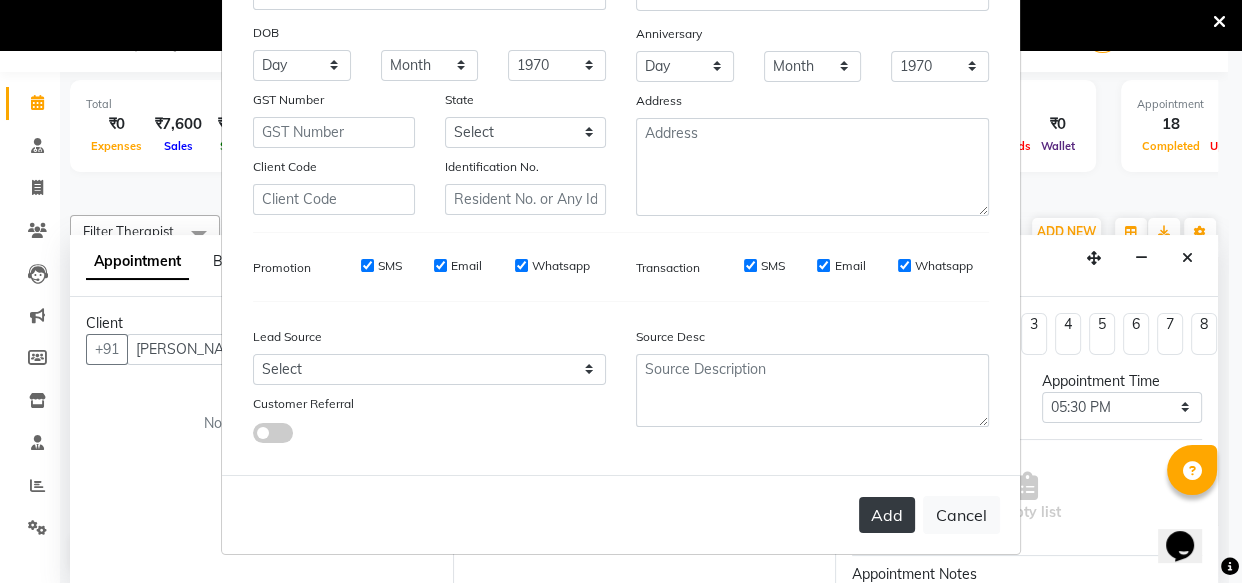 click on "Add" at bounding box center [887, 515] 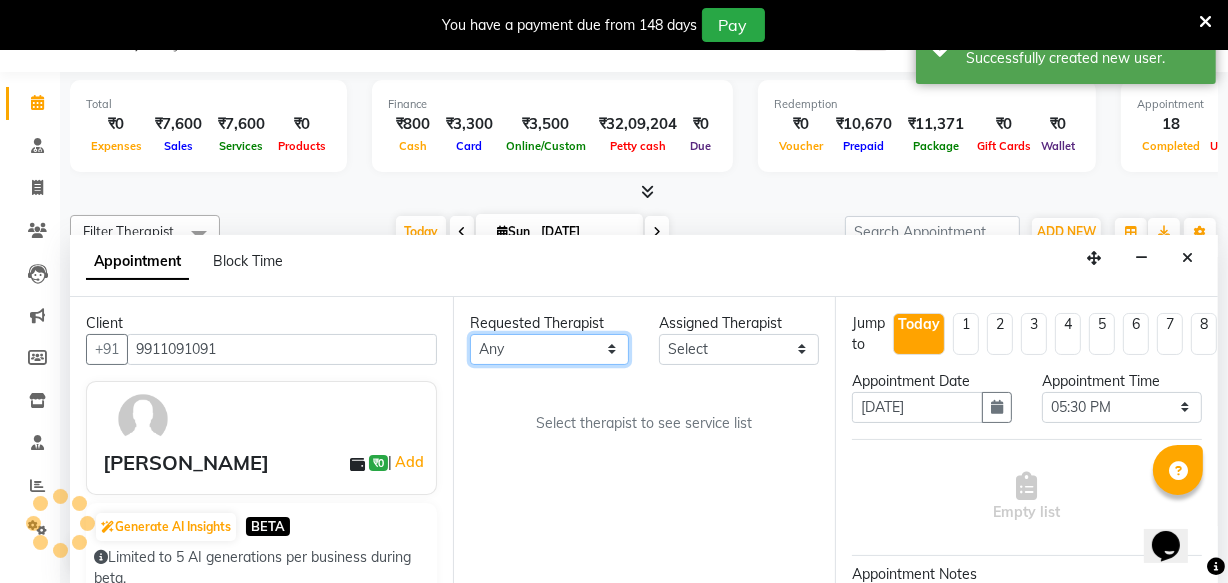 click on "Any [PERSON_NAME] [PERSON_NAME] V P [PERSON_NAME] [PERSON_NAME] [PERSON_NAME] [PERSON_NAME] [PERSON_NAME]  Dr [PERSON_NAME] DR [PERSON_NAME] [PERSON_NAME] Dr [PERSON_NAME] R [PERSON_NAME] [PERSON_NAME] Nijo [PERSON_NAME] [PERSON_NAME] radha Rasmi O S [PERSON_NAME] [PERSON_NAME] [PERSON_NAME] [PERSON_NAME] M [PERSON_NAME] [PERSON_NAME] Mon [PERSON_NAME] [PERSON_NAME]   [PERSON_NAME]   [PERSON_NAME]" at bounding box center [550, 349] 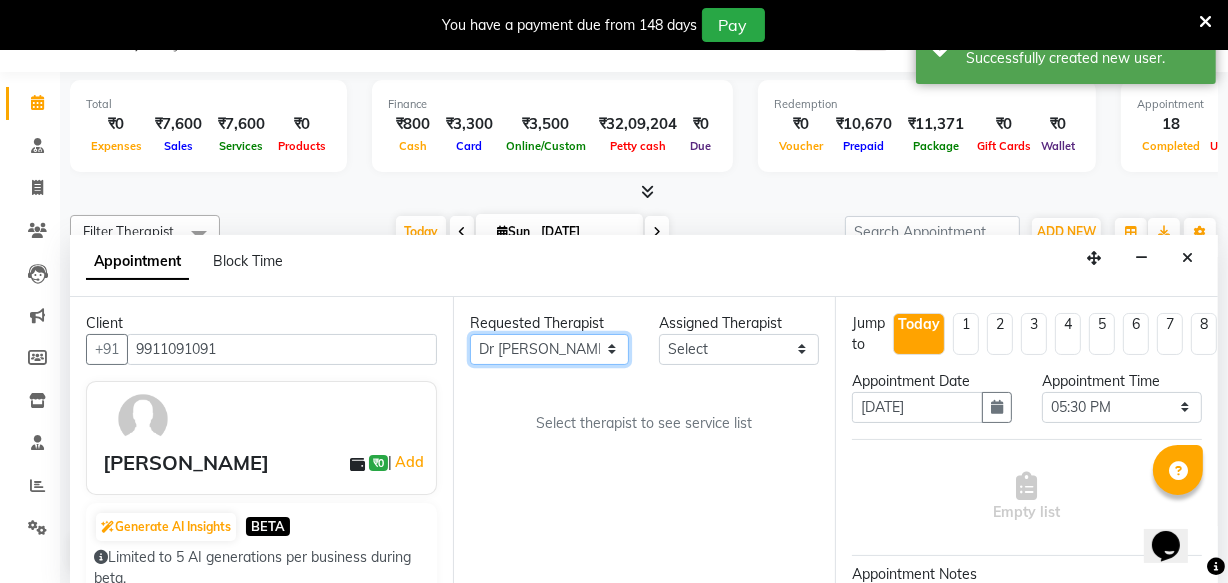 click on "Any [PERSON_NAME] [PERSON_NAME] V P [PERSON_NAME] [PERSON_NAME] [PERSON_NAME] [PERSON_NAME] [PERSON_NAME]  Dr [PERSON_NAME] DR [PERSON_NAME] [PERSON_NAME] Dr [PERSON_NAME] R [PERSON_NAME] [PERSON_NAME] Nijo [PERSON_NAME] [PERSON_NAME] radha Rasmi O S [PERSON_NAME] [PERSON_NAME] [PERSON_NAME] [PERSON_NAME] M [PERSON_NAME] [PERSON_NAME] Mon [PERSON_NAME] [PERSON_NAME]   [PERSON_NAME]   [PERSON_NAME]" at bounding box center [550, 349] 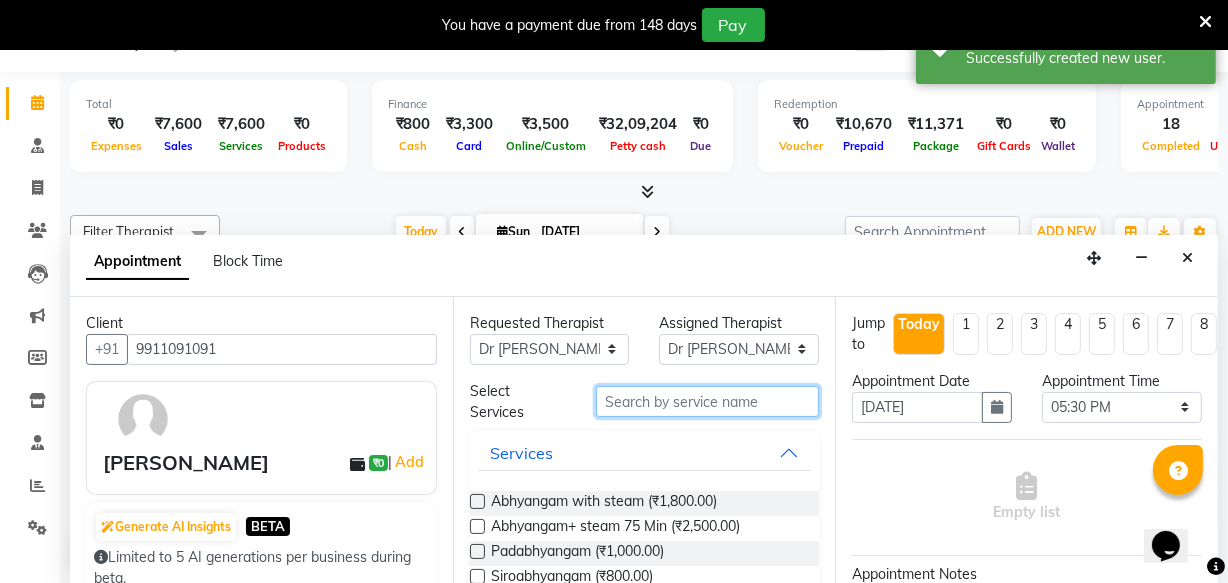 click at bounding box center [707, 401] 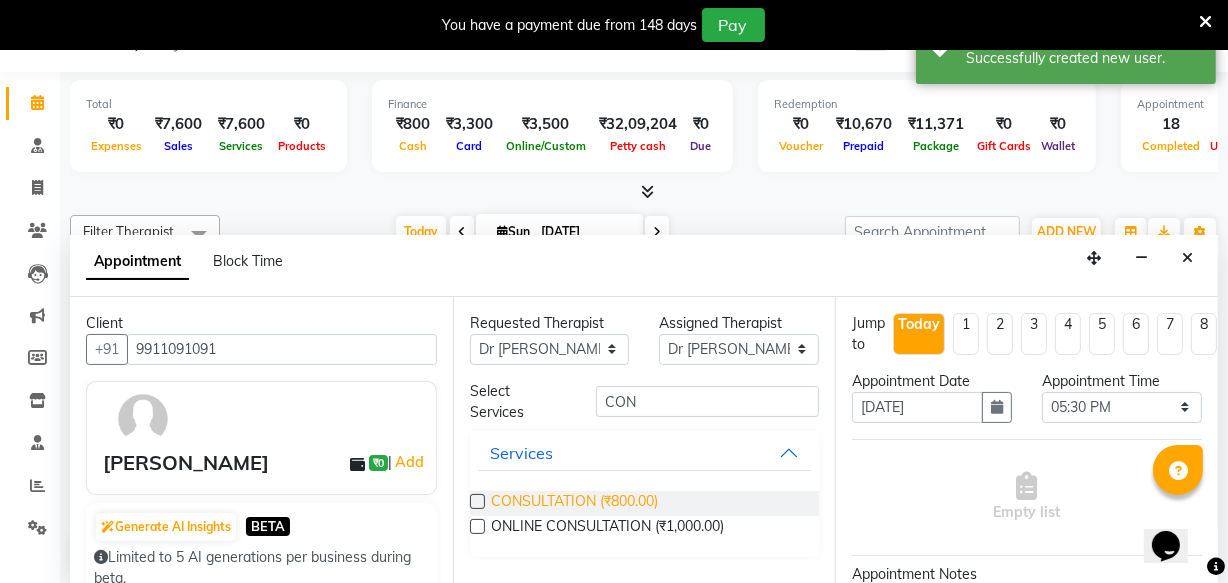 click on "CONSULTATION (₹800.00)" at bounding box center (574, 503) 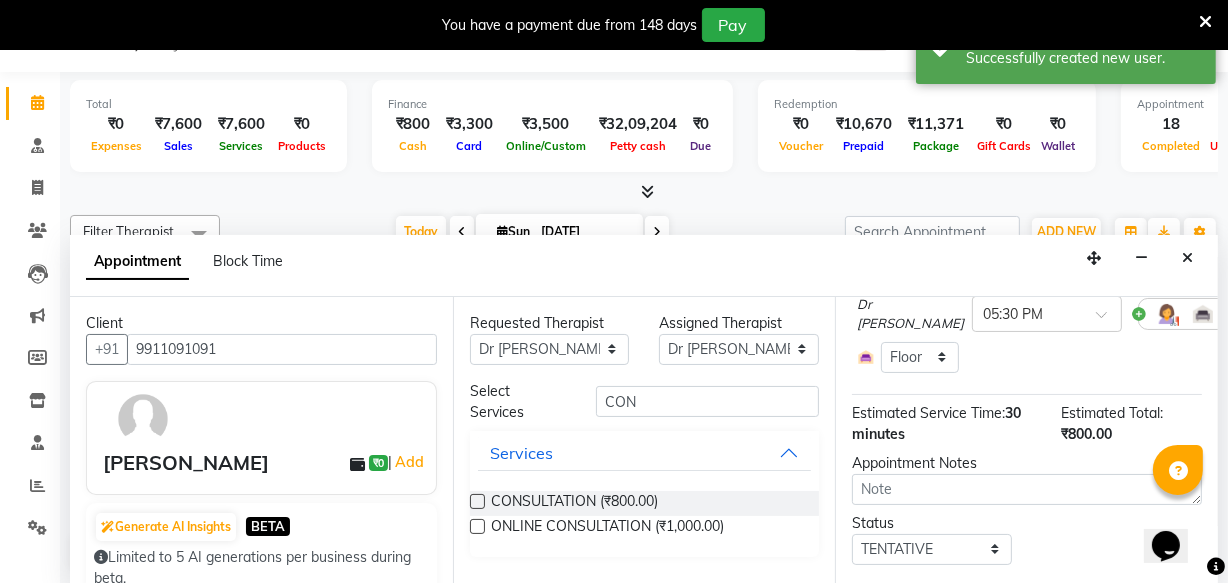 scroll, scrollTop: 323, scrollLeft: 0, axis: vertical 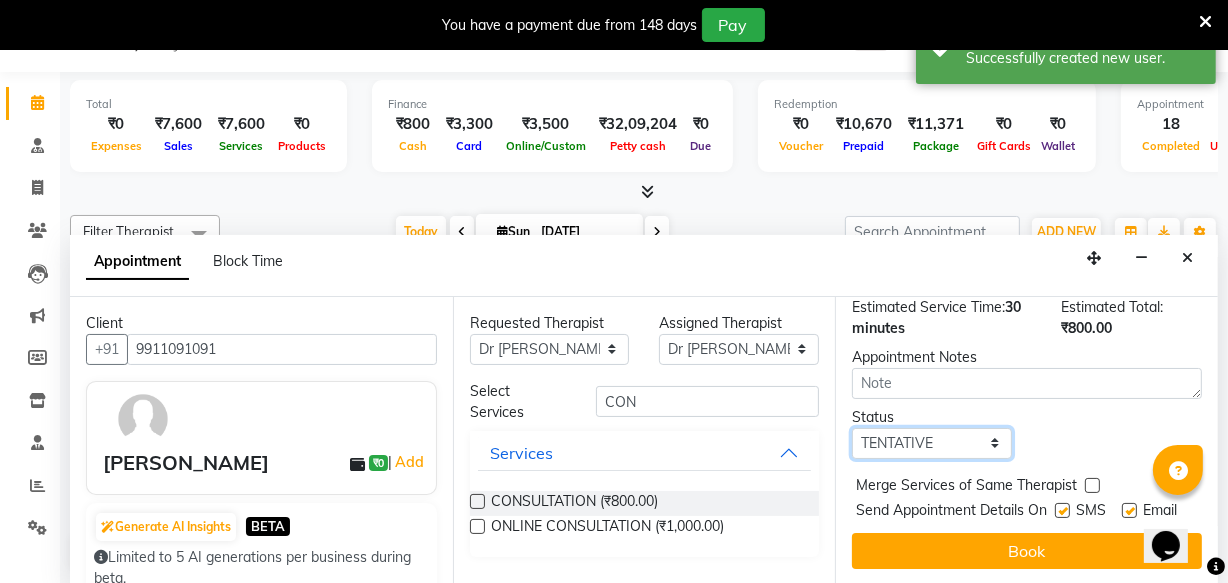 click on "Select TENTATIVE CONFIRM CHECK-IN UPCOMING" at bounding box center [932, 443] 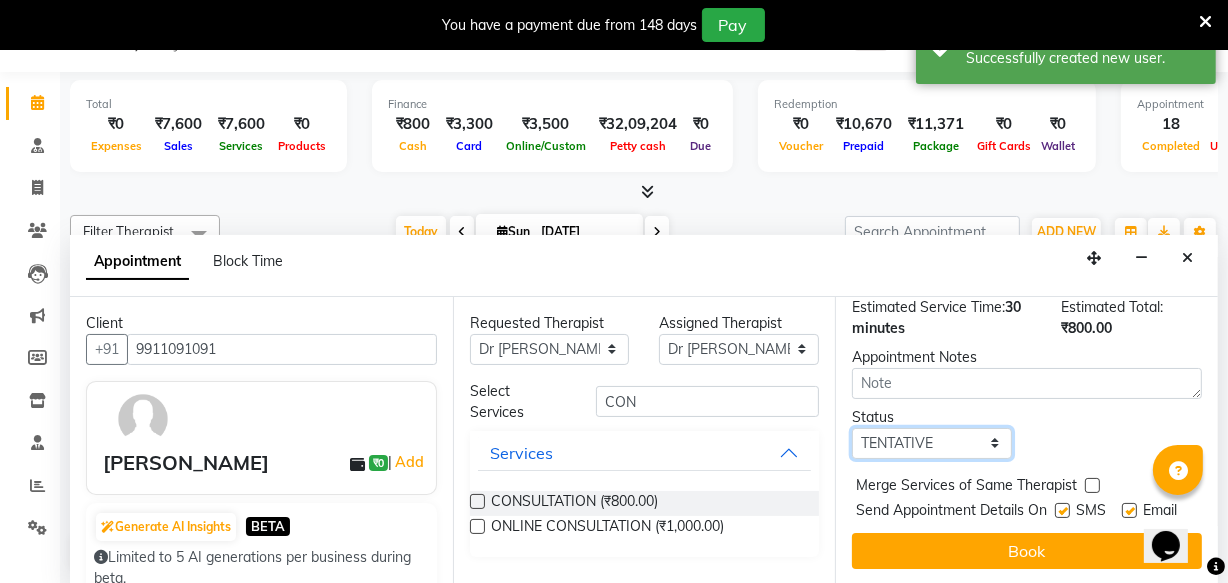 drag, startPoint x: 890, startPoint y: 412, endPoint x: 888, endPoint y: 453, distance: 41.04875 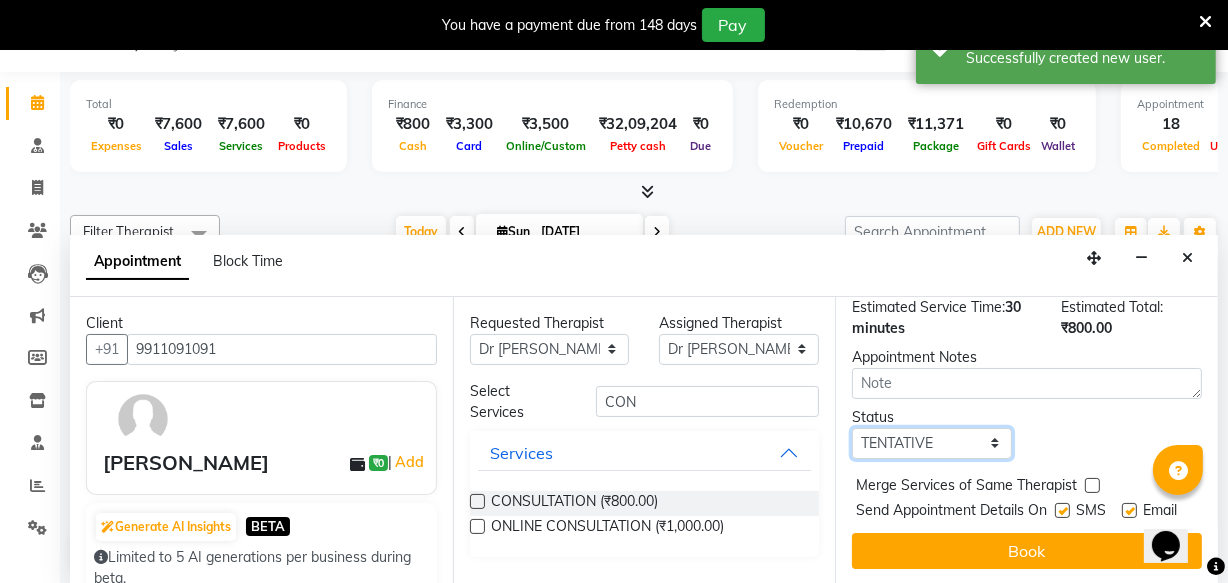 click on "Select TENTATIVE CONFIRM CHECK-IN UPCOMING" at bounding box center (932, 443) 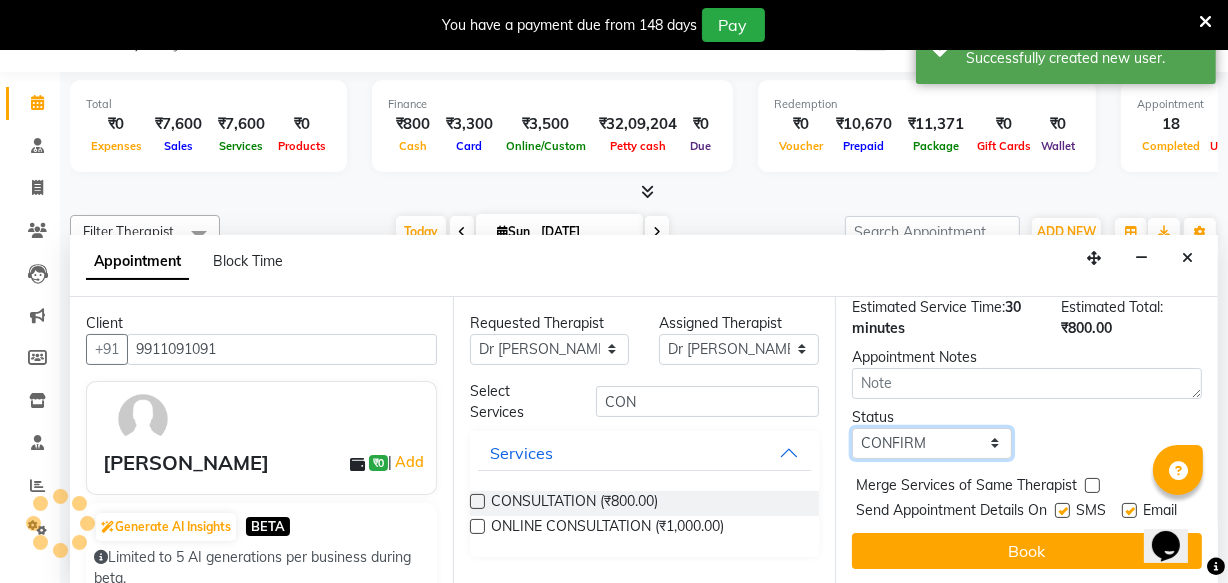 click on "Select TENTATIVE CONFIRM CHECK-IN UPCOMING" at bounding box center (932, 443) 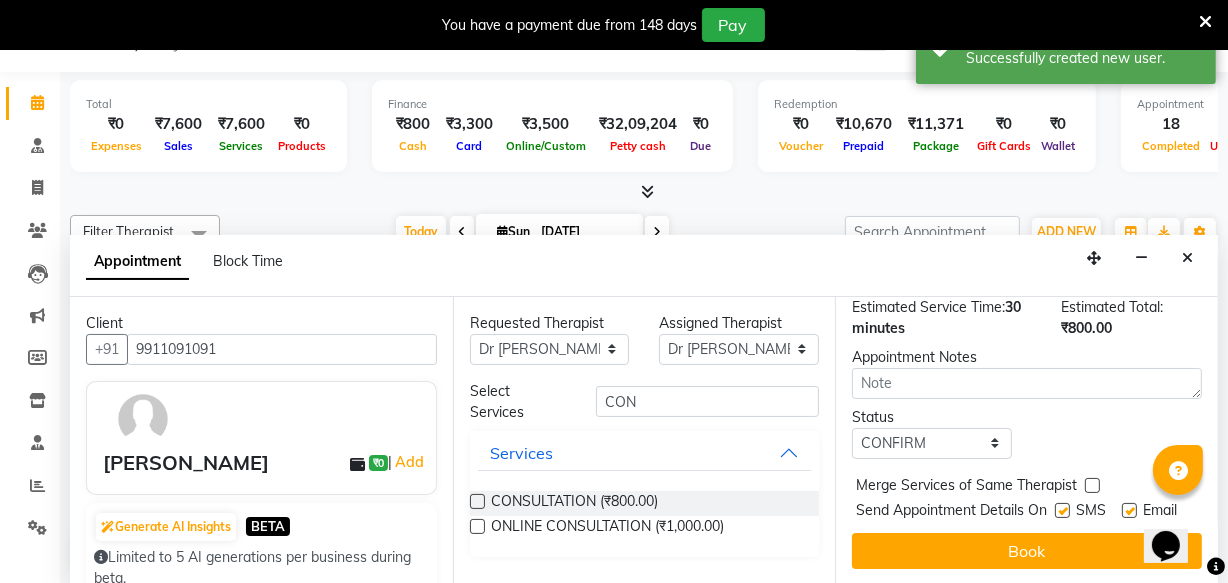 click at bounding box center [1062, 510] 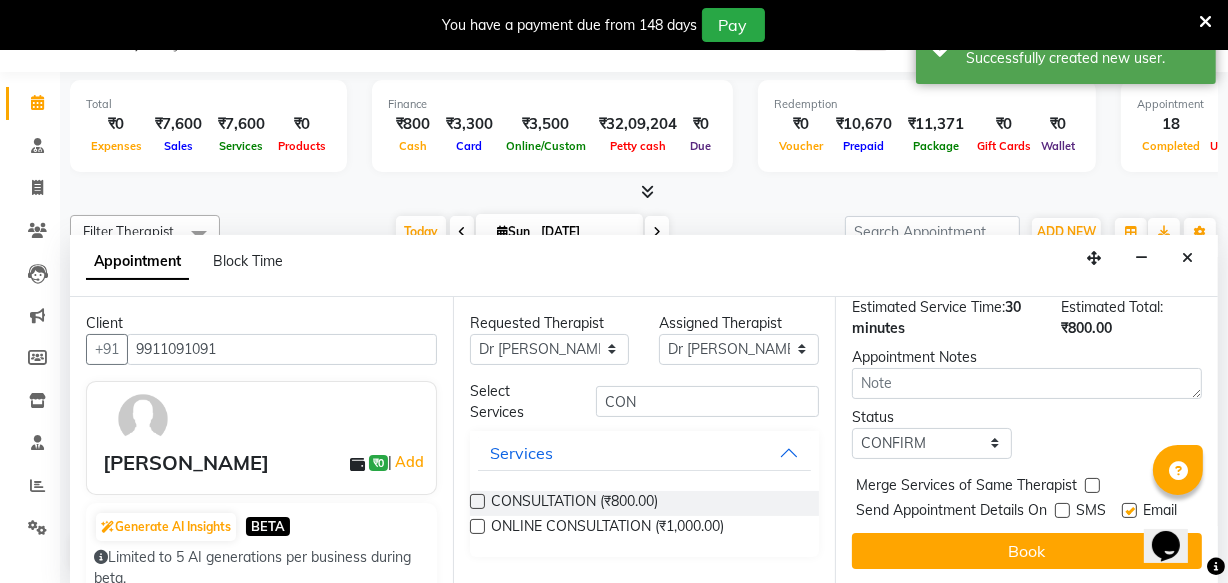 click at bounding box center (1129, 510) 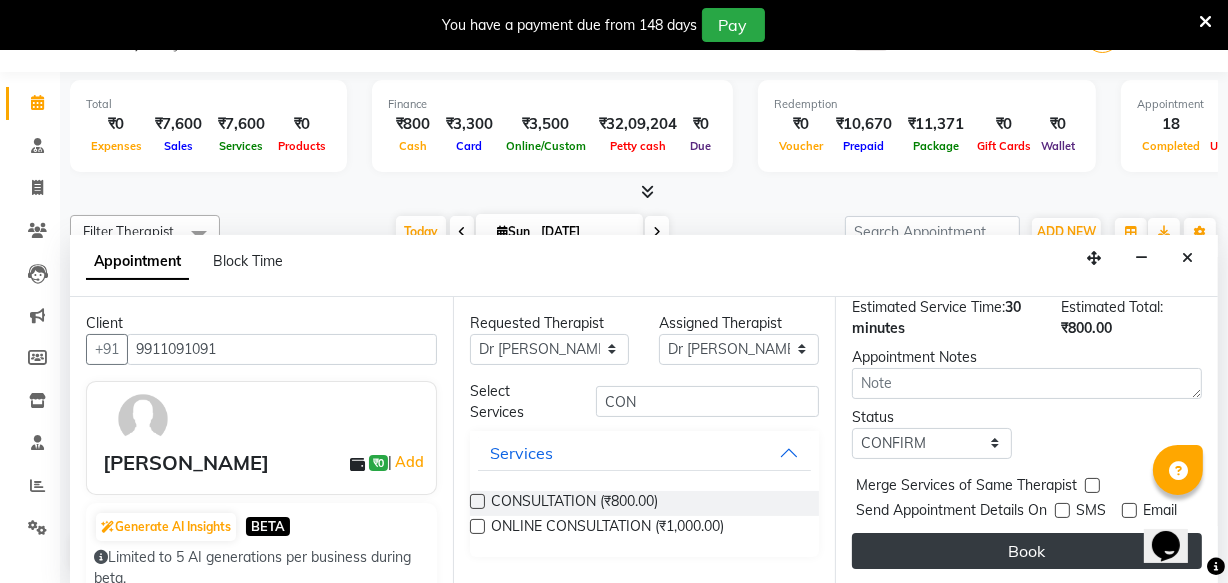 click on "Book" at bounding box center (1027, 551) 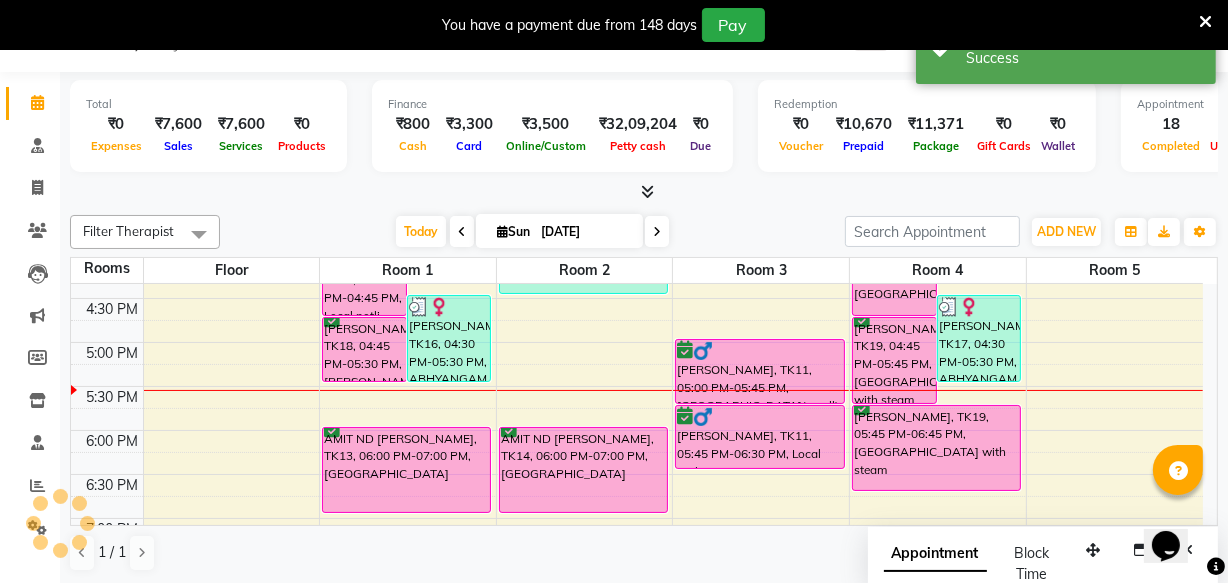 scroll, scrollTop: 0, scrollLeft: 0, axis: both 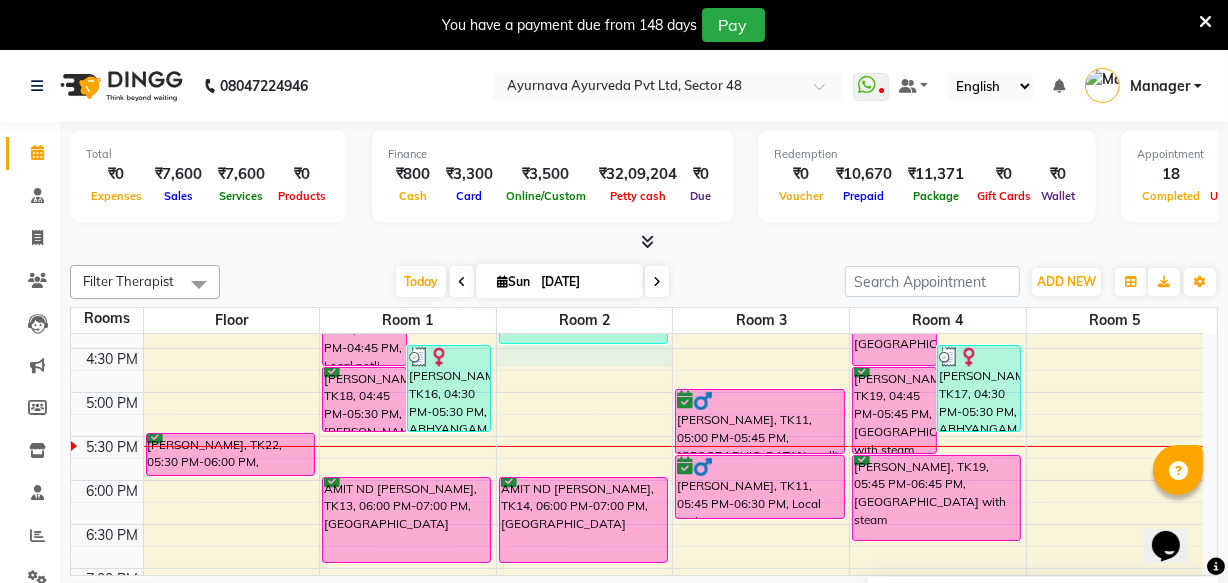 click on "6:00 AM 6:30 AM 7:00 AM 7:30 AM 8:00 AM 8:30 AM 9:00 AM 9:30 AM 10:00 AM 10:30 AM 11:00 AM 11:30 AM 12:00 PM 12:30 PM 1:00 PM 1:30 PM 2:00 PM 2:30 PM 3:00 PM 3:30 PM 4:00 PM 4:30 PM 5:00 PM 5:30 PM 6:00 PM 6:30 PM 7:00 PM 7:30 PM 8:00 PM 8:30 PM     [PERSON_NAME], TK15, 10:00 AM-10:30 AM, CONSULTATION     [PERSON_NAME], TK20, 03:30 PM-04:00 PM, CONSULTATION     [PERSON_NAME], TK22, 05:30 PM-06:00 PM, CONSULTATION     T P D NAIR, TK21, 11:00 AM-12:15 PM, Abhyangampotli massag     RAKESH [PERSON_NAME], TK08, 12:00 PM-01:00 PM, ABHYANGAM WITH STEAM      T P D NAIR, TK21, 12:15 PM-01:00 PM, [PERSON_NAME]     [PERSON_NAME], TK18, 04:00 PM-04:45 PM, Local potli     [PERSON_NAME], TK16, 04:30 PM-05:30 PM, ABHYANGAM WITH STEAM      [PERSON_NAME], TK18, 04:45 PM-05:30 PM, [PERSON_NAME]     [PERSON_NAME], TK18, 03:00 PM-04:00 PM, ABHYANGAM WITH STEAM      AMIT ND [PERSON_NAME], TK13, 06:00 PM-07:00 PM, [GEOGRAPHIC_DATA]     [PERSON_NAME], TK03, 09:00 AM-10:00 AM, [PERSON_NAME]     [PERSON_NAME], TK03, 10:00 AM-10:45 AM, Local potli" at bounding box center [637, 84] 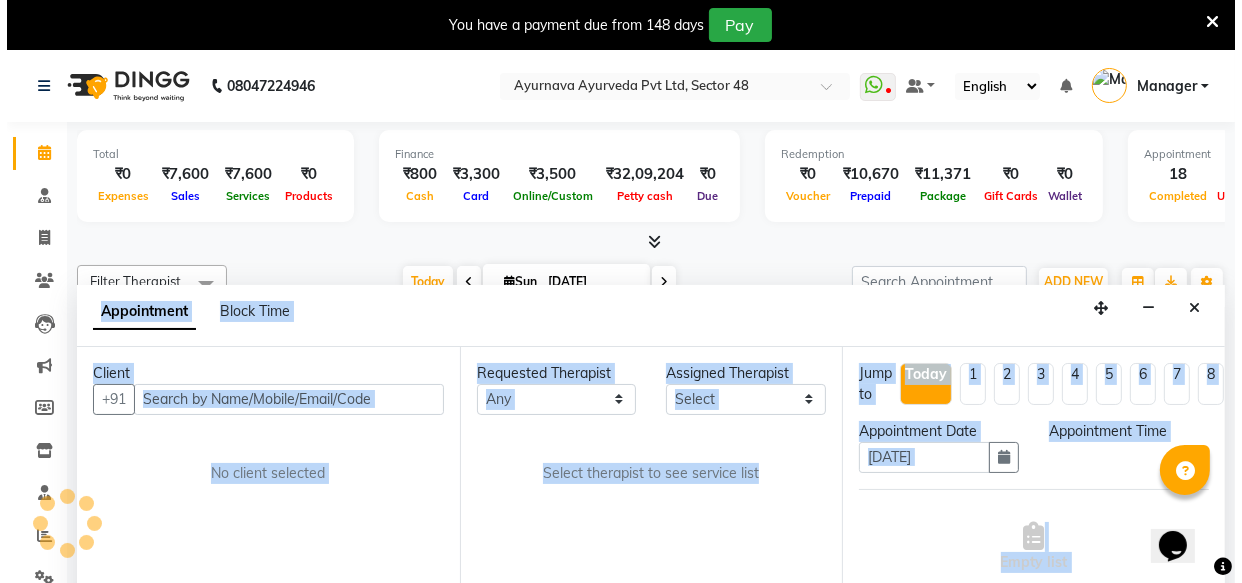 scroll, scrollTop: 50, scrollLeft: 0, axis: vertical 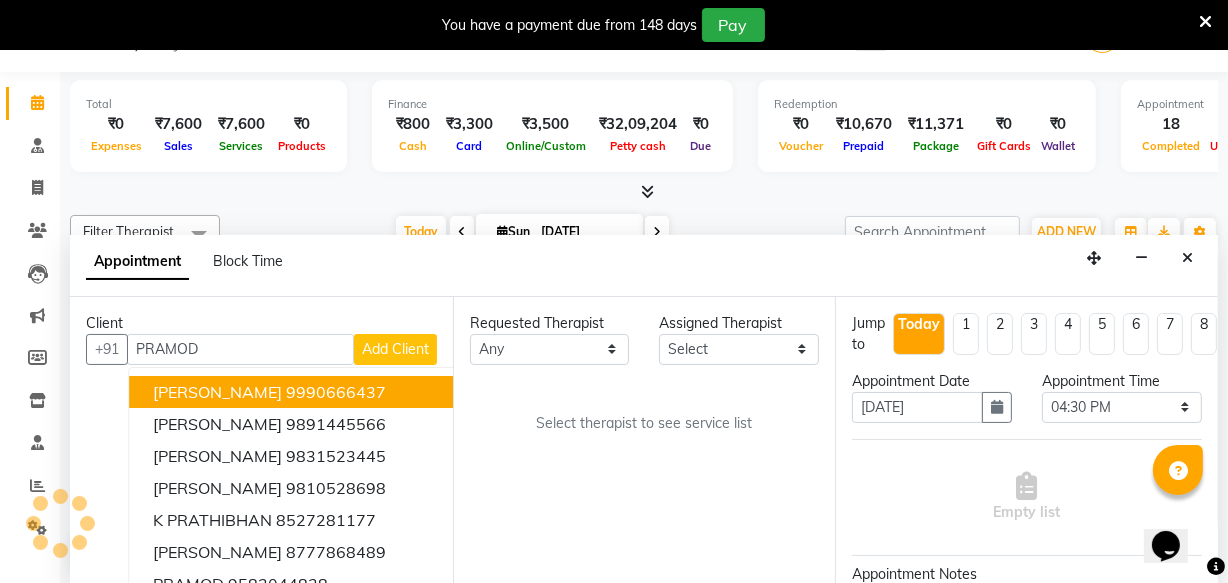 click on "Add Client" at bounding box center (395, 349) 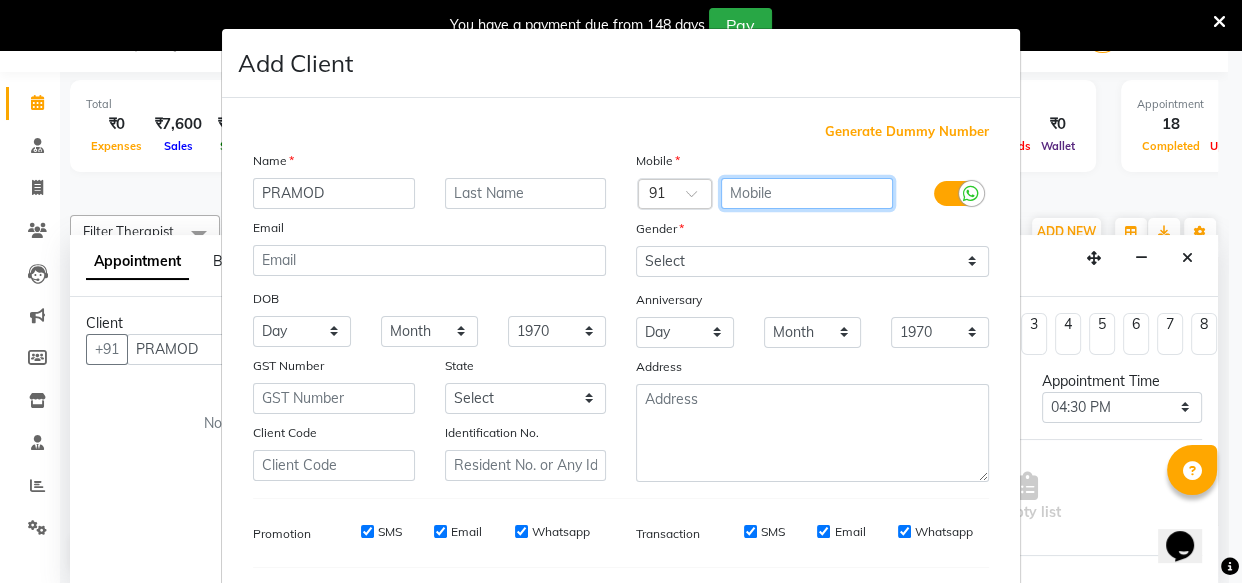 click at bounding box center (807, 193) 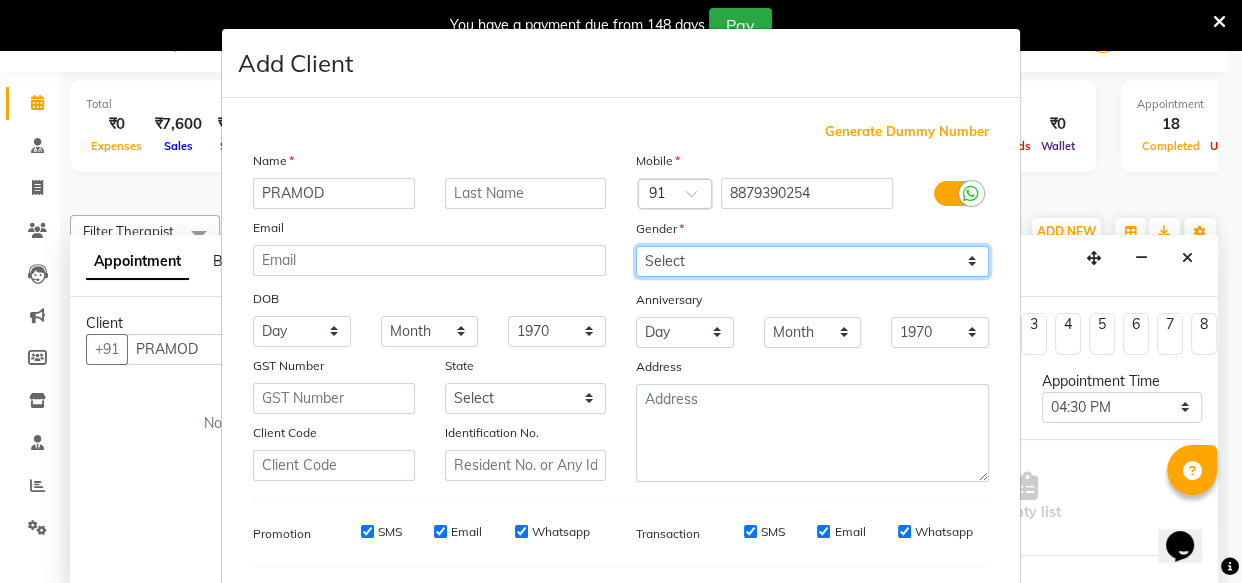 click on "Select [DEMOGRAPHIC_DATA] [DEMOGRAPHIC_DATA] Other Prefer Not To Say" at bounding box center [812, 261] 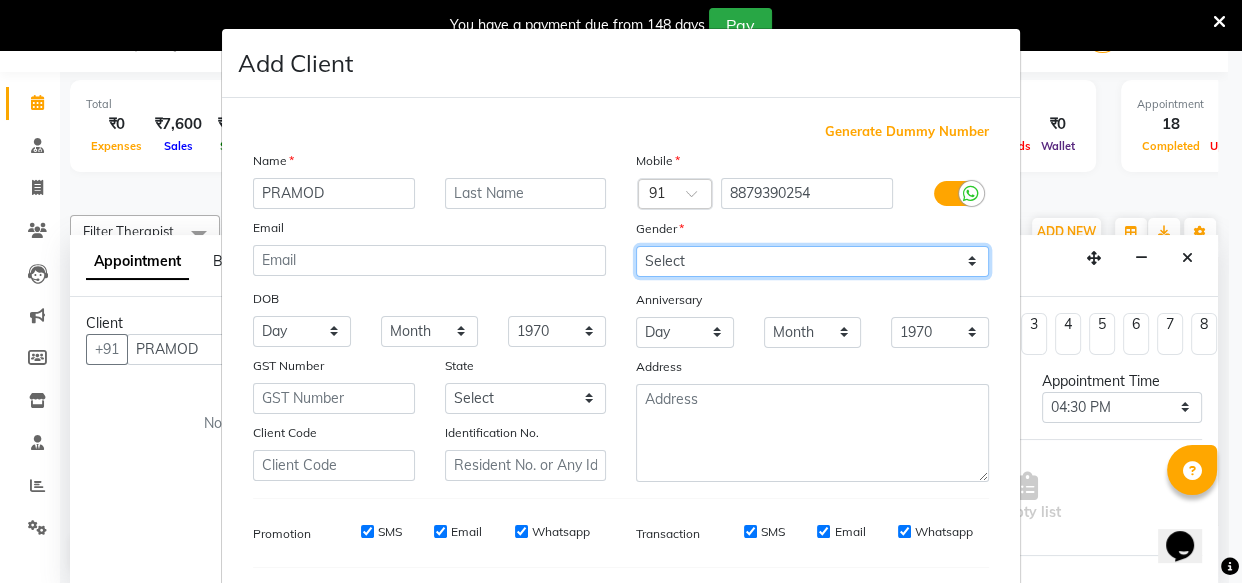 click on "Select [DEMOGRAPHIC_DATA] [DEMOGRAPHIC_DATA] Other Prefer Not To Say" at bounding box center [812, 261] 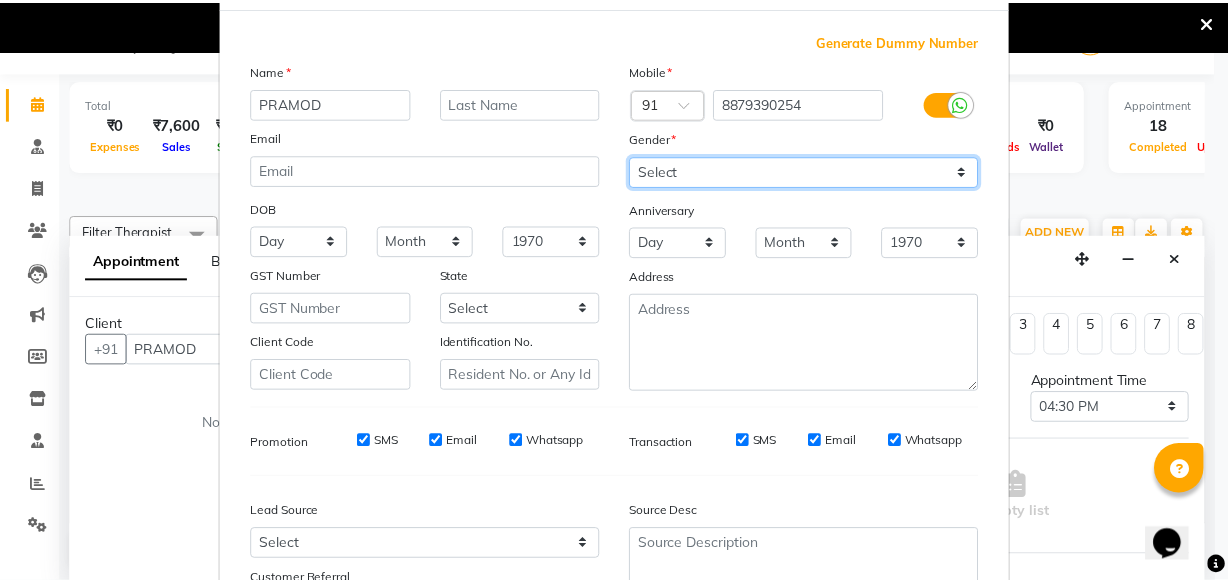 scroll, scrollTop: 270, scrollLeft: 0, axis: vertical 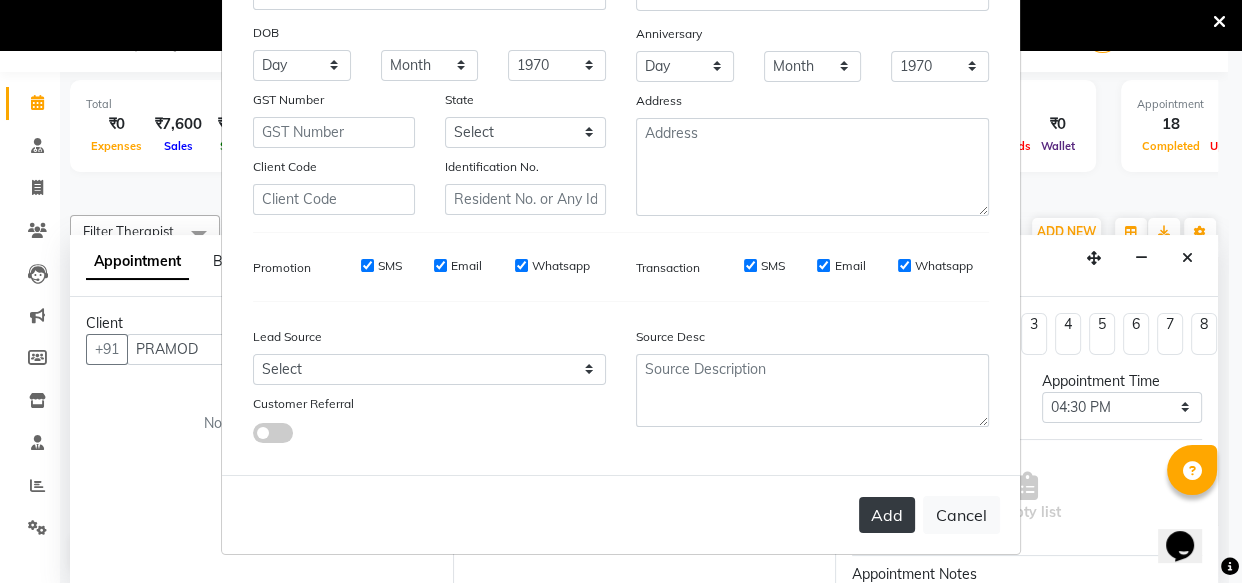 click on "Add" at bounding box center [887, 515] 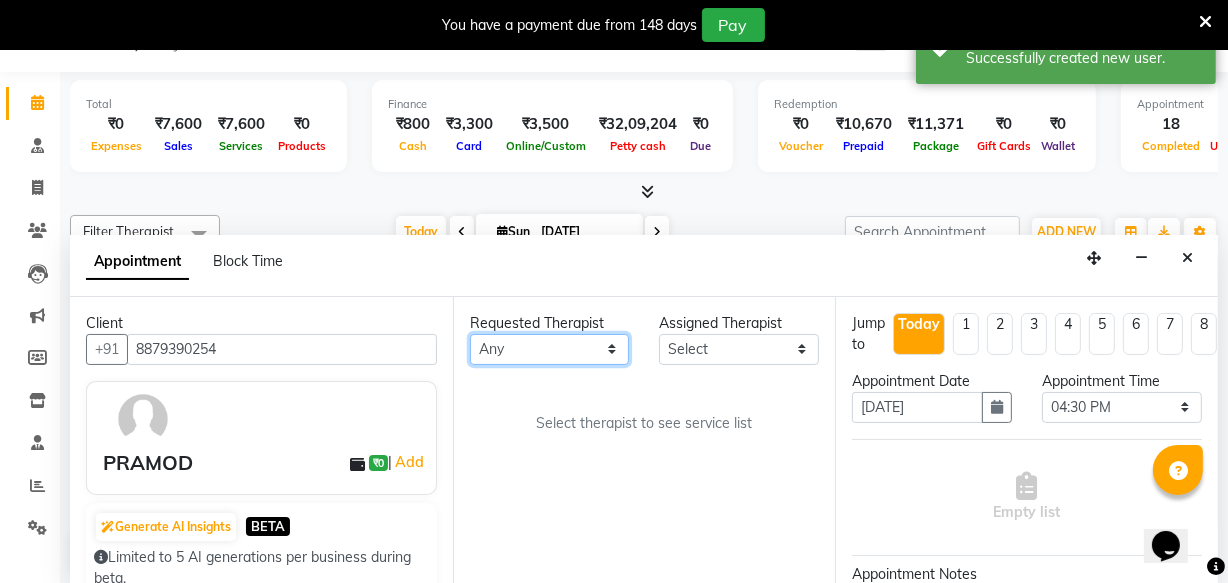 click on "Any [PERSON_NAME] [PERSON_NAME] V P [PERSON_NAME] [PERSON_NAME] [PERSON_NAME] [PERSON_NAME] [PERSON_NAME]  Dr [PERSON_NAME] DR [PERSON_NAME] [PERSON_NAME] Dr [PERSON_NAME] R [PERSON_NAME] [PERSON_NAME] Nijo [PERSON_NAME] [PERSON_NAME] radha Rasmi O S [PERSON_NAME] [PERSON_NAME] [PERSON_NAME] [PERSON_NAME] M [PERSON_NAME] [PERSON_NAME] Mon [PERSON_NAME] [PERSON_NAME]   [PERSON_NAME]   [PERSON_NAME]" at bounding box center (550, 349) 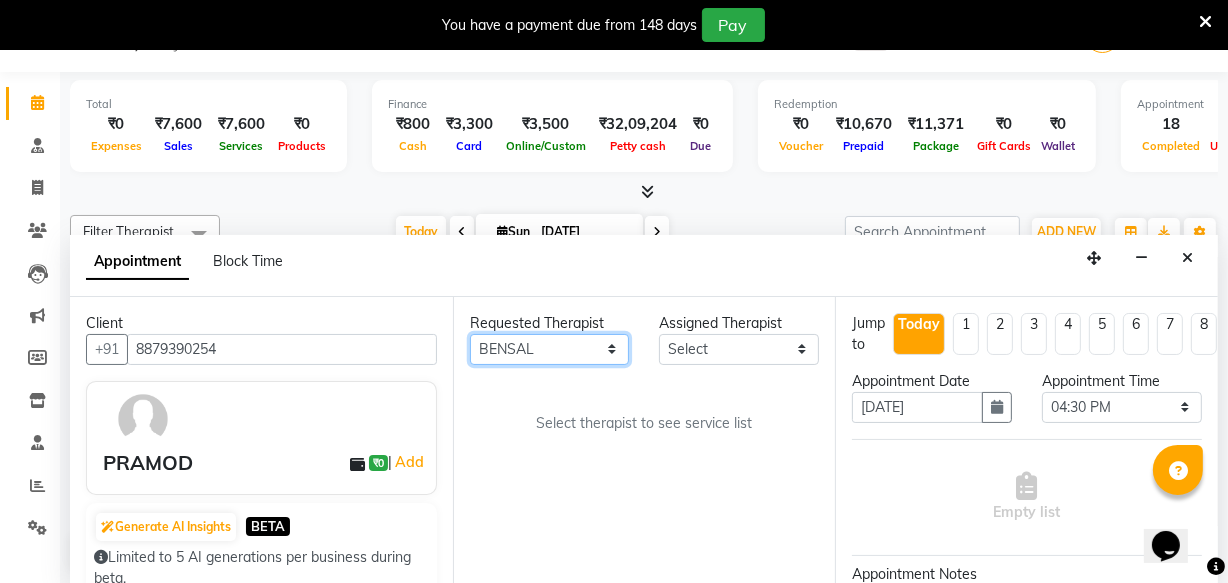click on "Any [PERSON_NAME] [PERSON_NAME] V P [PERSON_NAME] [PERSON_NAME] [PERSON_NAME] [PERSON_NAME] [PERSON_NAME]  Dr [PERSON_NAME] DR [PERSON_NAME] [PERSON_NAME] Dr [PERSON_NAME] R [PERSON_NAME] [PERSON_NAME] Nijo [PERSON_NAME] [PERSON_NAME] radha Rasmi O S [PERSON_NAME] [PERSON_NAME] [PERSON_NAME] [PERSON_NAME] M [PERSON_NAME] [PERSON_NAME] Mon [PERSON_NAME] [PERSON_NAME]   [PERSON_NAME]   [PERSON_NAME]" at bounding box center [550, 349] 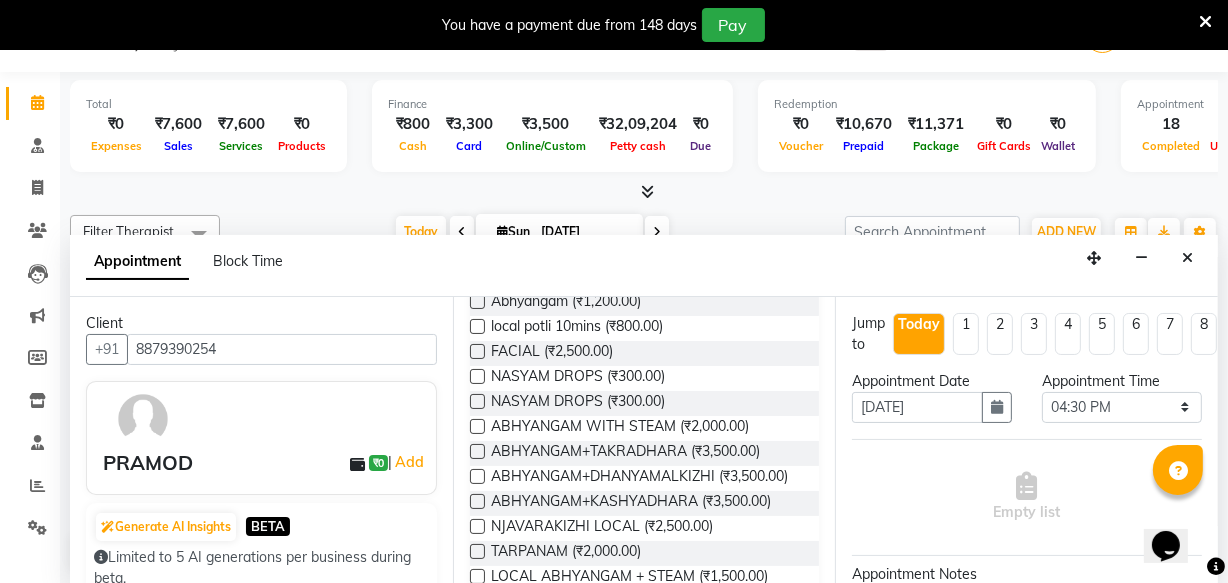 scroll, scrollTop: 1181, scrollLeft: 0, axis: vertical 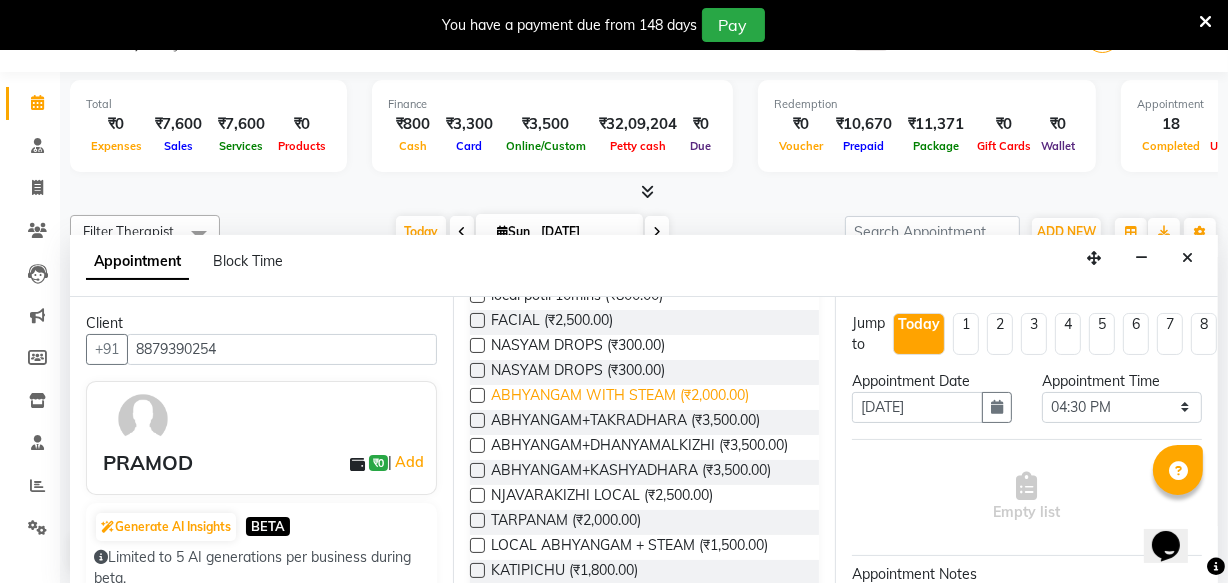 click on "ABHYANGAM WITH STEAM  (₹2,000.00)" at bounding box center (620, 397) 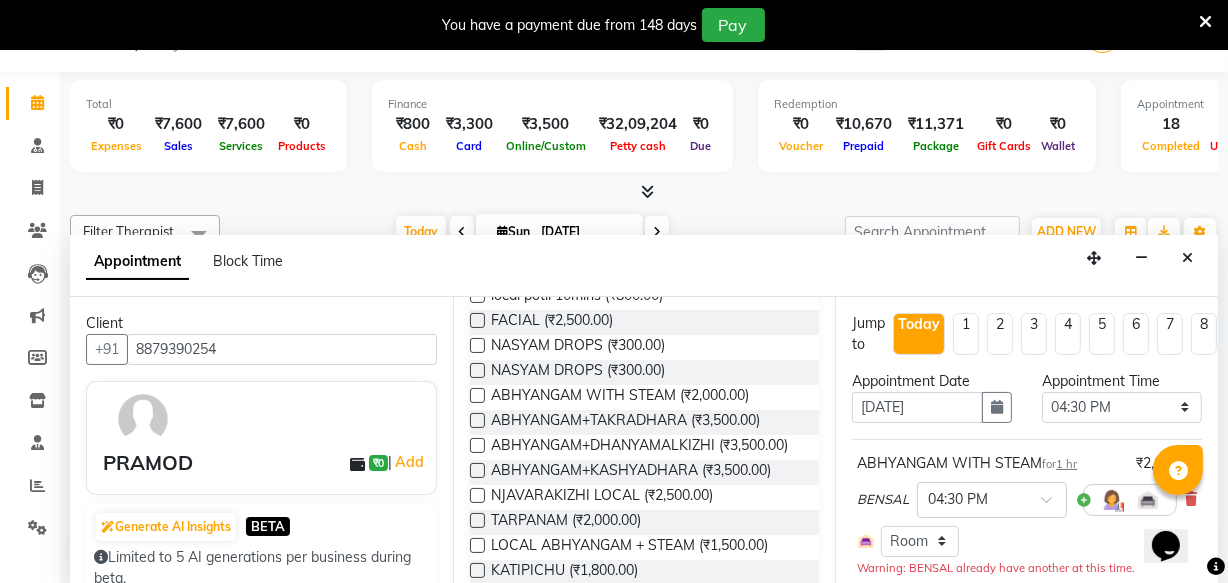 scroll, scrollTop: 340, scrollLeft: 0, axis: vertical 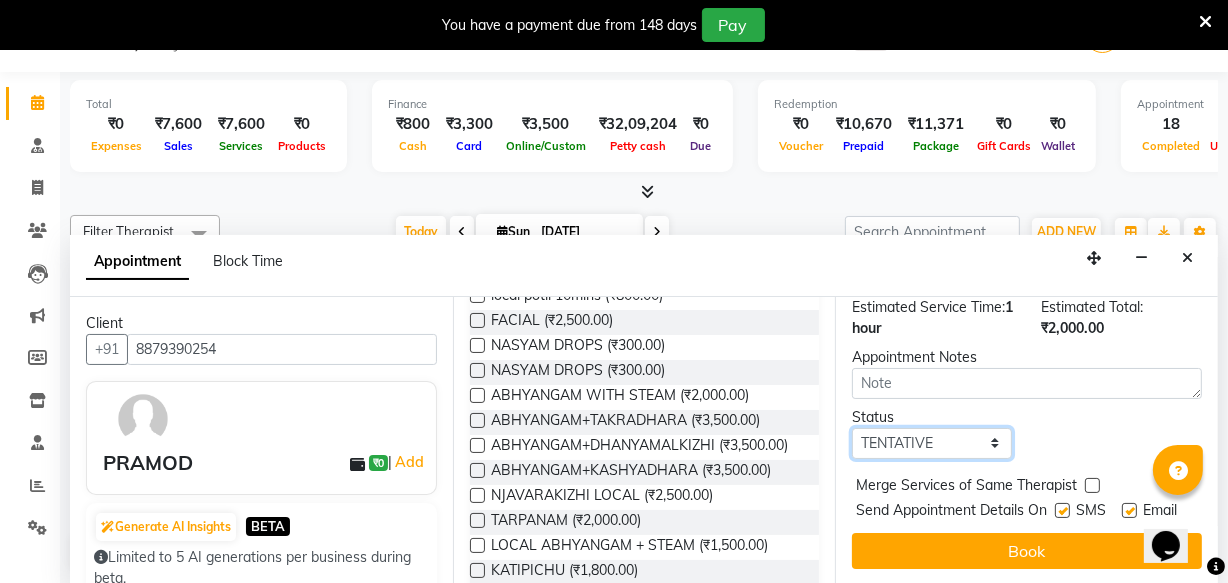 click on "Select TENTATIVE CONFIRM CHECK-IN UPCOMING" at bounding box center (932, 443) 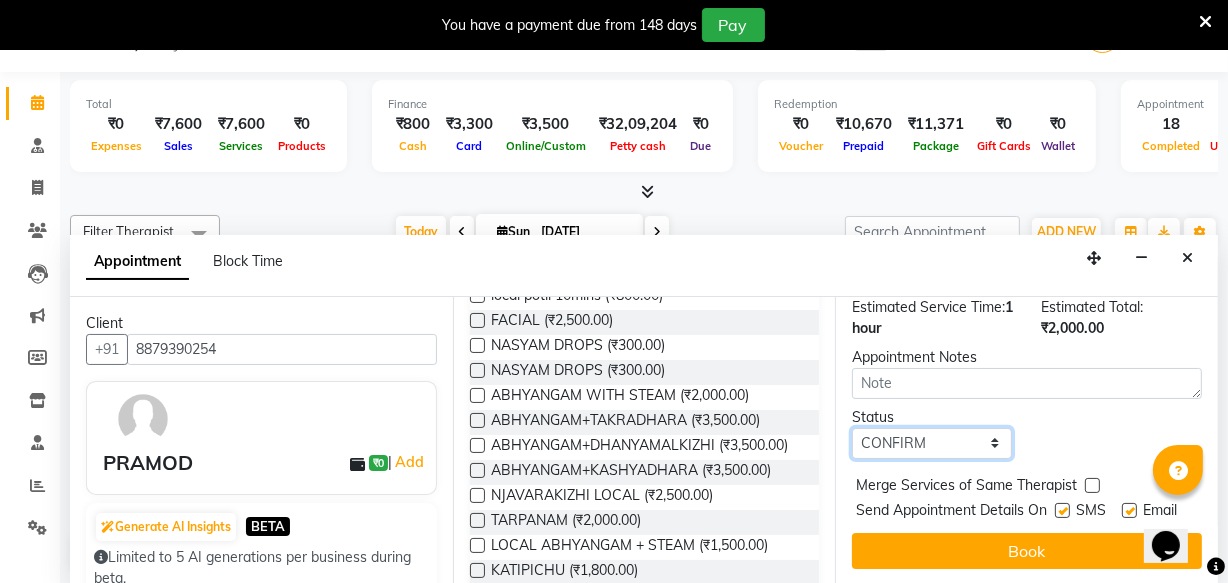 click on "Select TENTATIVE CONFIRM CHECK-IN UPCOMING" at bounding box center (932, 443) 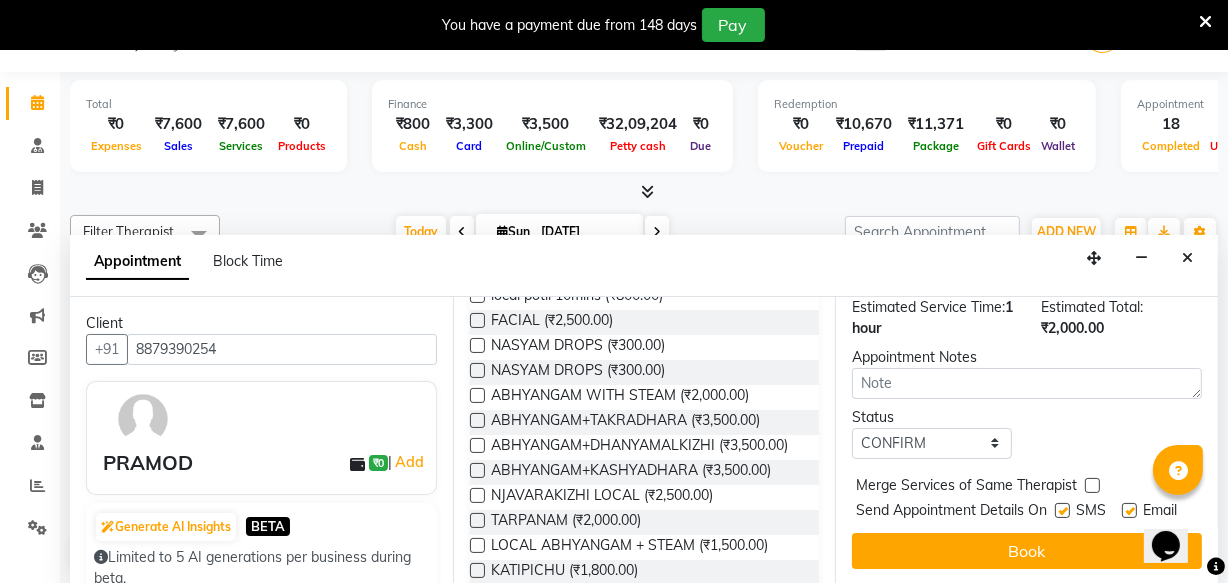 click at bounding box center (1062, 510) 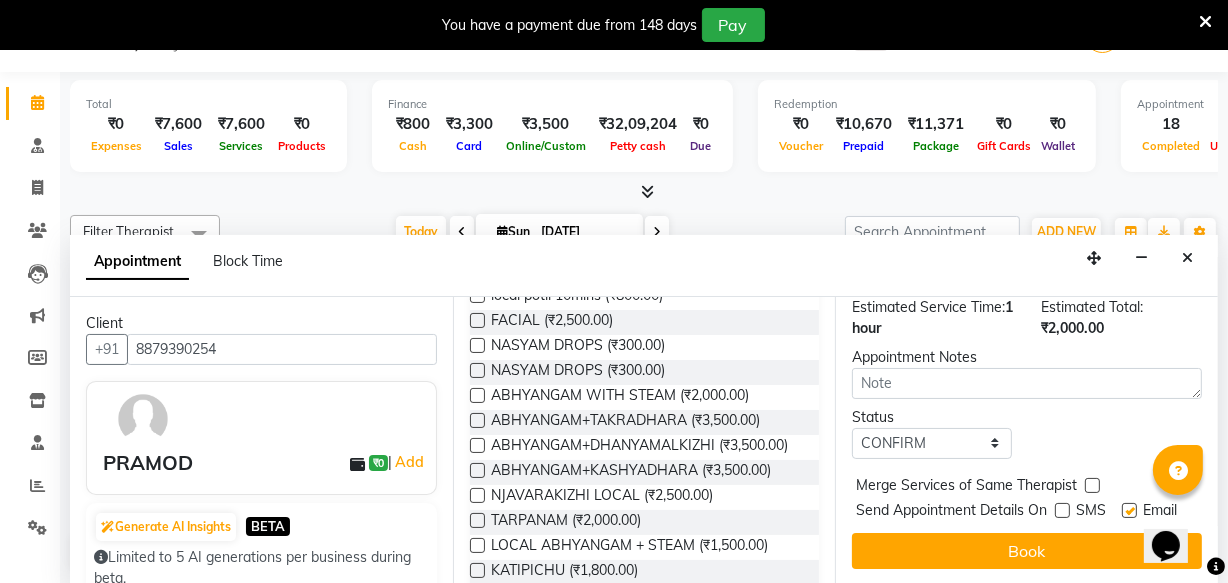 click at bounding box center (1129, 510) 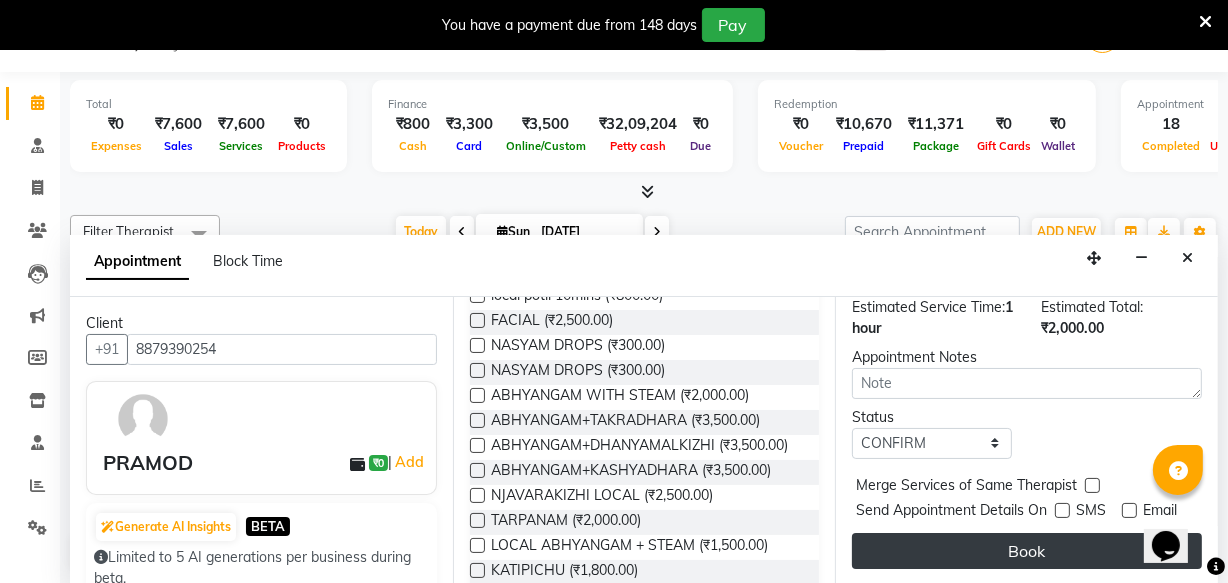 click on "Book" at bounding box center (1027, 551) 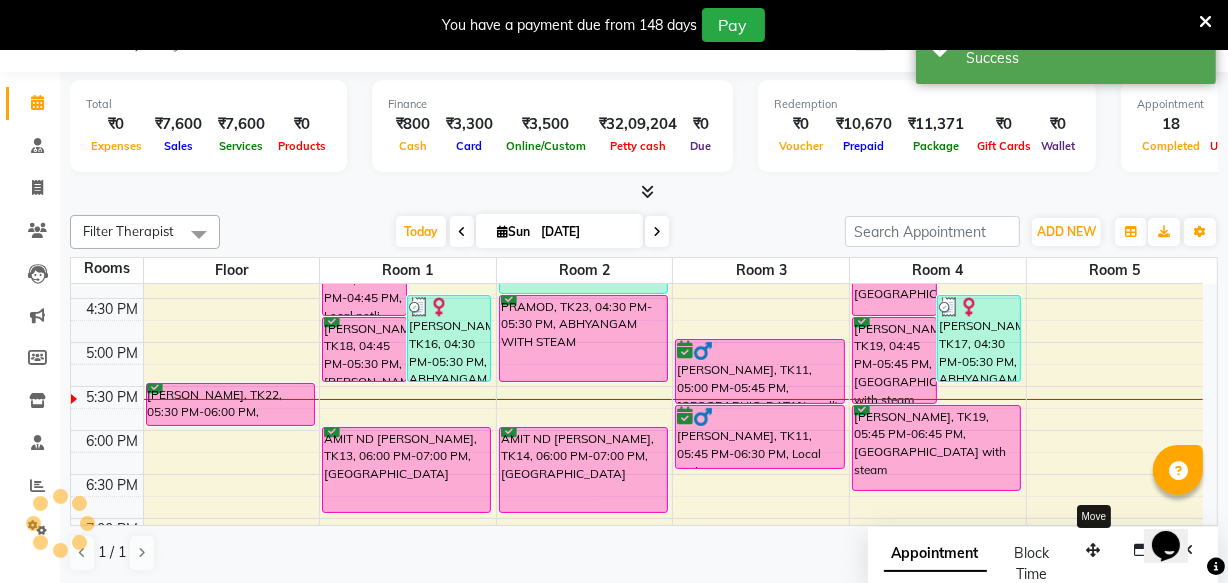 scroll, scrollTop: 0, scrollLeft: 0, axis: both 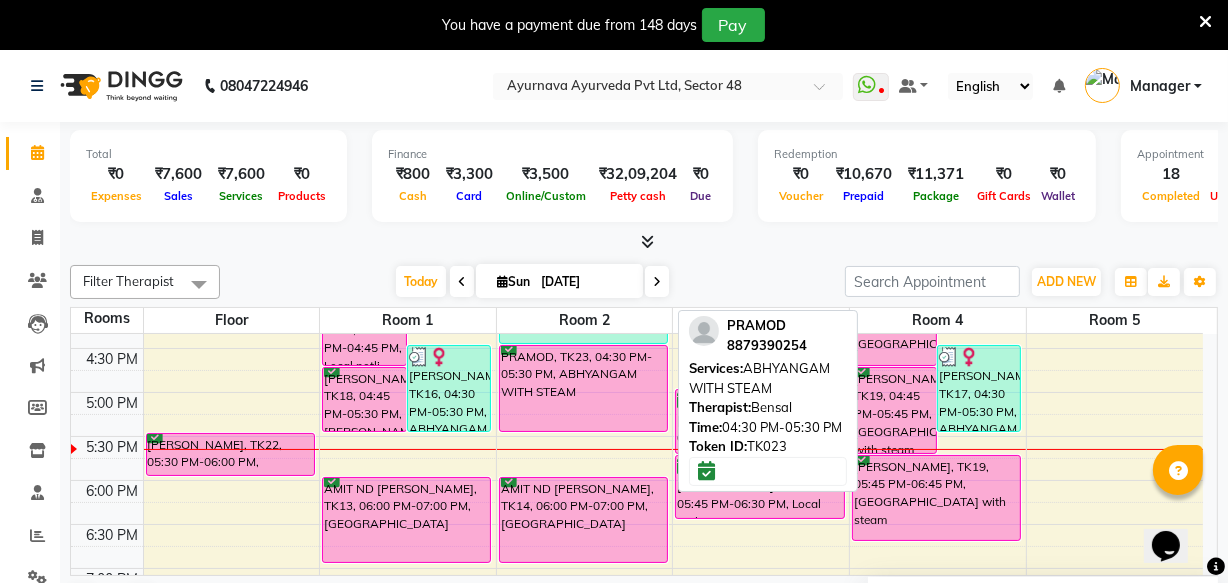 click on "PRAMOD, TK23, 04:30 PM-05:30 PM, ABHYANGAM WITH STEAM" at bounding box center [583, 388] 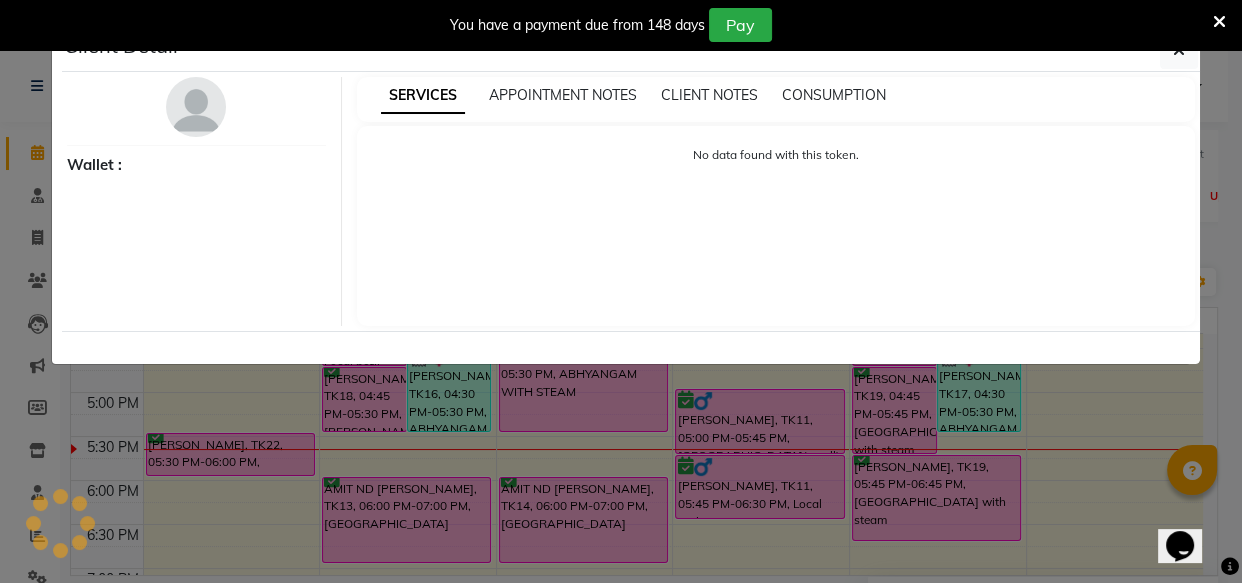 click on "Client Detail     Wallet : SERVICES APPOINTMENT NOTES CLIENT NOTES CONSUMPTION No data found with this token." 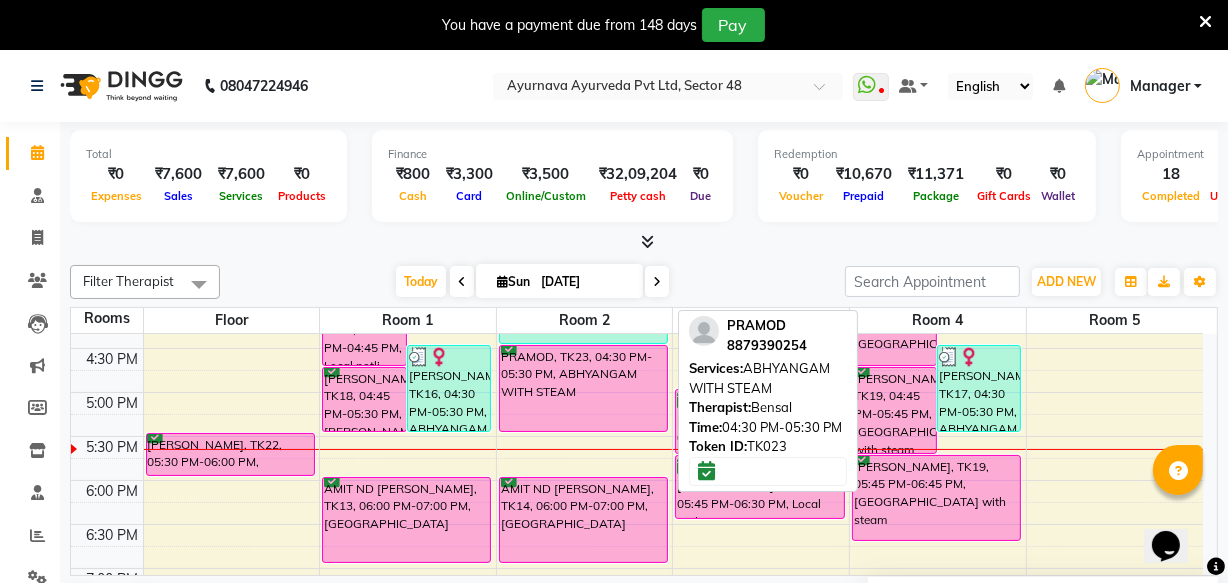 click on "PRAMOD, TK23, 04:30 PM-05:30 PM, ABHYANGAM WITH STEAM" at bounding box center (583, 388) 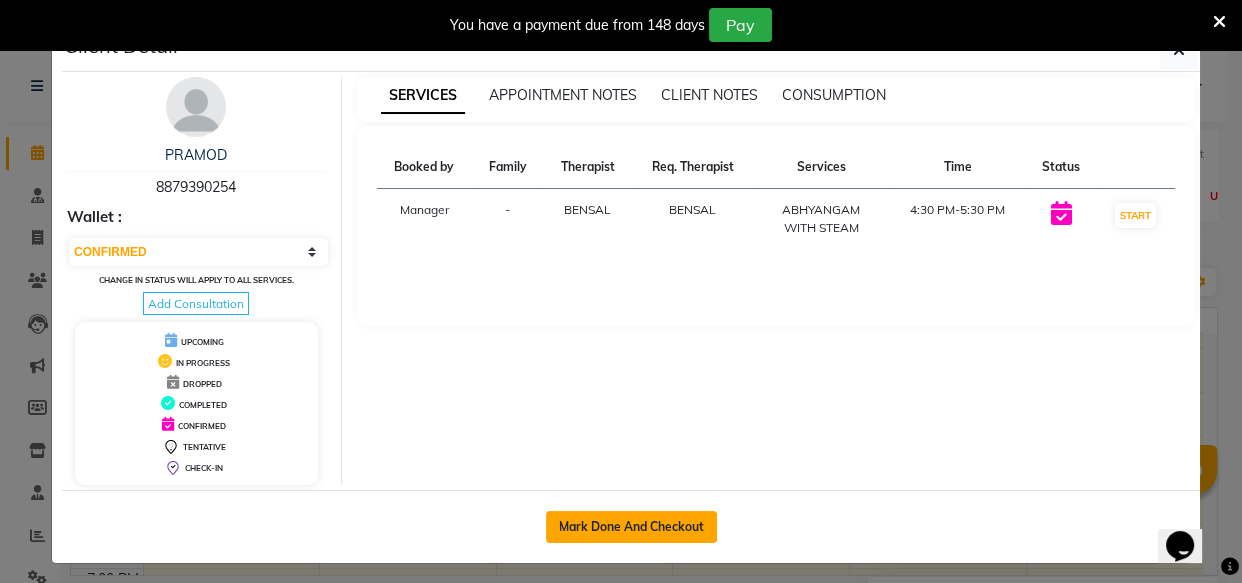 click on "Mark Done And Checkout" 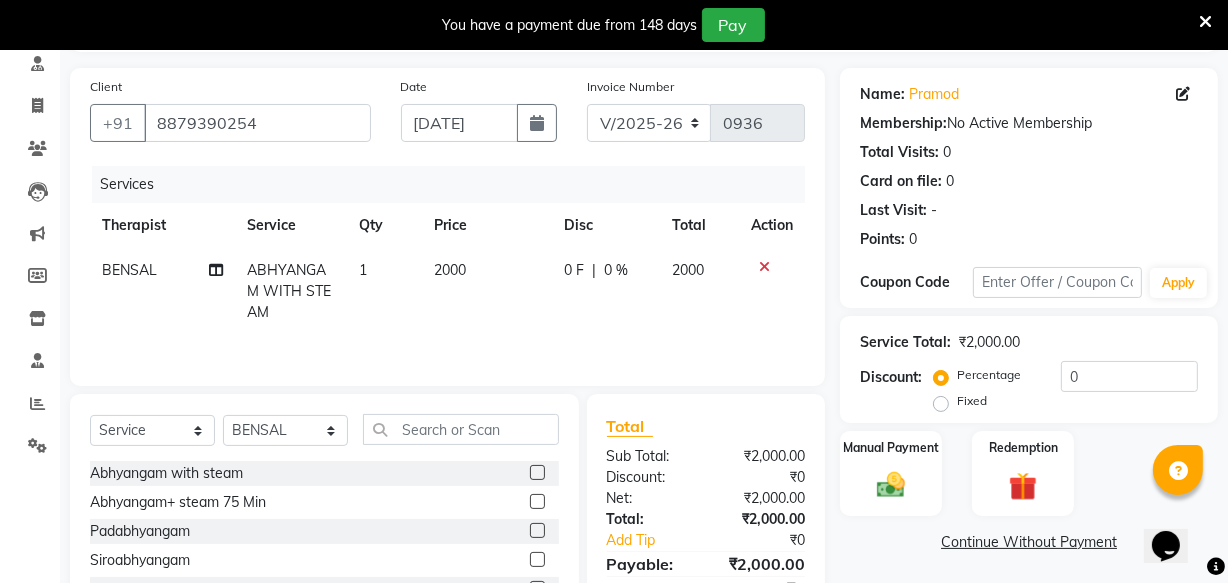 scroll, scrollTop: 269, scrollLeft: 0, axis: vertical 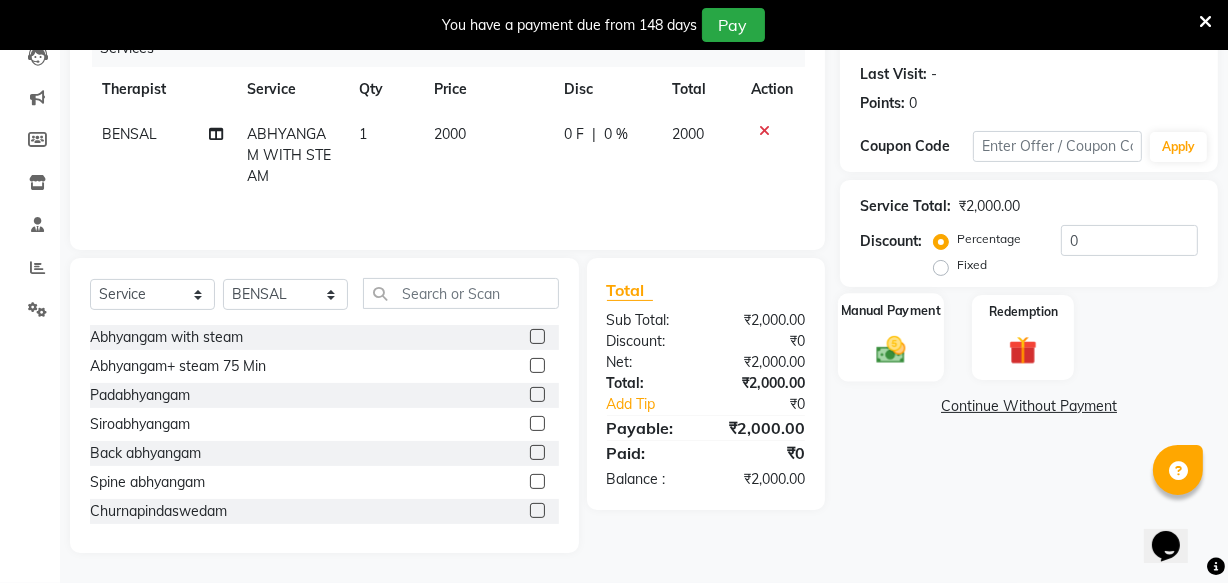click 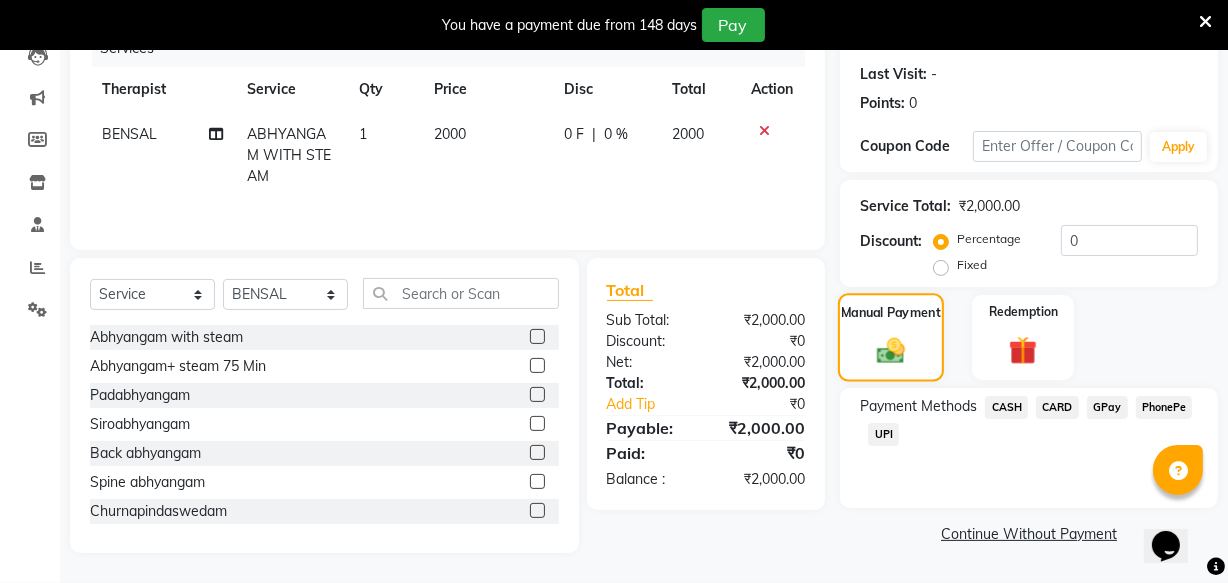 click 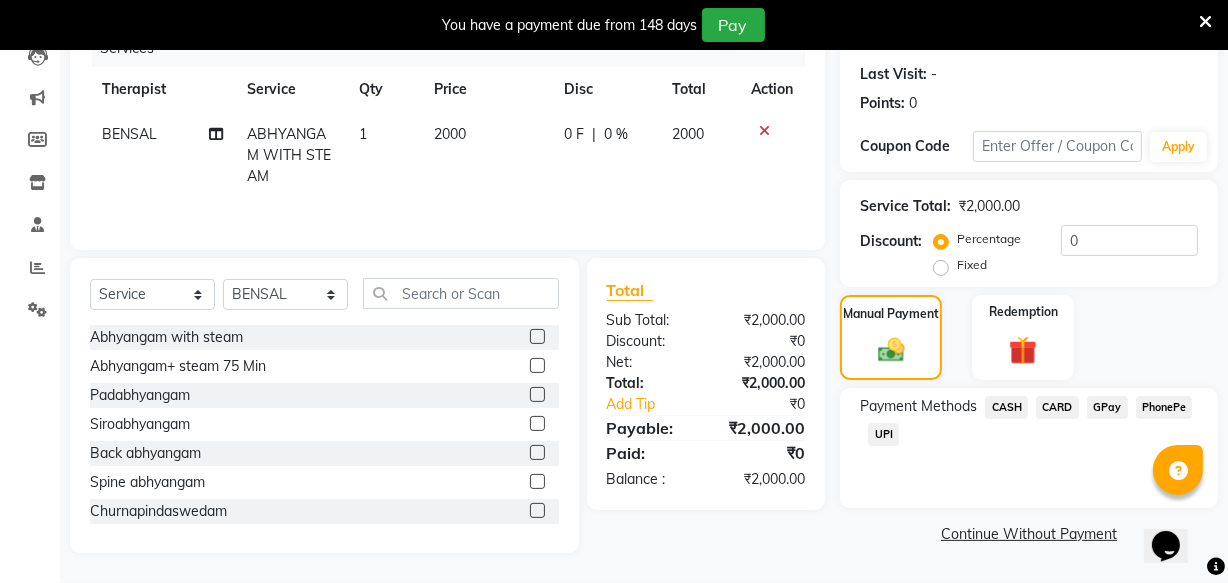 click on "CARD" 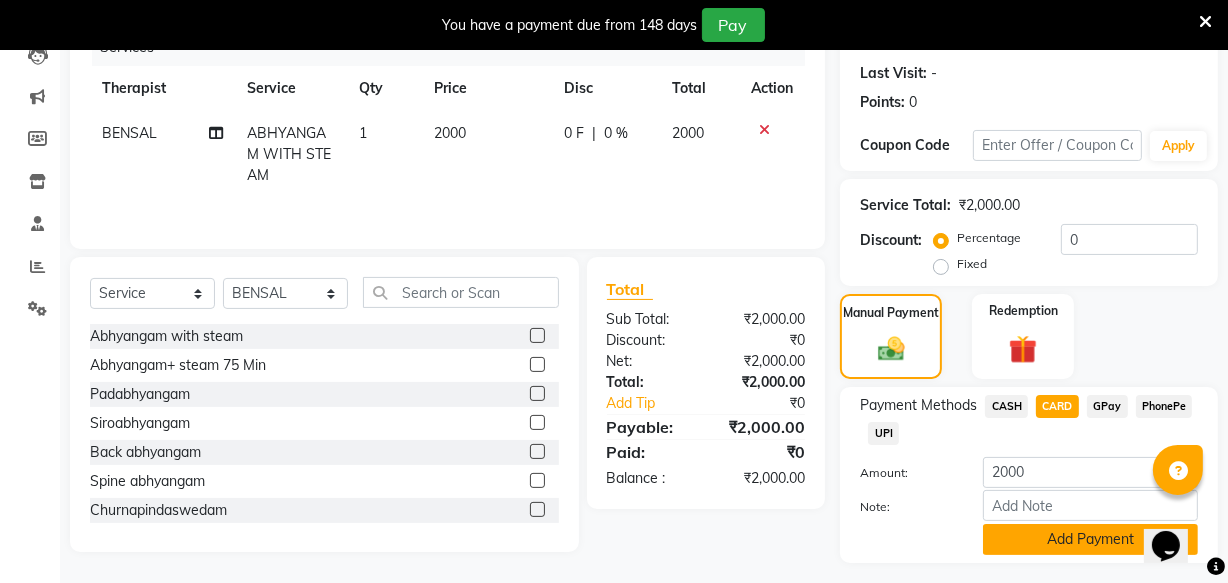 click on "Add Payment" 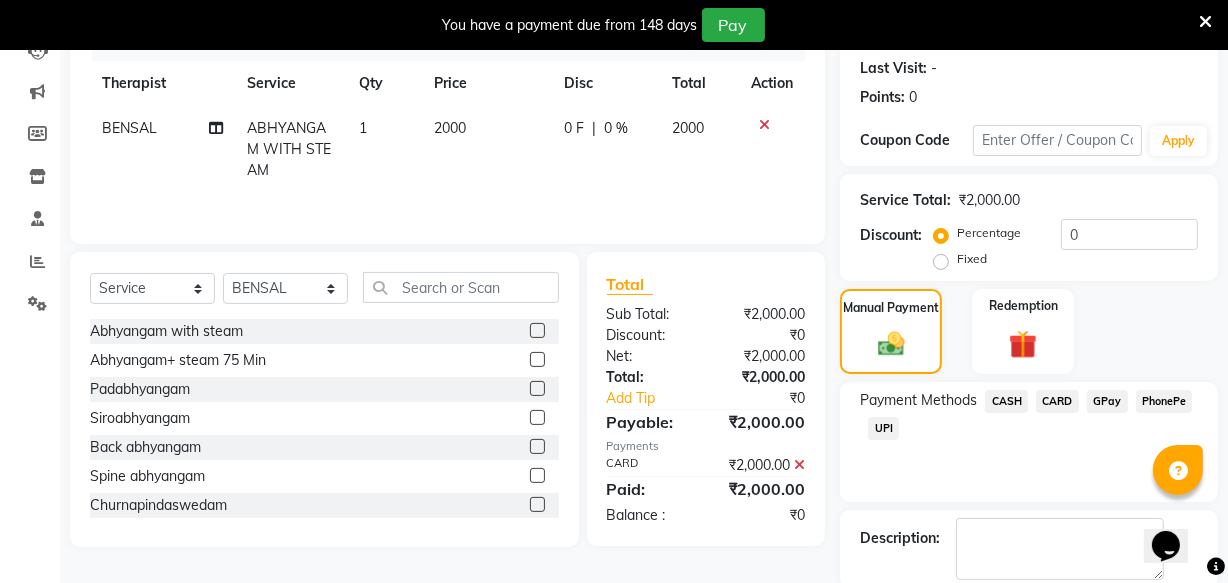 scroll, scrollTop: 376, scrollLeft: 0, axis: vertical 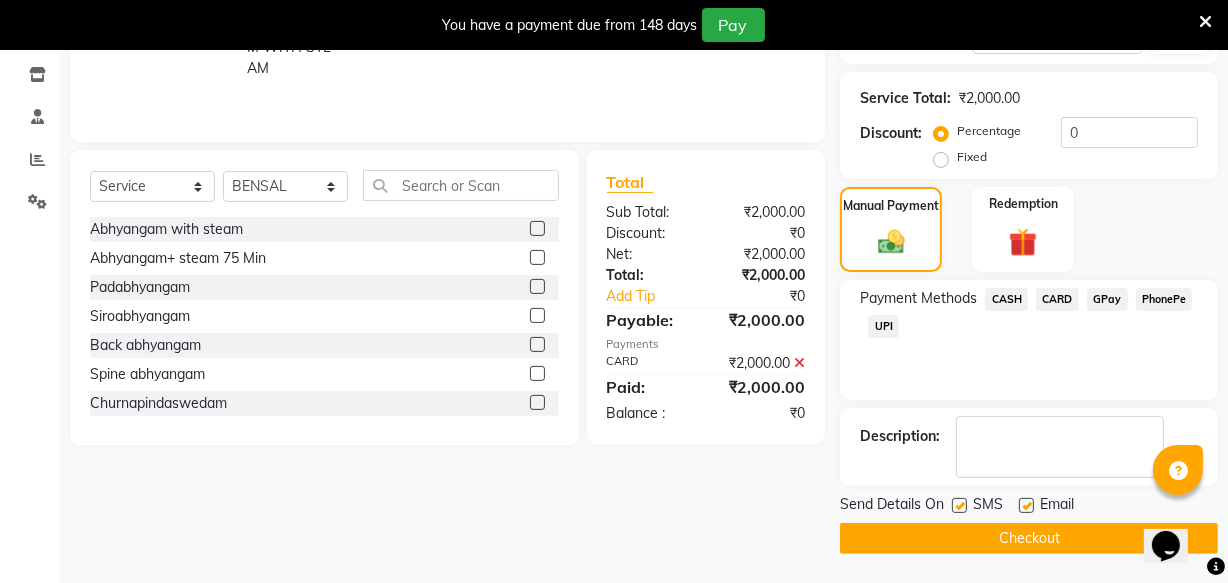 click on "Checkout" 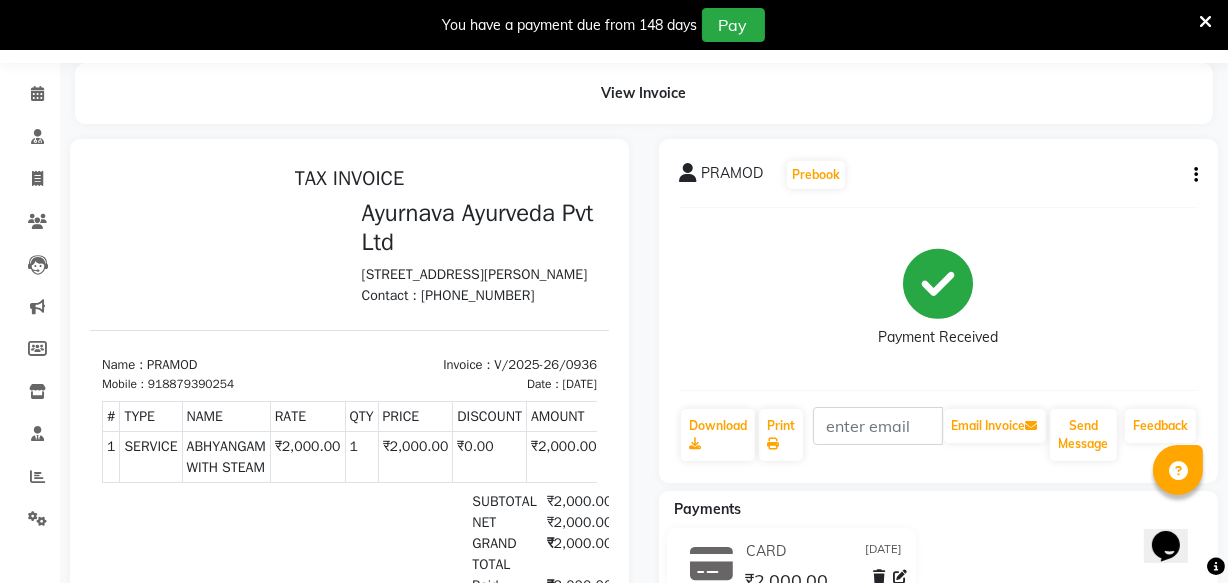 scroll, scrollTop: 90, scrollLeft: 0, axis: vertical 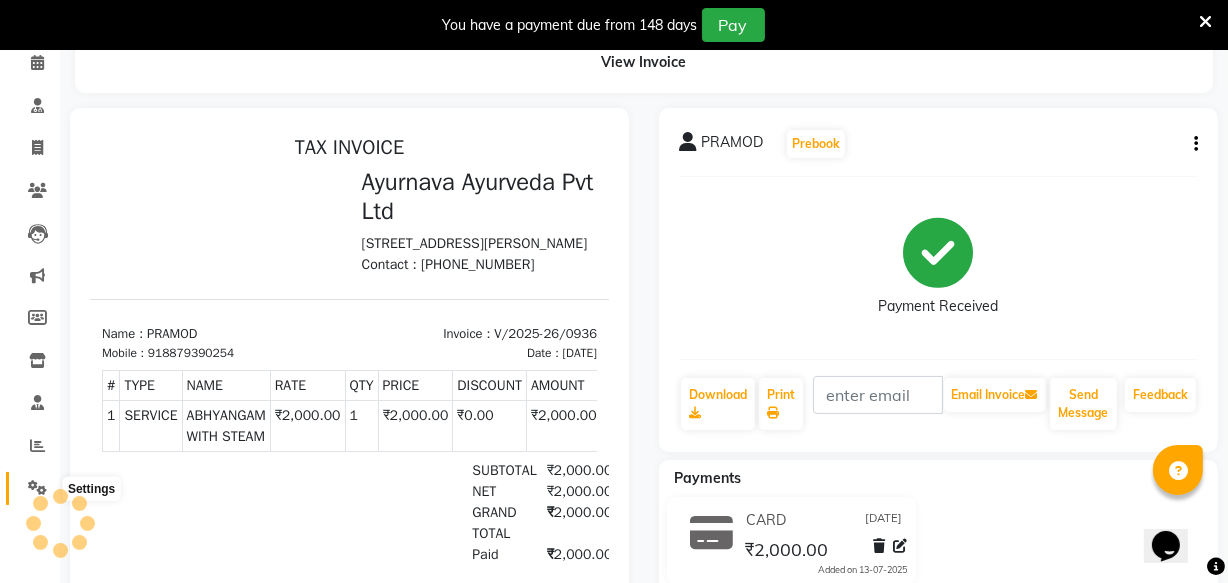 click 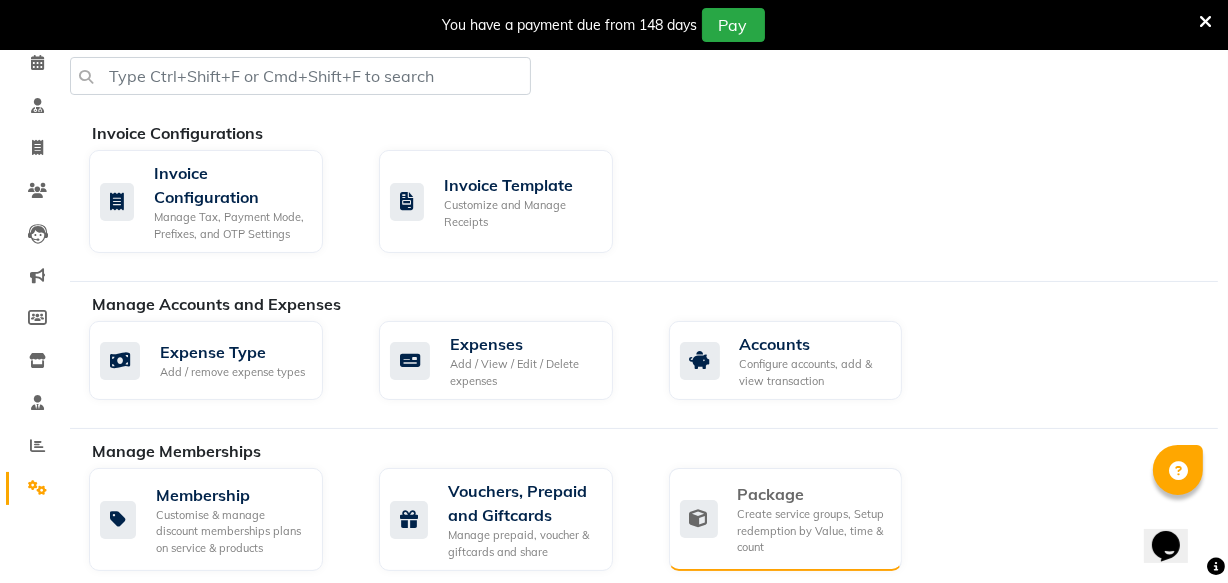 click on "Create service groups, Setup redemption by Value, time & count" 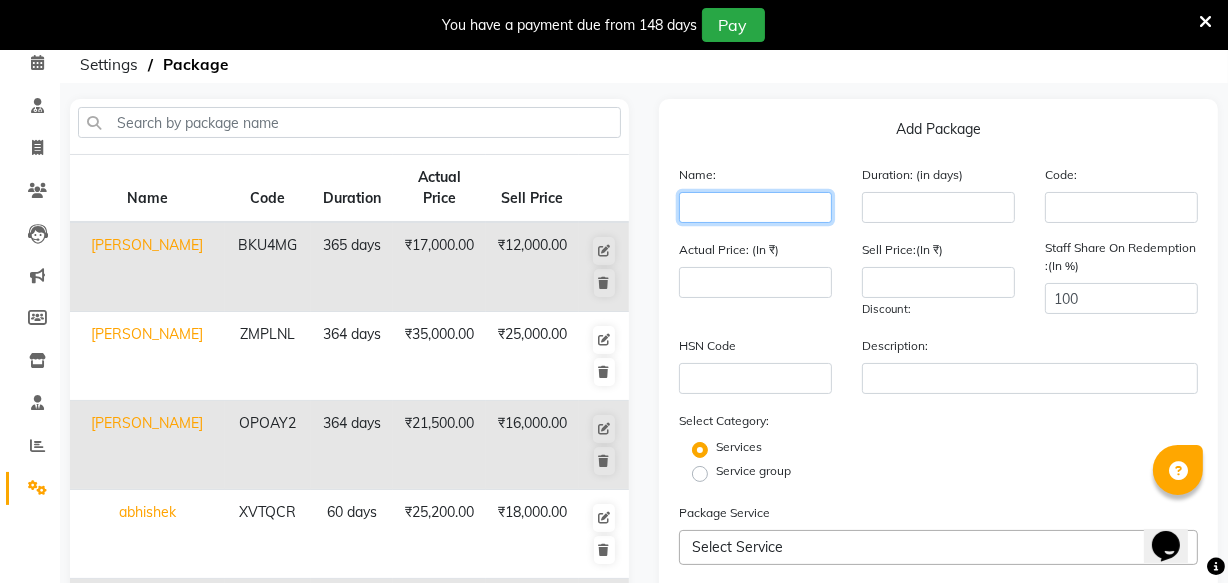 click 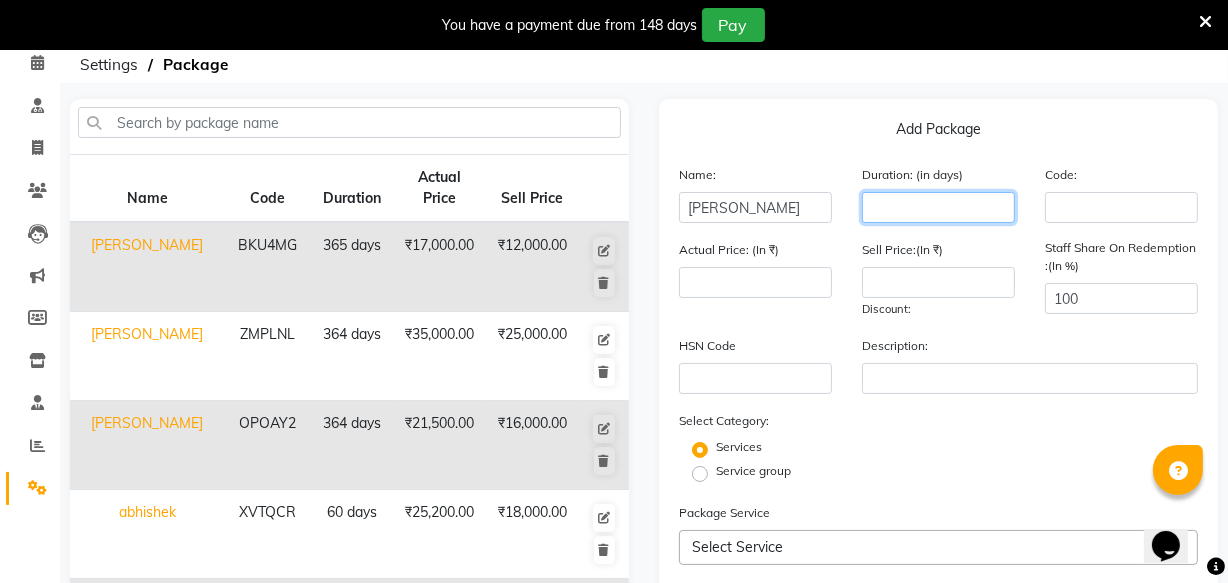 click 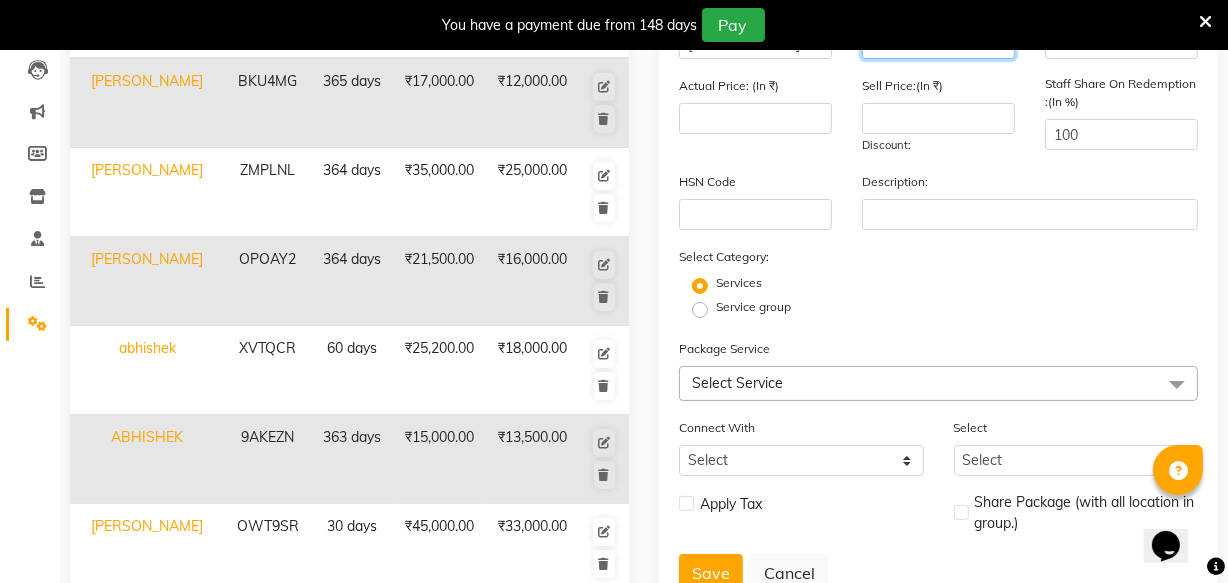 scroll, scrollTop: 272, scrollLeft: 0, axis: vertical 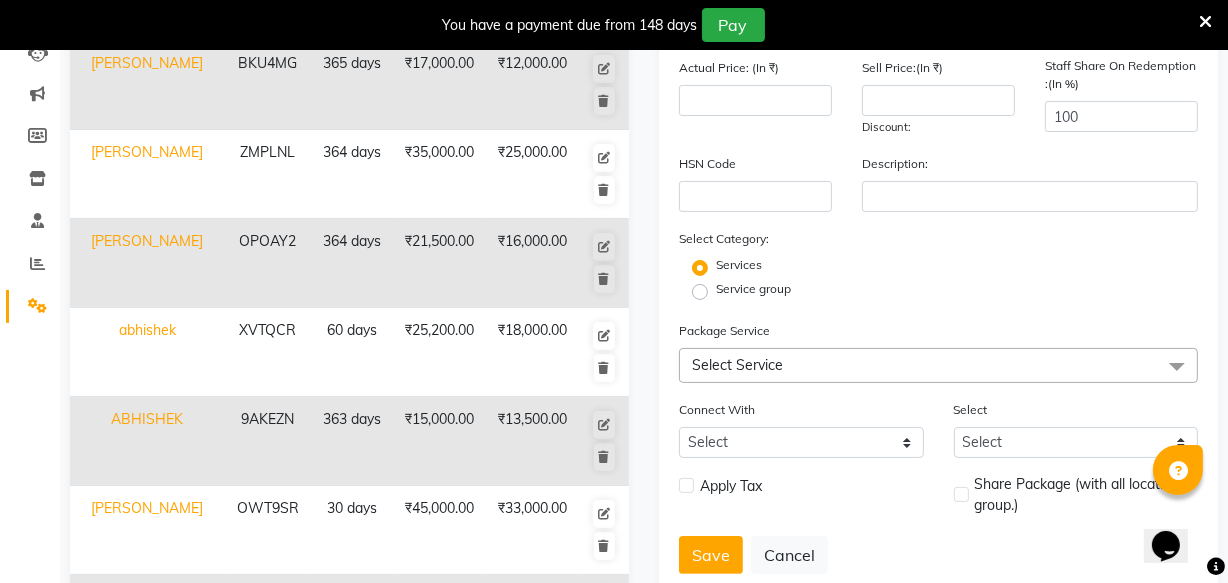 click on "Select Service" 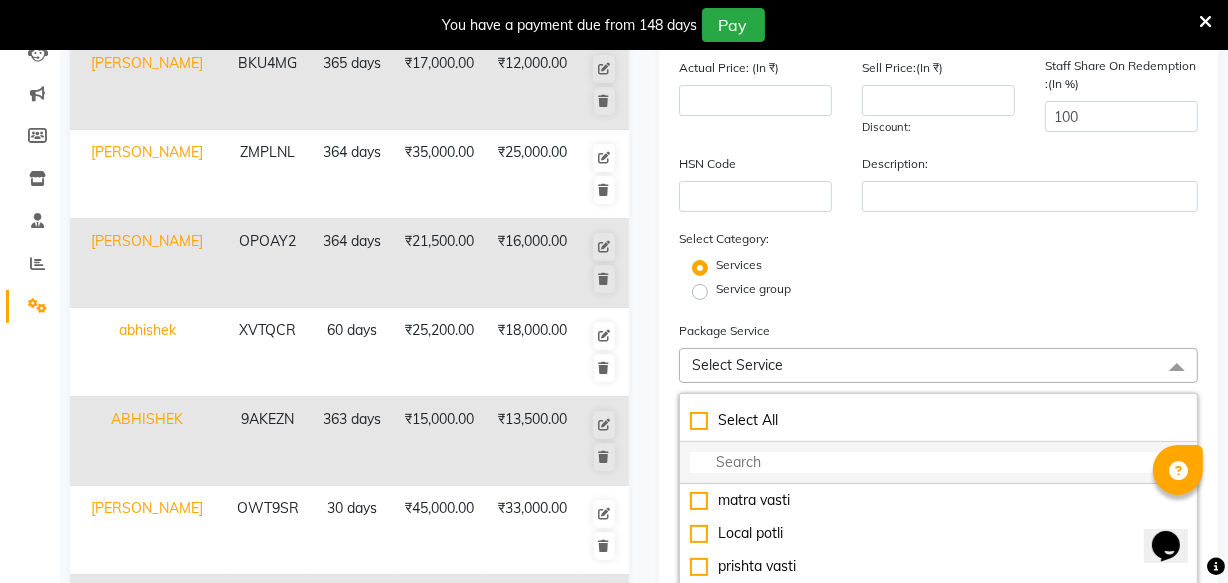 click 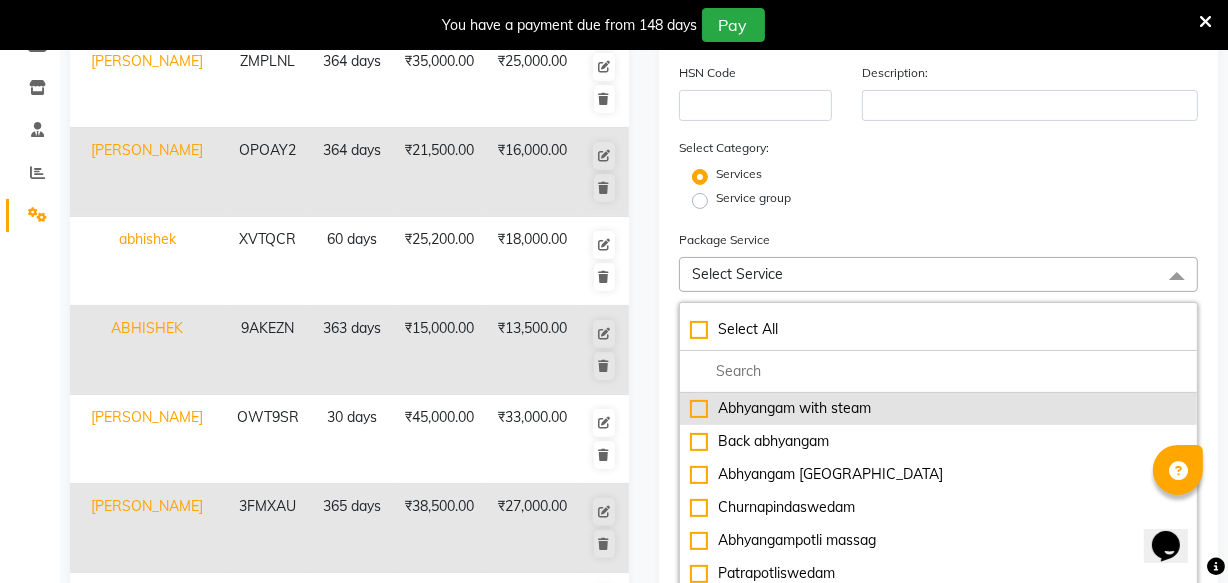 scroll, scrollTop: 636, scrollLeft: 0, axis: vertical 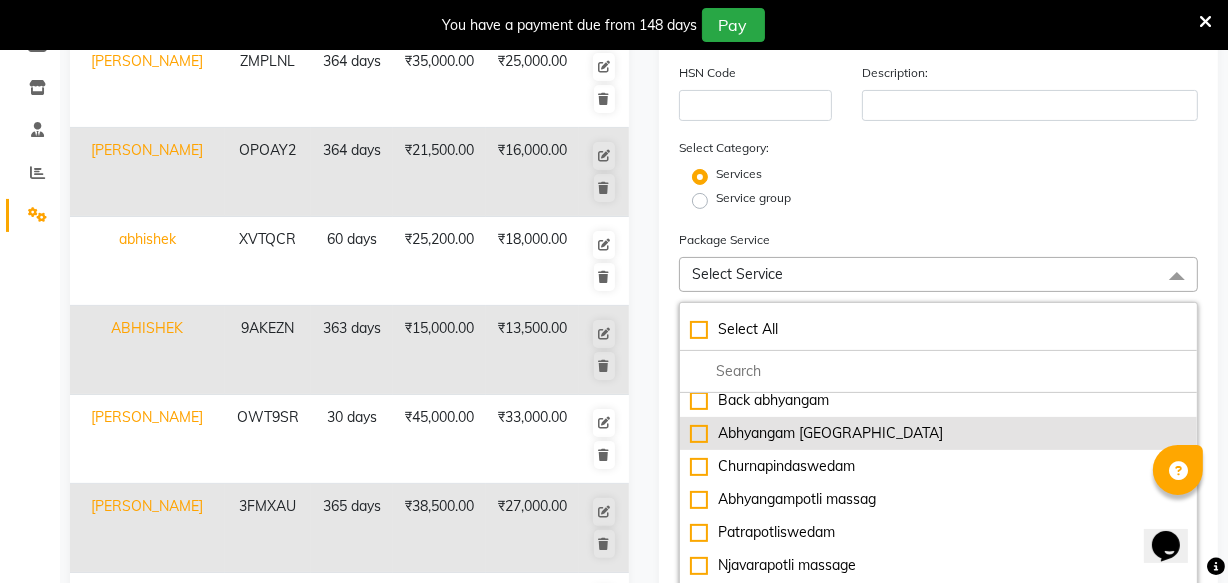 drag, startPoint x: 866, startPoint y: 502, endPoint x: 865, endPoint y: 451, distance: 51.009804 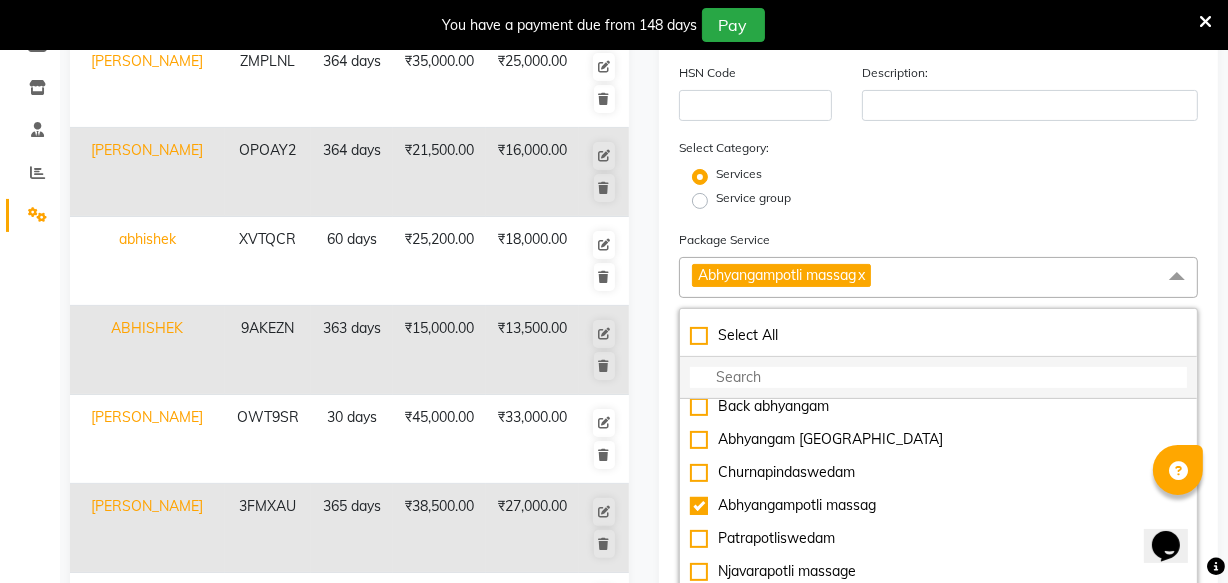 click 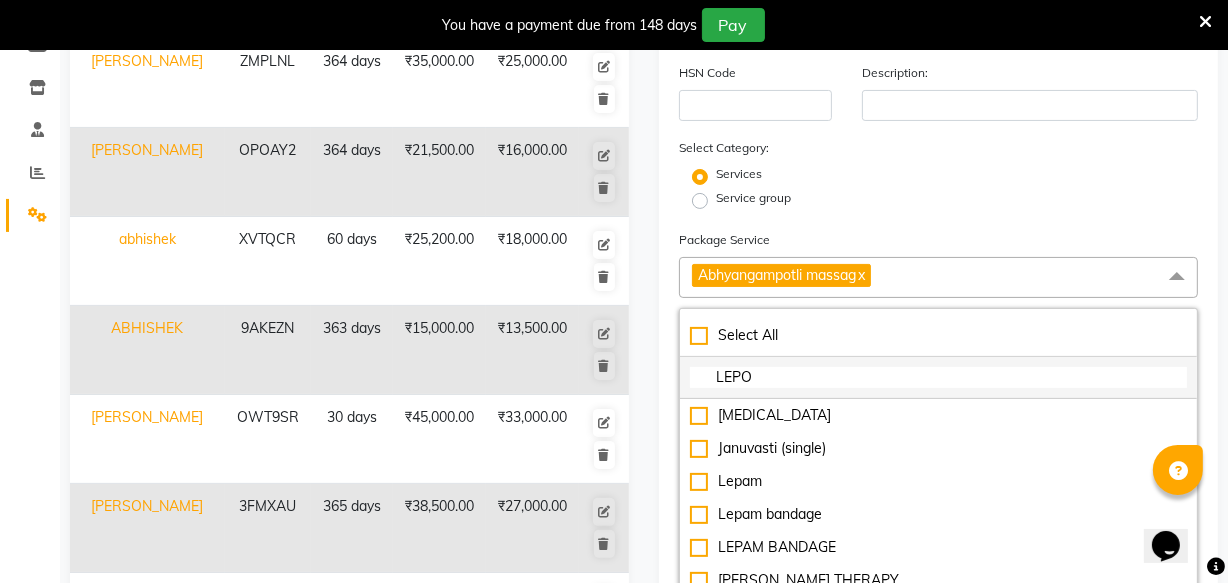 scroll, scrollTop: 0, scrollLeft: 0, axis: both 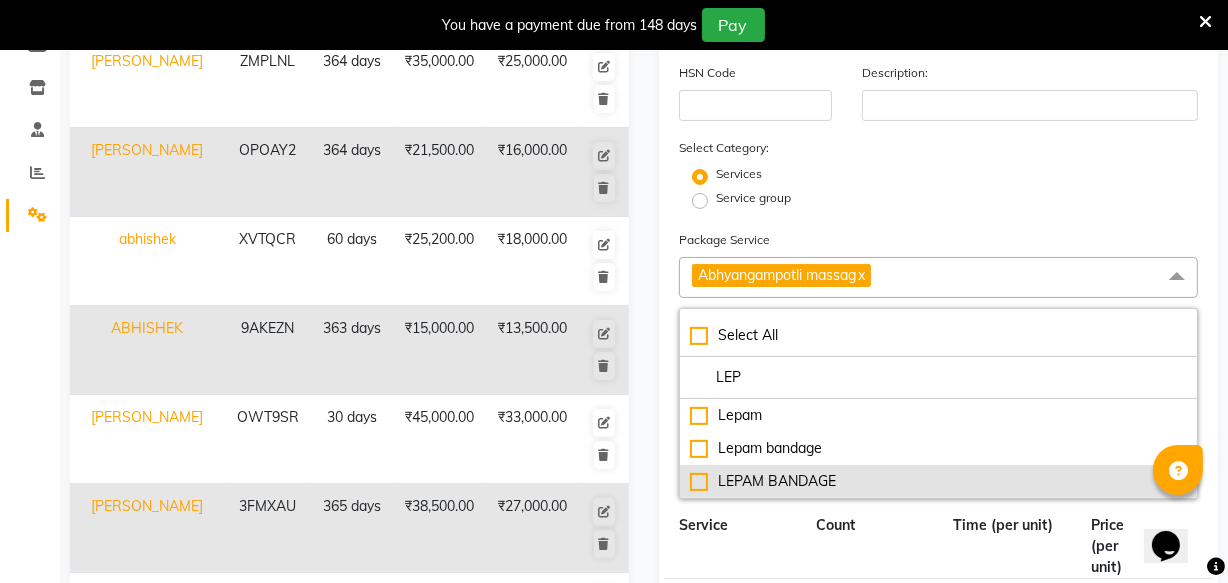 drag, startPoint x: 756, startPoint y: 483, endPoint x: 769, endPoint y: 378, distance: 105.801704 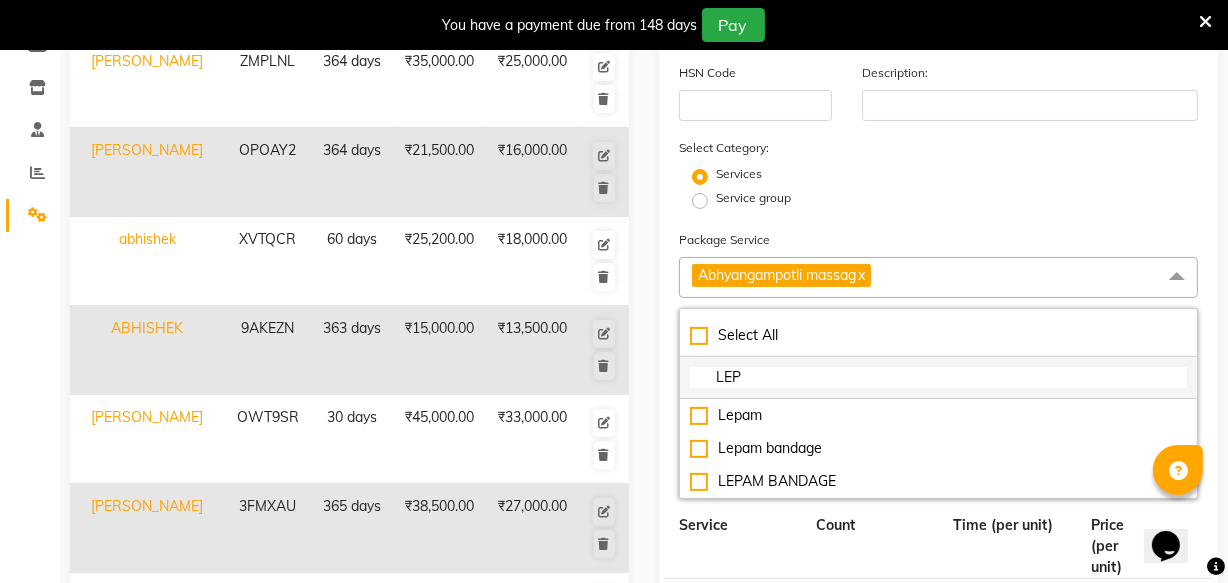 click on "LEPAM BANDAGE" 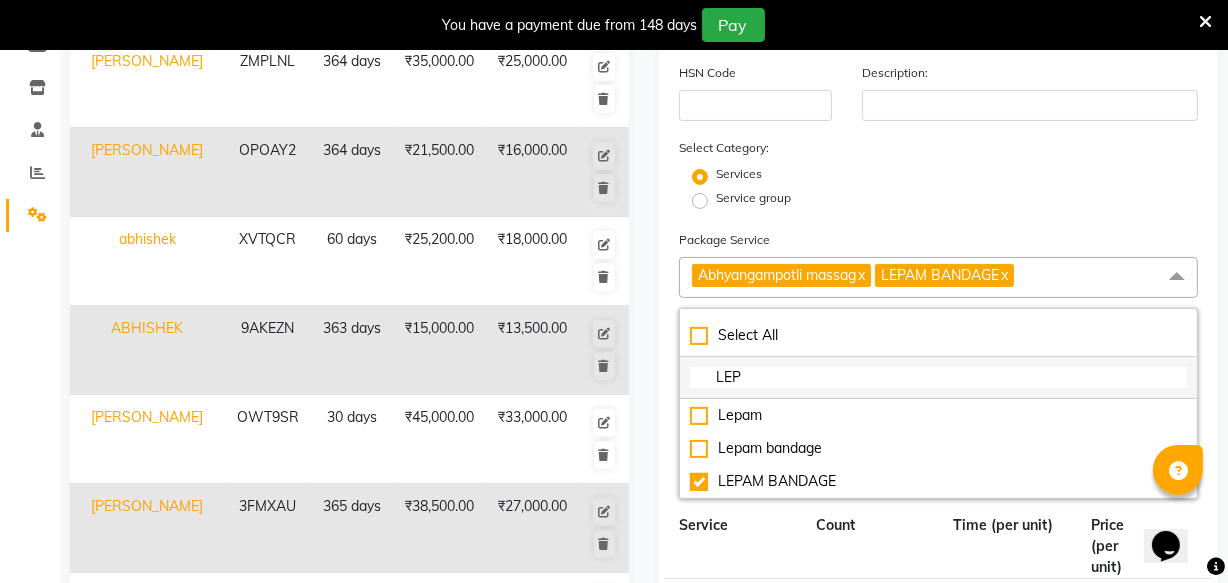 click on "LEP" 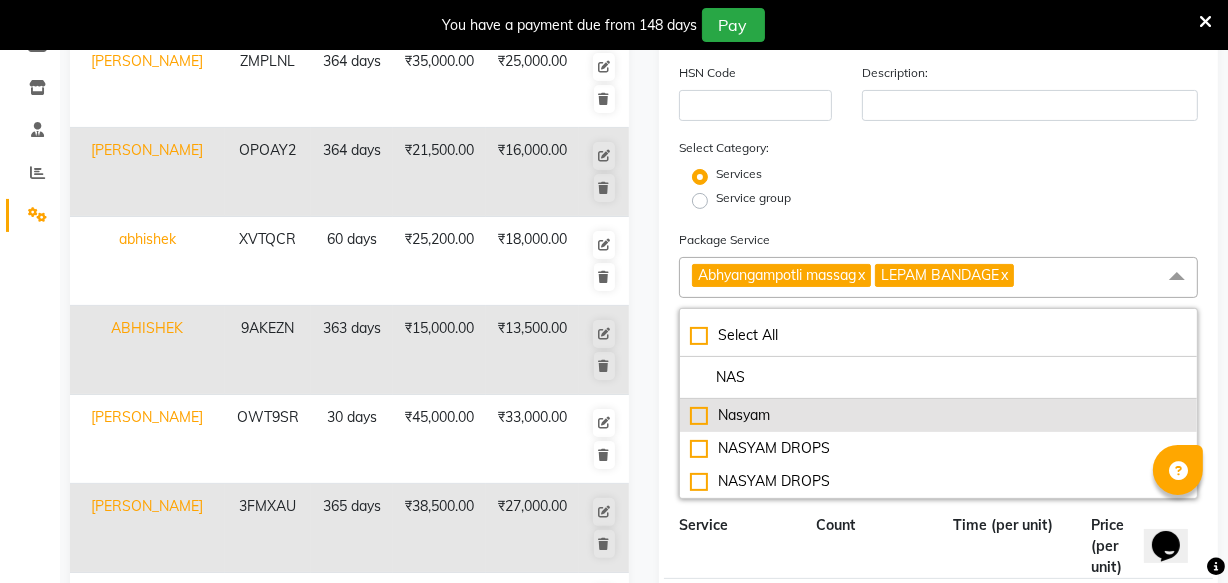 click on "Nasyam" 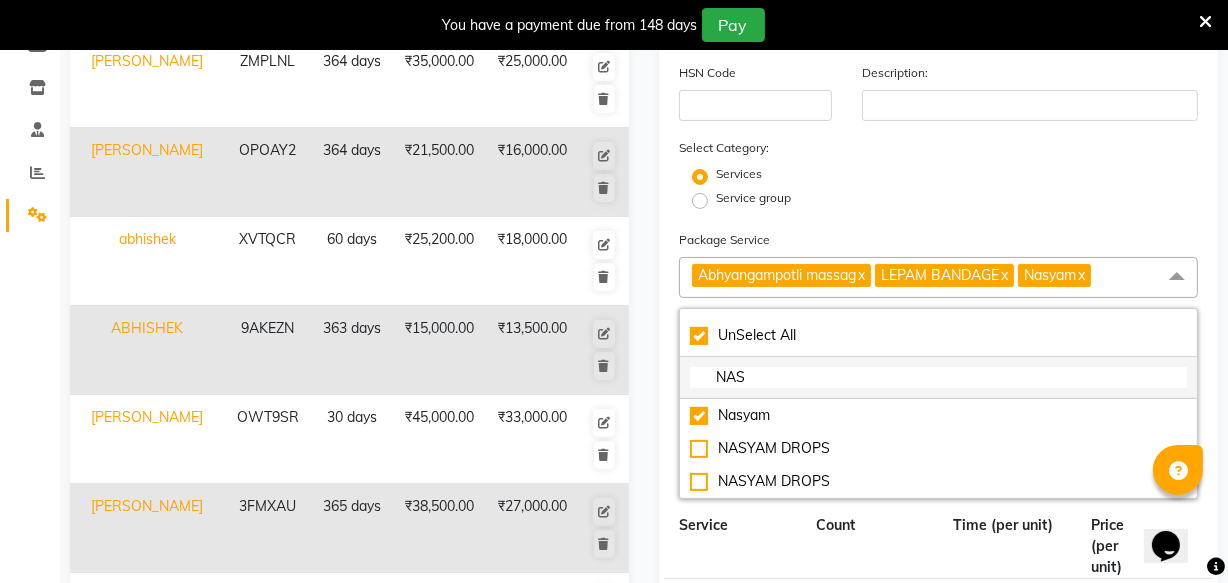 click on "NAS" 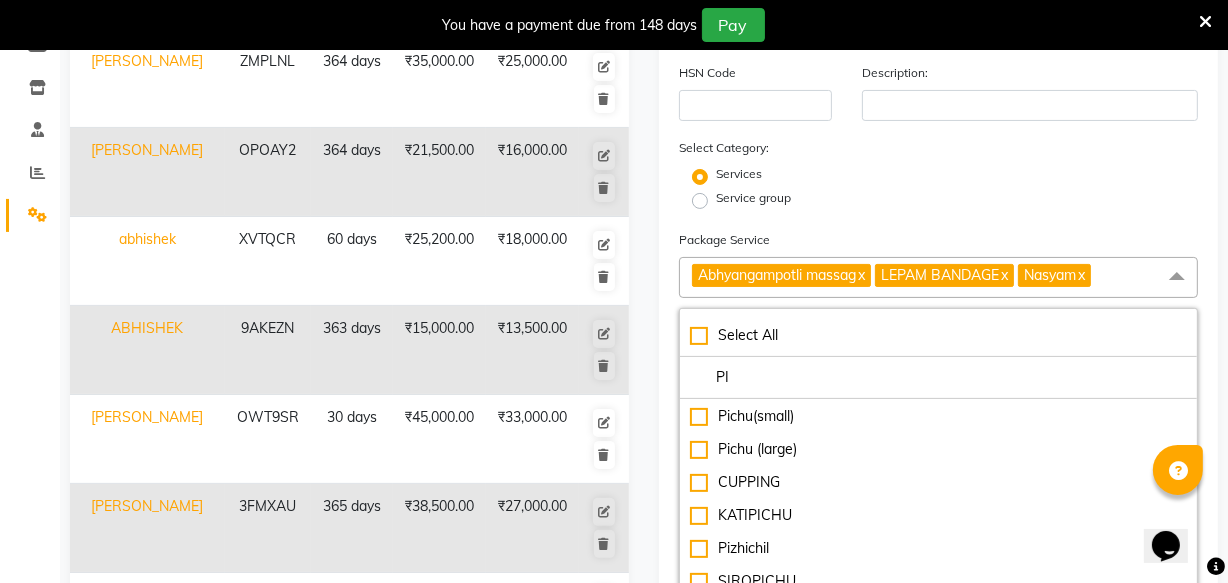 scroll, scrollTop: 100, scrollLeft: 0, axis: vertical 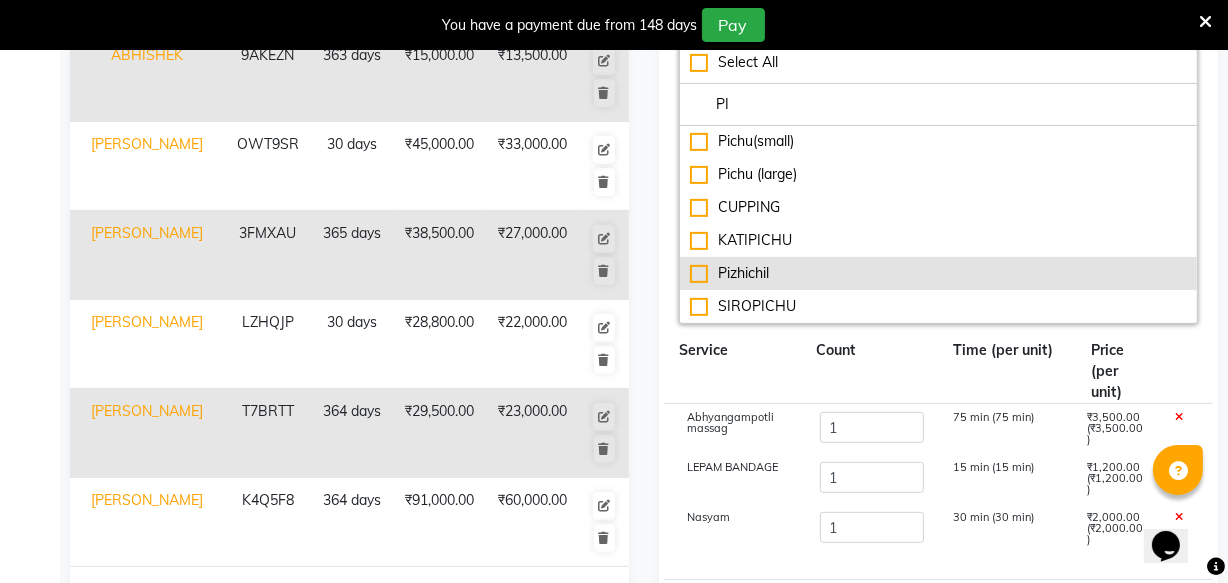 click on "Pizhichil" 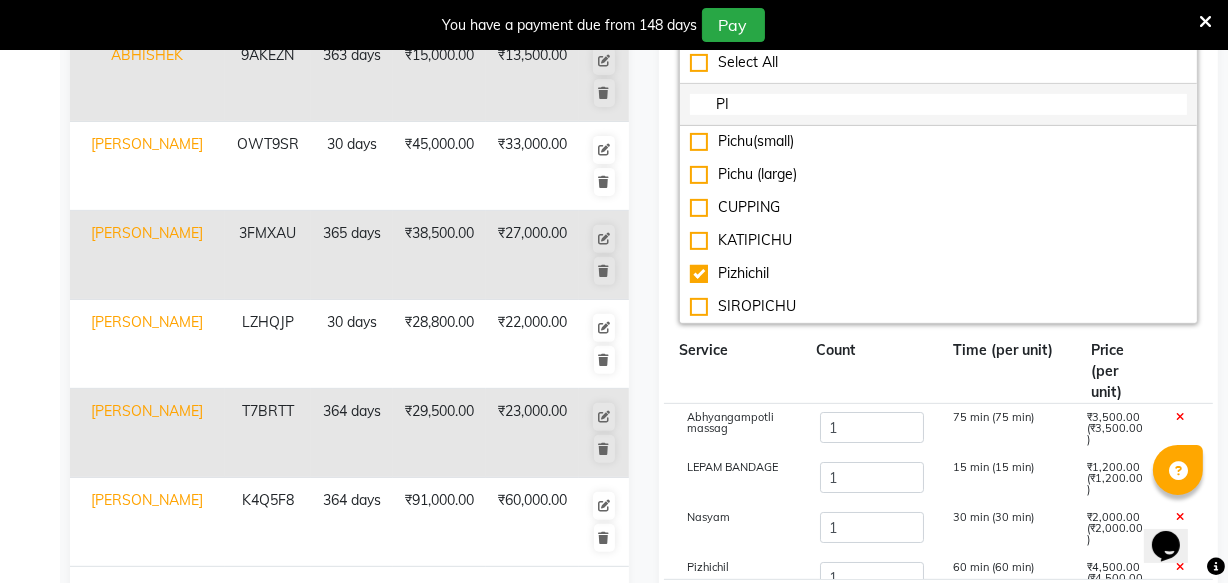 click on "PI" 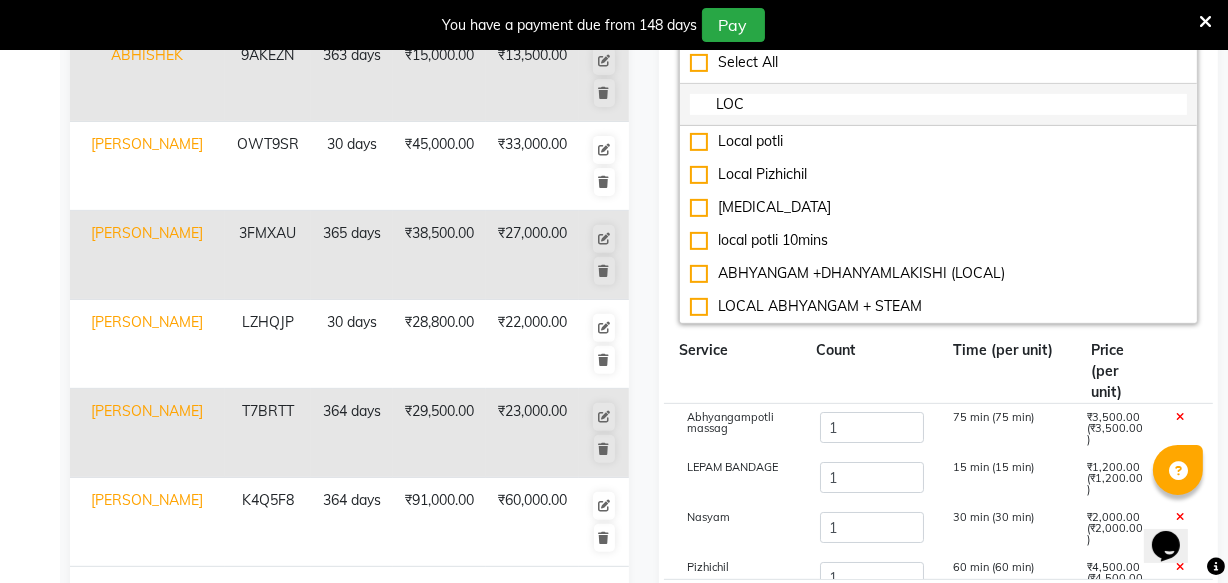 scroll, scrollTop: 0, scrollLeft: 0, axis: both 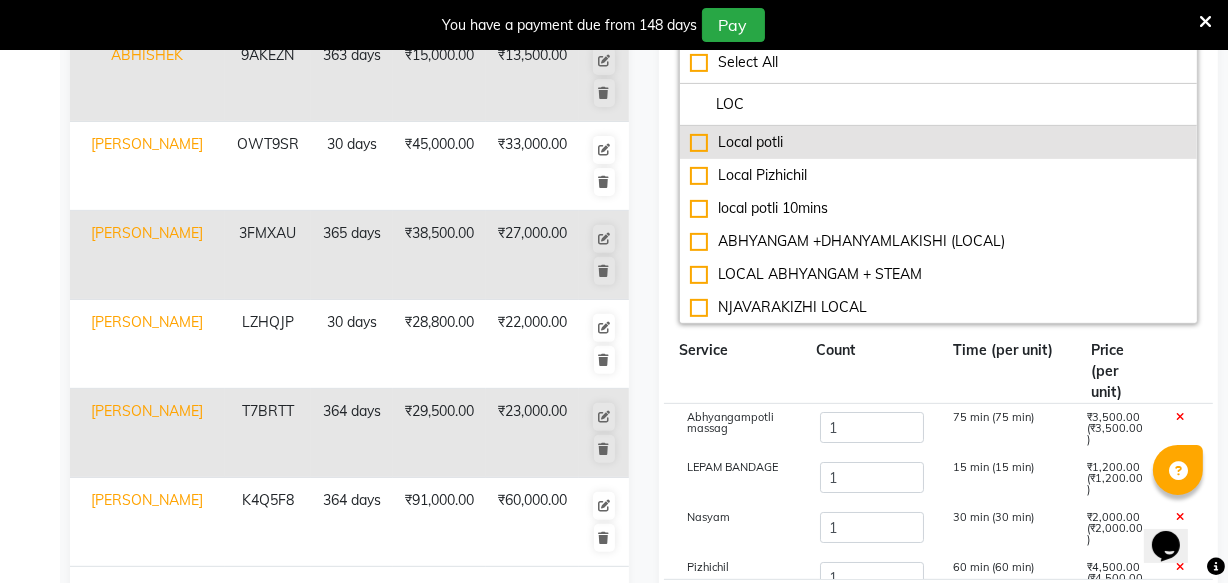 click on "Local potli" 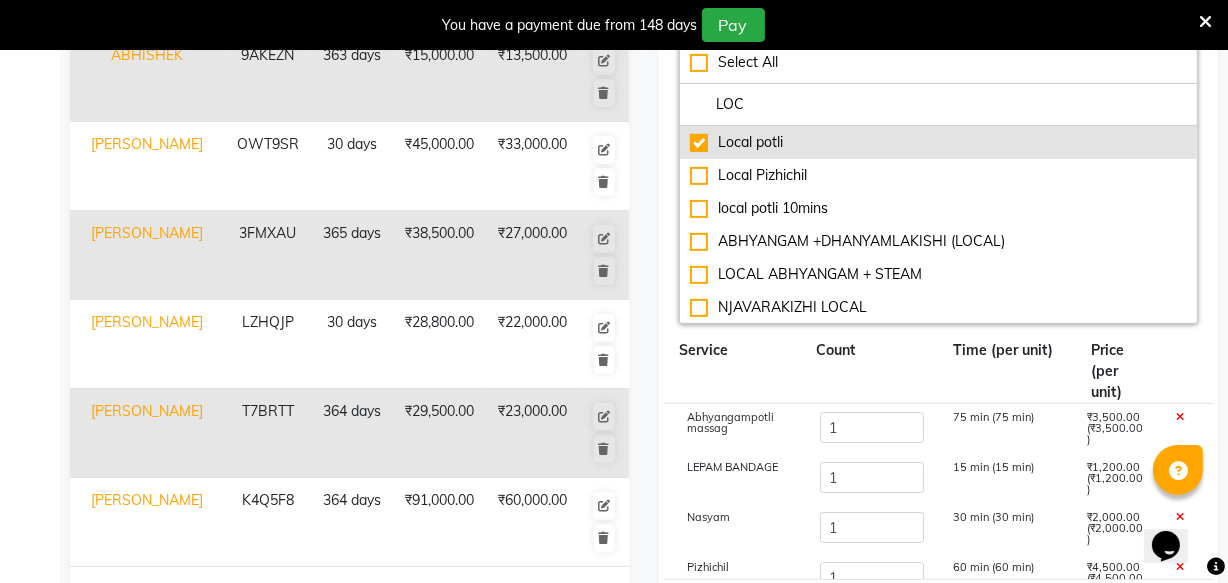 click on "Local potli" 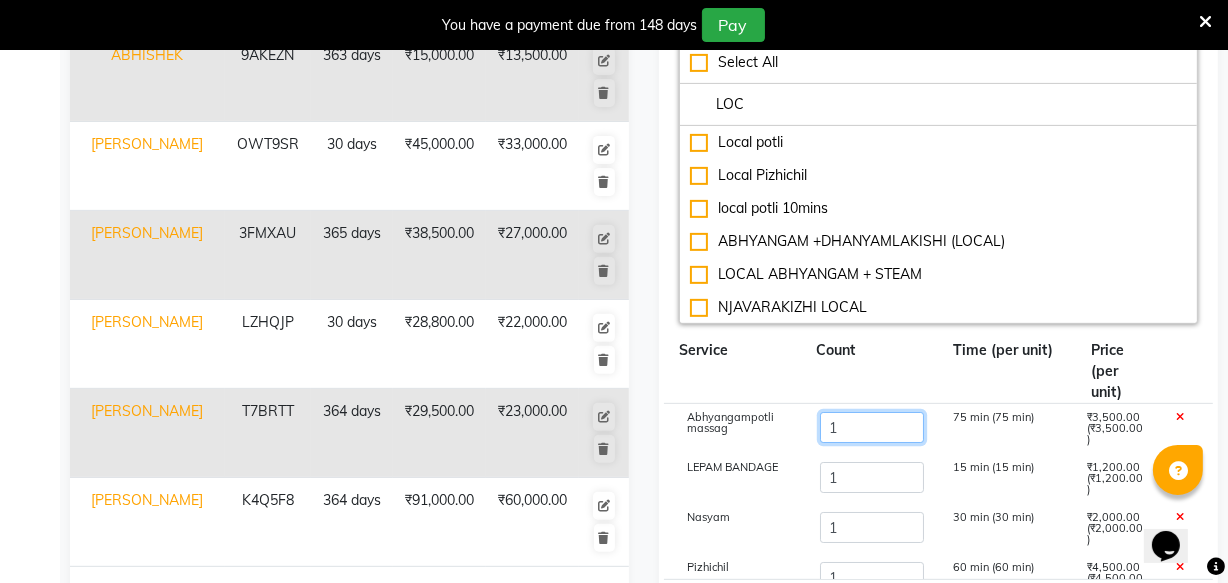 click on "1" 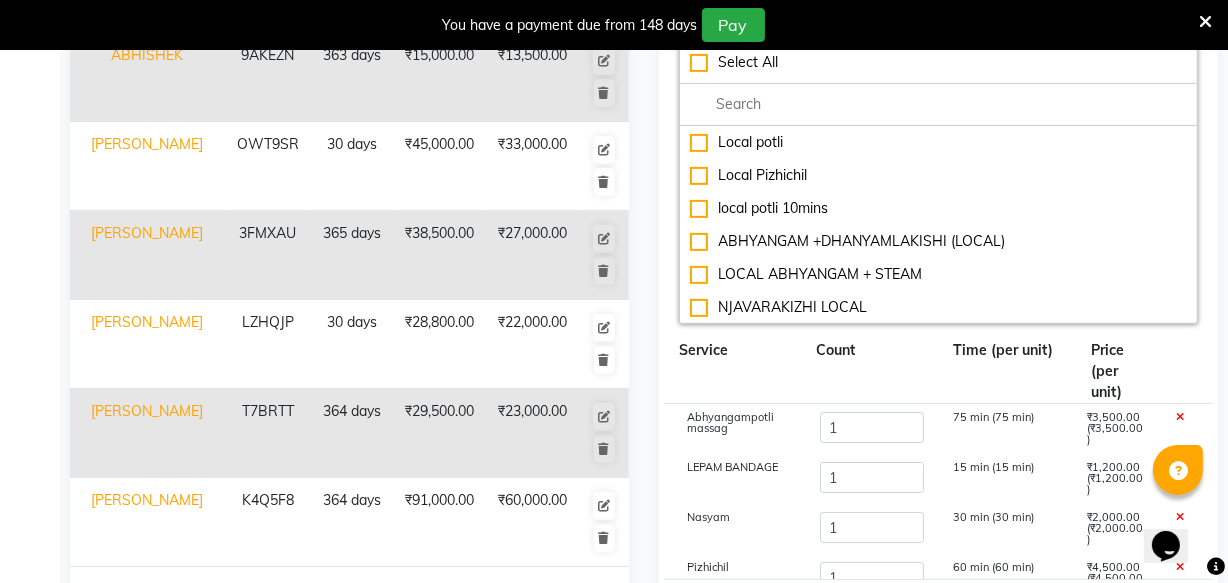 click on "Apply Tax" 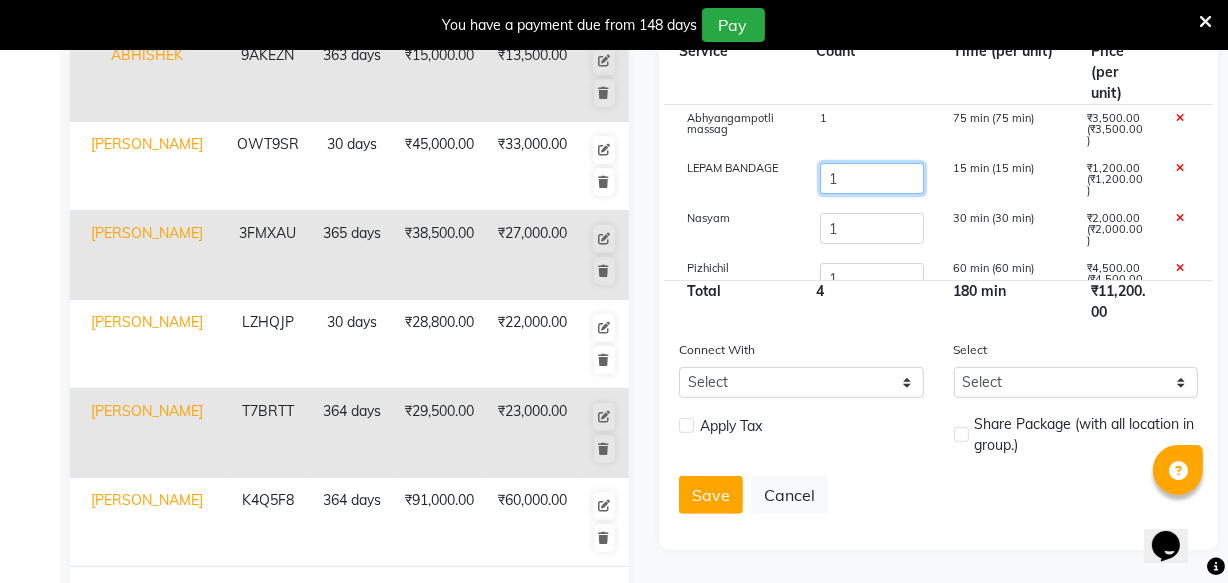 click on "1" 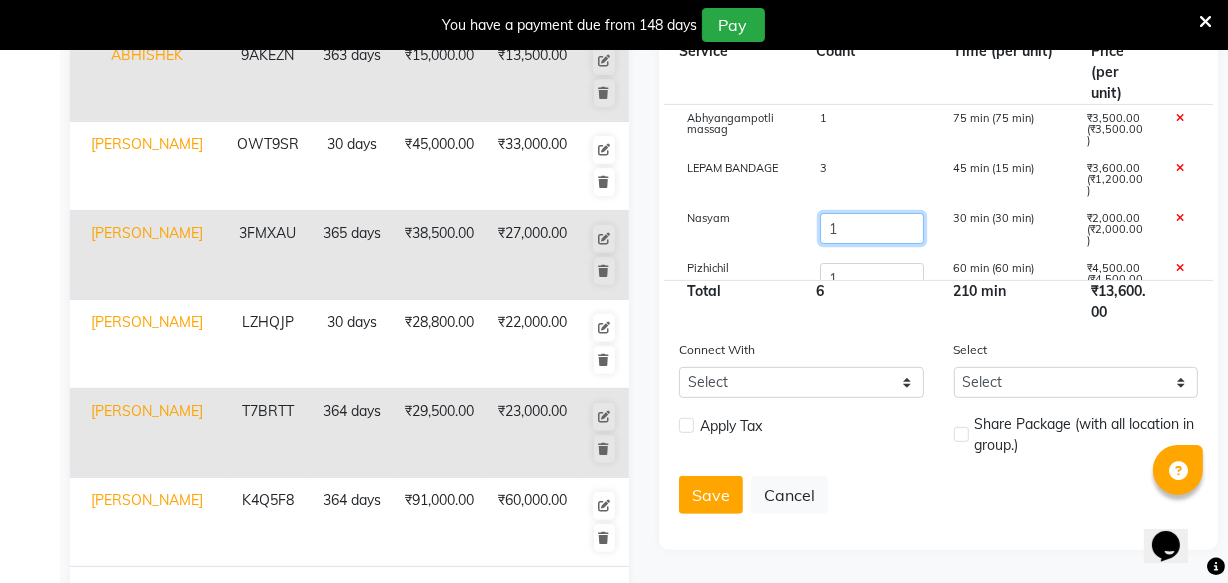 click on "1" 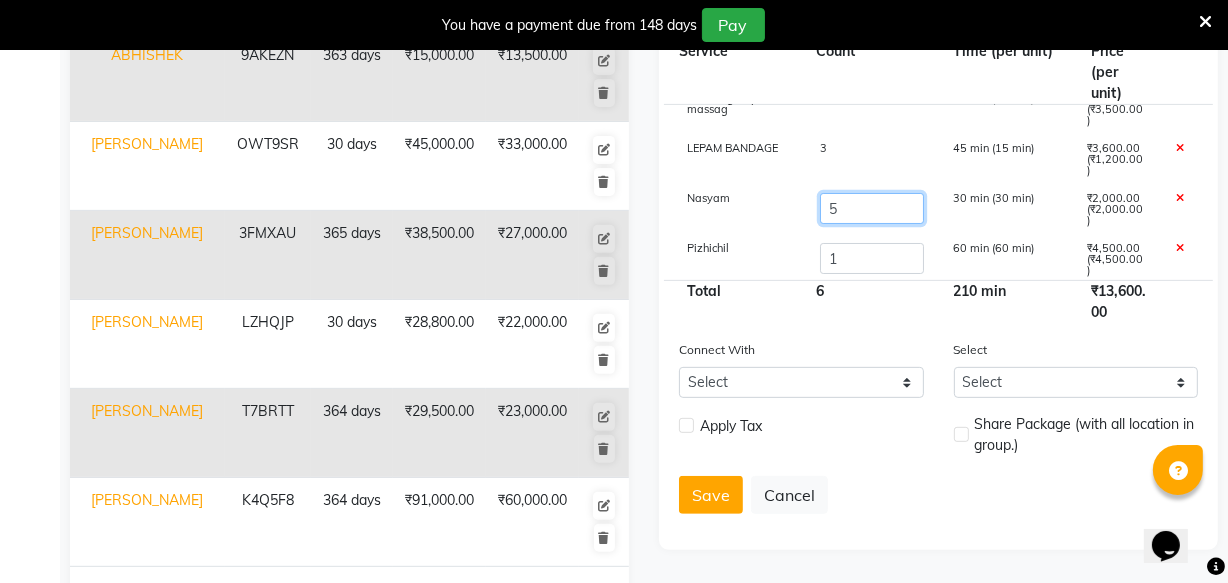 scroll, scrollTop: 25, scrollLeft: 0, axis: vertical 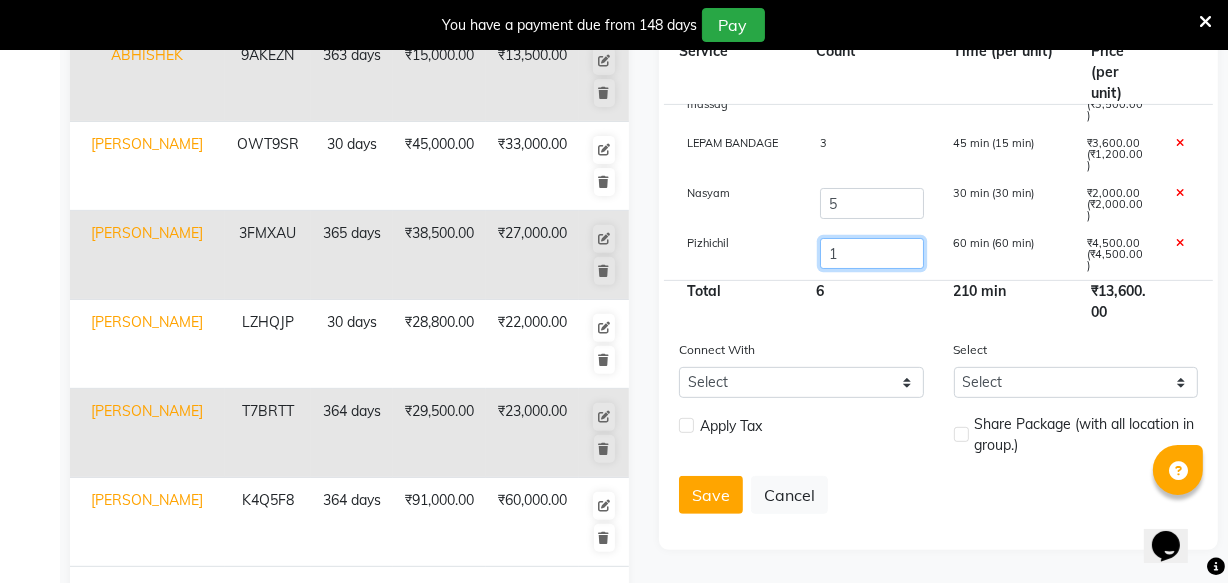 click on "1" 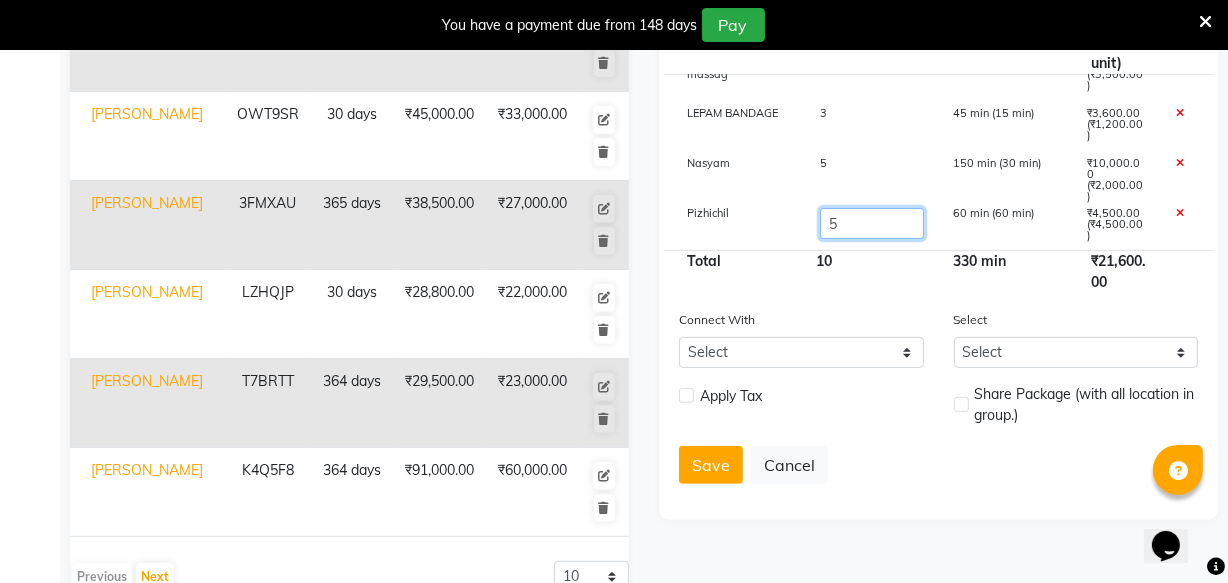 scroll, scrollTop: 712, scrollLeft: 0, axis: vertical 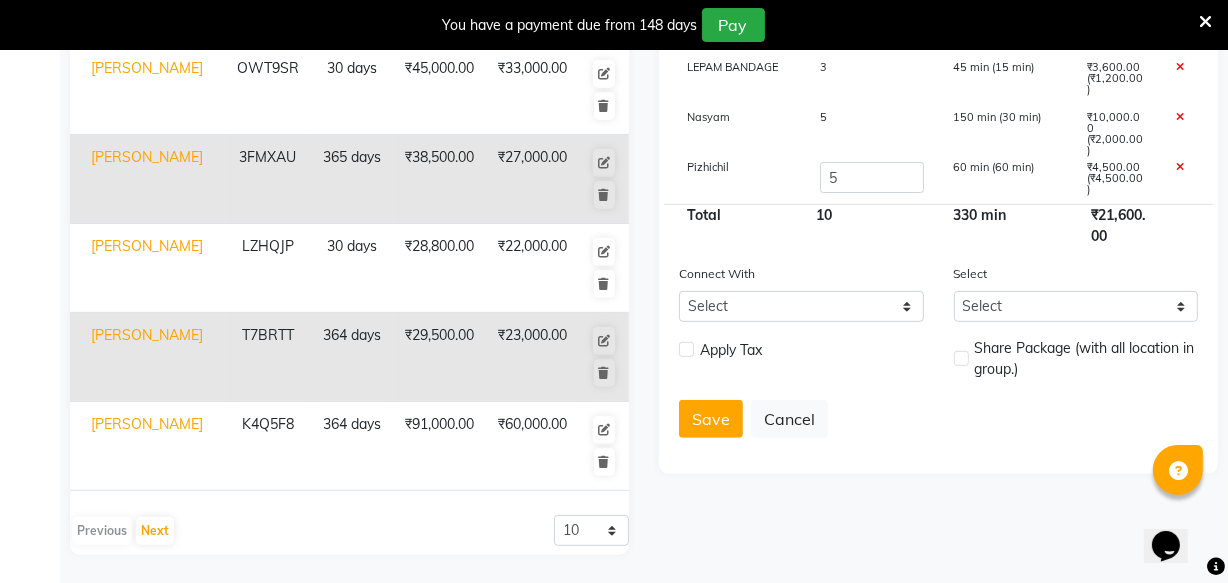 click on "60 min (60 min)" 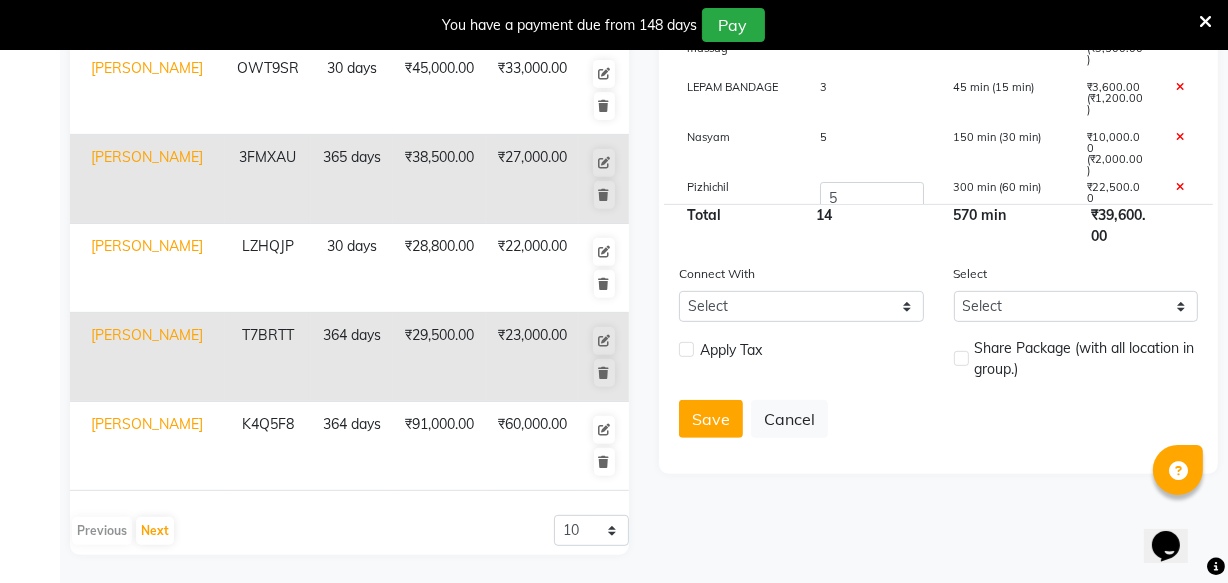 scroll, scrollTop: 0, scrollLeft: 0, axis: both 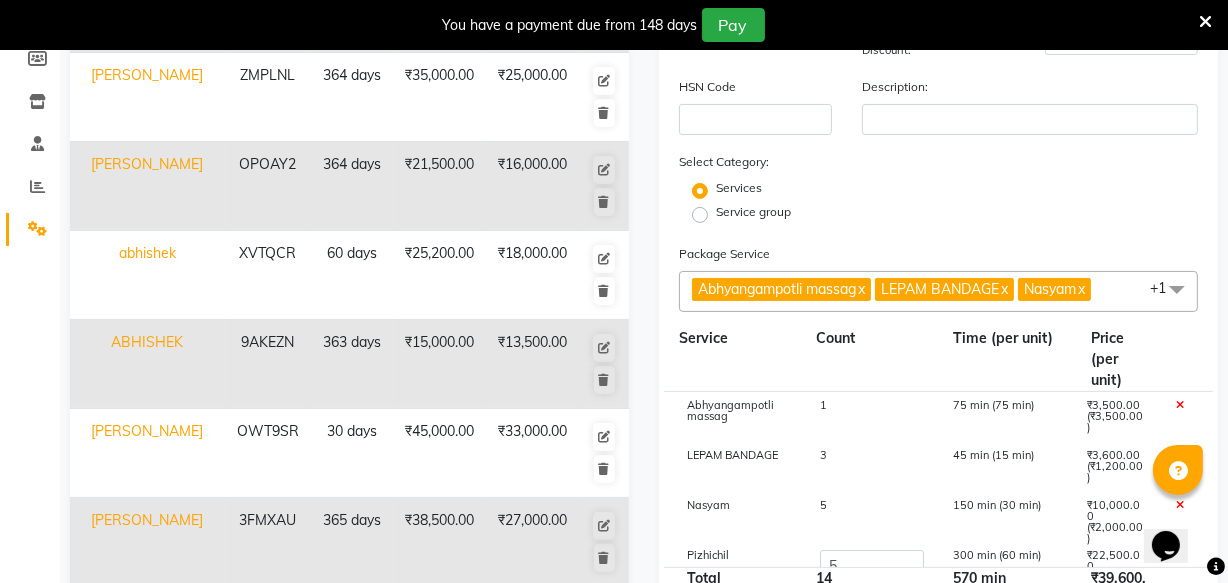click on "Abhyangampotli massag  x LEPAM BANDAGE  x Nasyam  x Pizhichil  x +1" 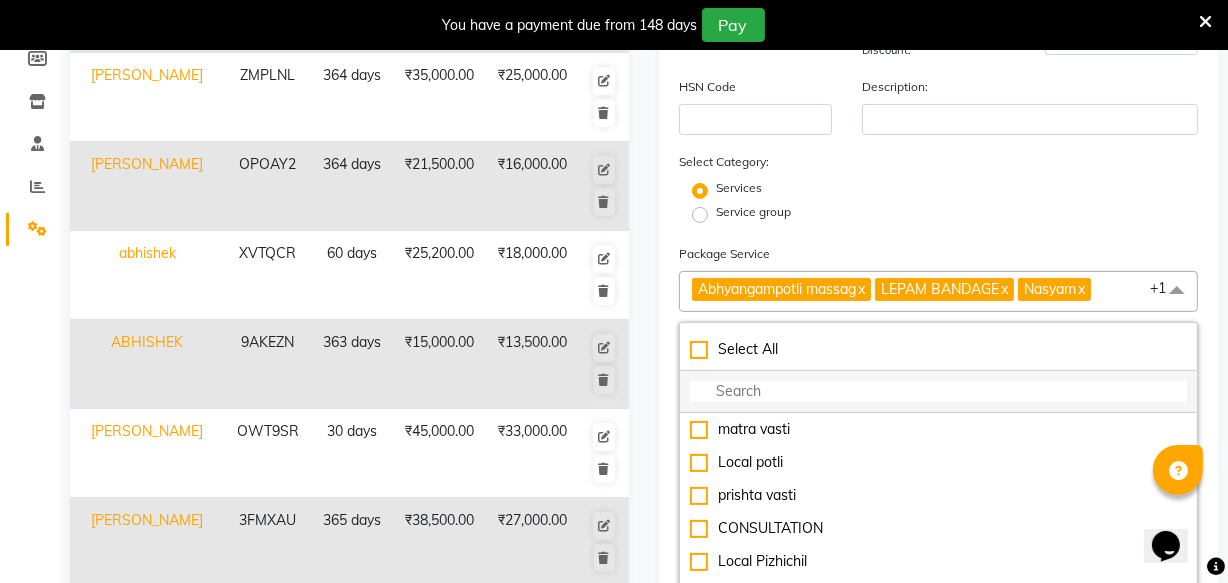 click 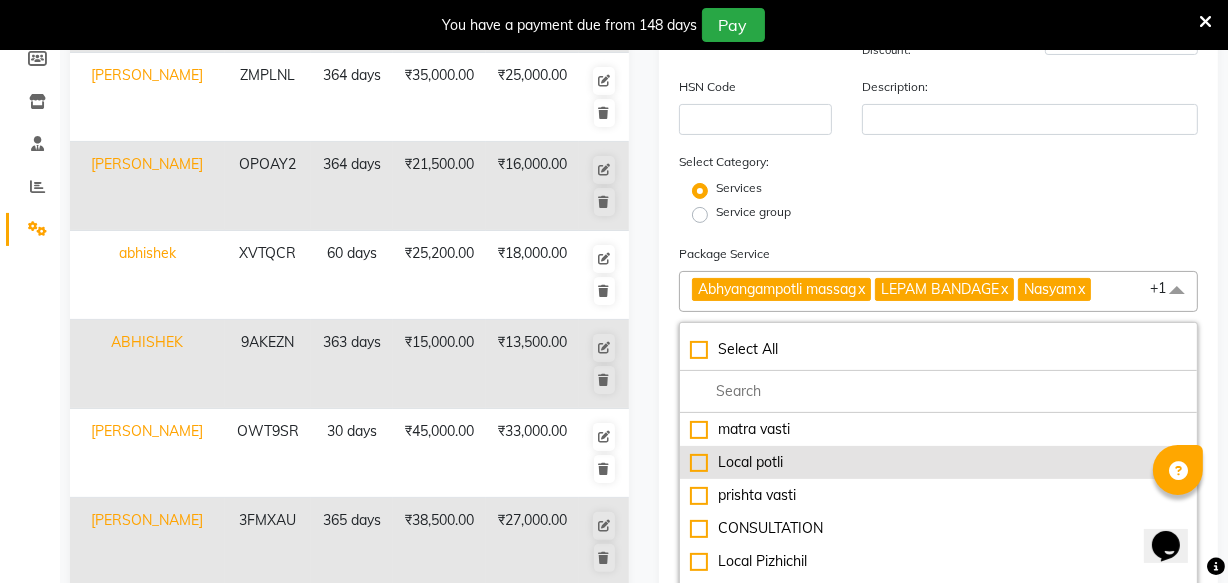 click on "Local potli" 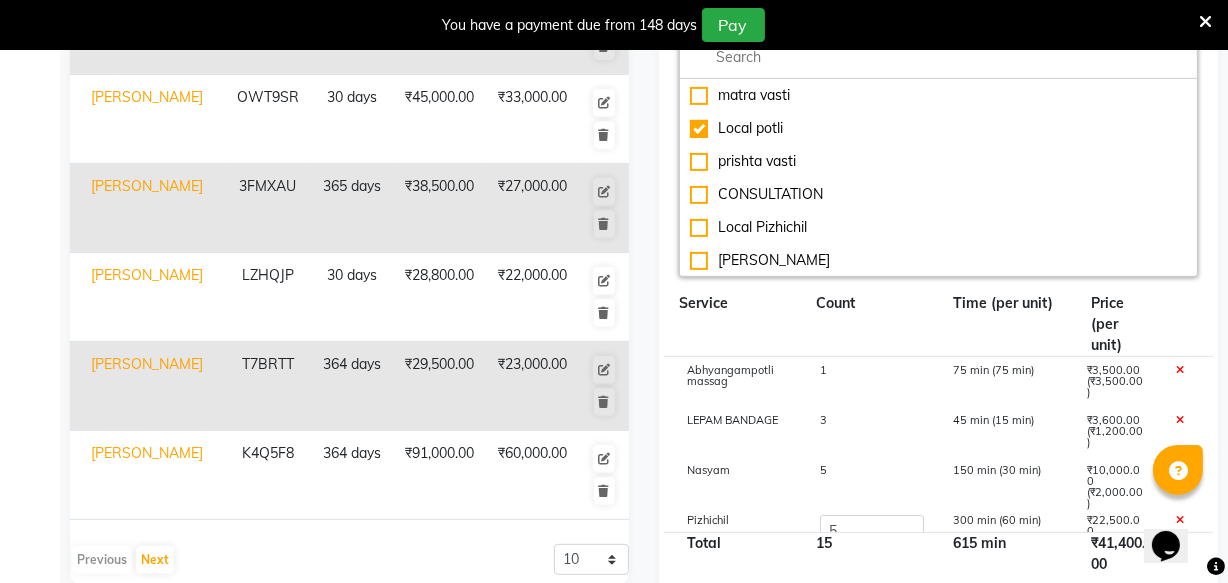 scroll, scrollTop: 712, scrollLeft: 0, axis: vertical 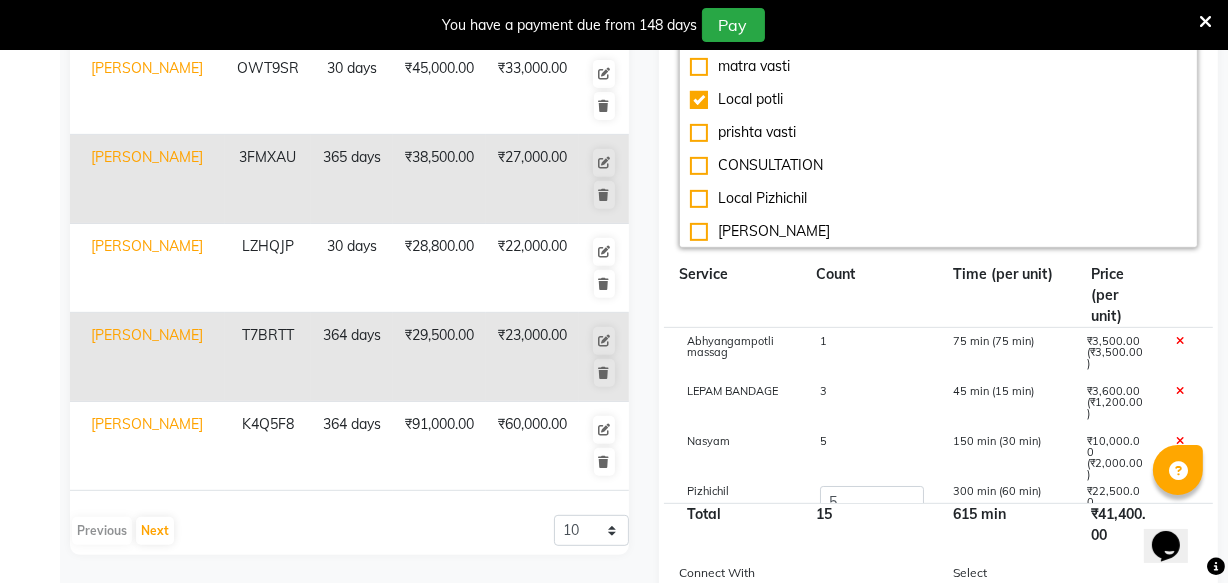 click on "Nasyam" 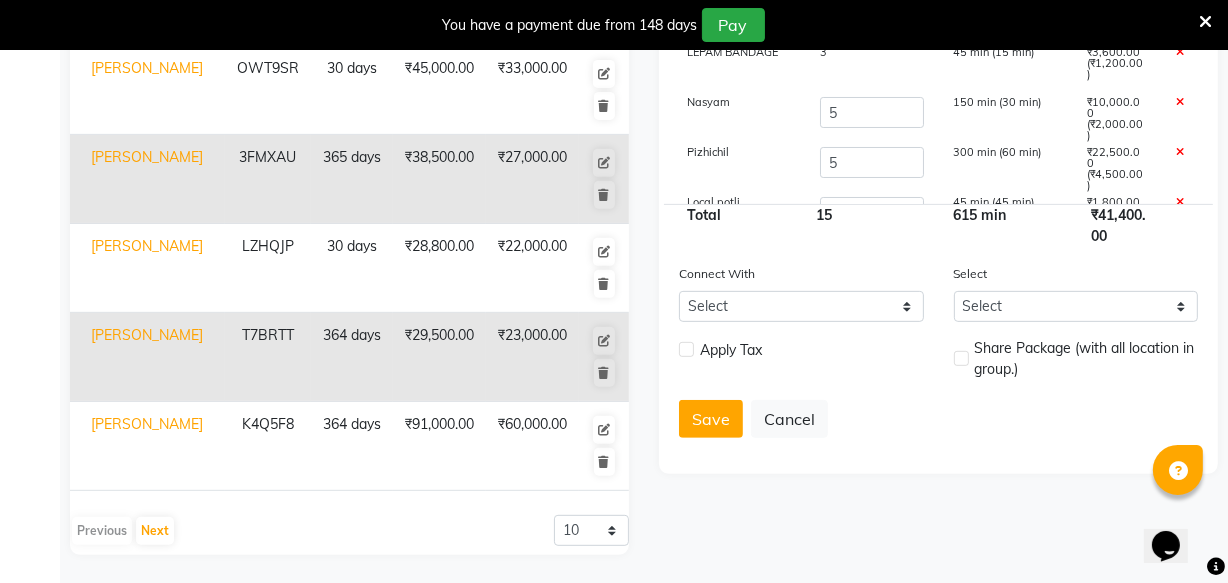 scroll, scrollTop: 75, scrollLeft: 0, axis: vertical 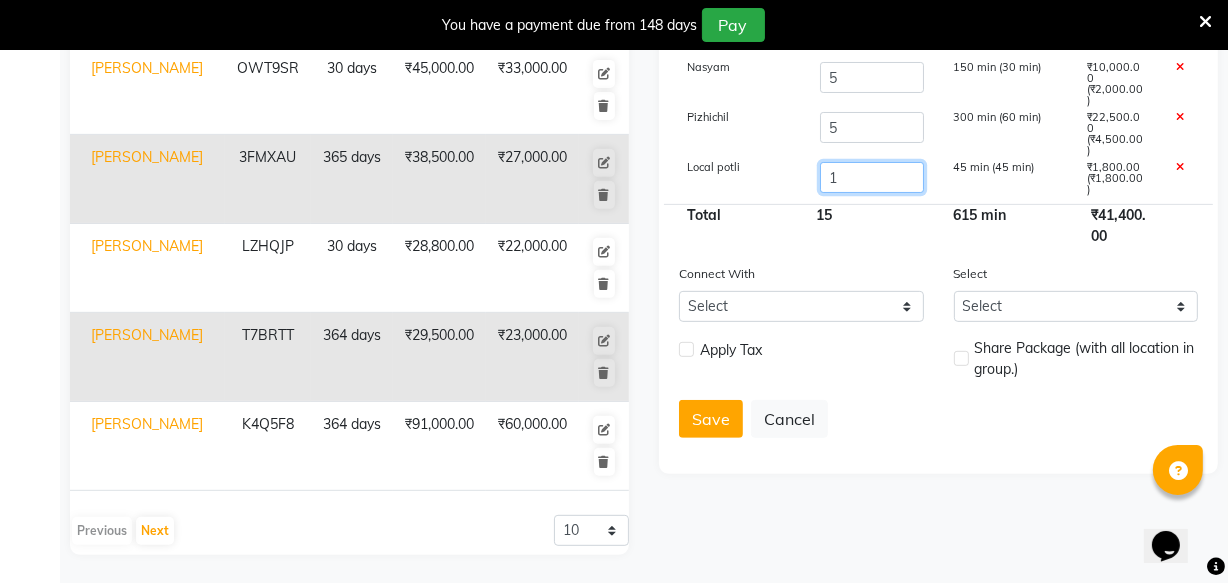 click on "1" 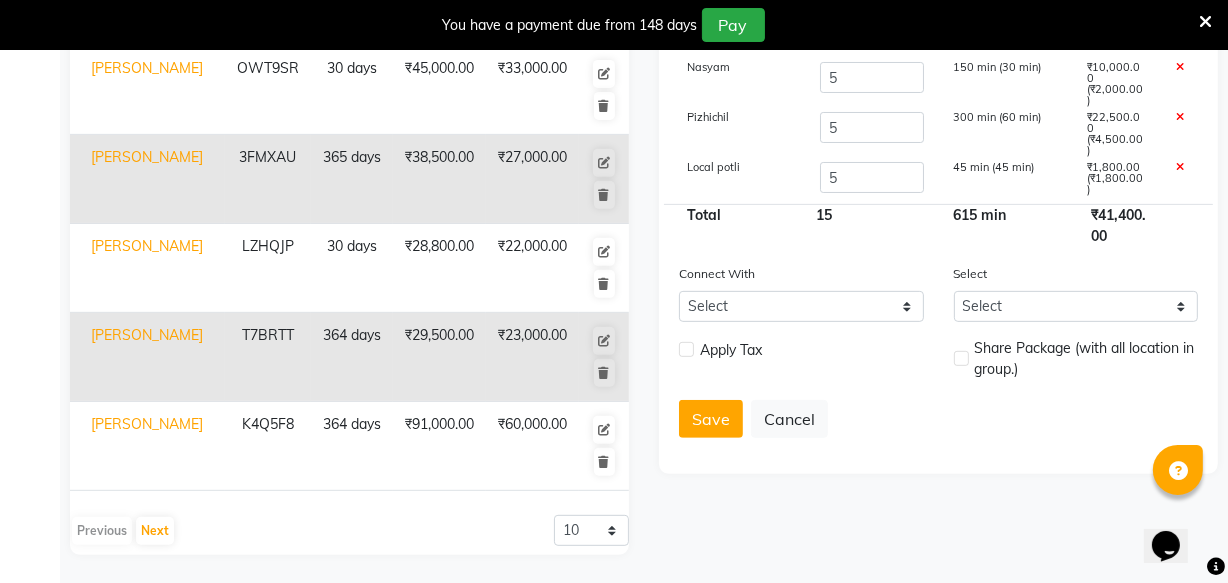 click on "15" 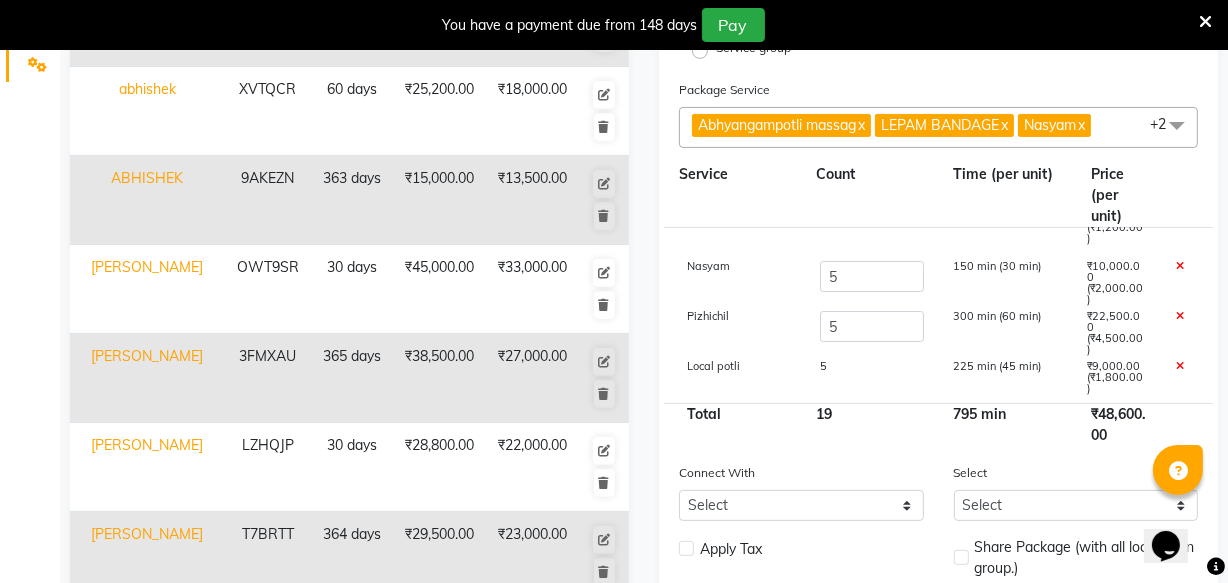 scroll, scrollTop: 545, scrollLeft: 0, axis: vertical 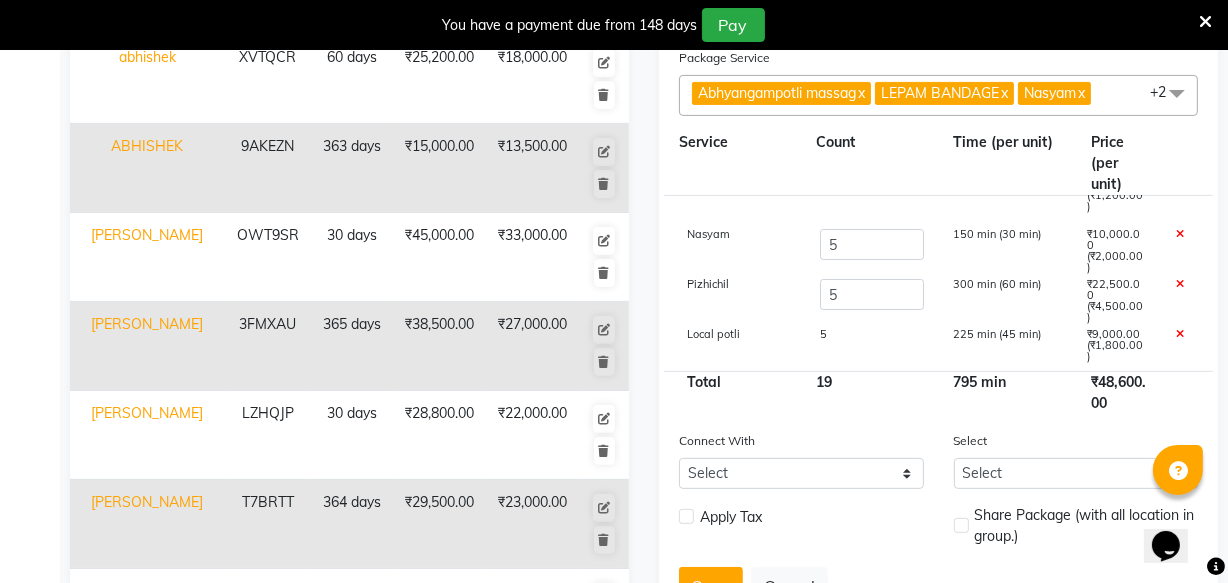 click on "795 min" 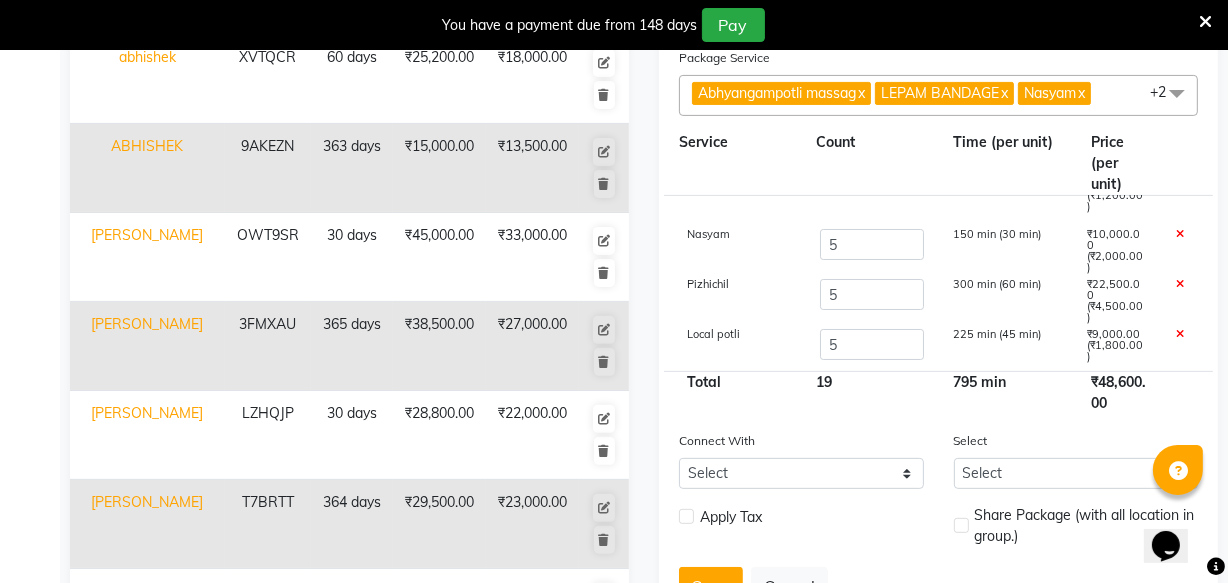 click on "795 min" 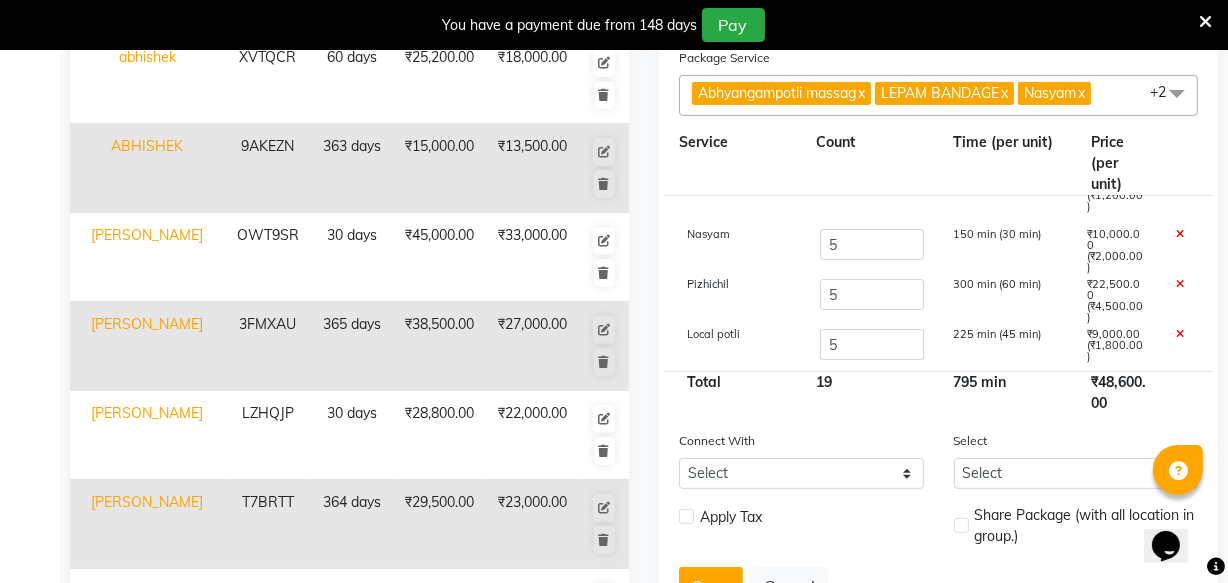 scroll, scrollTop: 0, scrollLeft: 0, axis: both 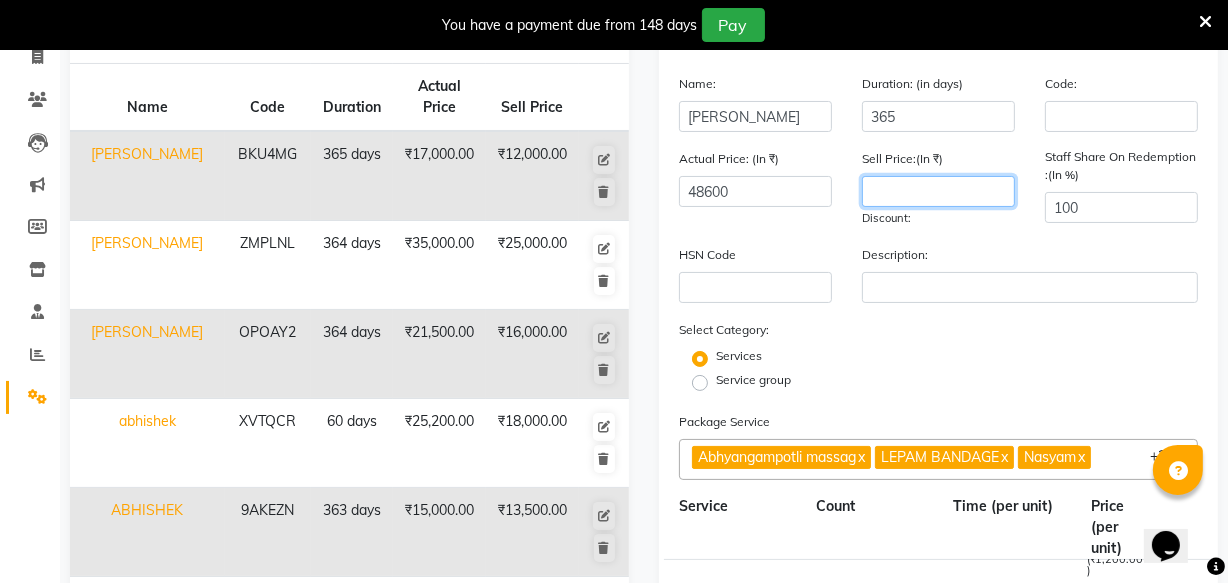 click 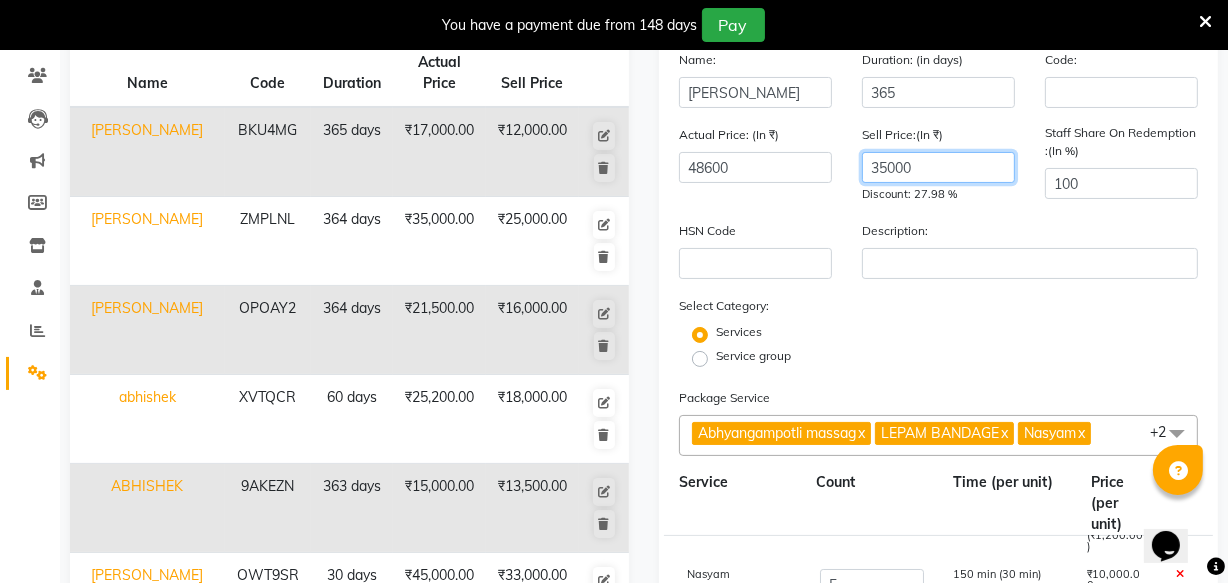 scroll, scrollTop: 454, scrollLeft: 0, axis: vertical 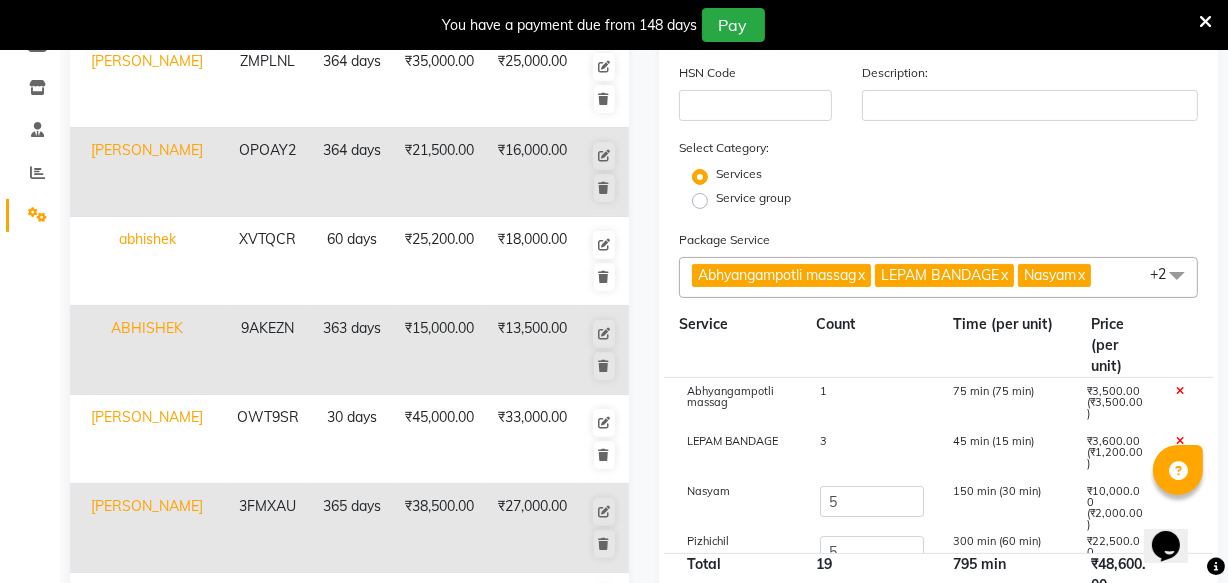 click on "1" 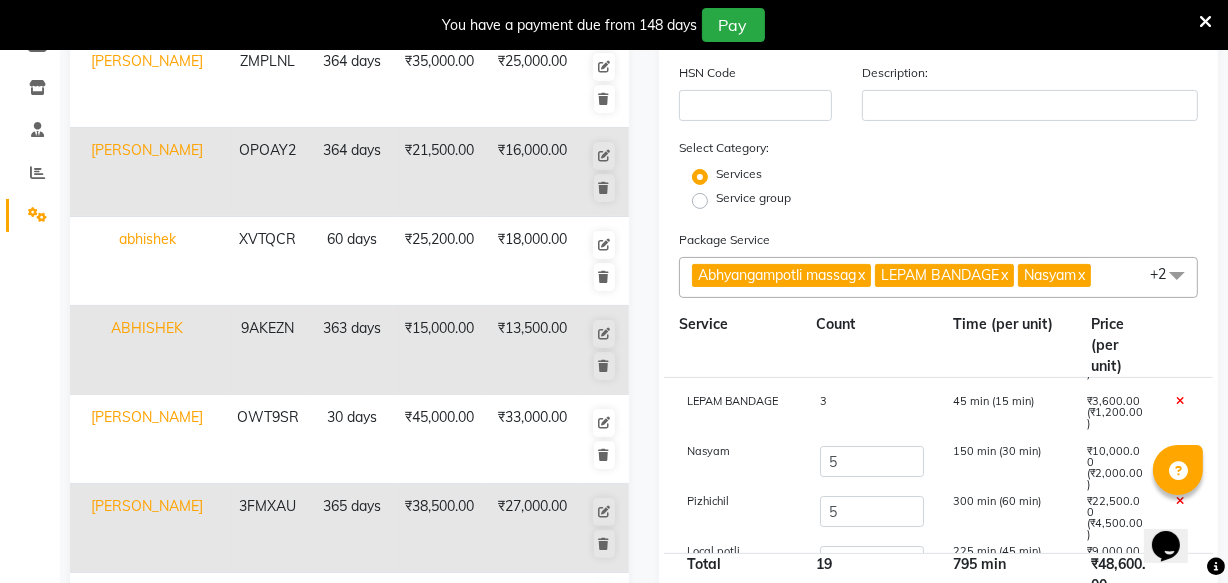 scroll, scrollTop: 75, scrollLeft: 0, axis: vertical 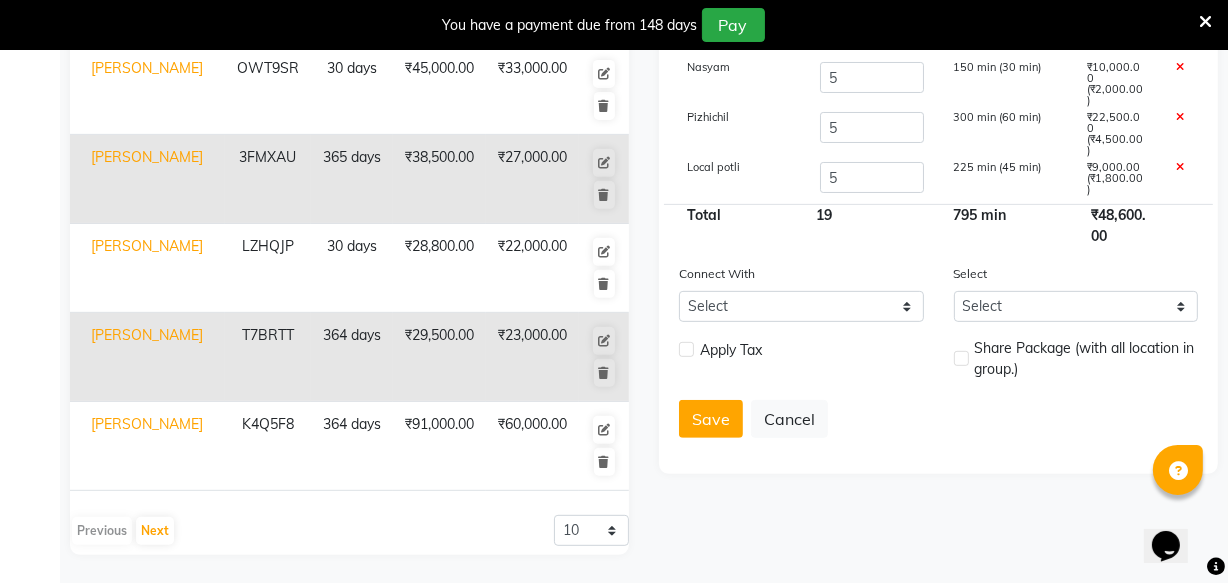click on "Apply Tax" 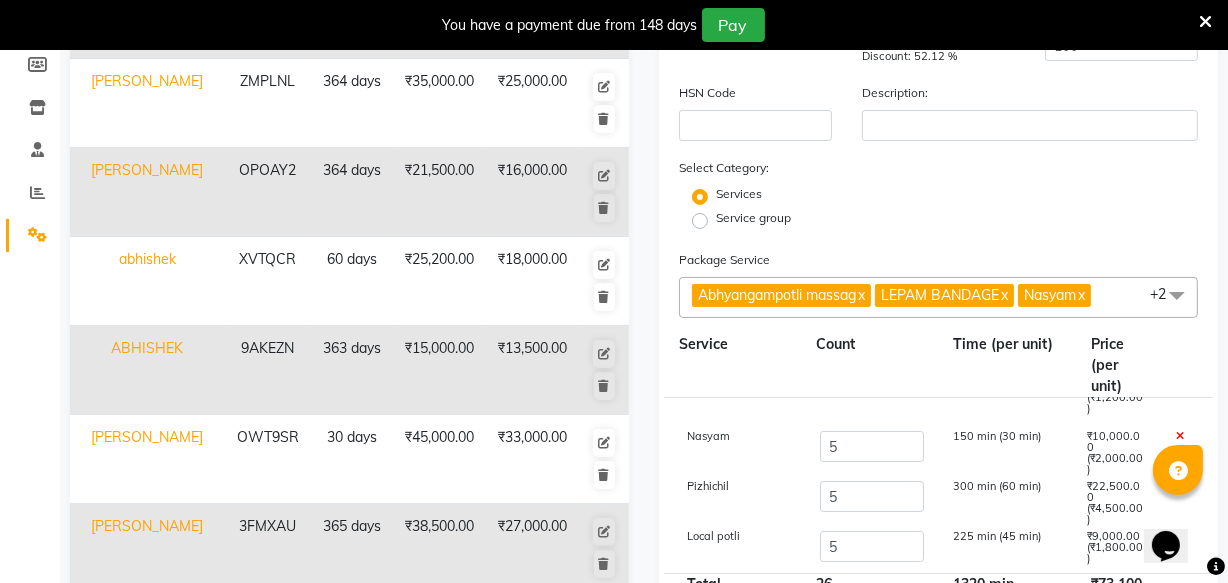 scroll, scrollTop: 167, scrollLeft: 0, axis: vertical 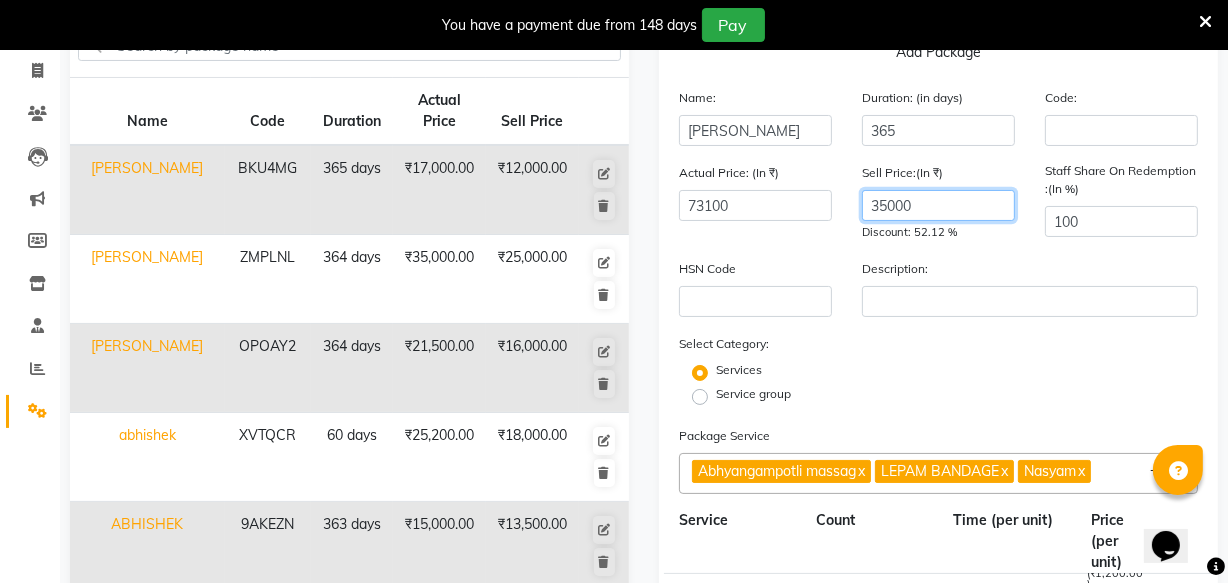 click on "35000" 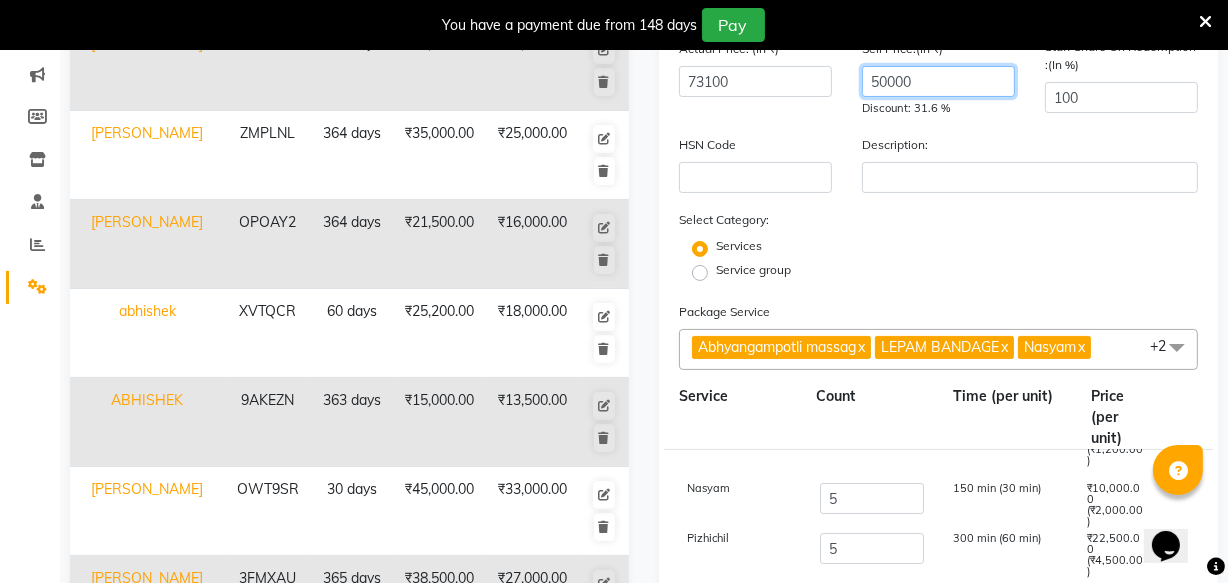 scroll, scrollTop: 530, scrollLeft: 0, axis: vertical 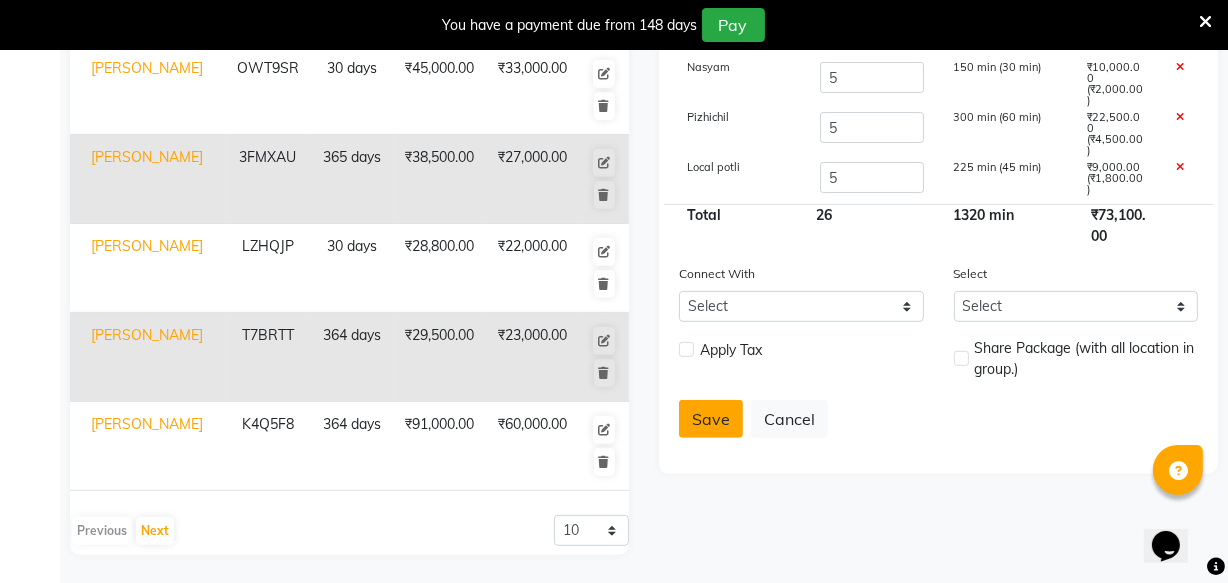 click on "Save" 